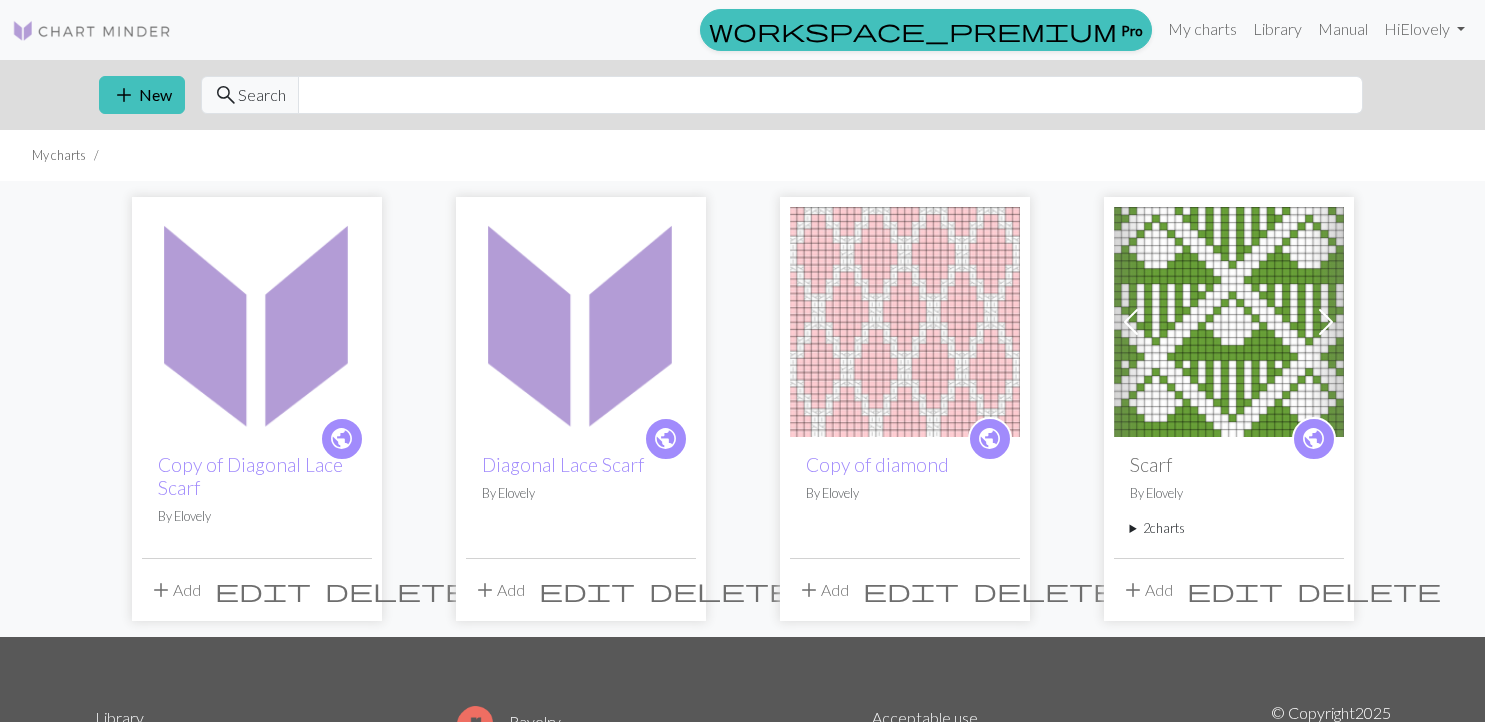 scroll, scrollTop: 0, scrollLeft: 0, axis: both 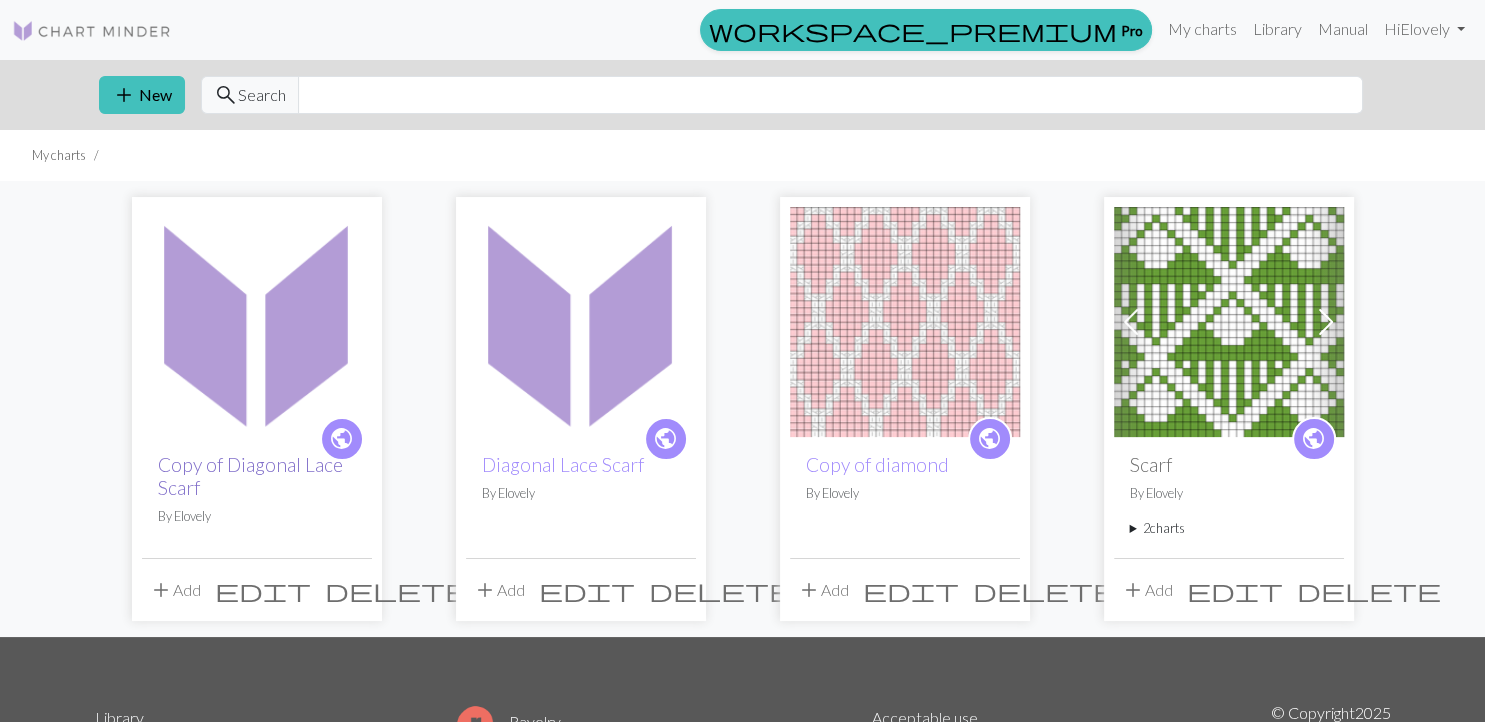 click on "Copy of Diagonal Lace Scarf" at bounding box center (250, 476) 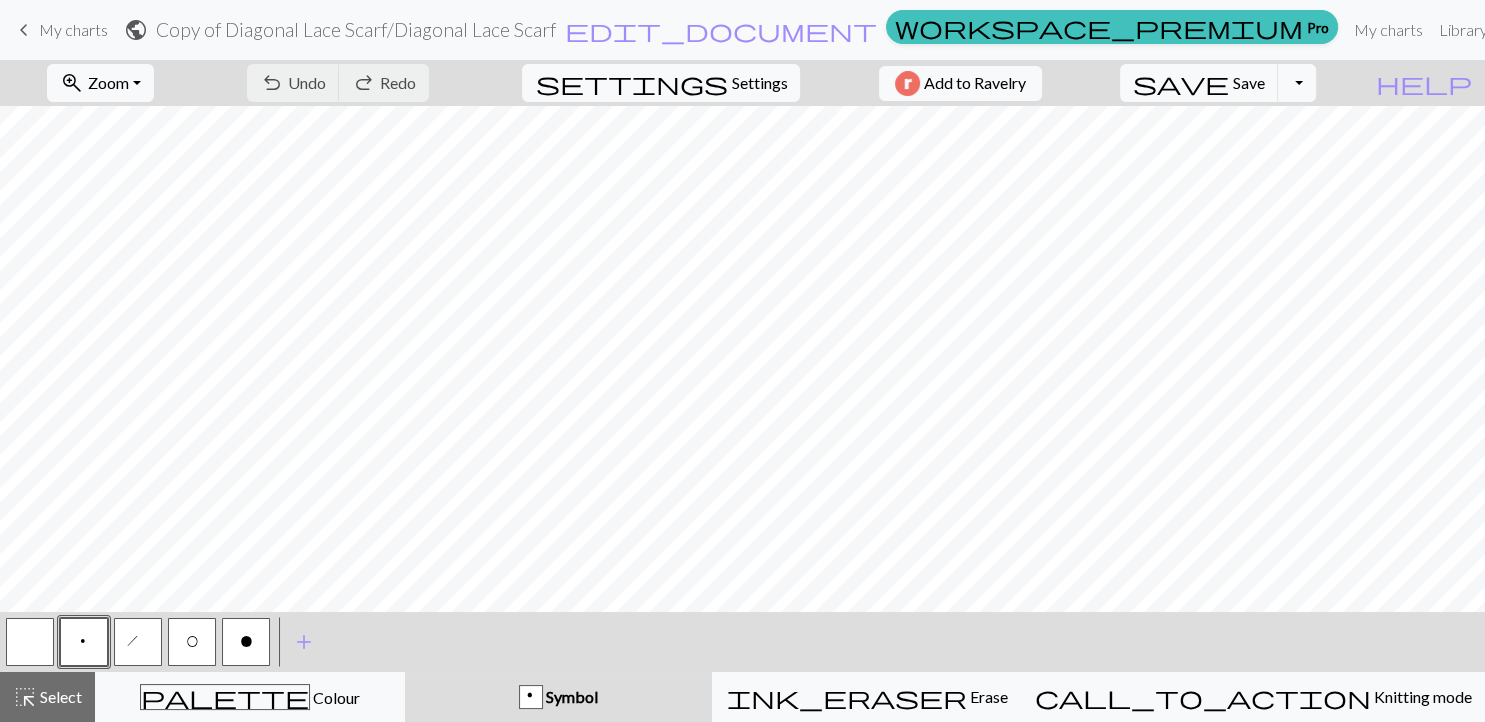 click at bounding box center (30, 642) 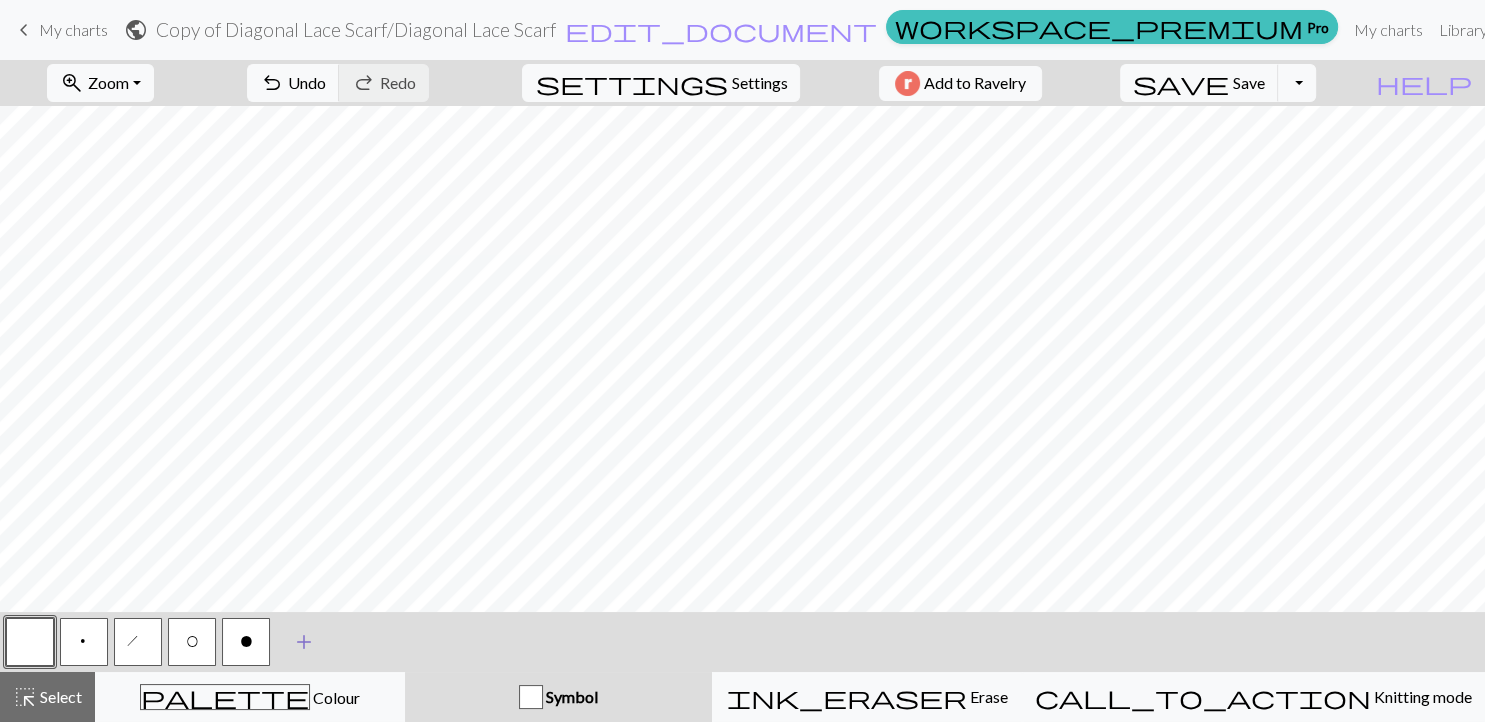 click on "add" at bounding box center (304, 642) 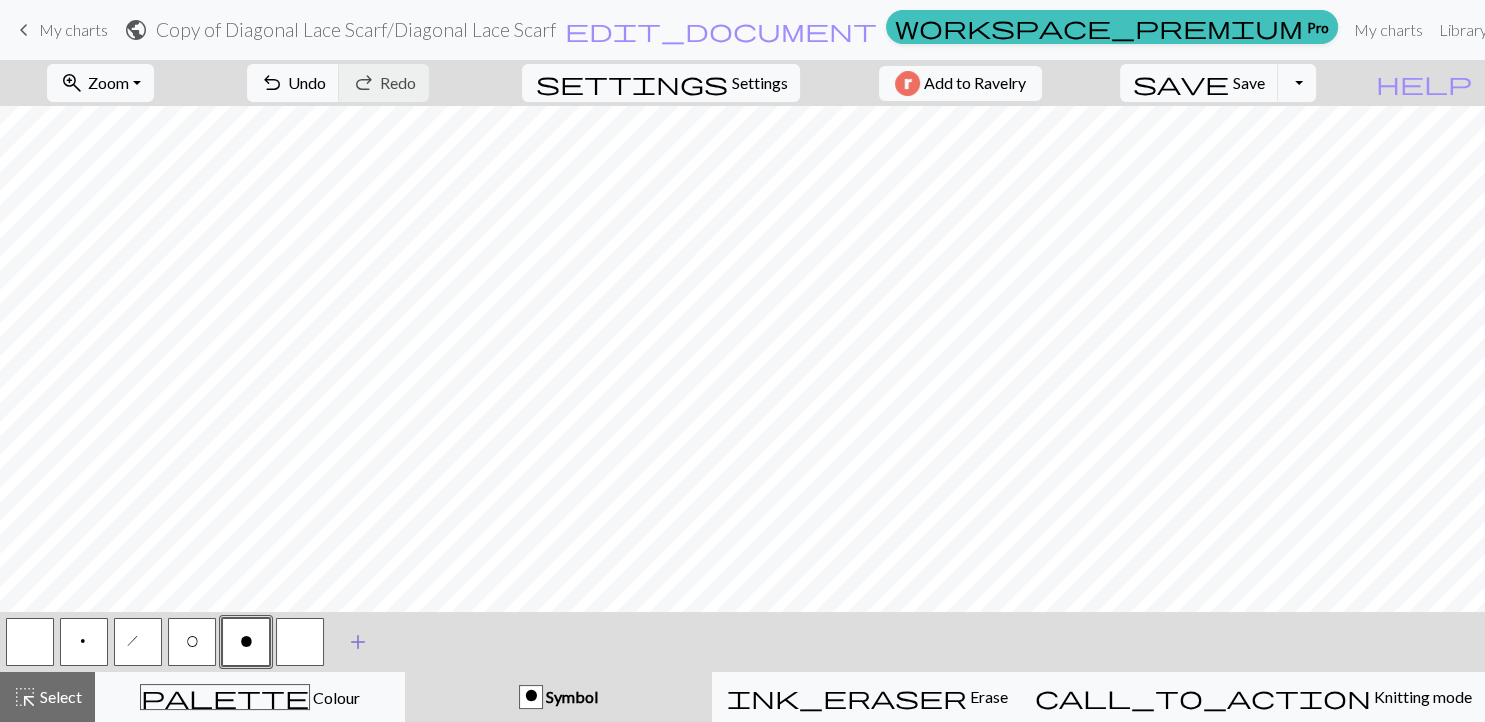 click at bounding box center [300, 642] 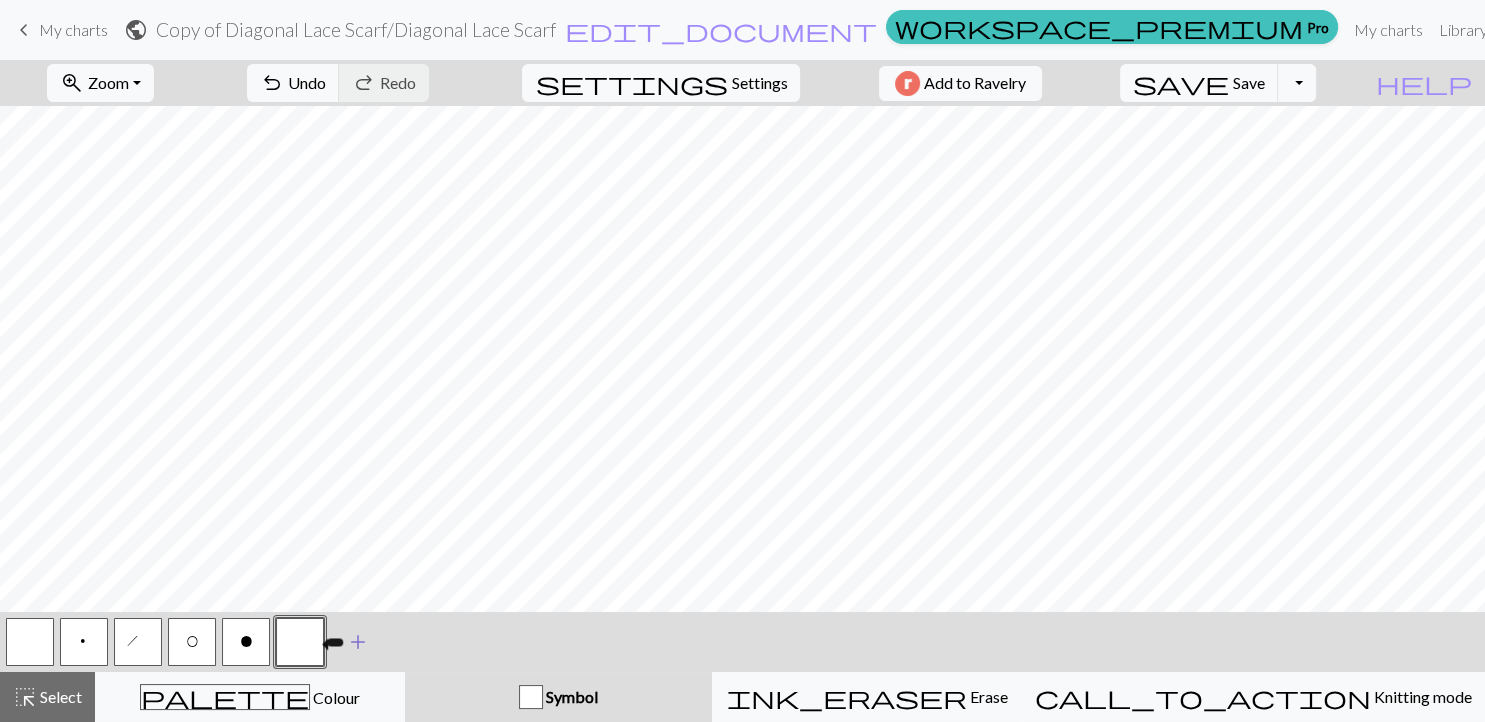 click at bounding box center (300, 642) 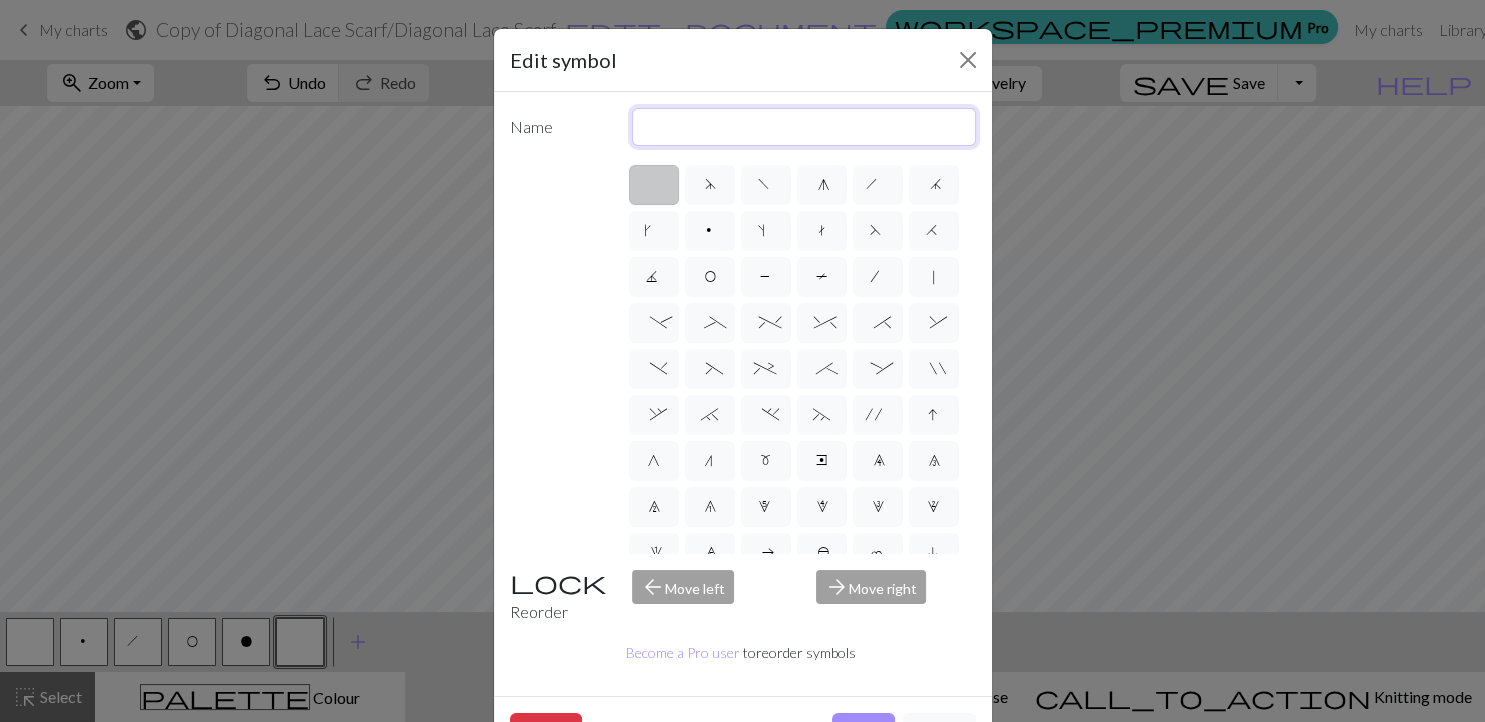 click at bounding box center (804, 127) 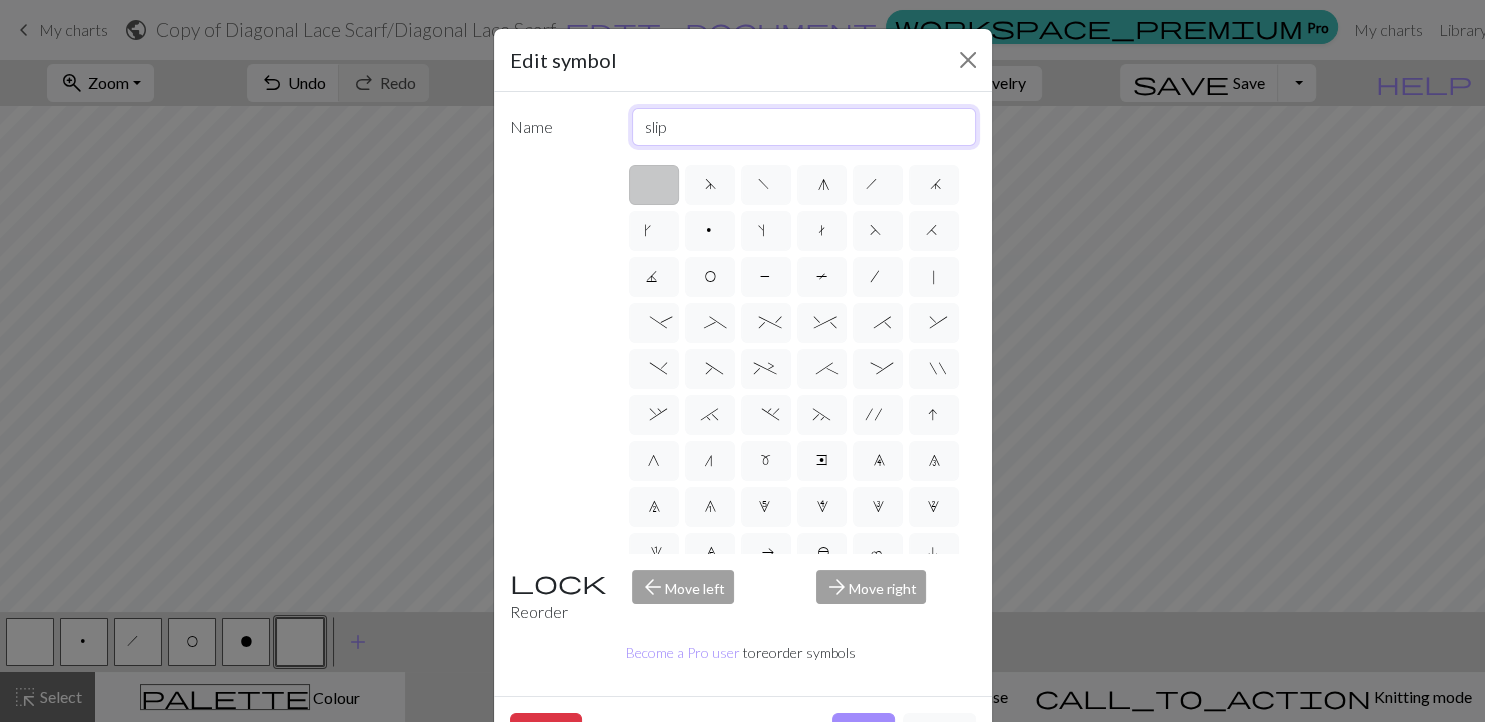 click on "slip" at bounding box center [804, 127] 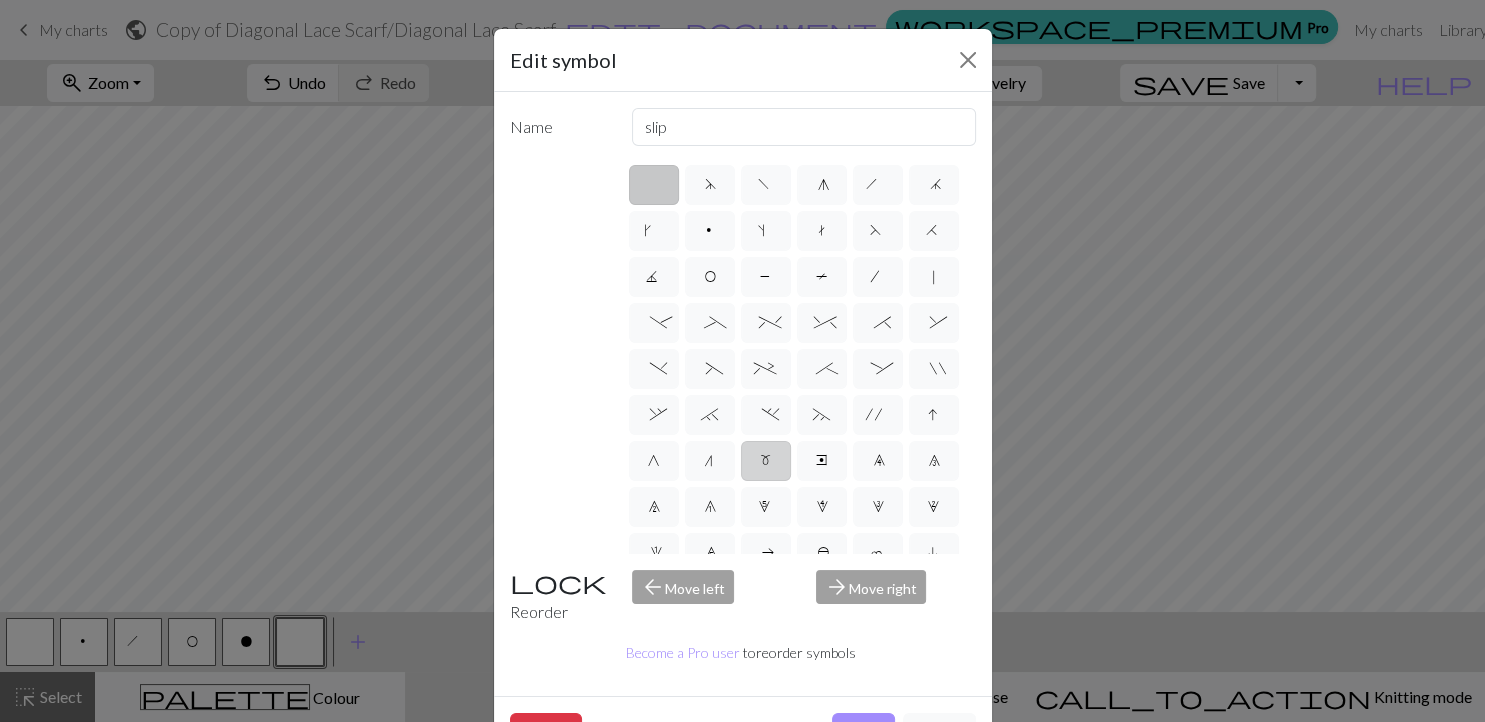 click on "m" at bounding box center (766, 463) 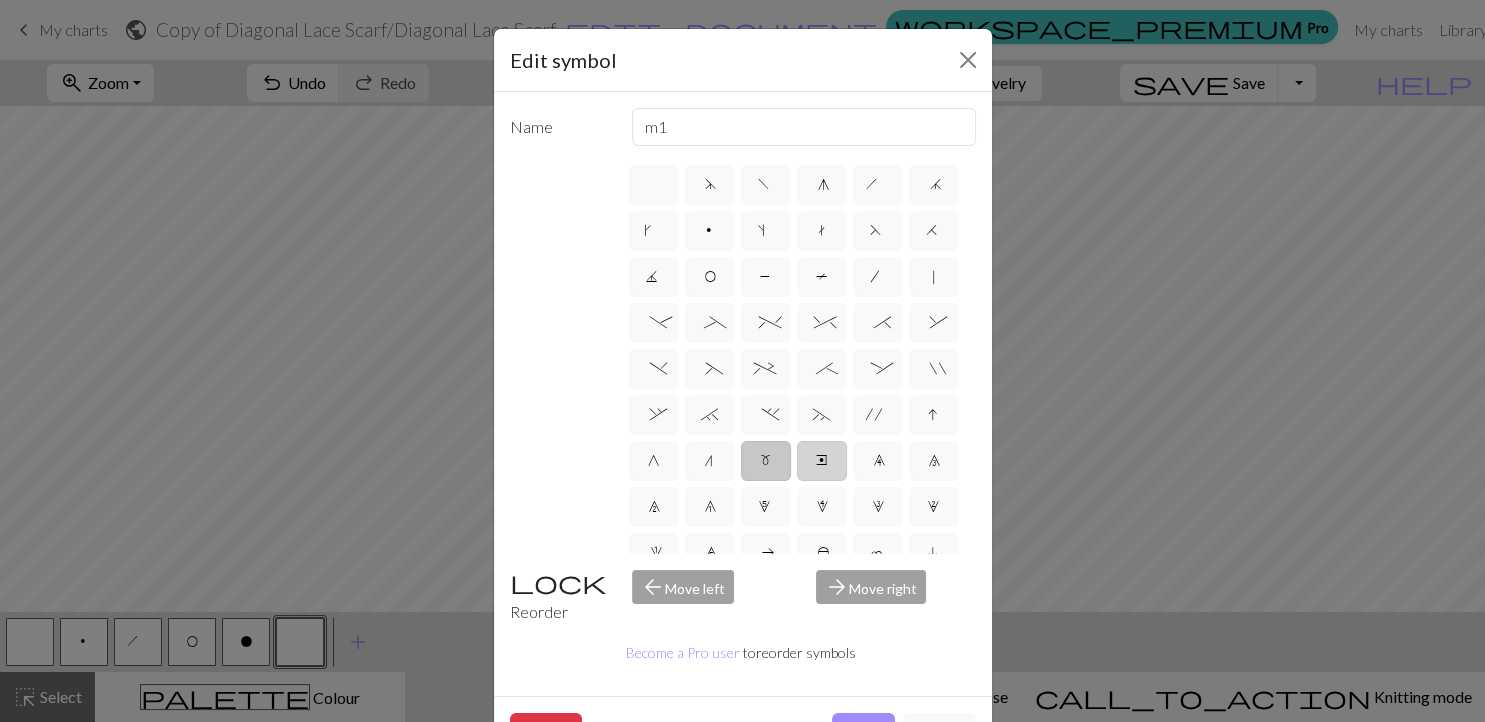 click on "e" at bounding box center [822, 463] 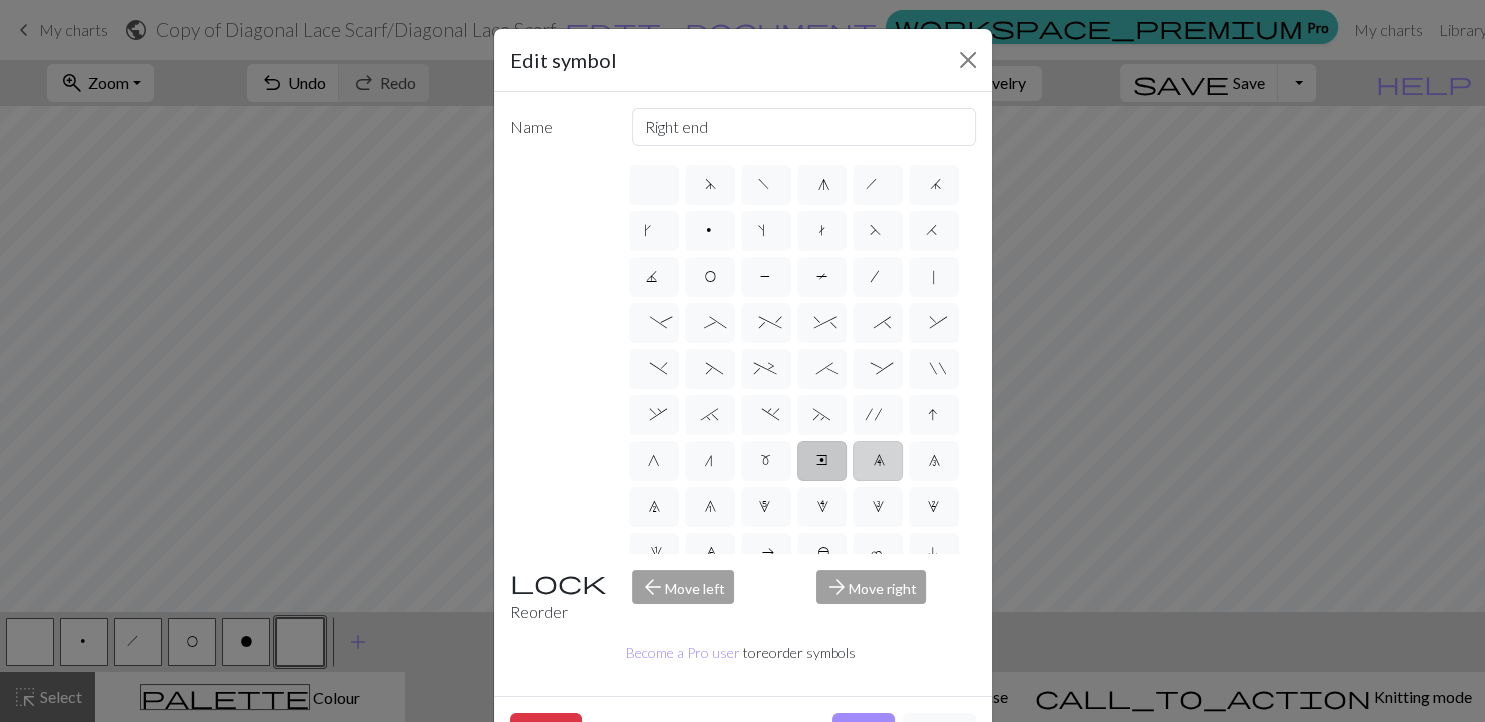 click on "9" at bounding box center [878, 461] 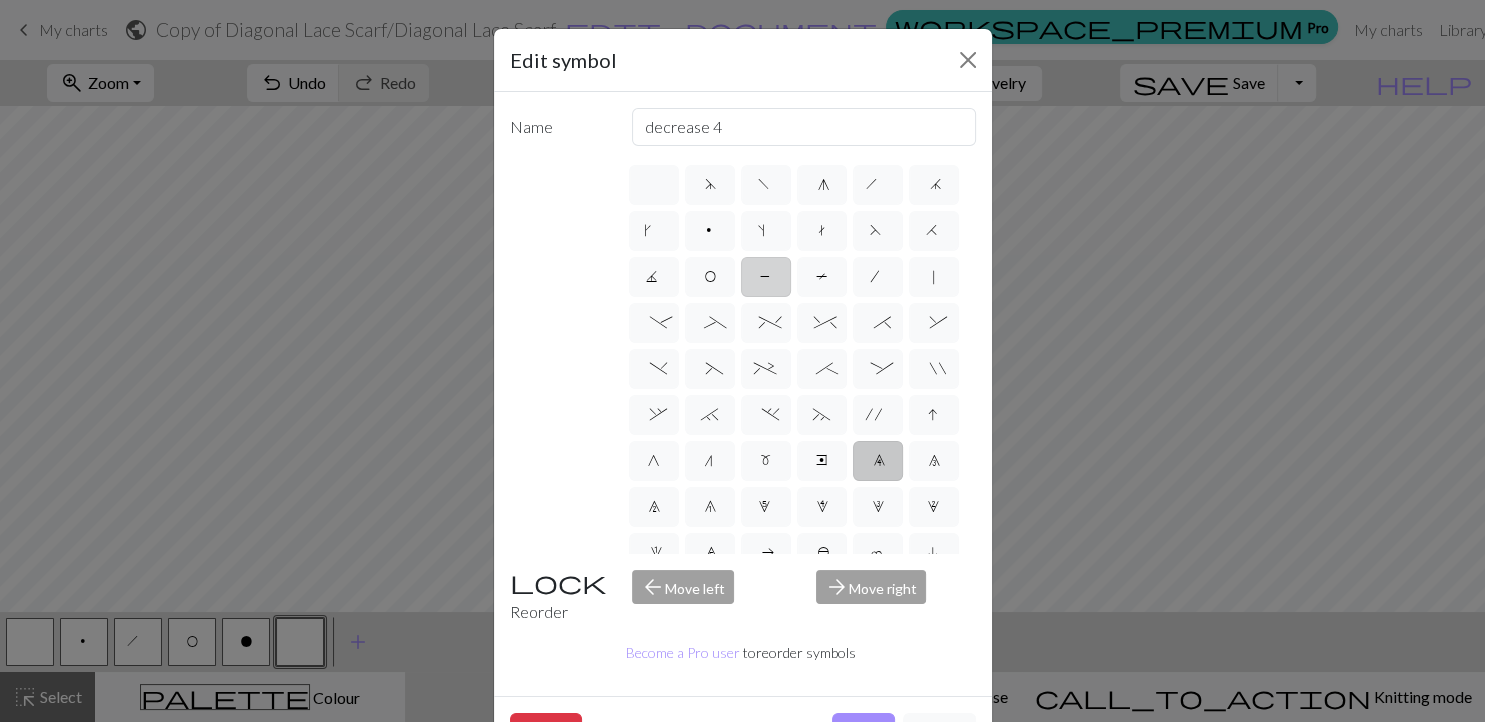 click on "P" at bounding box center (766, 277) 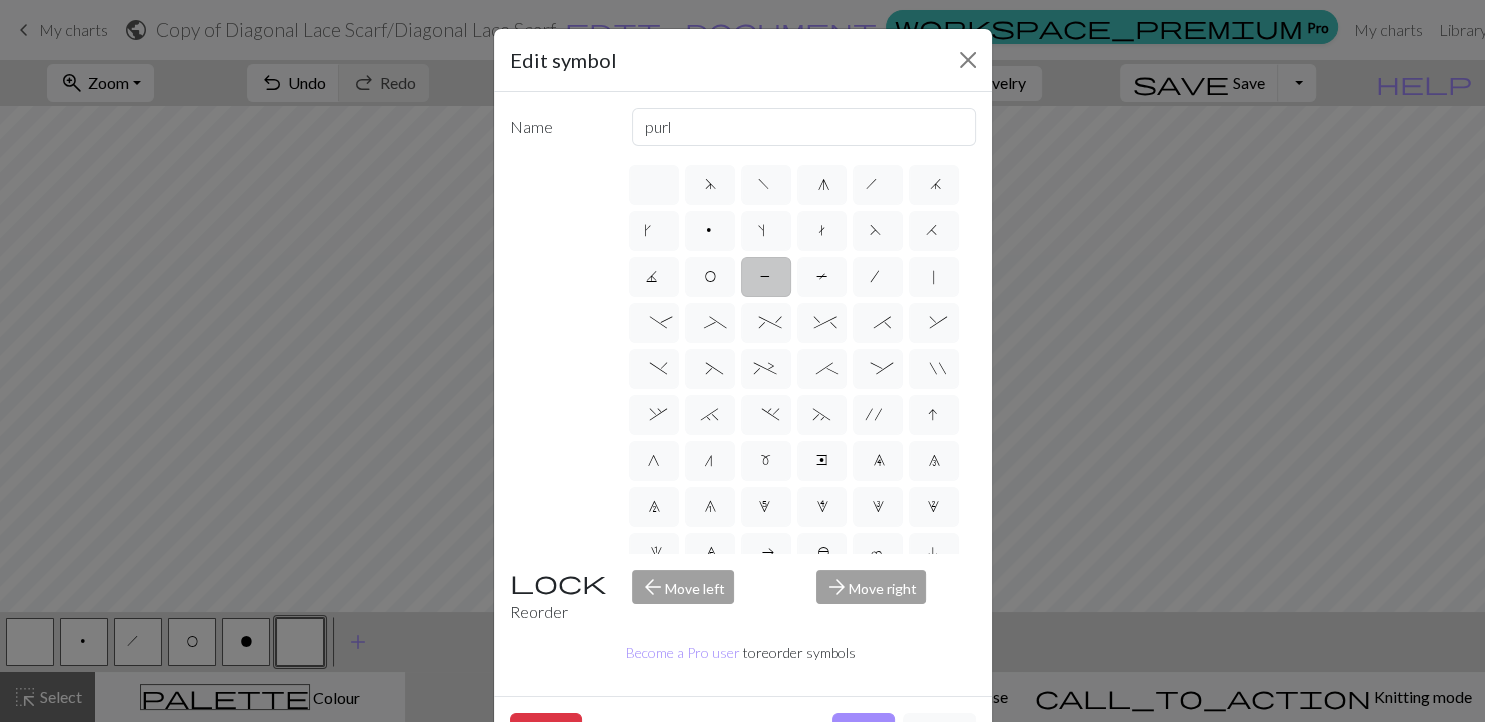 click on "d f g h j k p s t F H J O P T / | - _ % ^ * & ) ( + ; : " , ` . ~ ' I G n m e 9 8 7 6 5 4 3 2 1 0 a b c i l o r u v w x y z A B C D E K L M N R S U V W X Y < >" at bounding box center [801, 358] 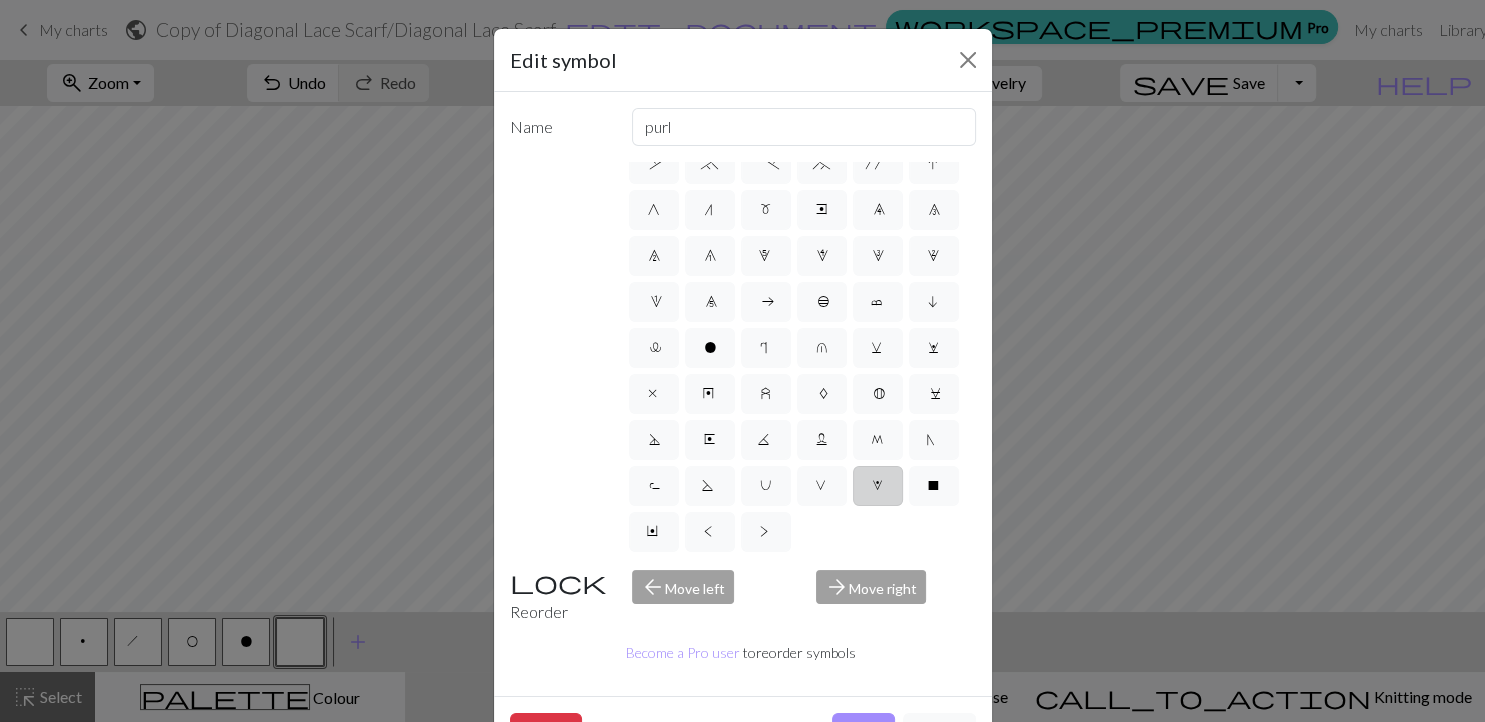 click on "W" at bounding box center (878, 486) 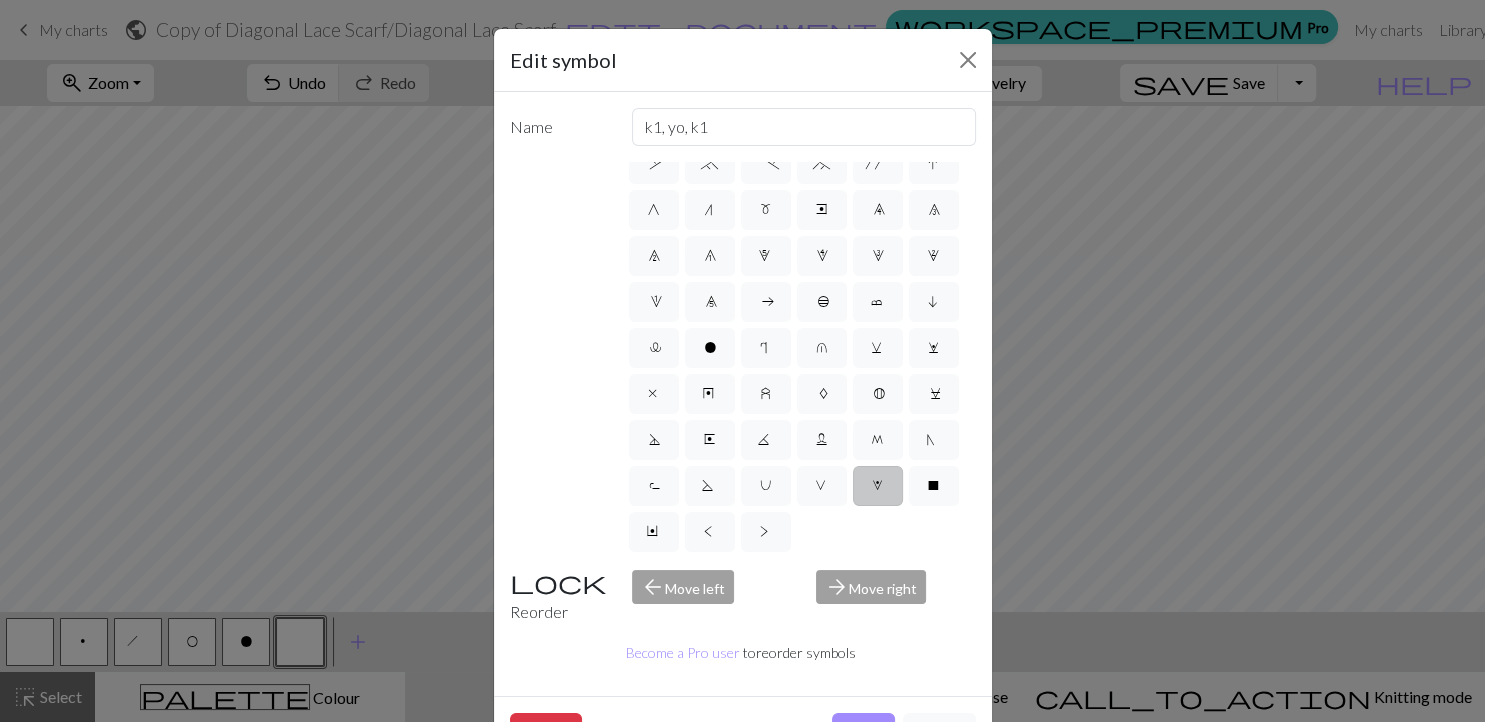 scroll, scrollTop: 53, scrollLeft: 0, axis: vertical 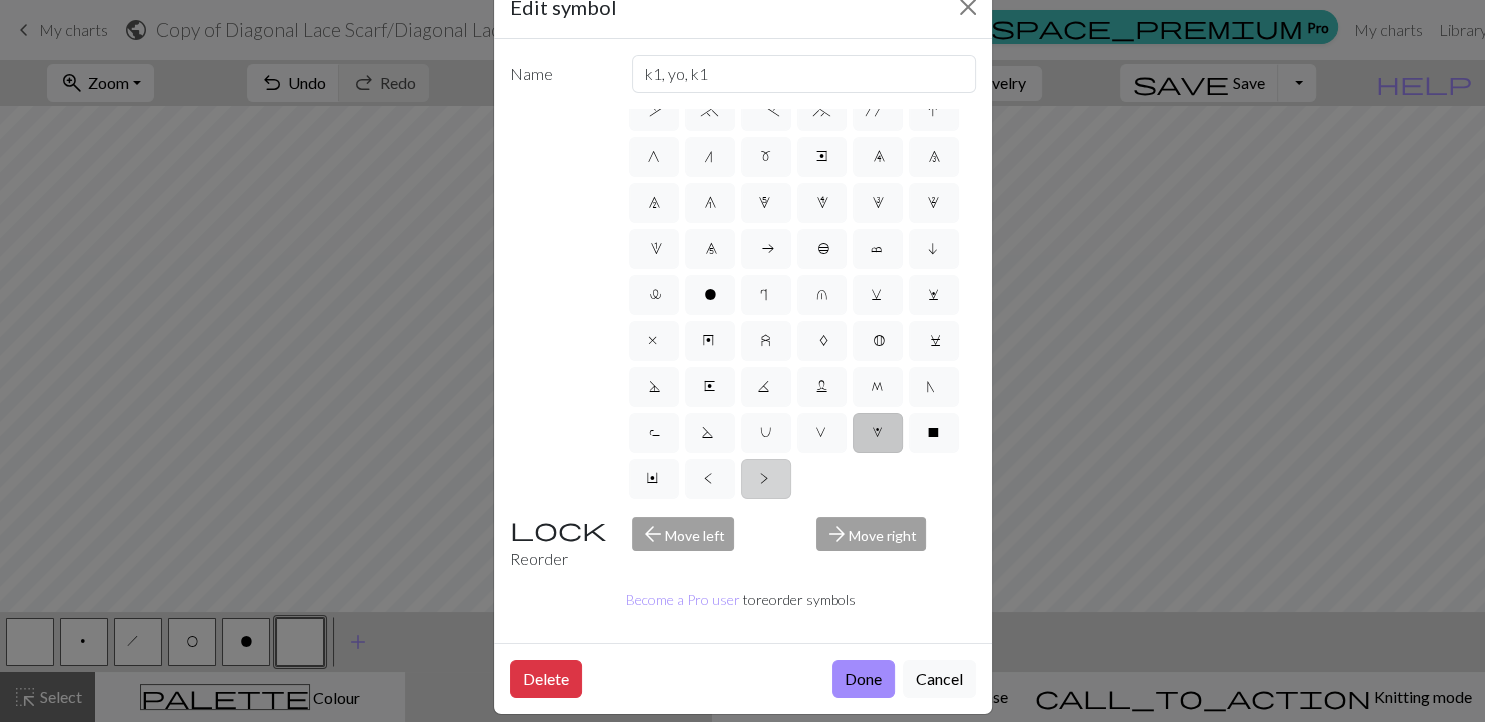 click on ">" at bounding box center [766, 481] 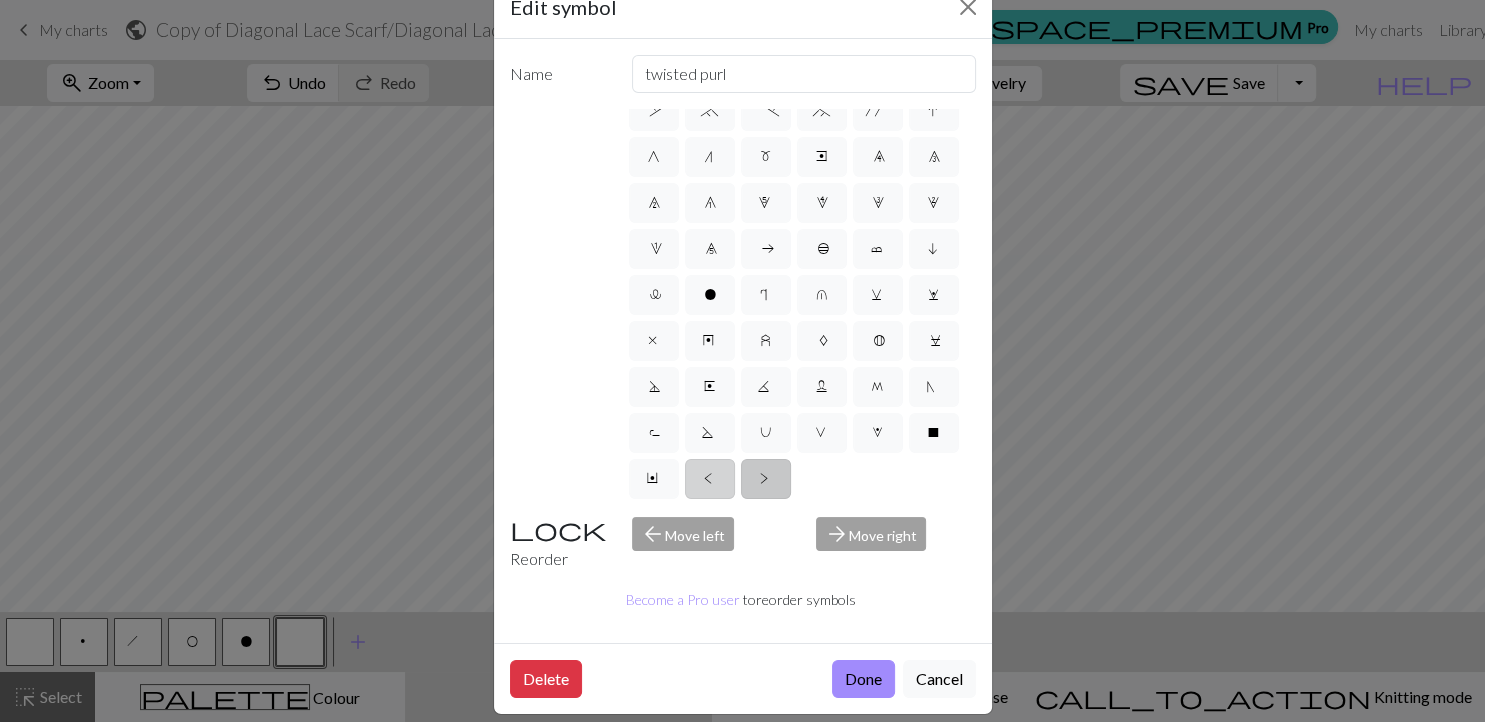 click on "<" at bounding box center (710, 479) 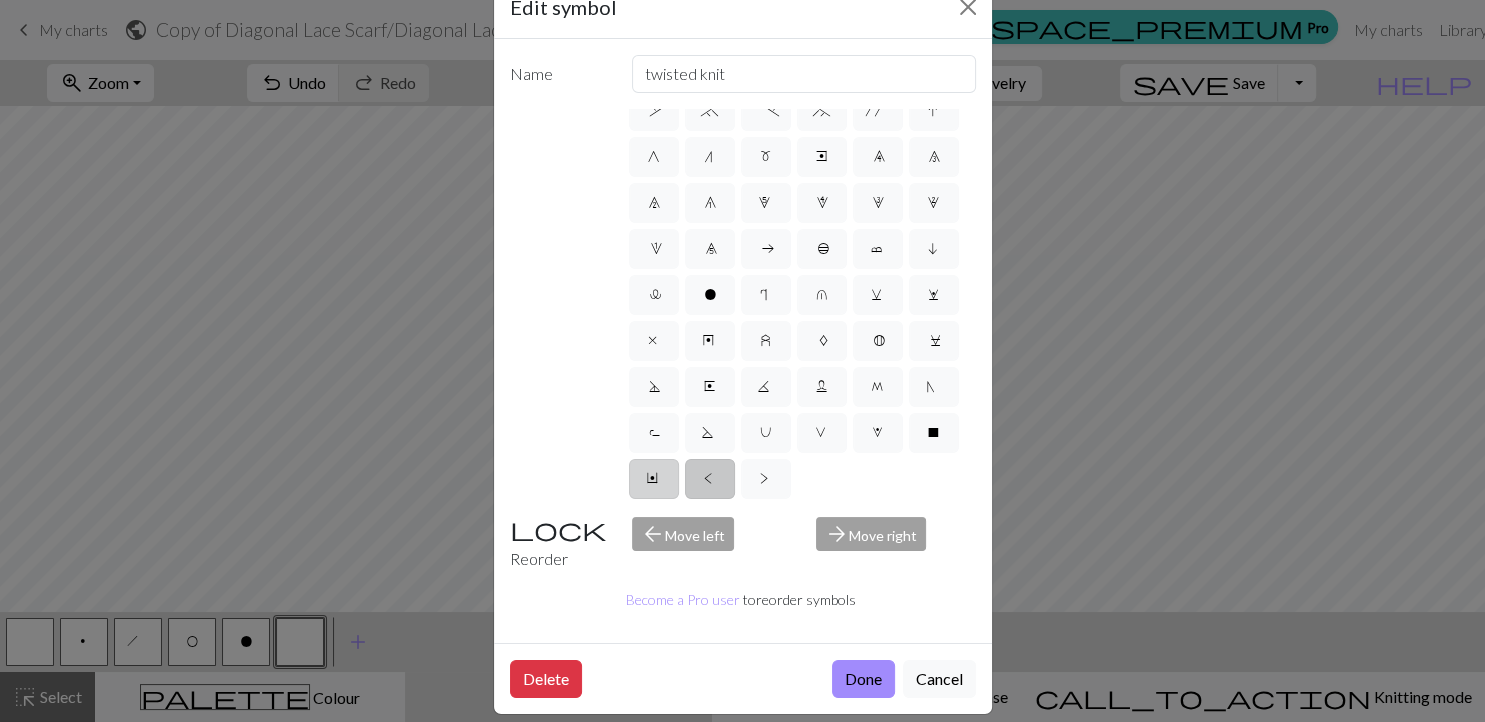 click on "Y" at bounding box center [654, 481] 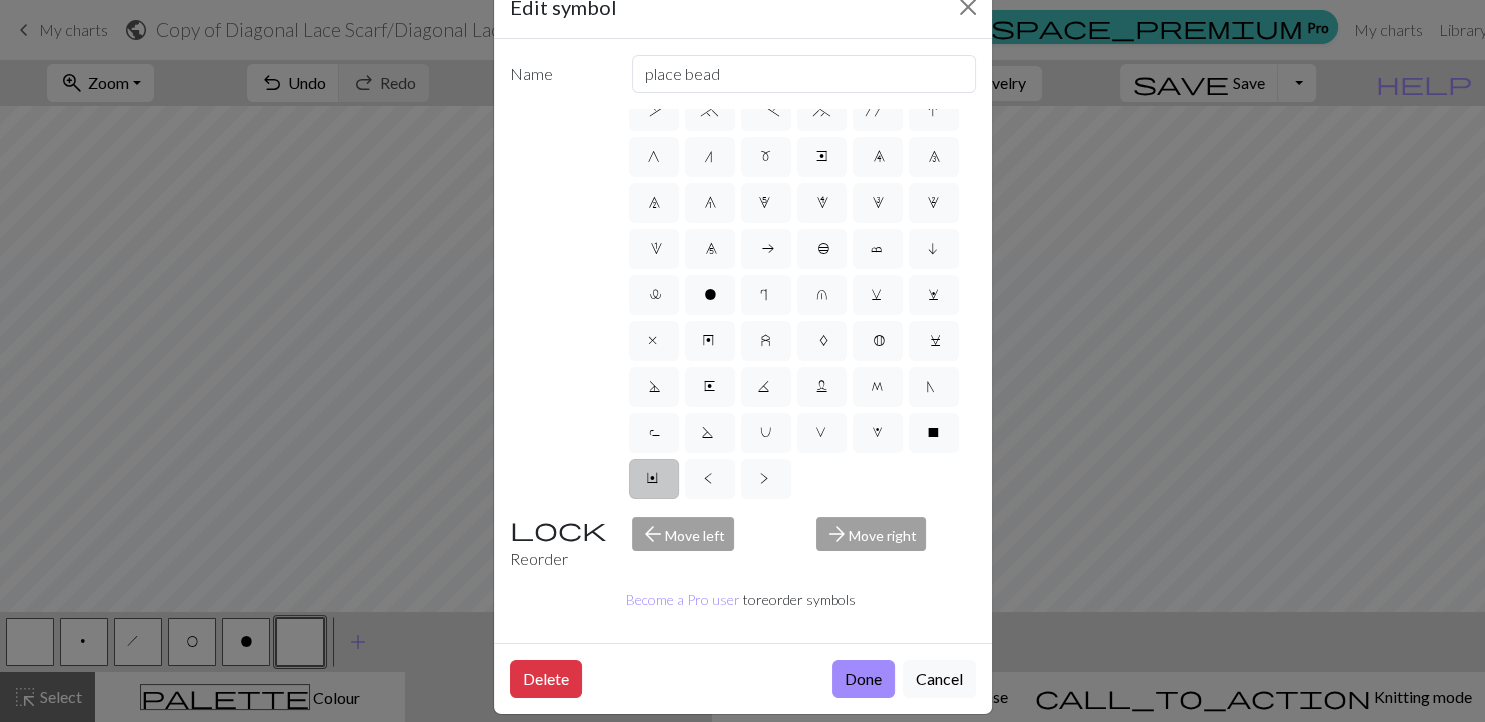 click on "d f g h j k p s t F H J O P T / | - _ % ^ * & ) ( + ; : " , ` . ~ ' I G n m e 9 8 7 6 5 4 3 2 1 0 a b c i l o r u v w x y z A B C D E K L M N R S U V W X Y < >" at bounding box center (801, 305) 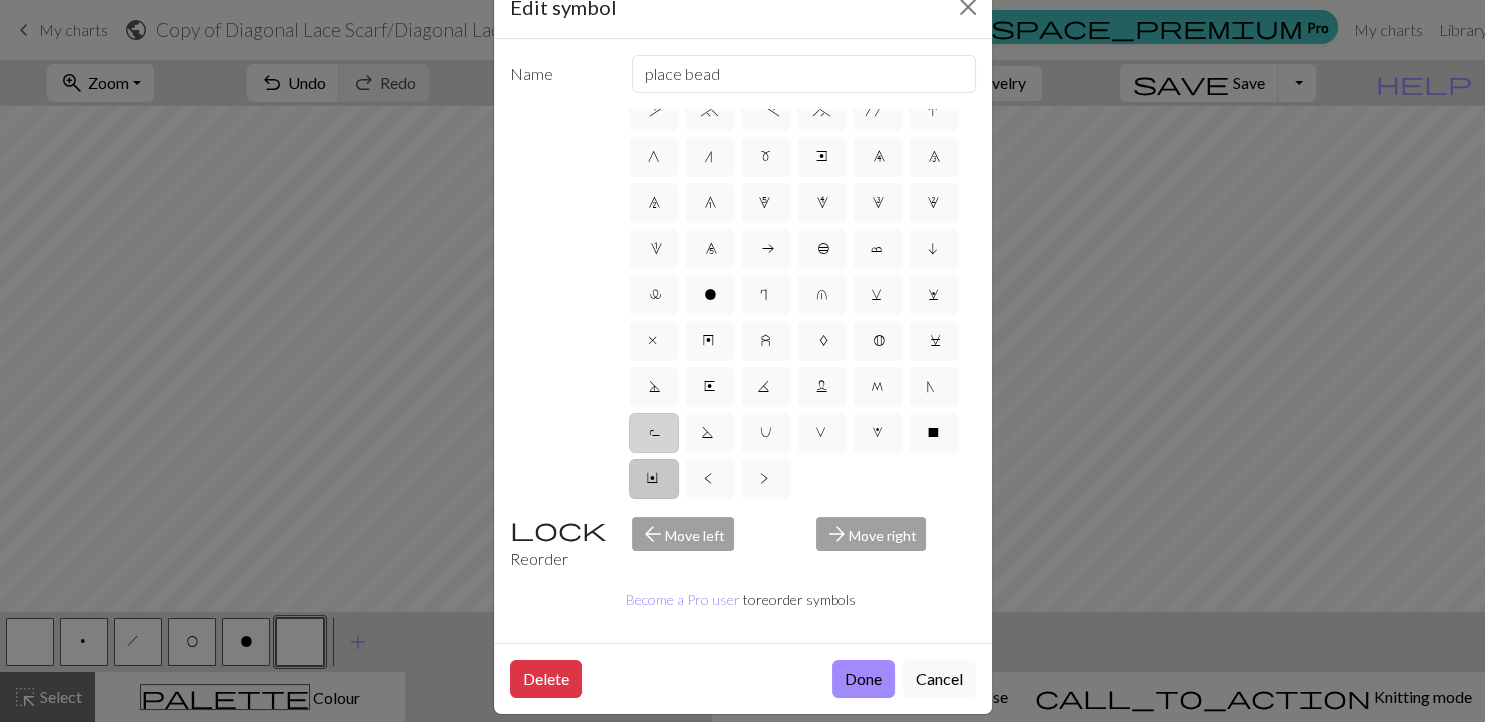 click on "R" at bounding box center (654, 435) 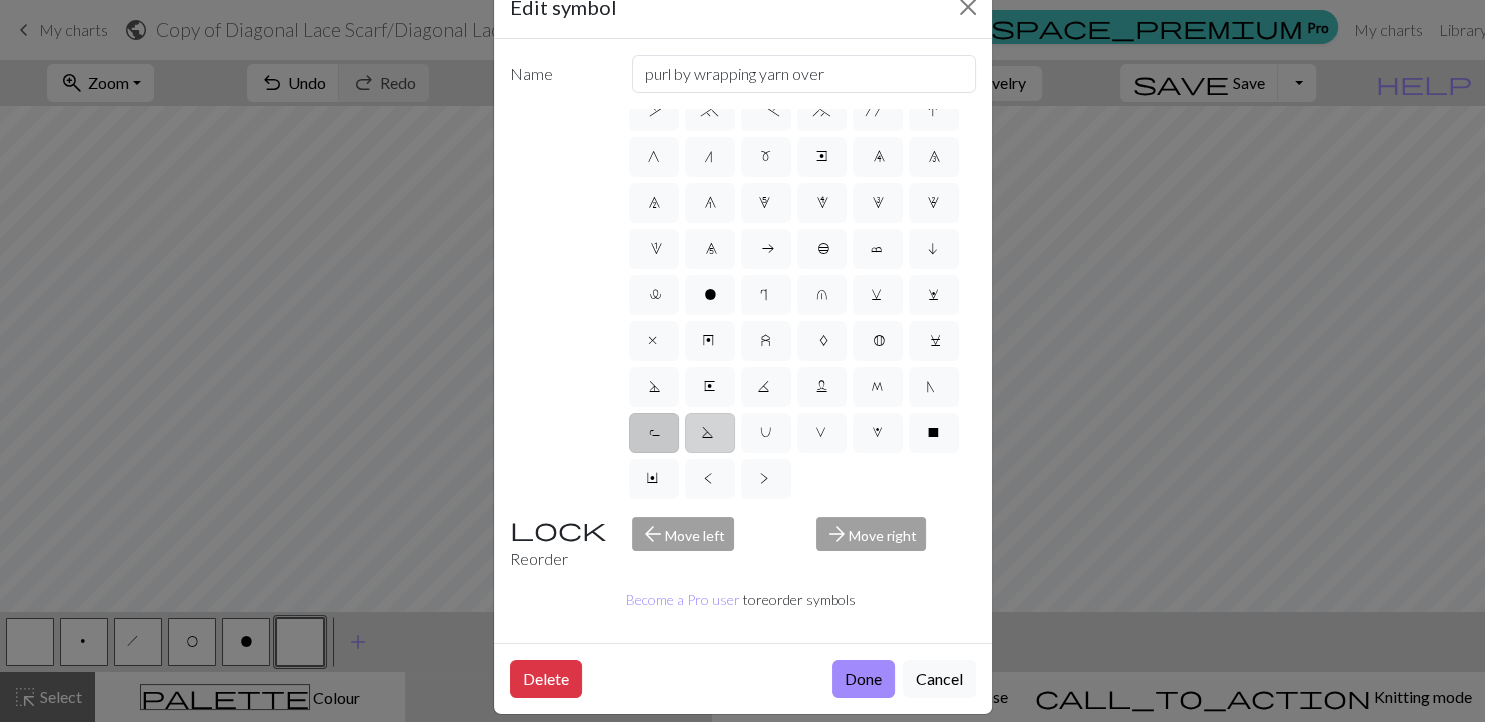 click on "S" at bounding box center (710, 433) 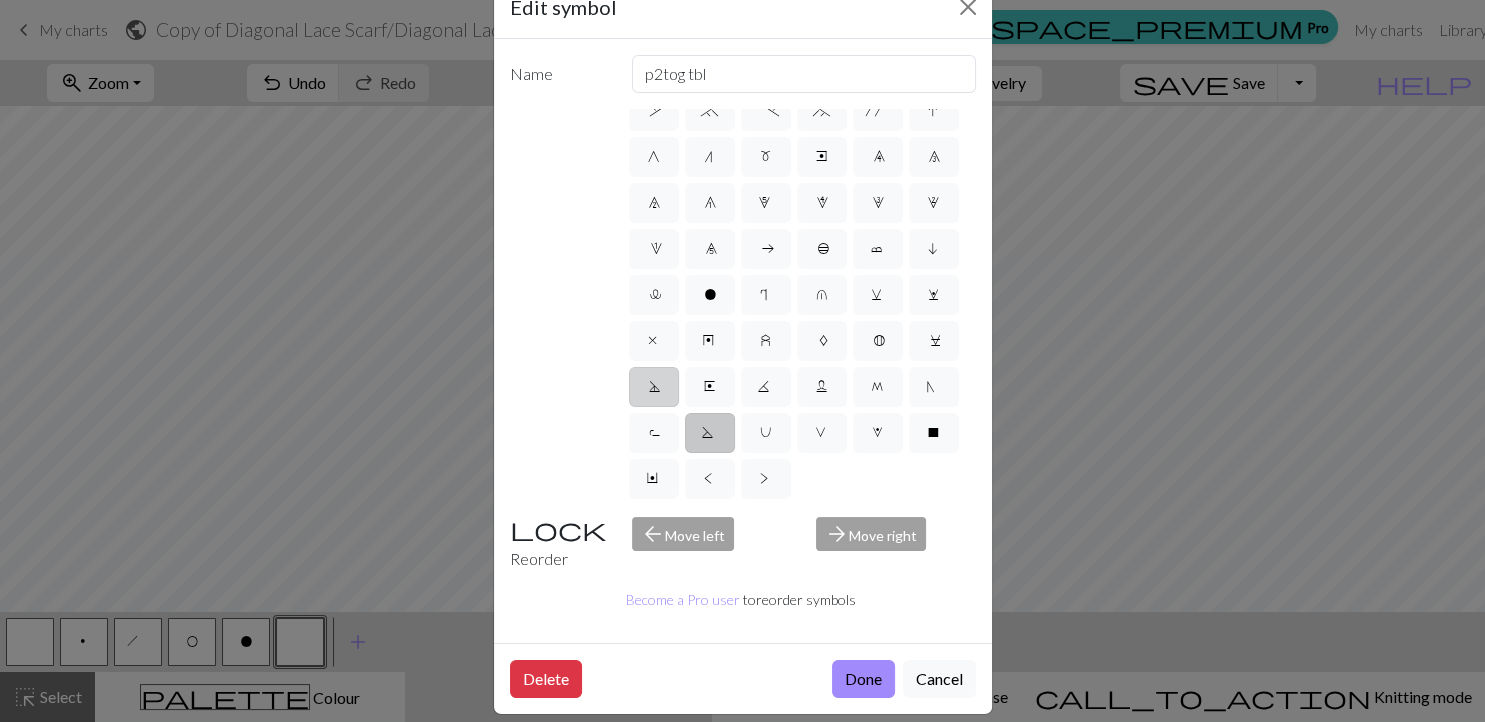 click on "D" at bounding box center [654, 389] 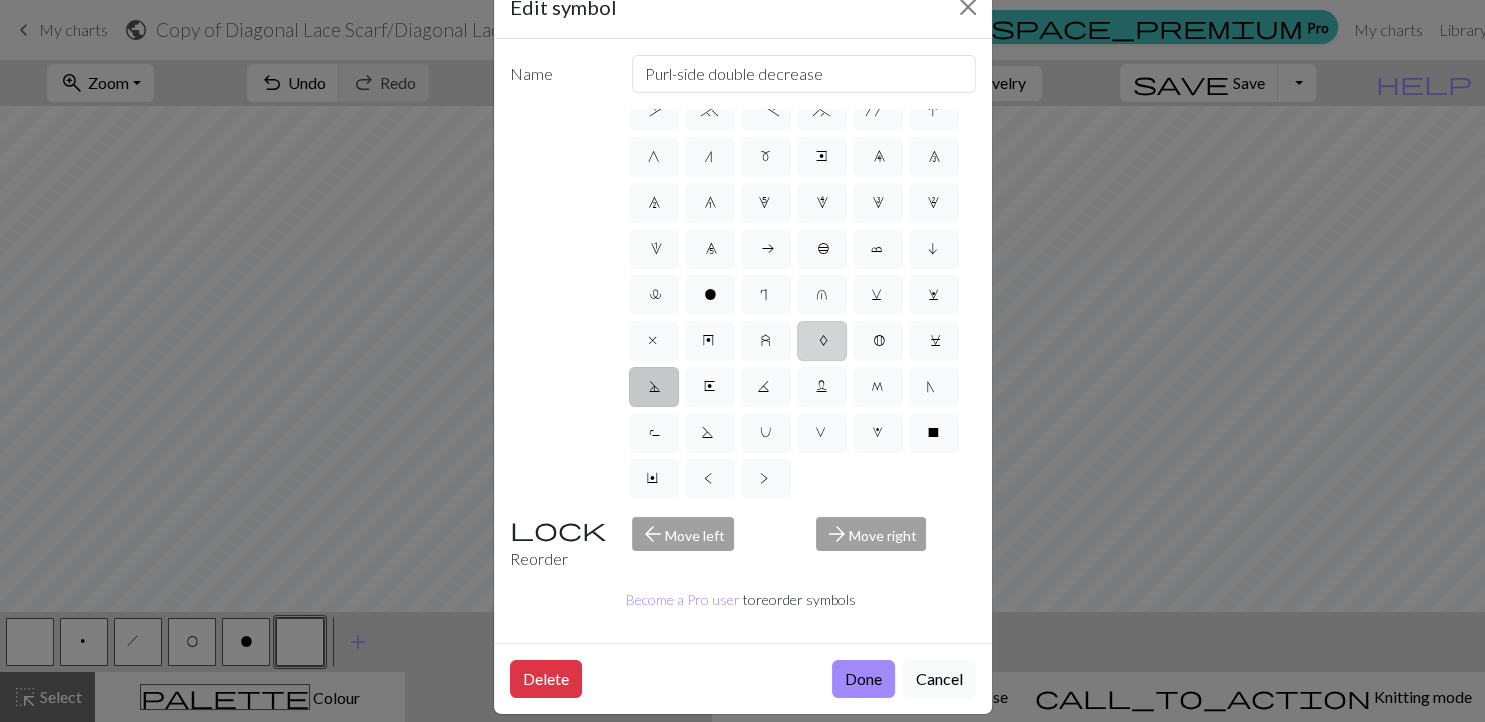 scroll, scrollTop: 199, scrollLeft: 0, axis: vertical 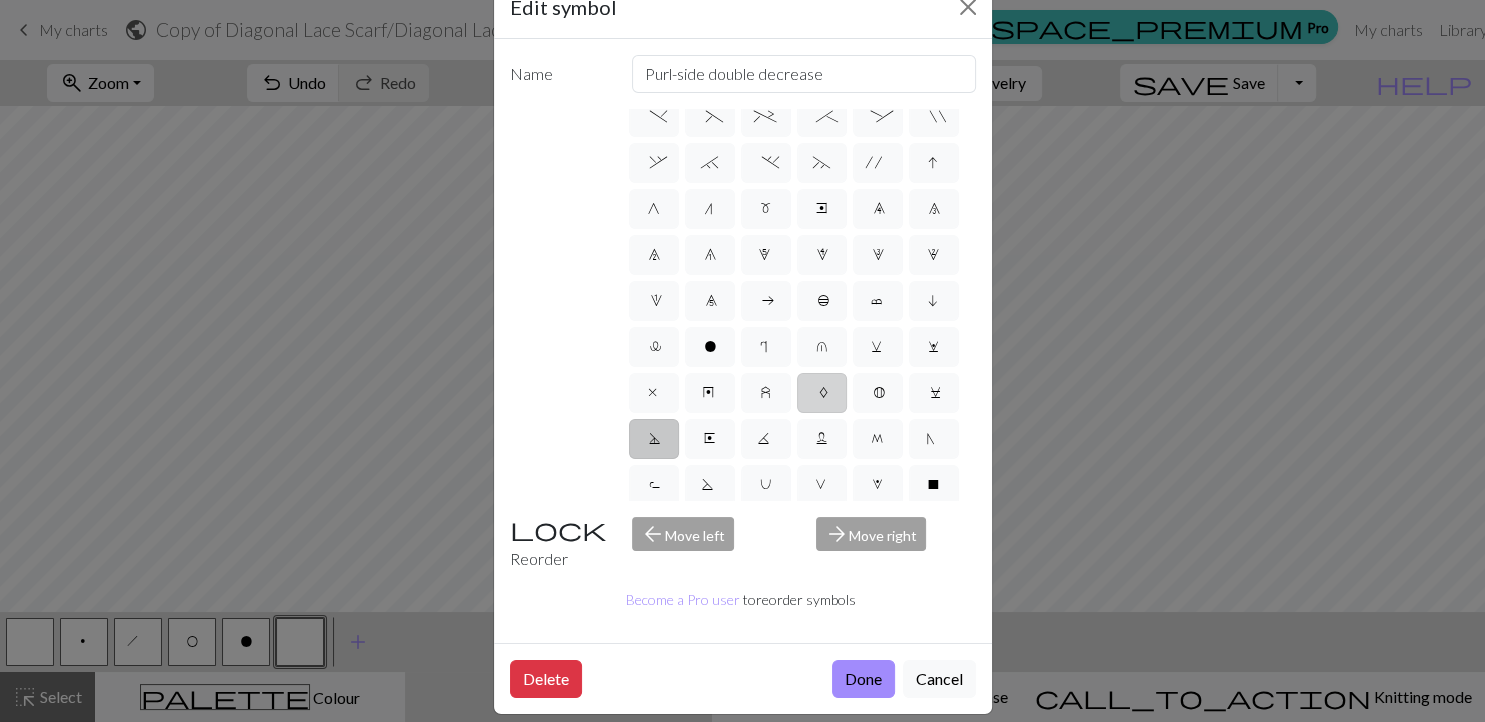 click on "u" at bounding box center [822, 347] 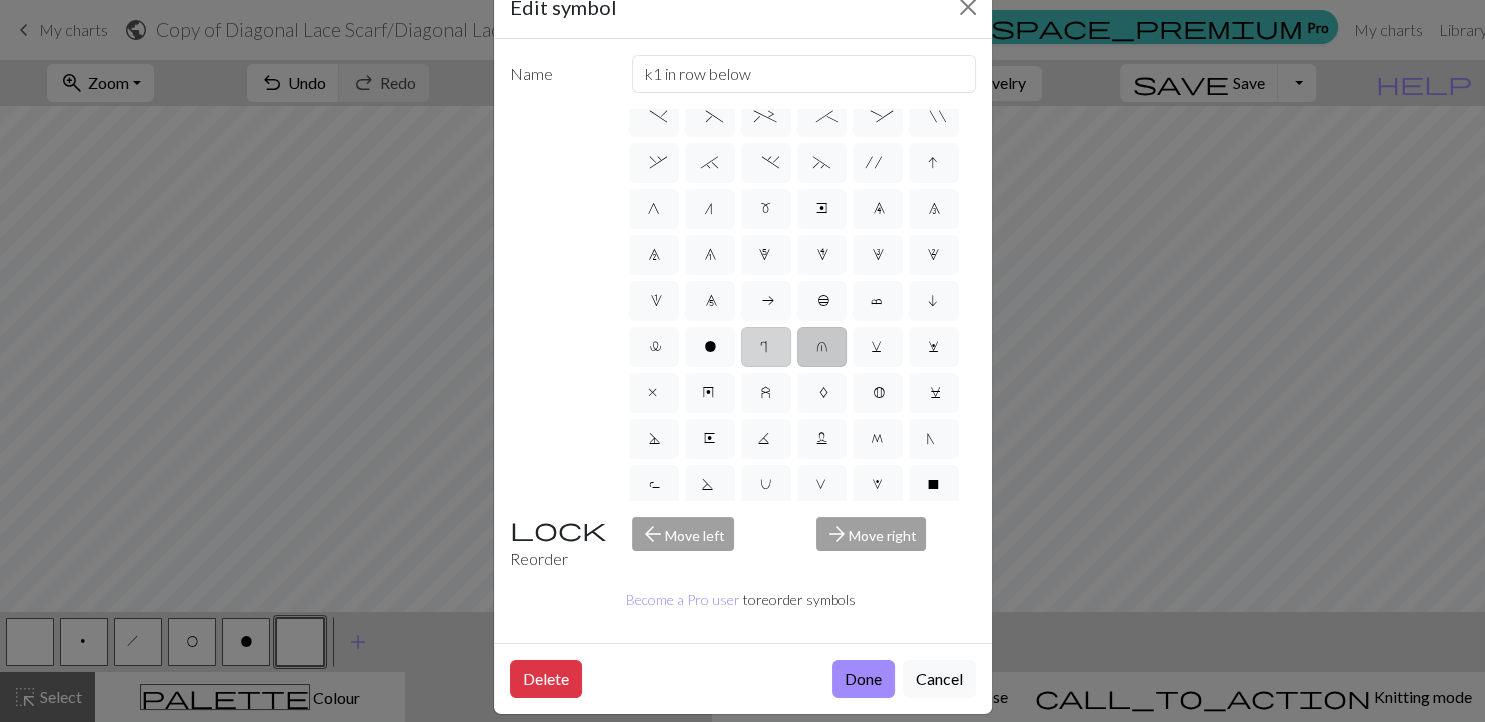 click on "r" at bounding box center [766, 347] 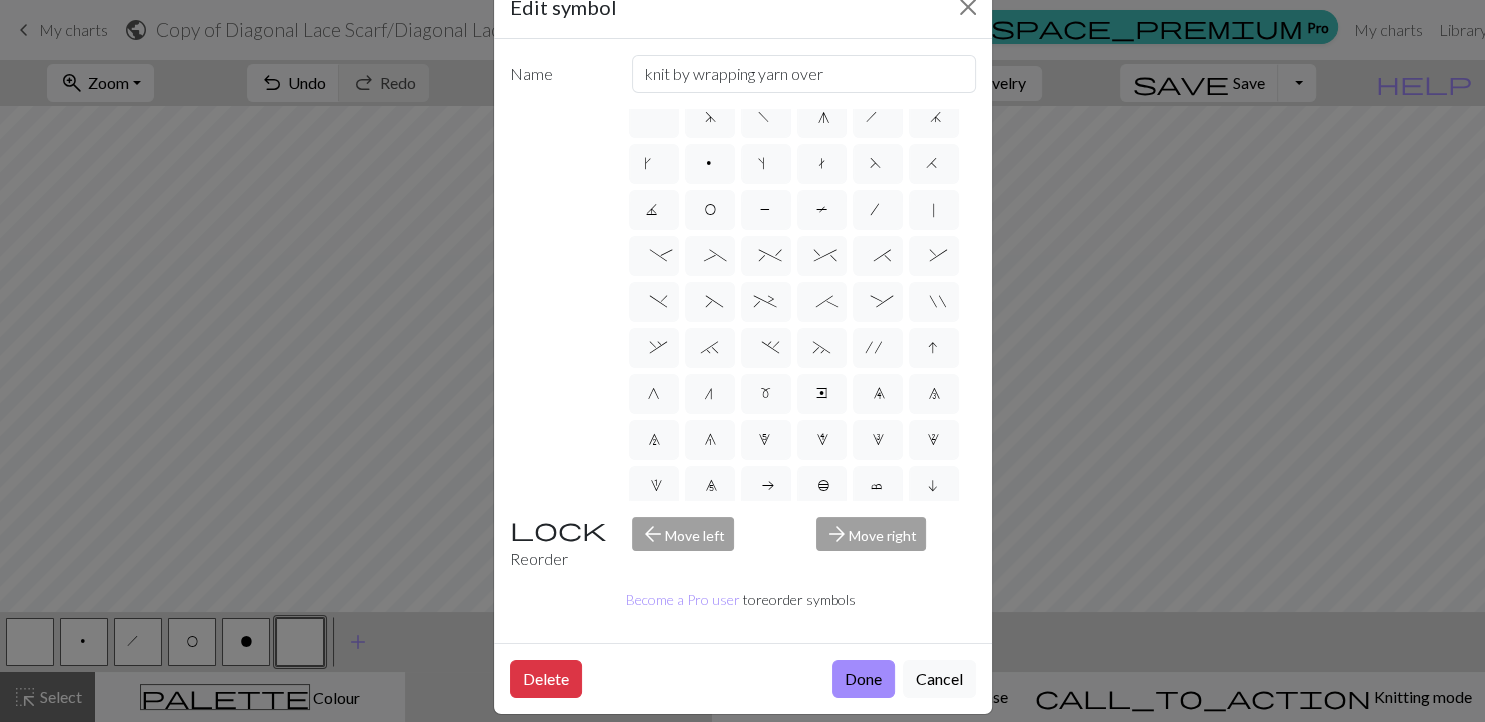 scroll, scrollTop: 0, scrollLeft: 0, axis: both 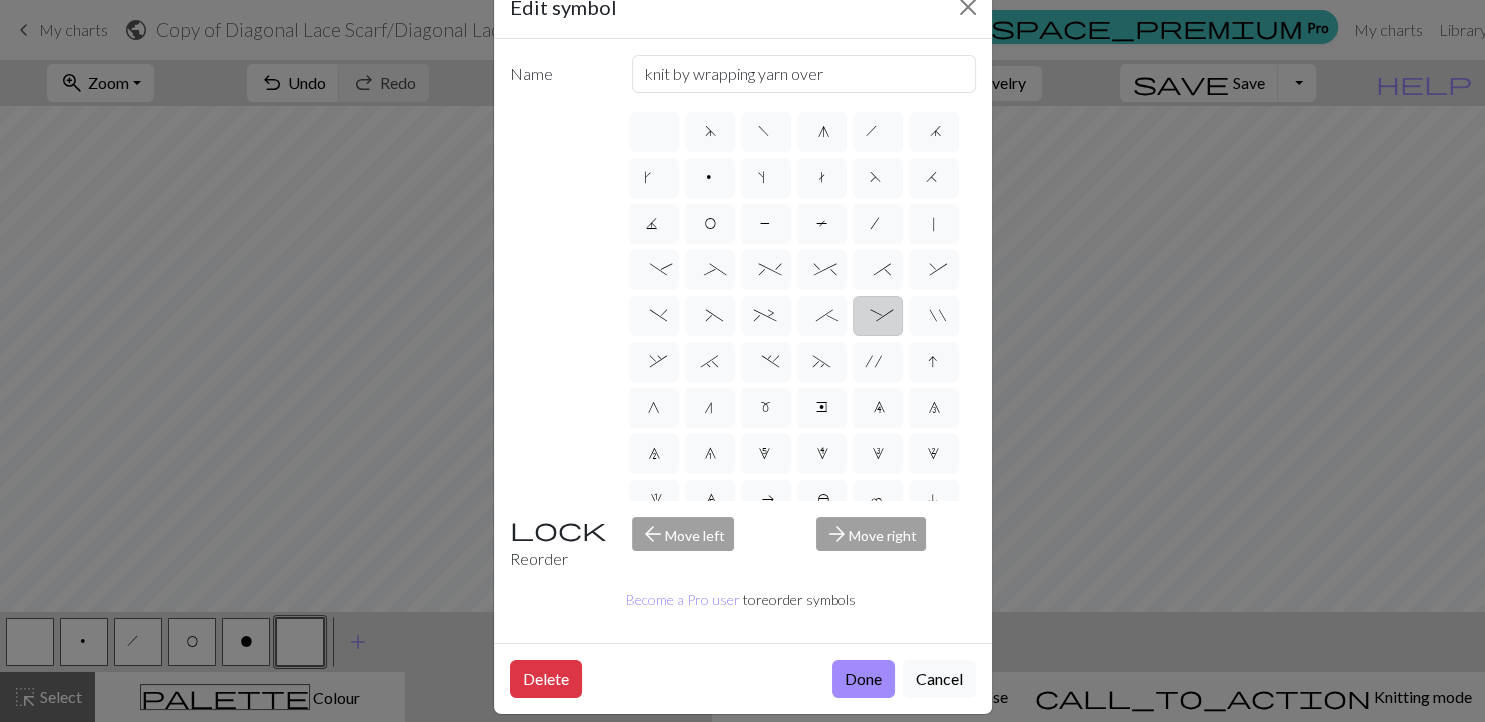 click on ":" at bounding box center [878, 316] 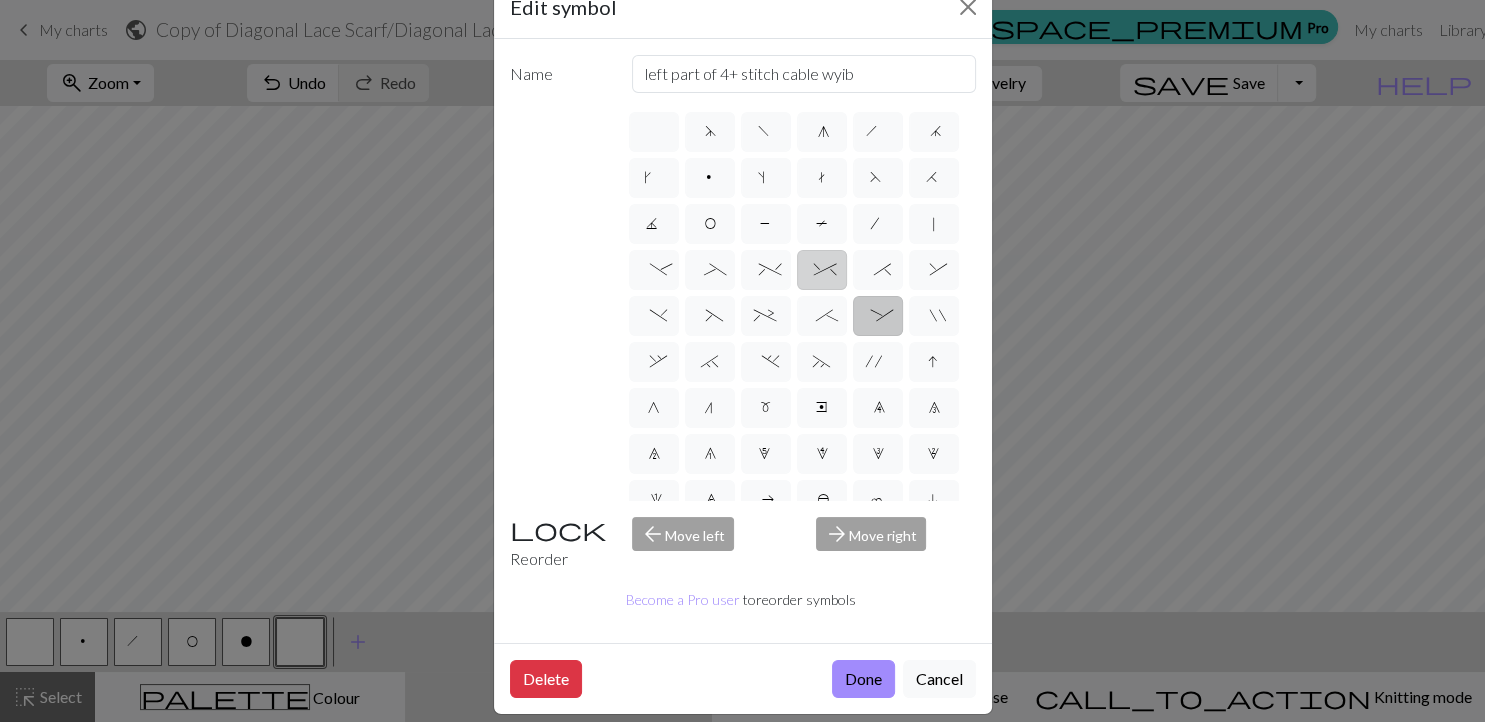 click on "^" at bounding box center [822, 270] 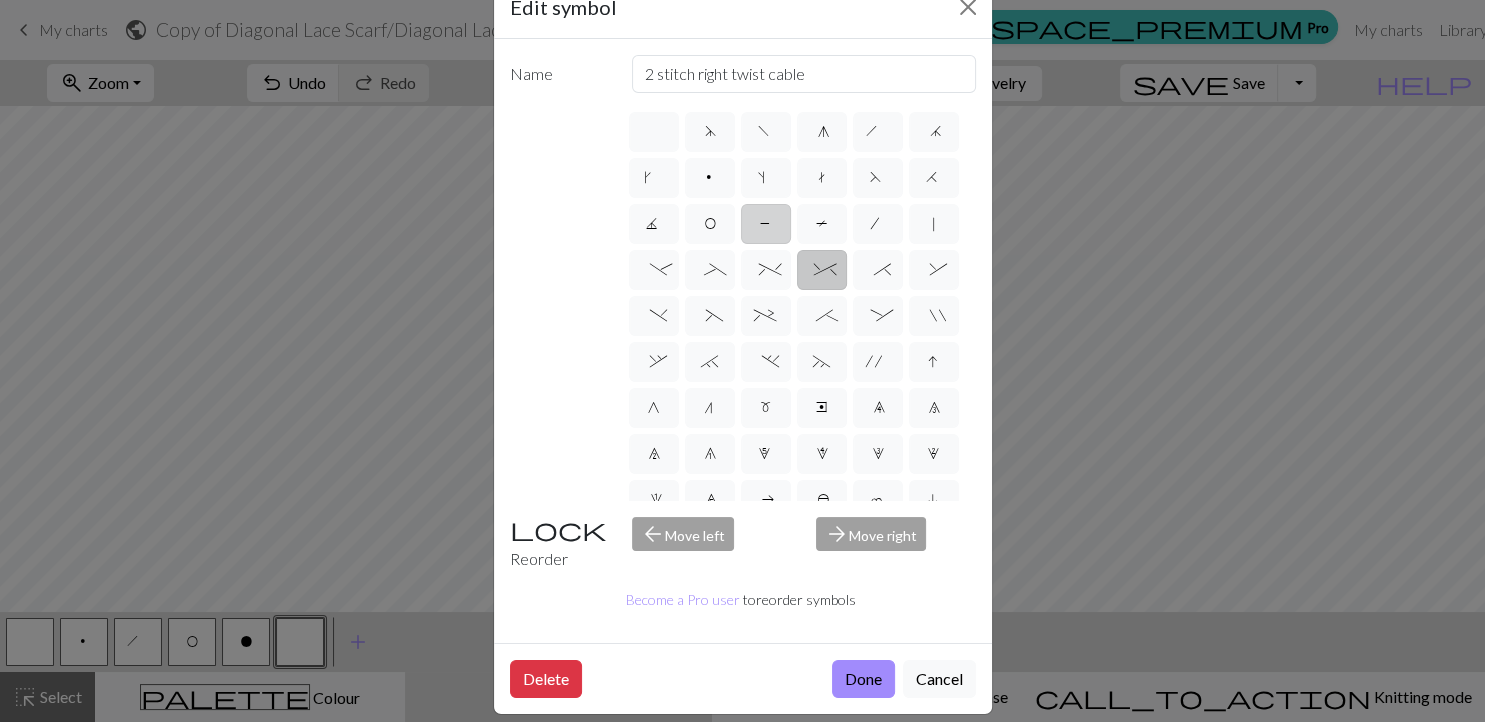 click on "P" at bounding box center (766, 226) 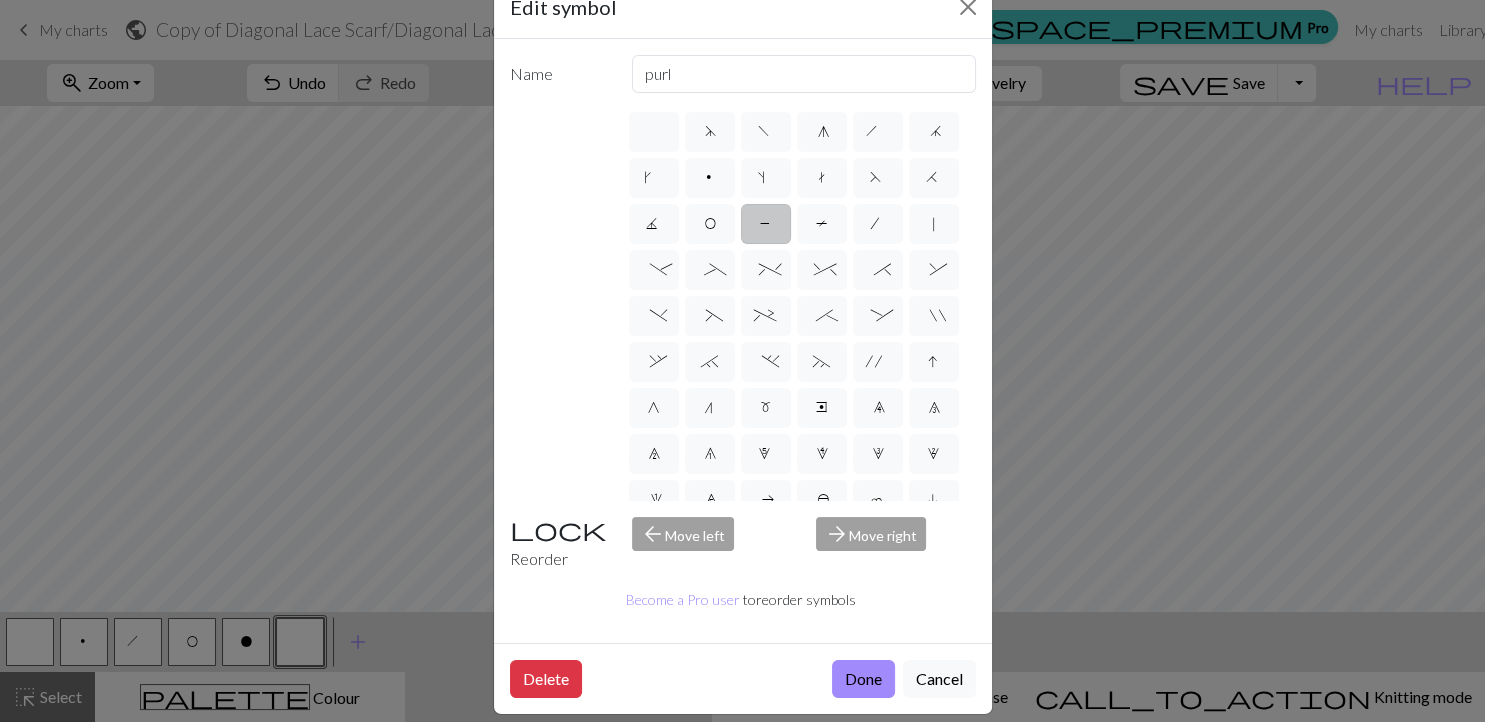 scroll, scrollTop: 0, scrollLeft: 0, axis: both 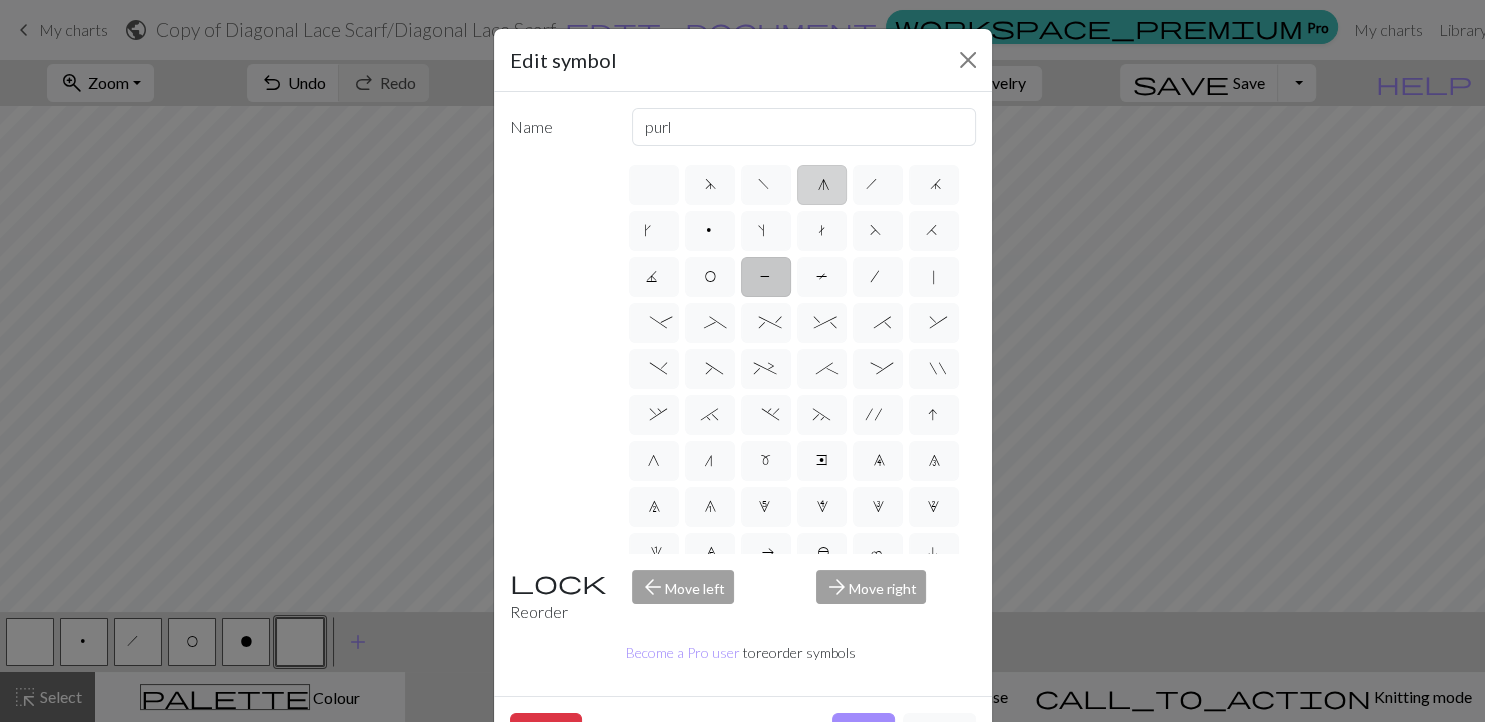 click on "g" at bounding box center (822, 185) 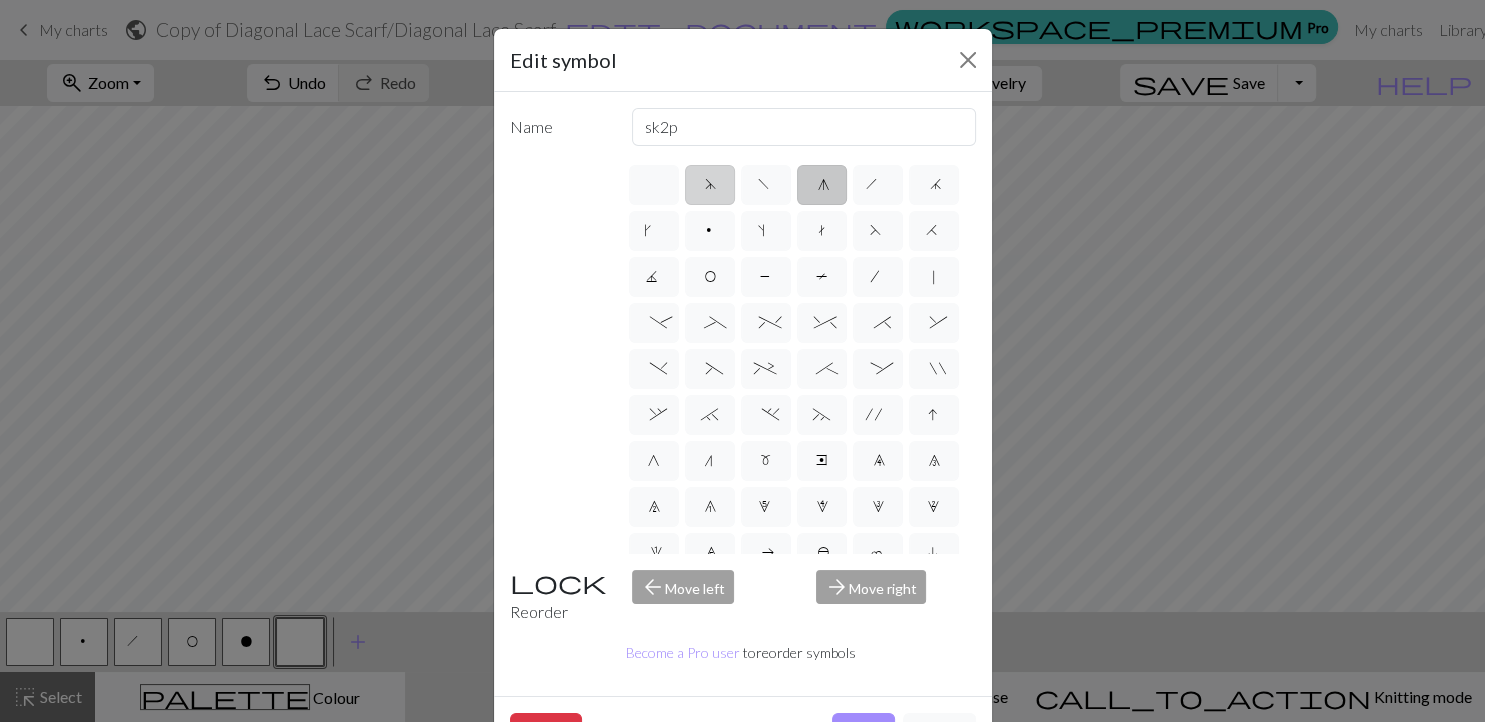 click on "d" at bounding box center [710, 185] 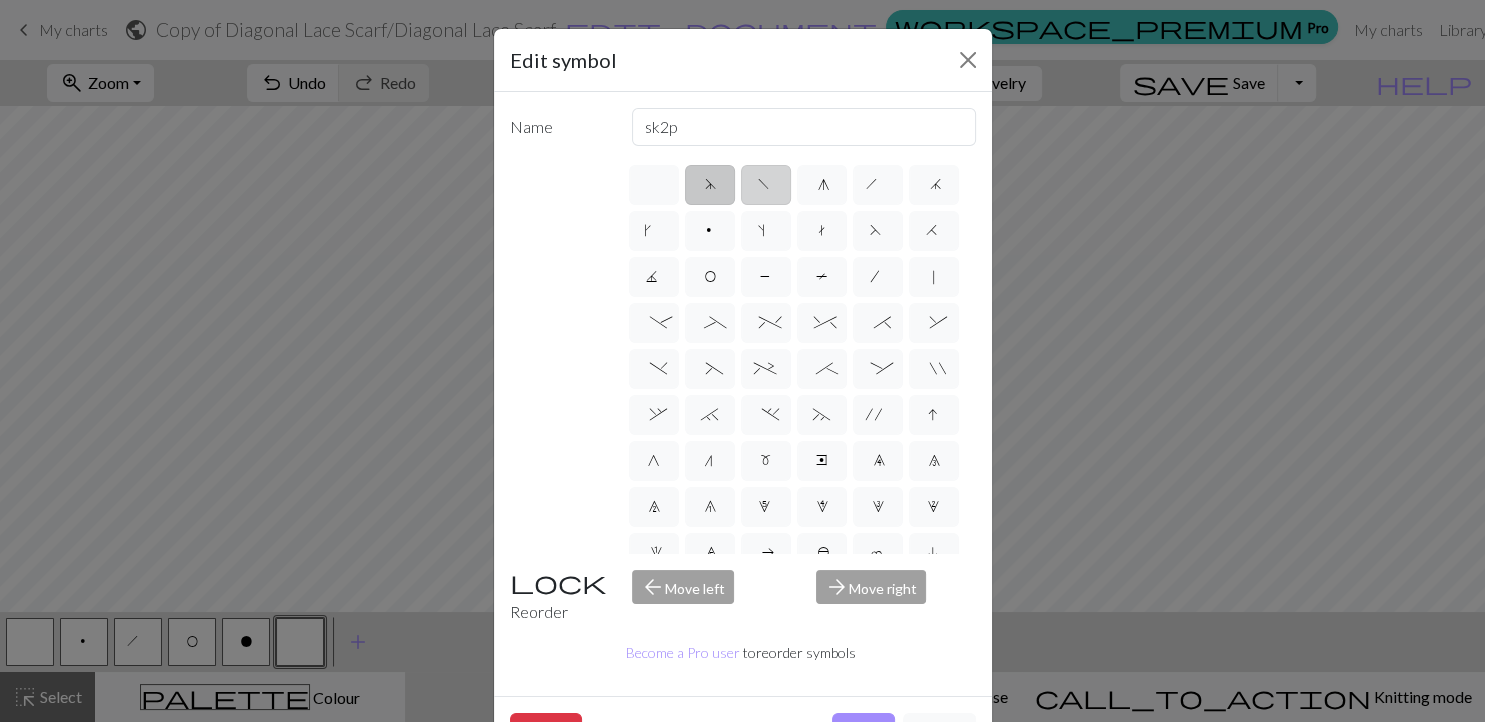 click on "f" at bounding box center (766, 185) 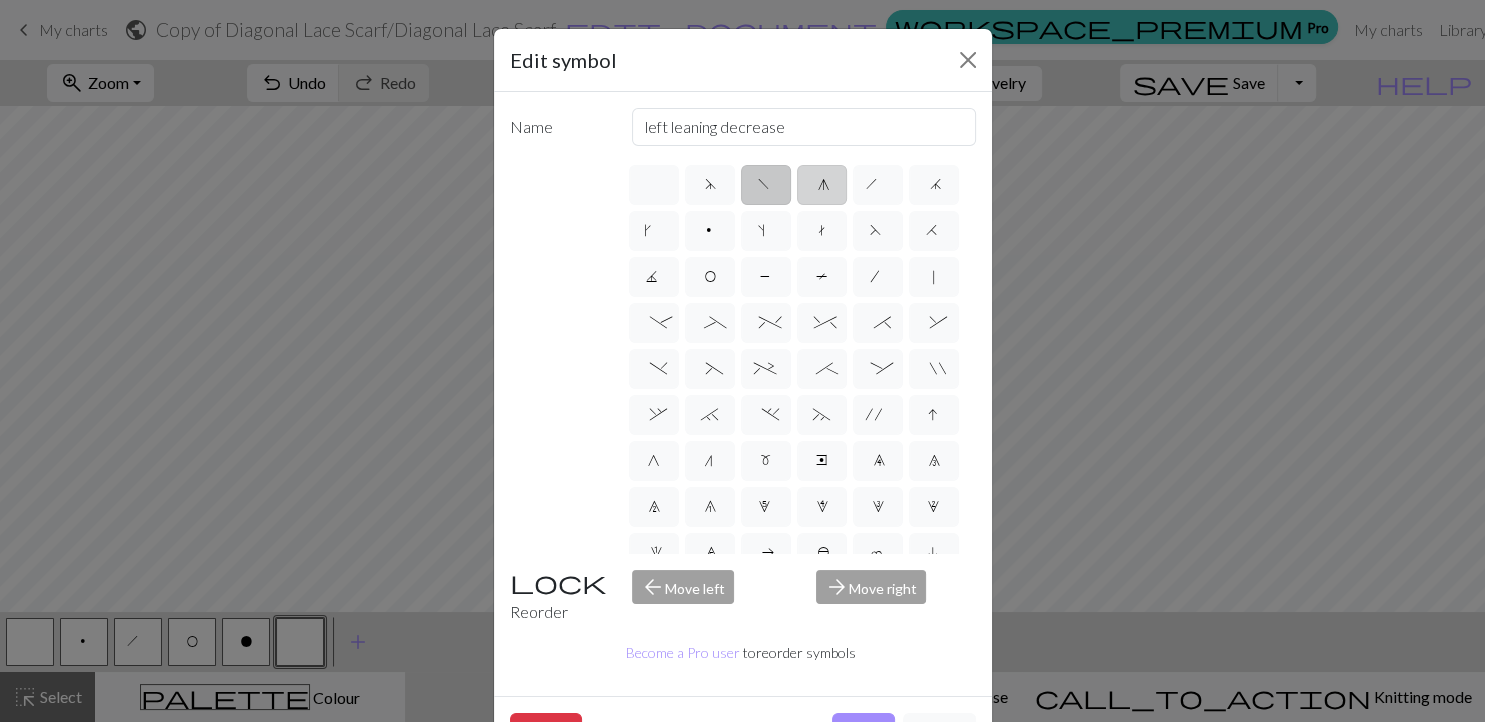 click on "g" at bounding box center [822, 187] 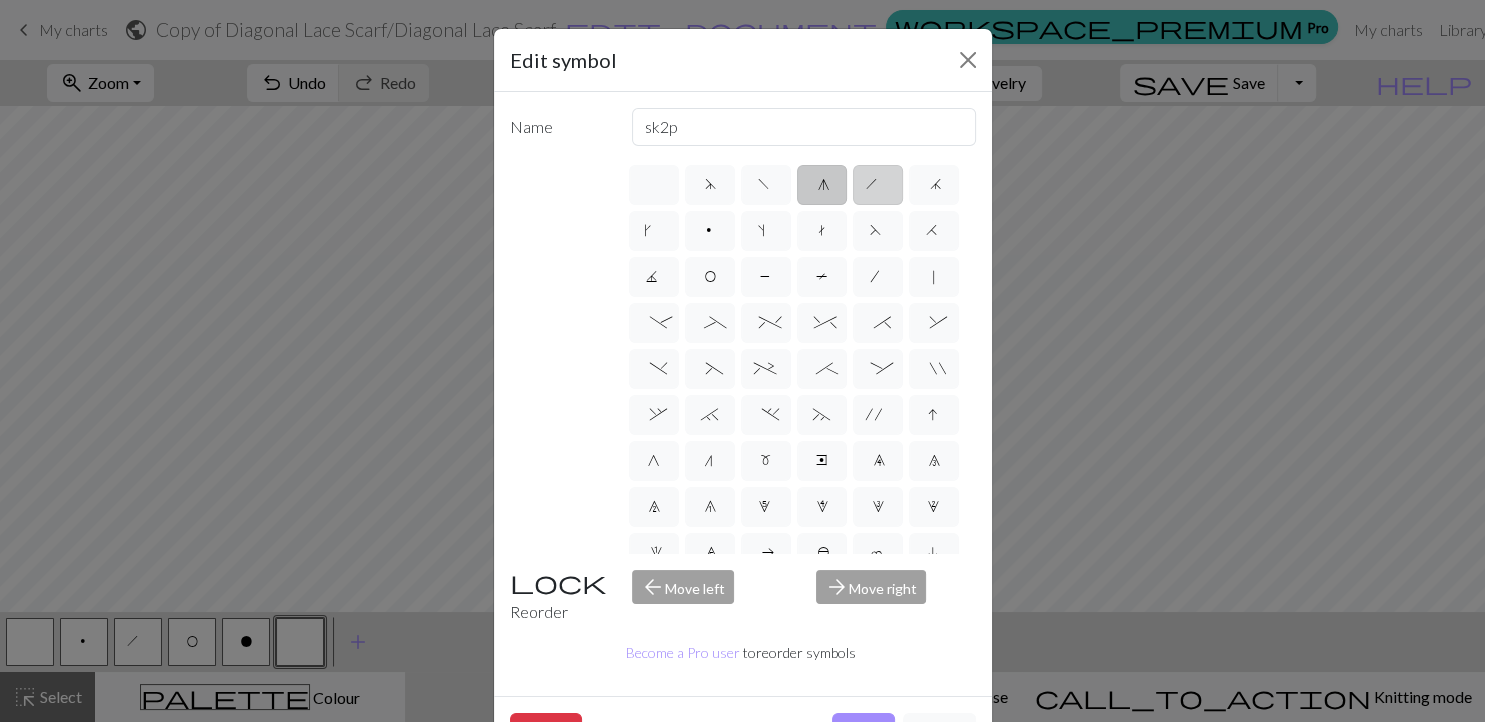 click on "h" at bounding box center (878, 187) 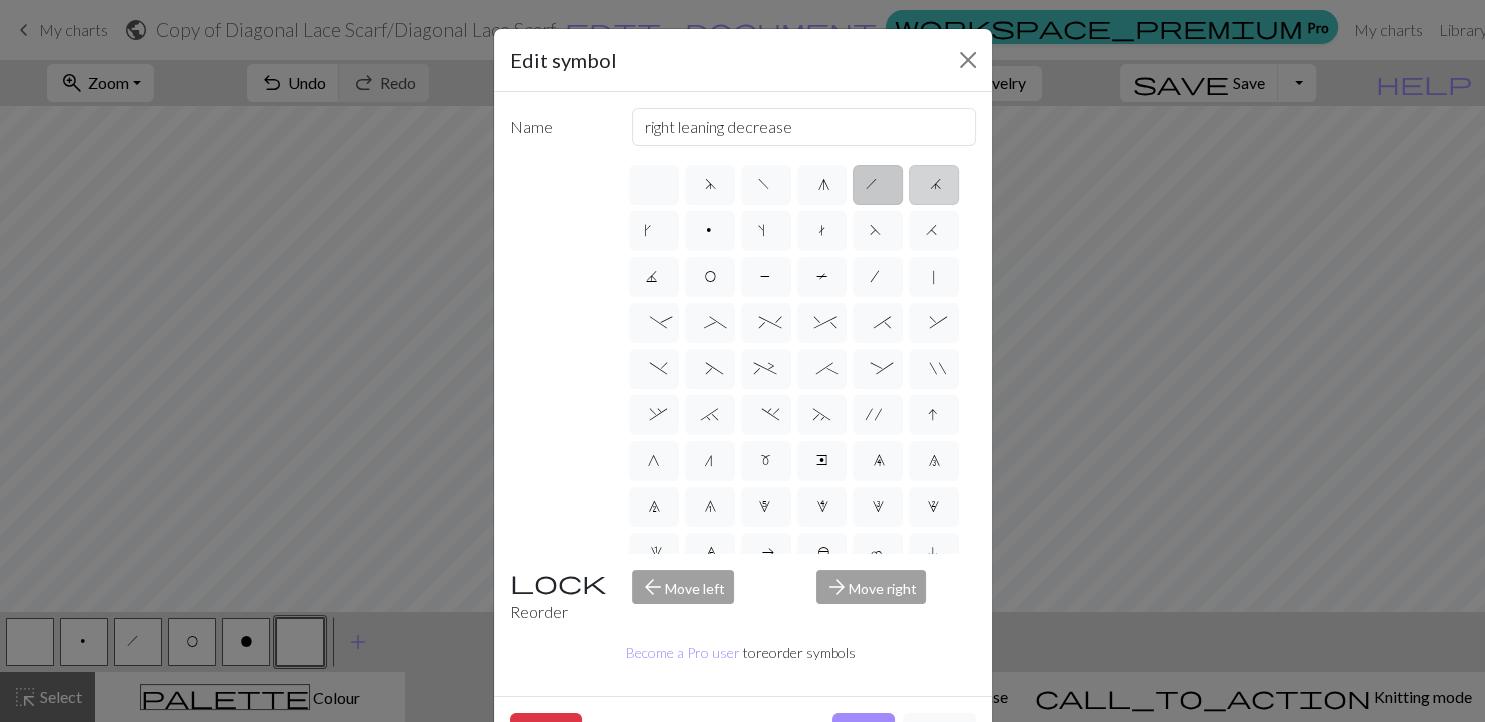 click on "j" at bounding box center (934, 187) 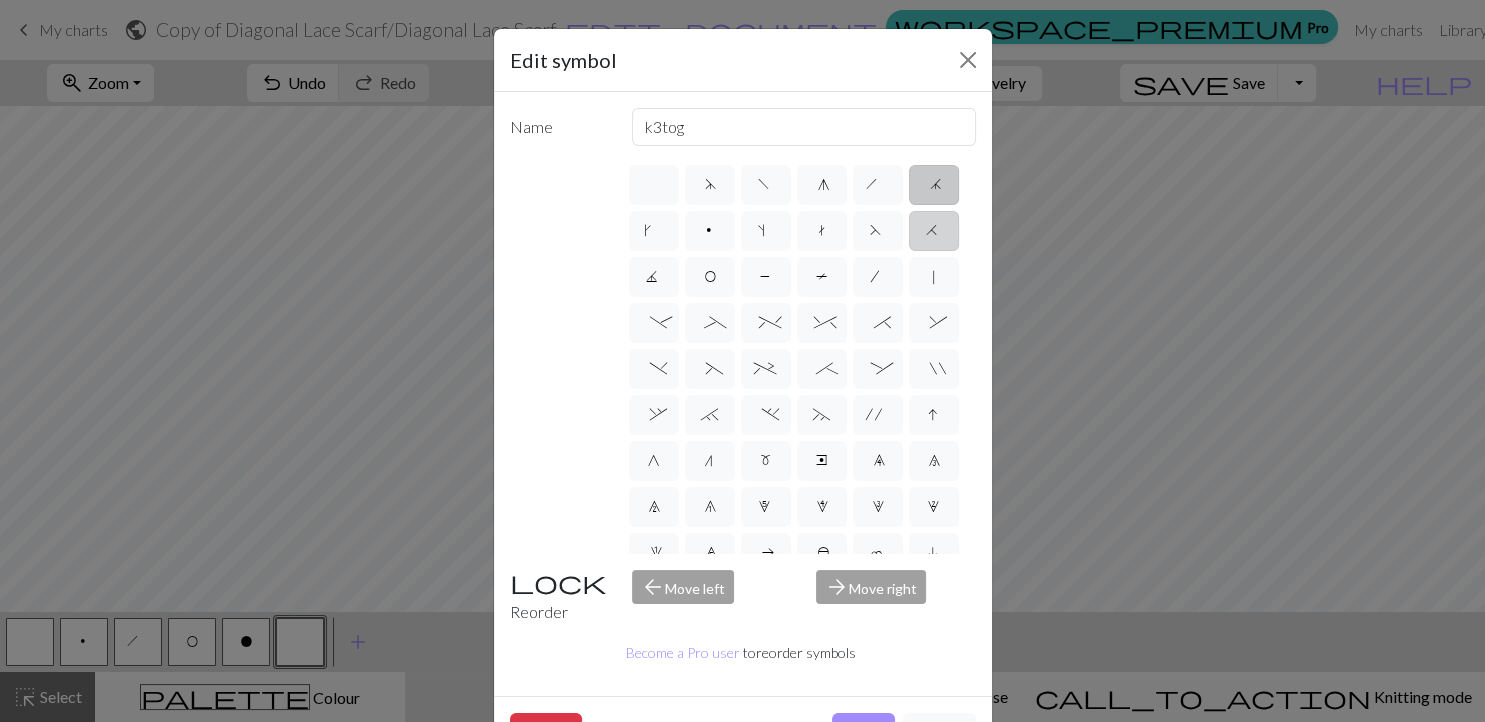 click on "H" at bounding box center [934, 233] 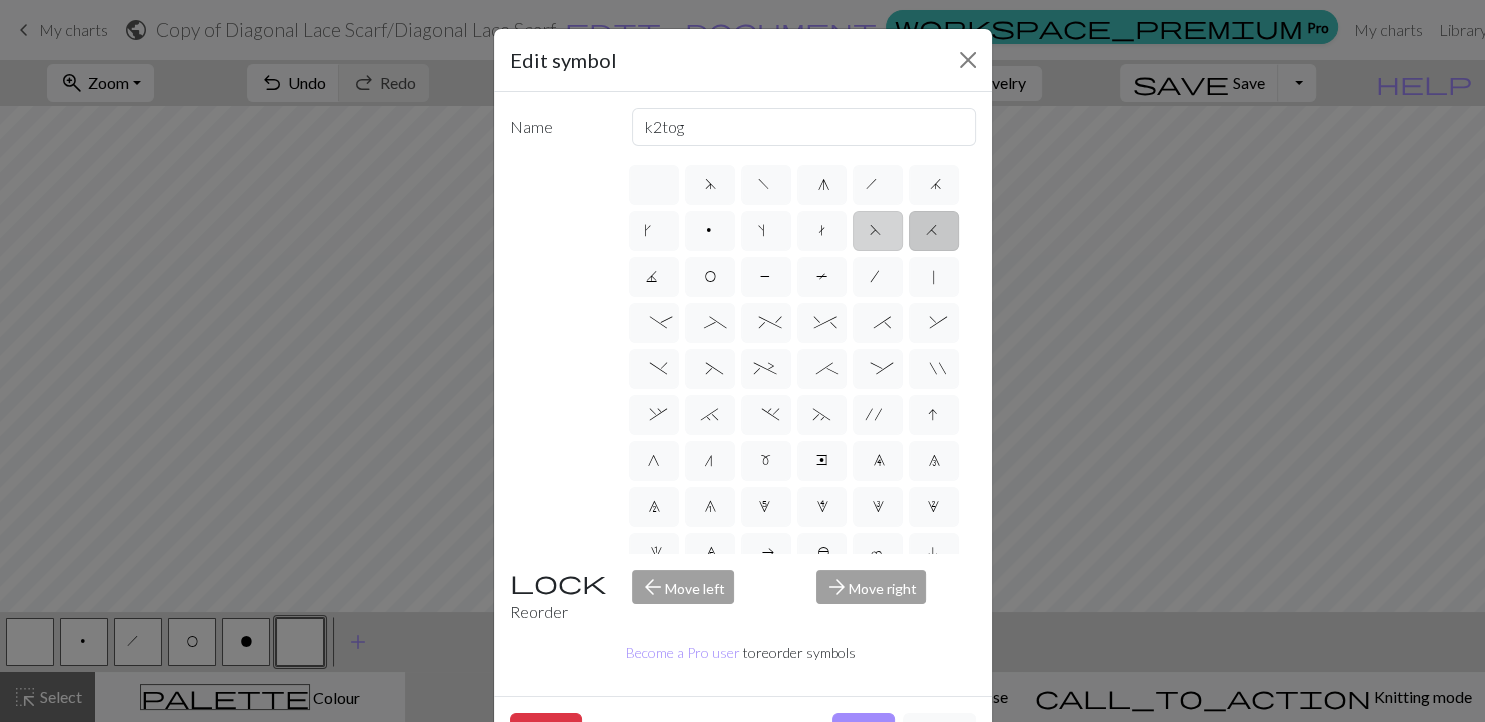 click on "F" at bounding box center (878, 231) 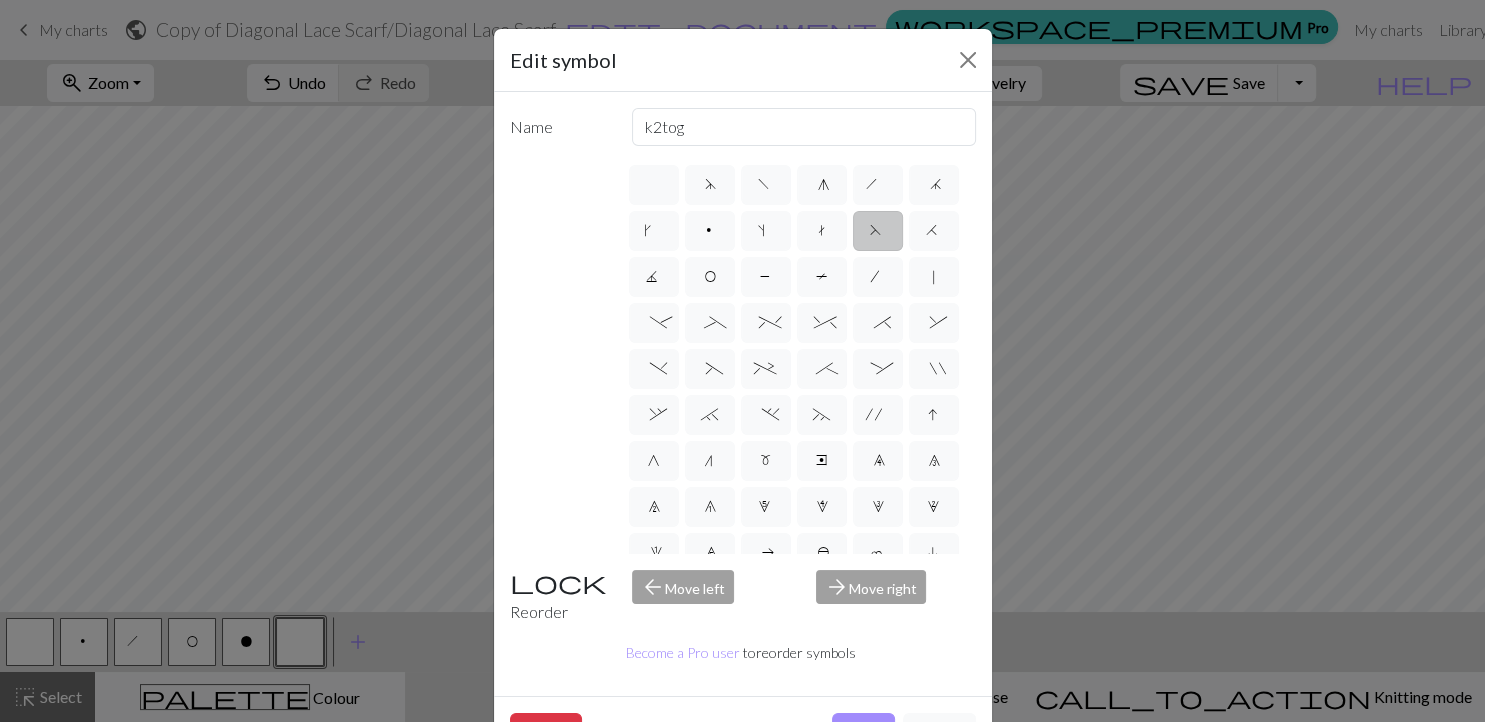 type on "ssk" 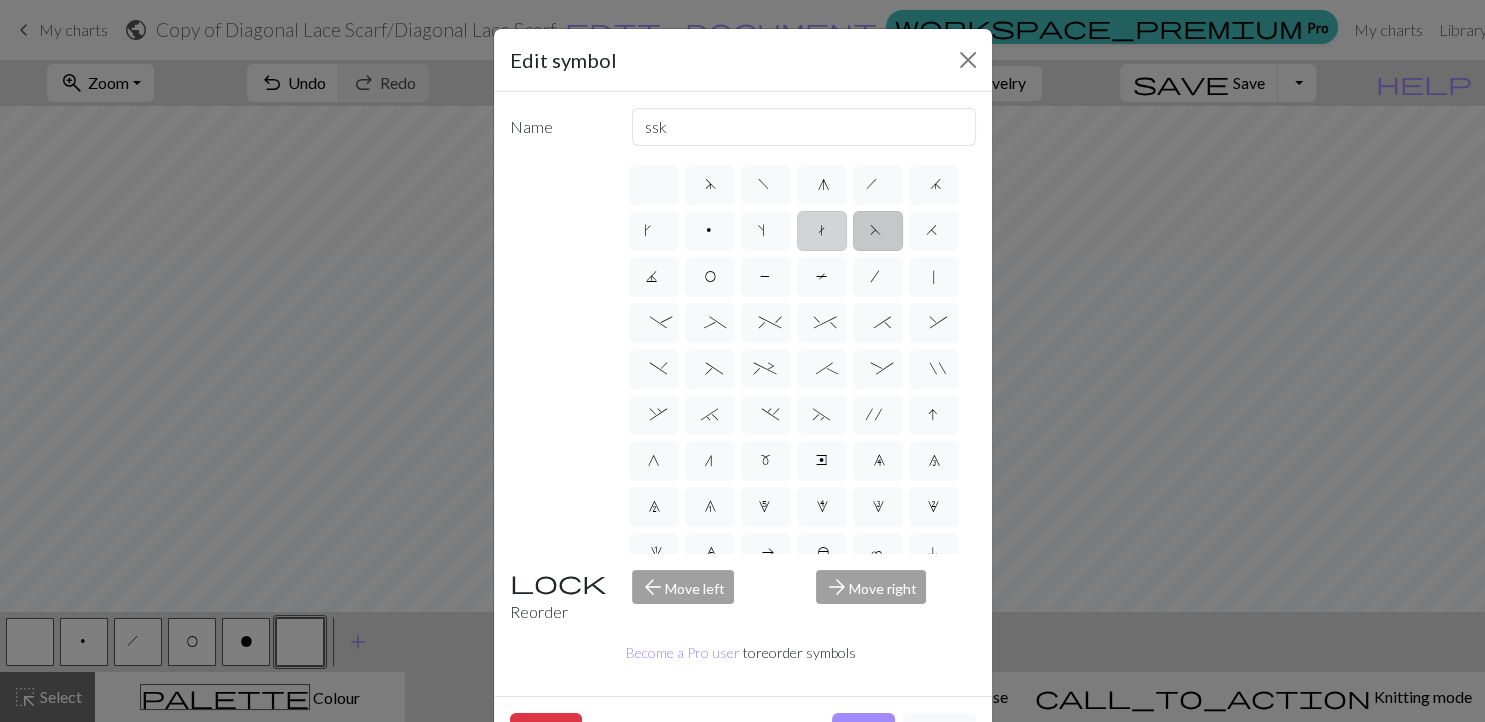 click on "t" at bounding box center [822, 231] 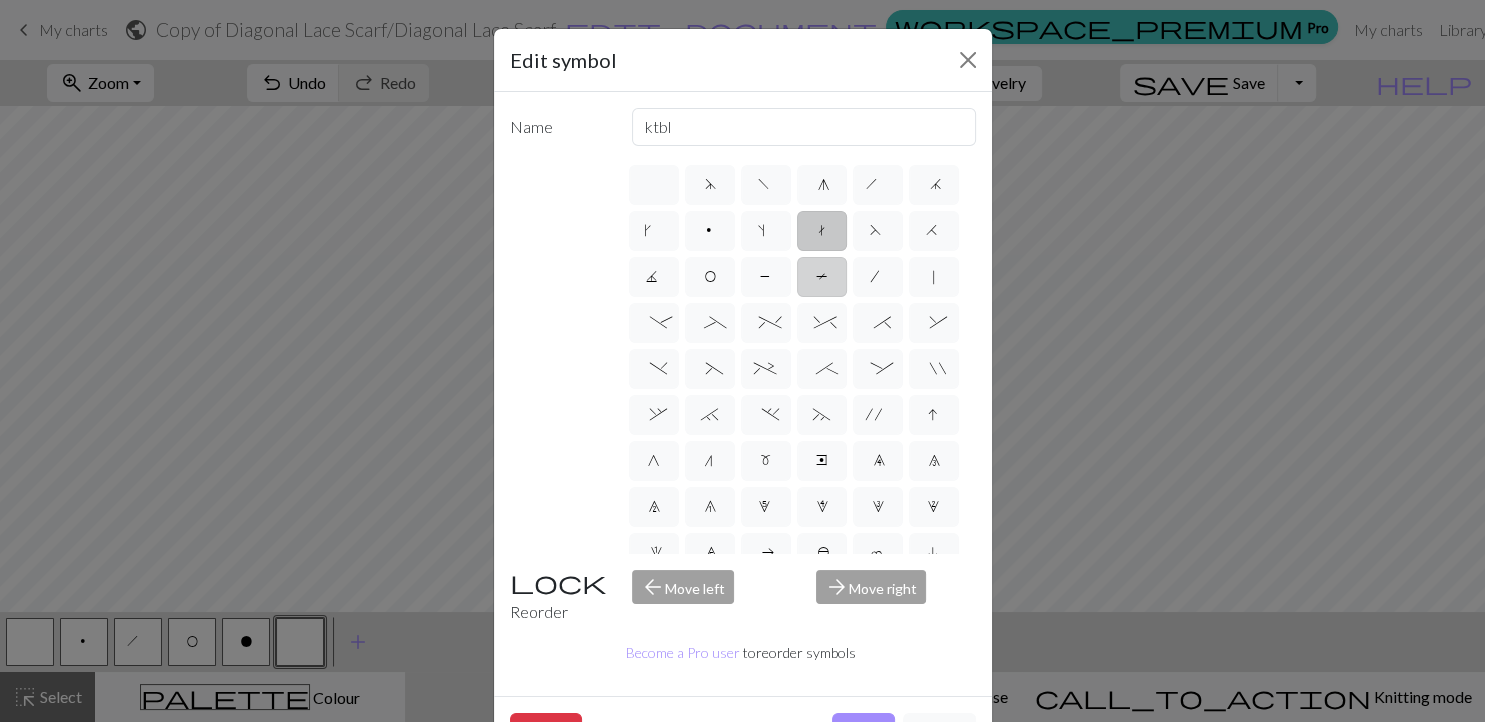 click on "T" at bounding box center [822, 277] 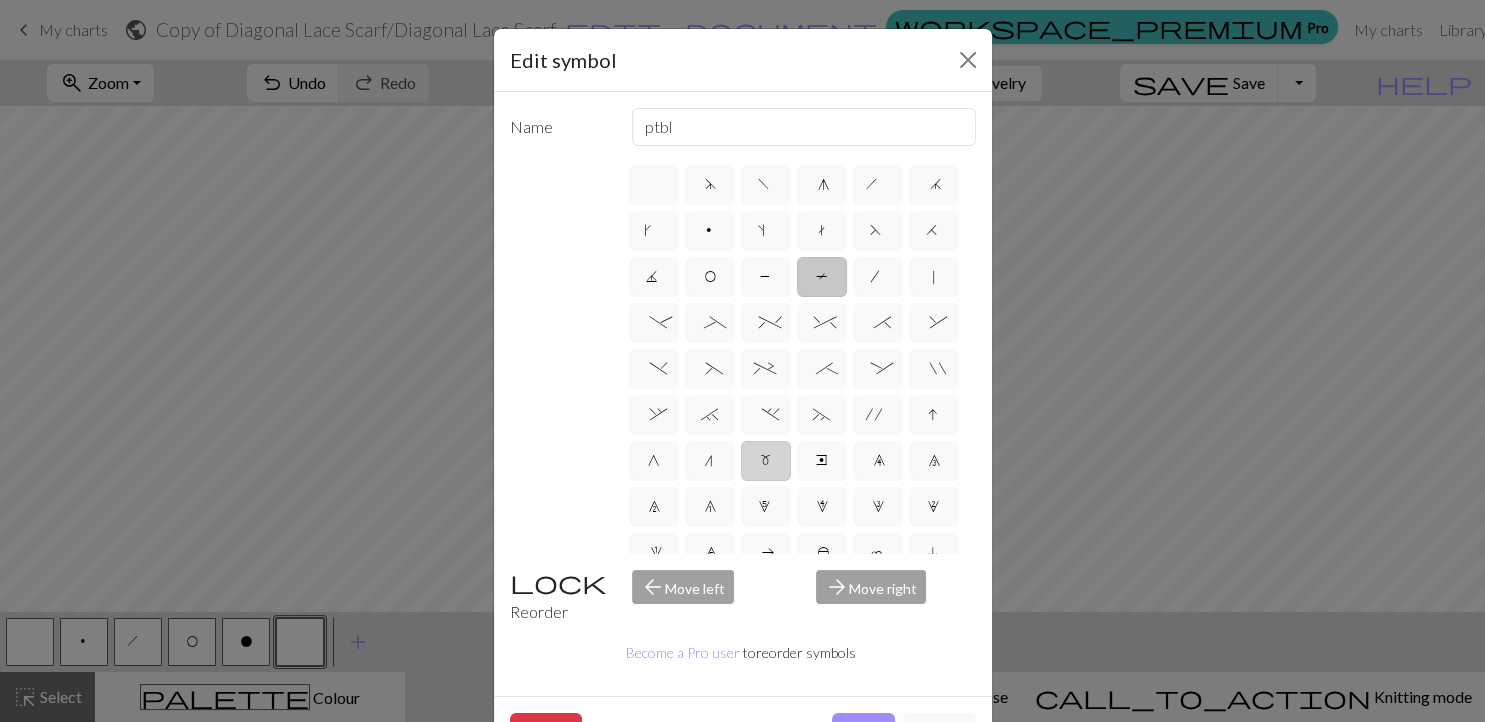 click on "m" at bounding box center [766, 461] 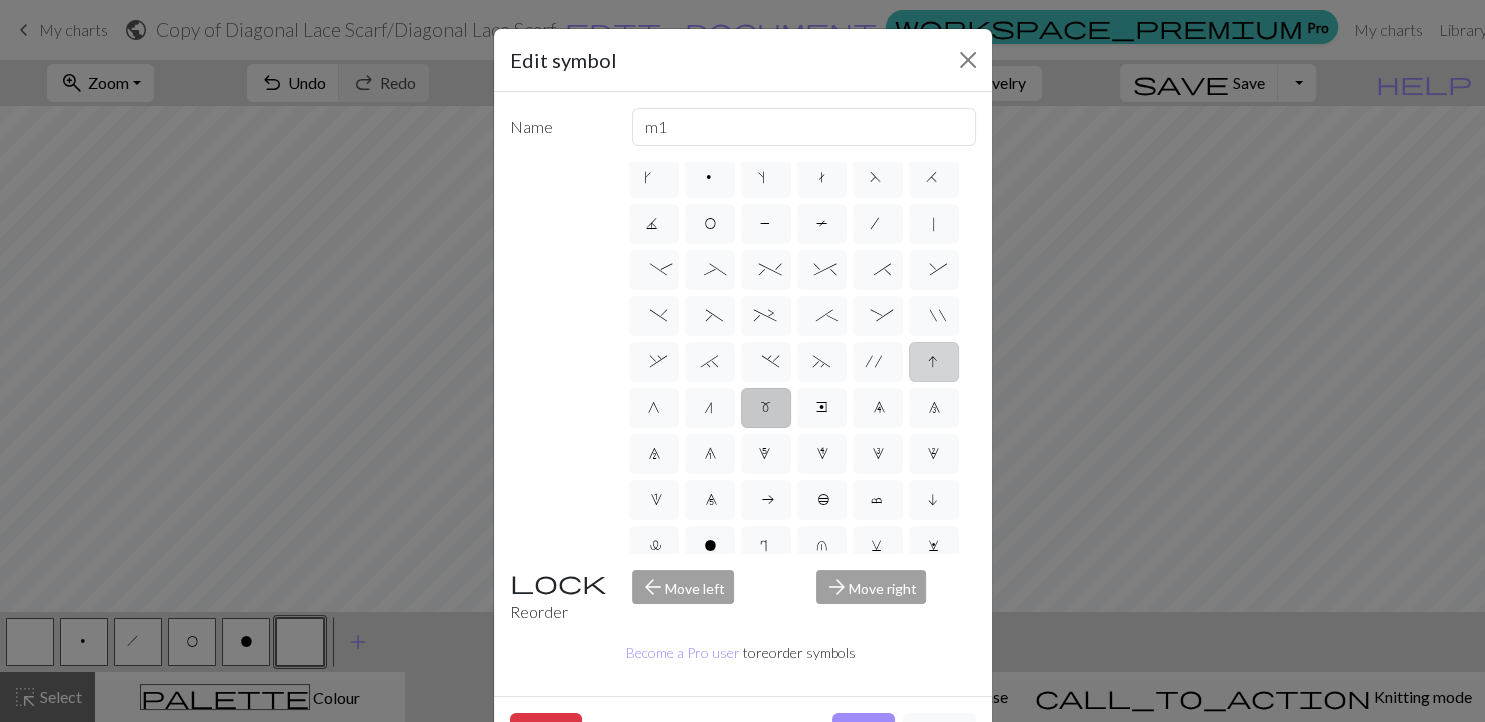 scroll, scrollTop: 55, scrollLeft: 0, axis: vertical 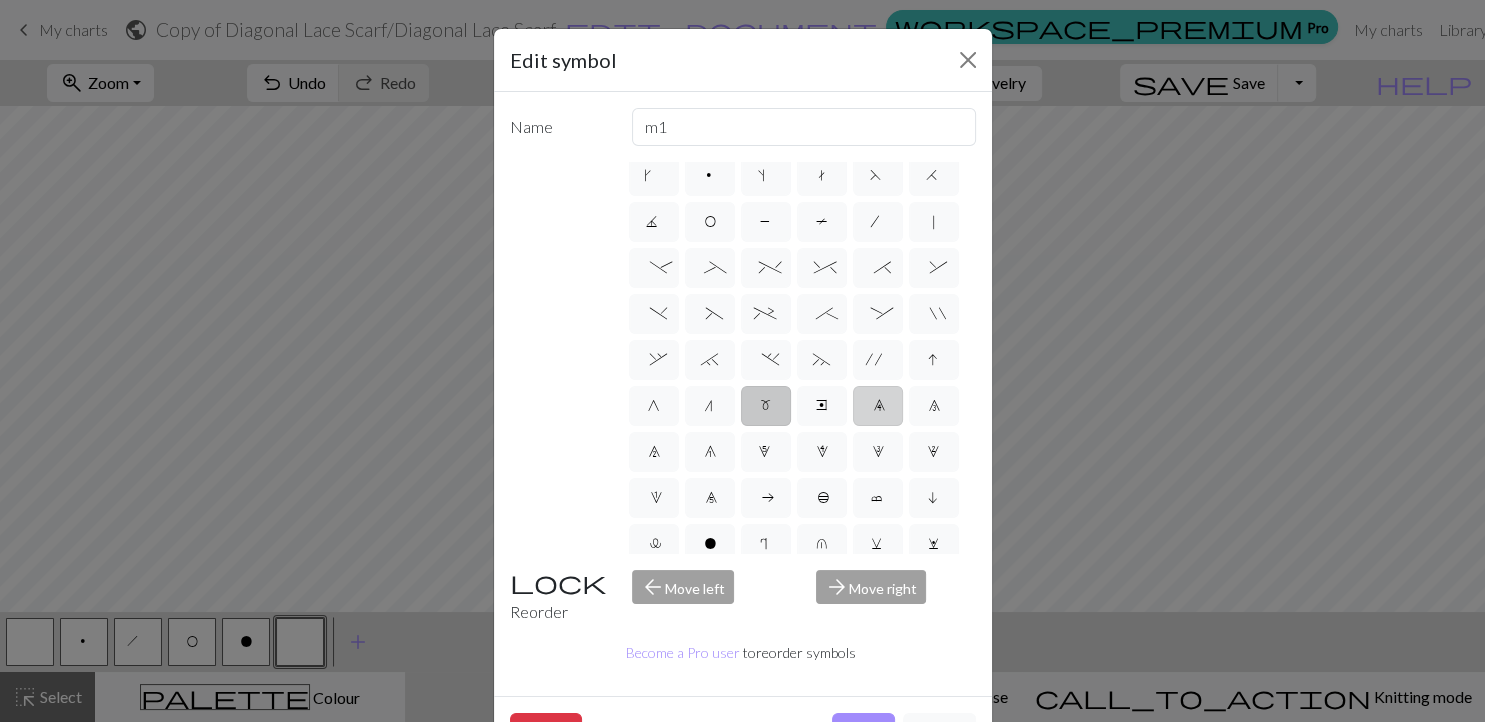 click on "9" at bounding box center [878, 406] 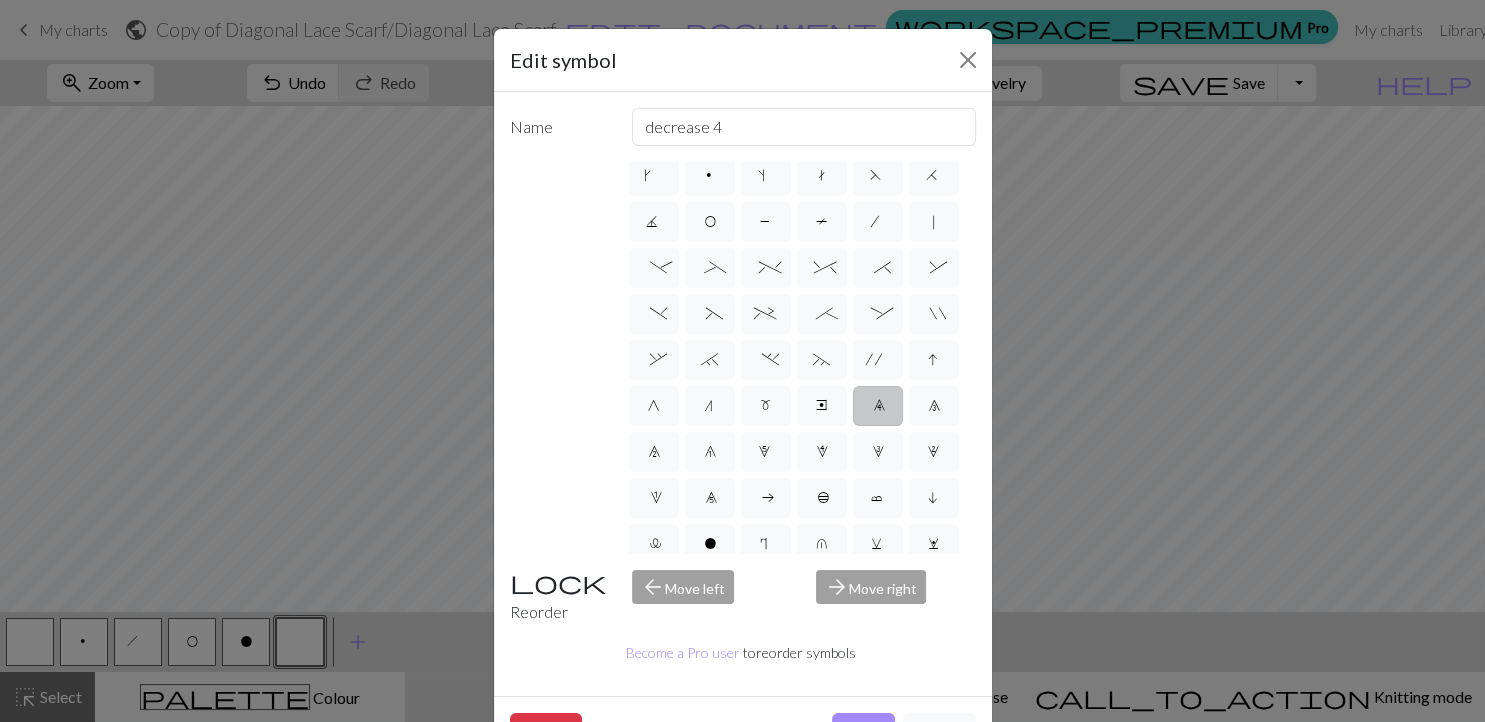 click on "d f g h j k p s t F H J O P T / | - _ % ^ * & ) ( + ; : " , ` . ~ ' I G n m e 9 8 7 6 5 4 3 2 1 0 a b c i l o r u v w x y z A B C D E K L M N R S U V W X Y < >" at bounding box center [801, 358] 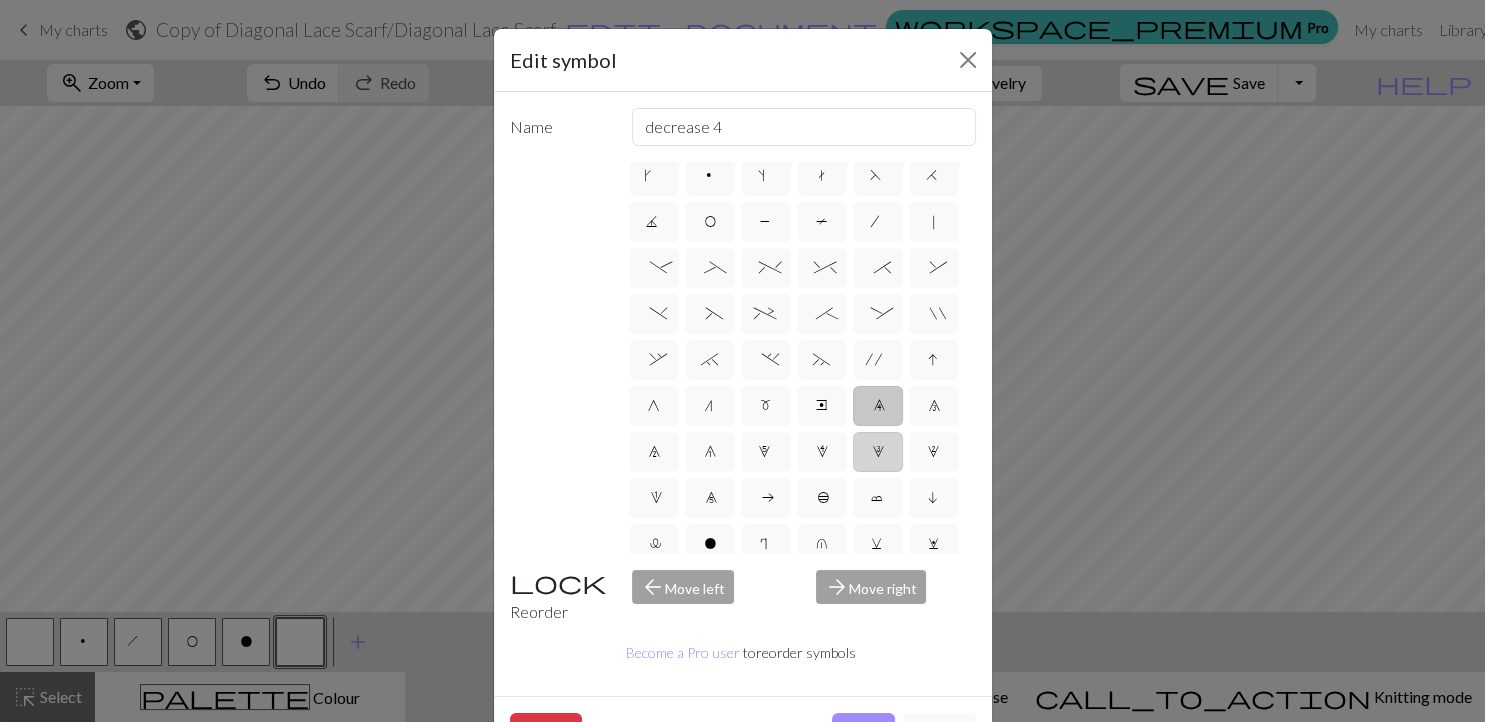 click on "3" at bounding box center (878, 454) 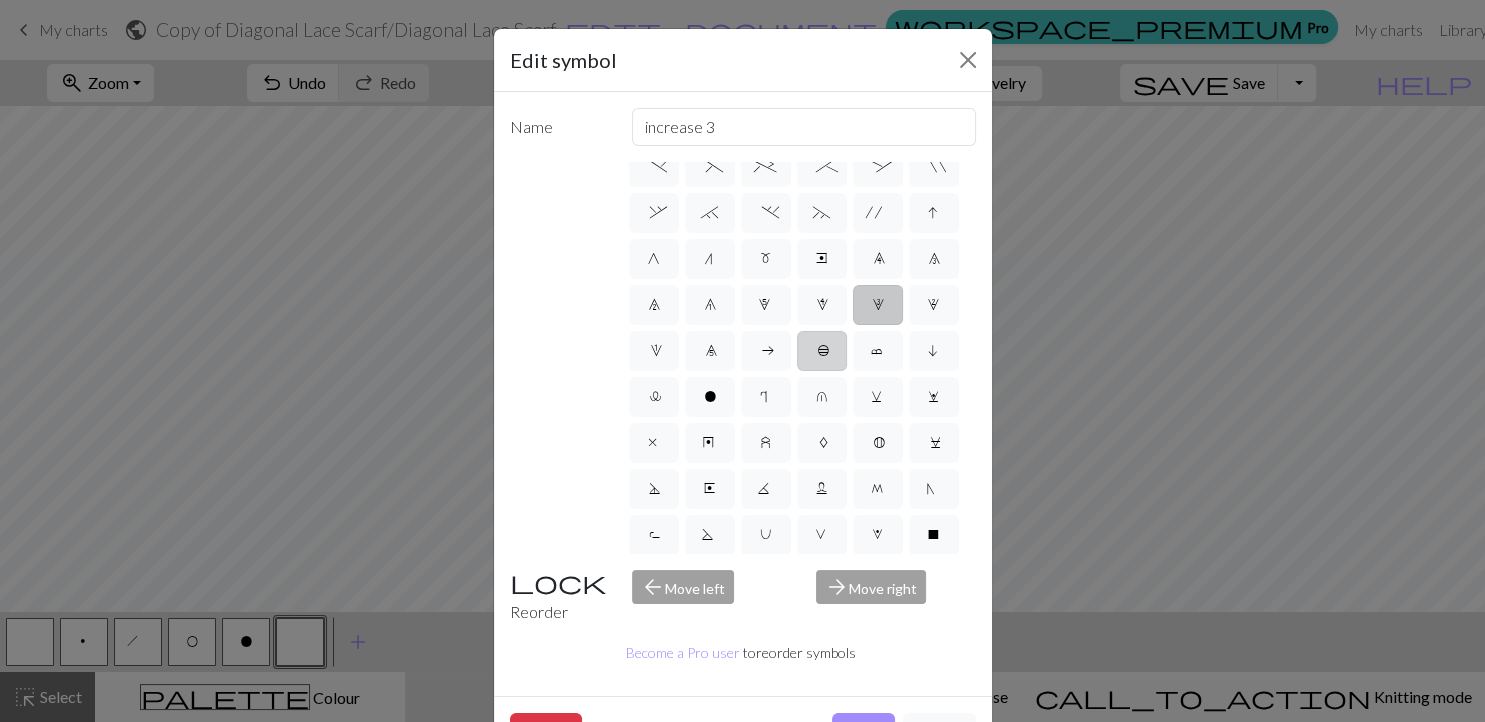 scroll, scrollTop: 203, scrollLeft: 0, axis: vertical 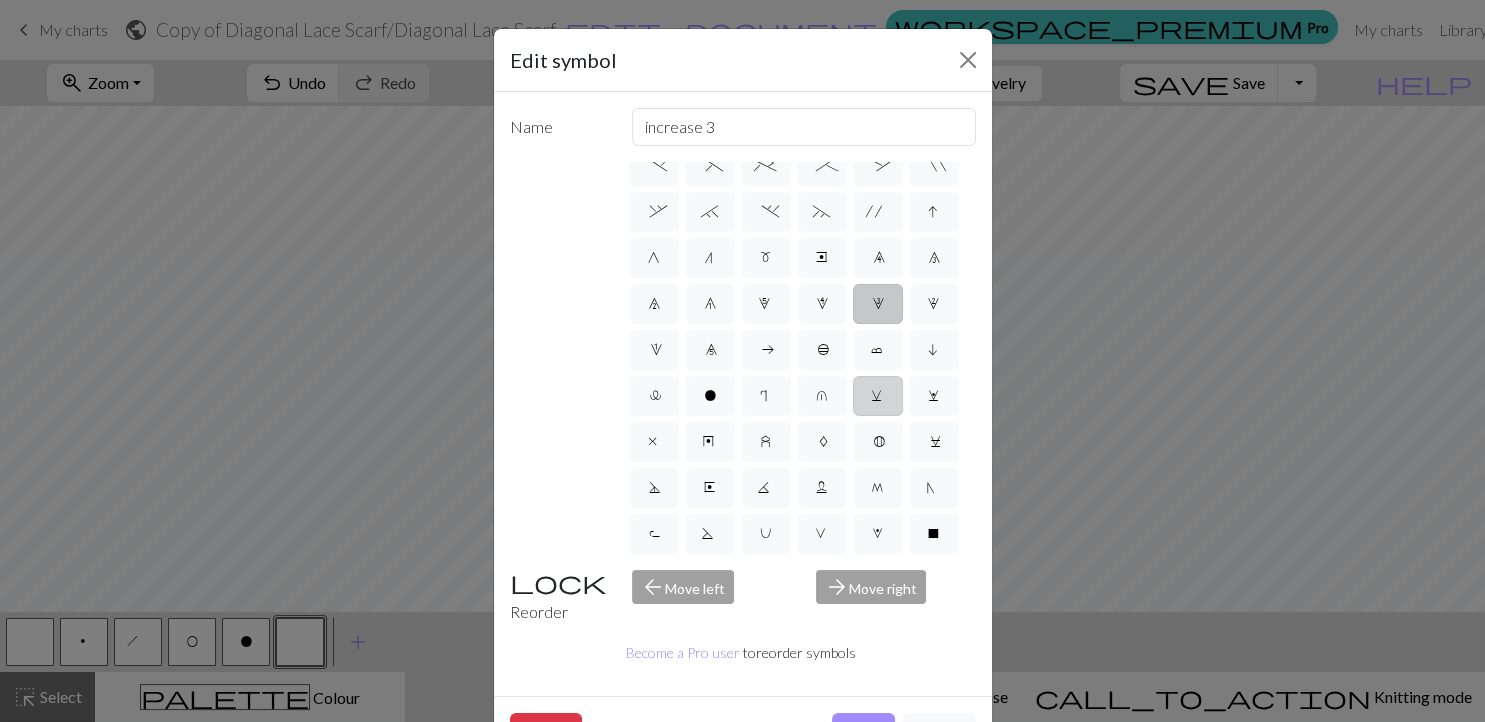 click on "v" at bounding box center (878, 396) 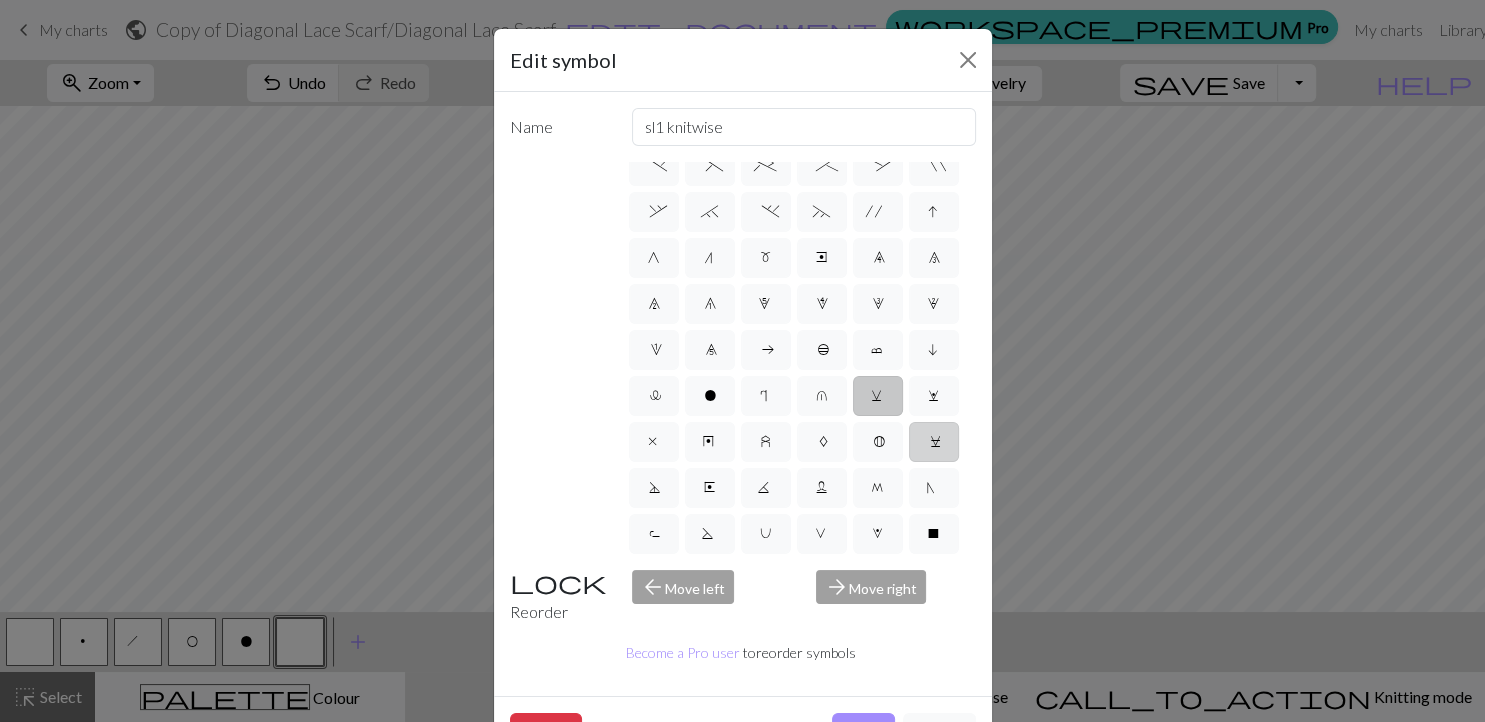 click on "C" at bounding box center [934, 442] 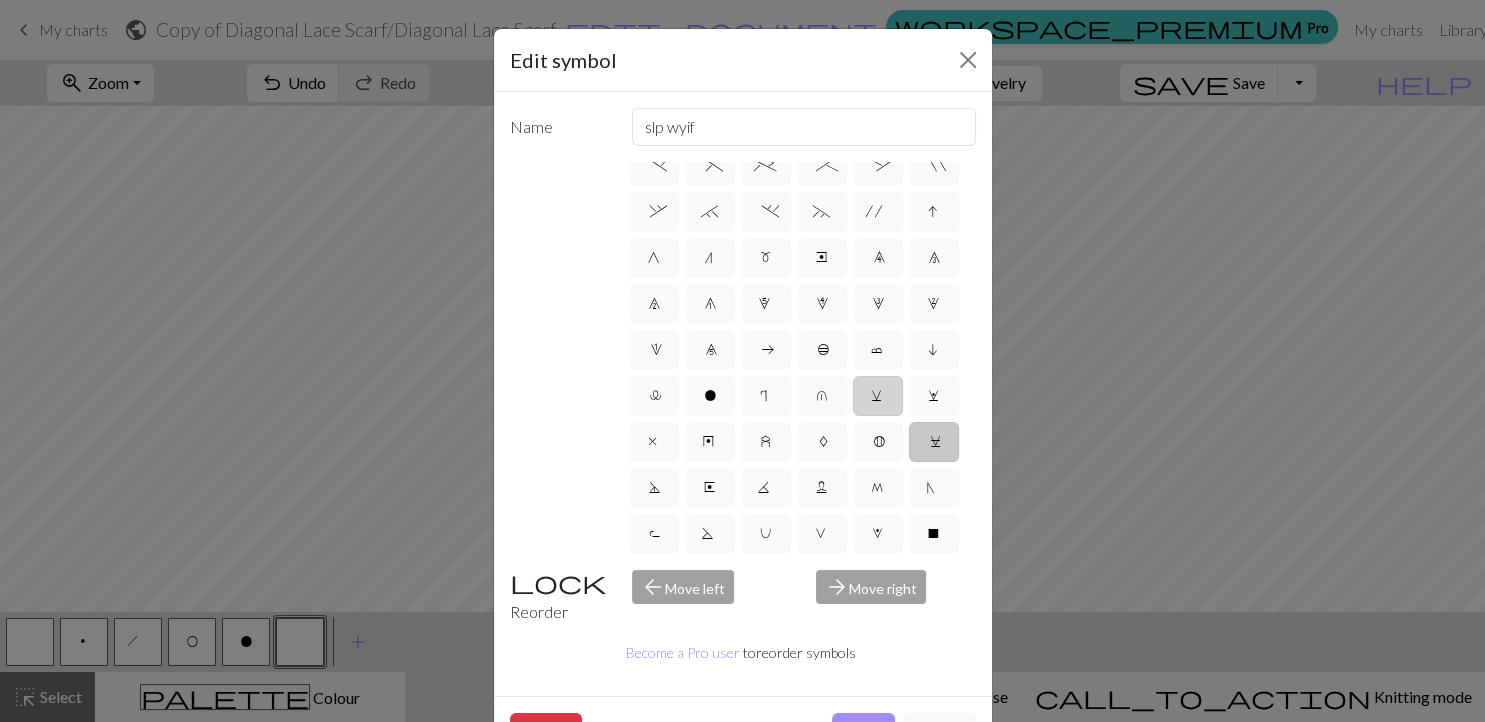 click on "v" at bounding box center [878, 396] 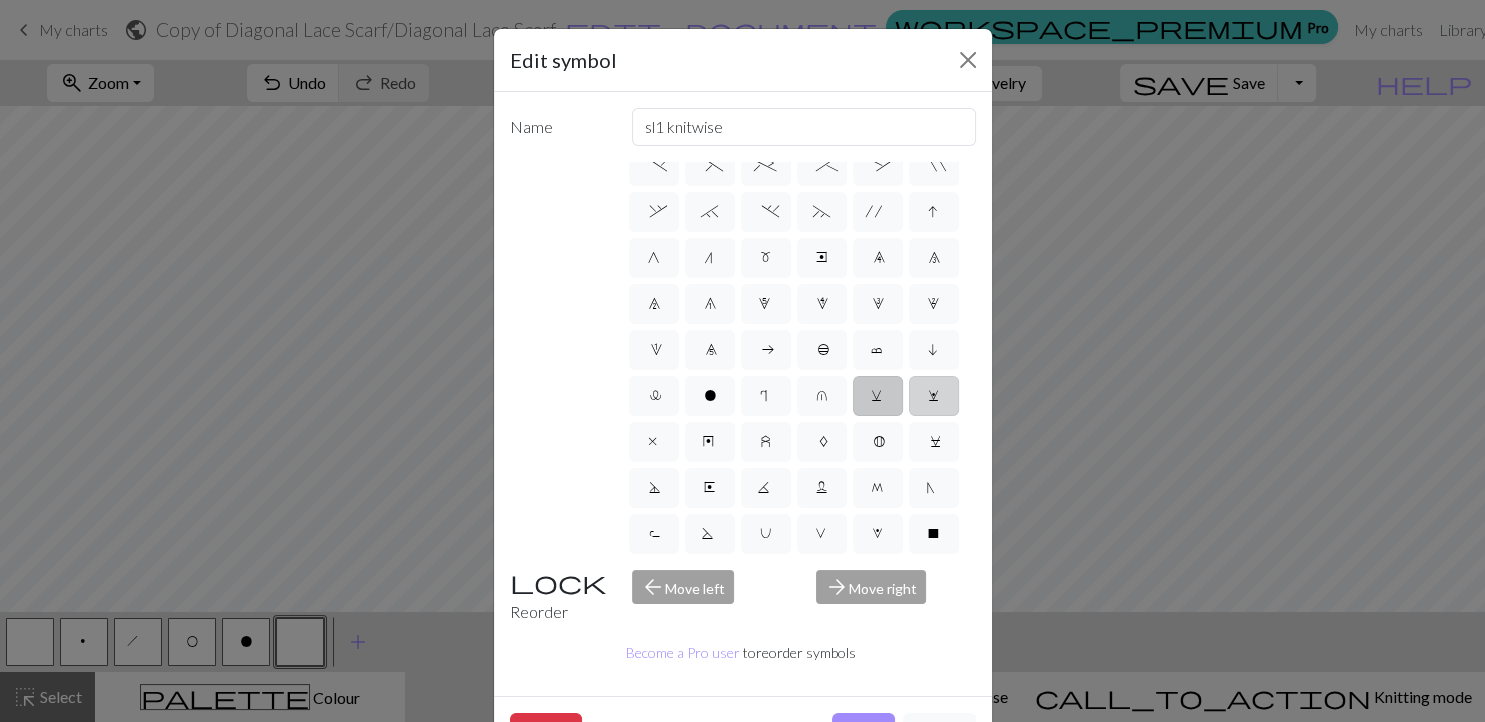 click on "w" at bounding box center [934, 398] 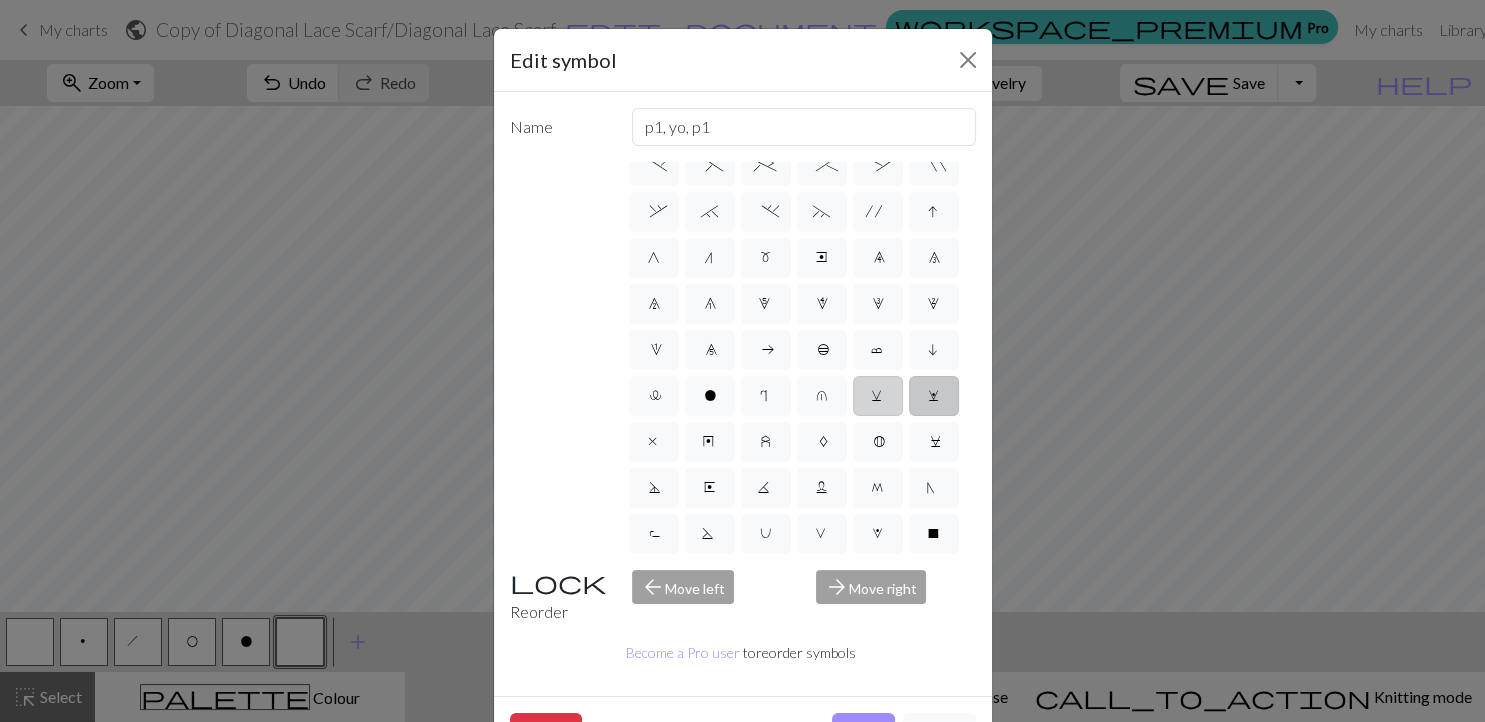 click on "v" at bounding box center (878, 398) 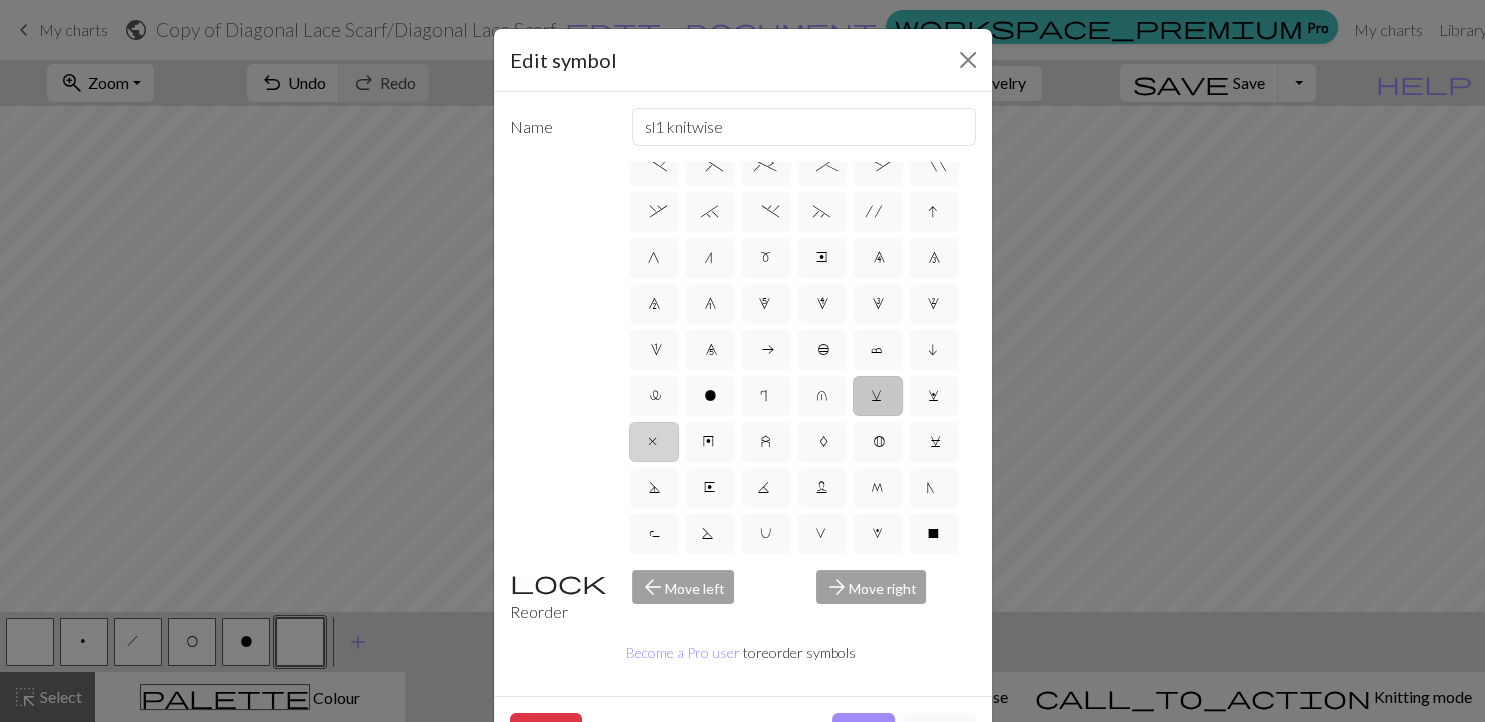 click on "x" at bounding box center [654, 444] 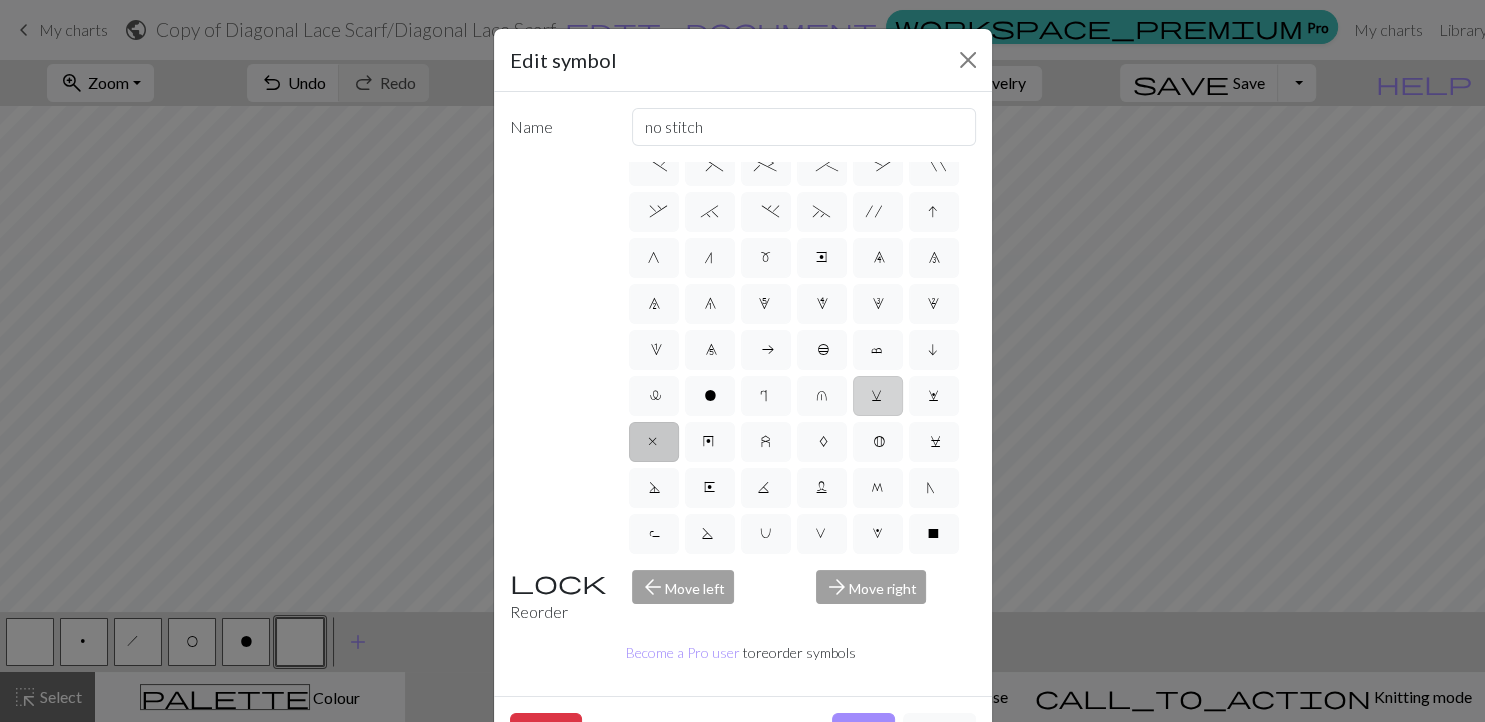 click on "v" at bounding box center [878, 396] 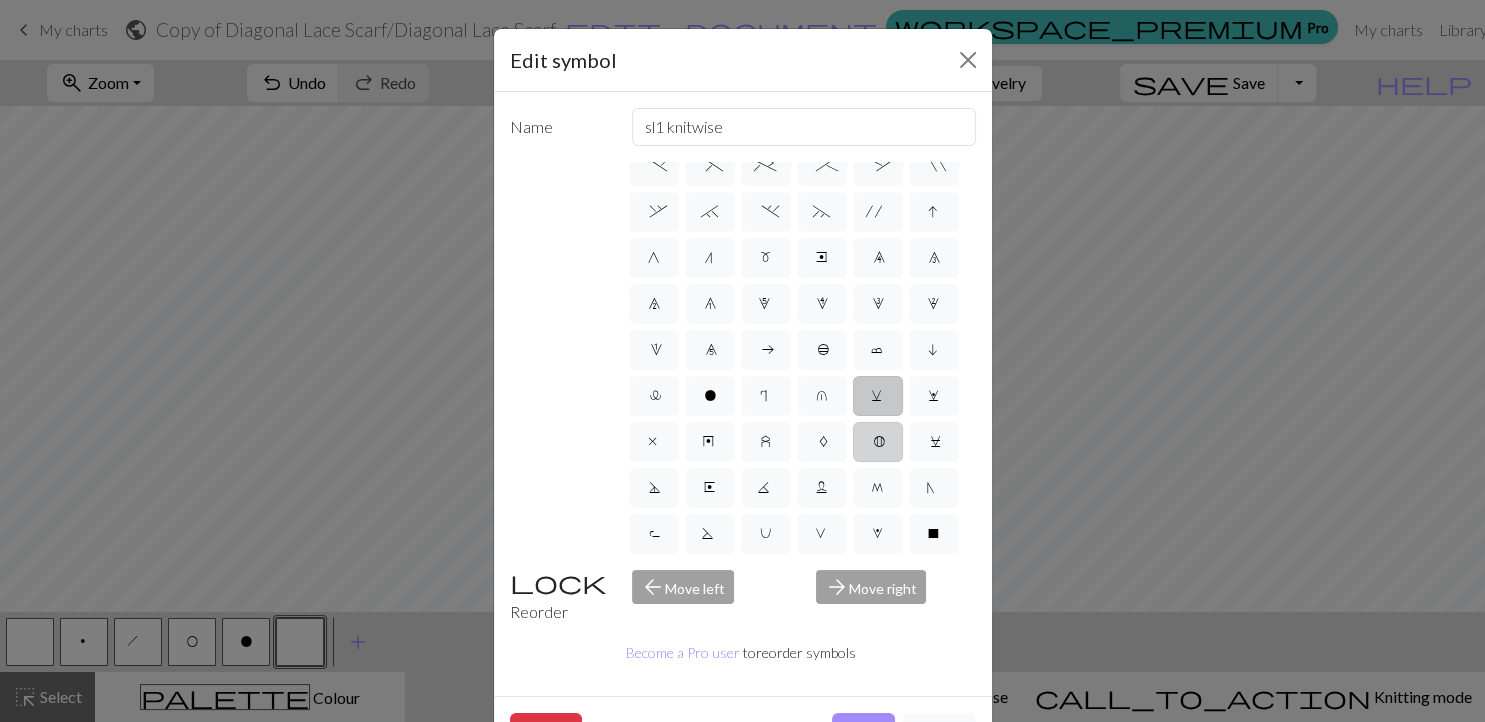 click on "B" at bounding box center (878, 444) 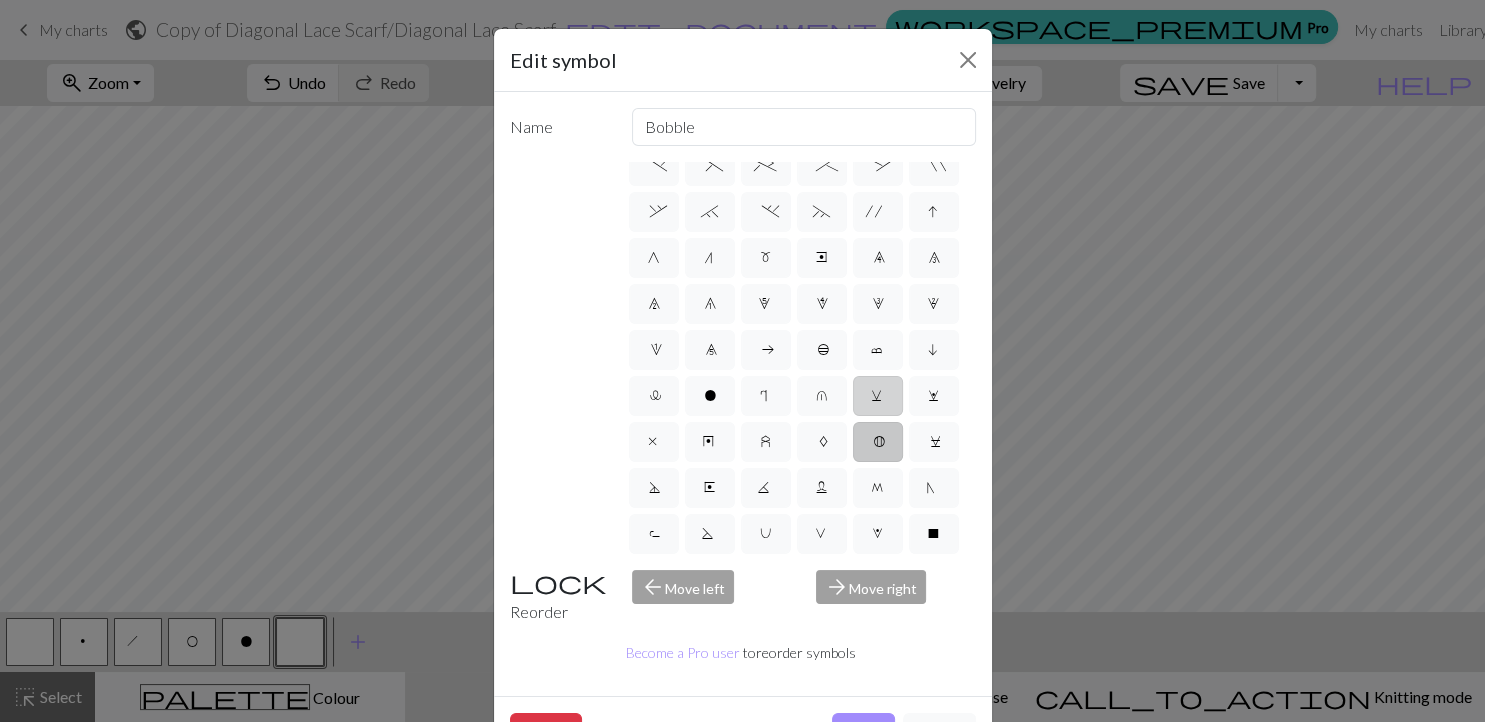 click on "v" at bounding box center (878, 396) 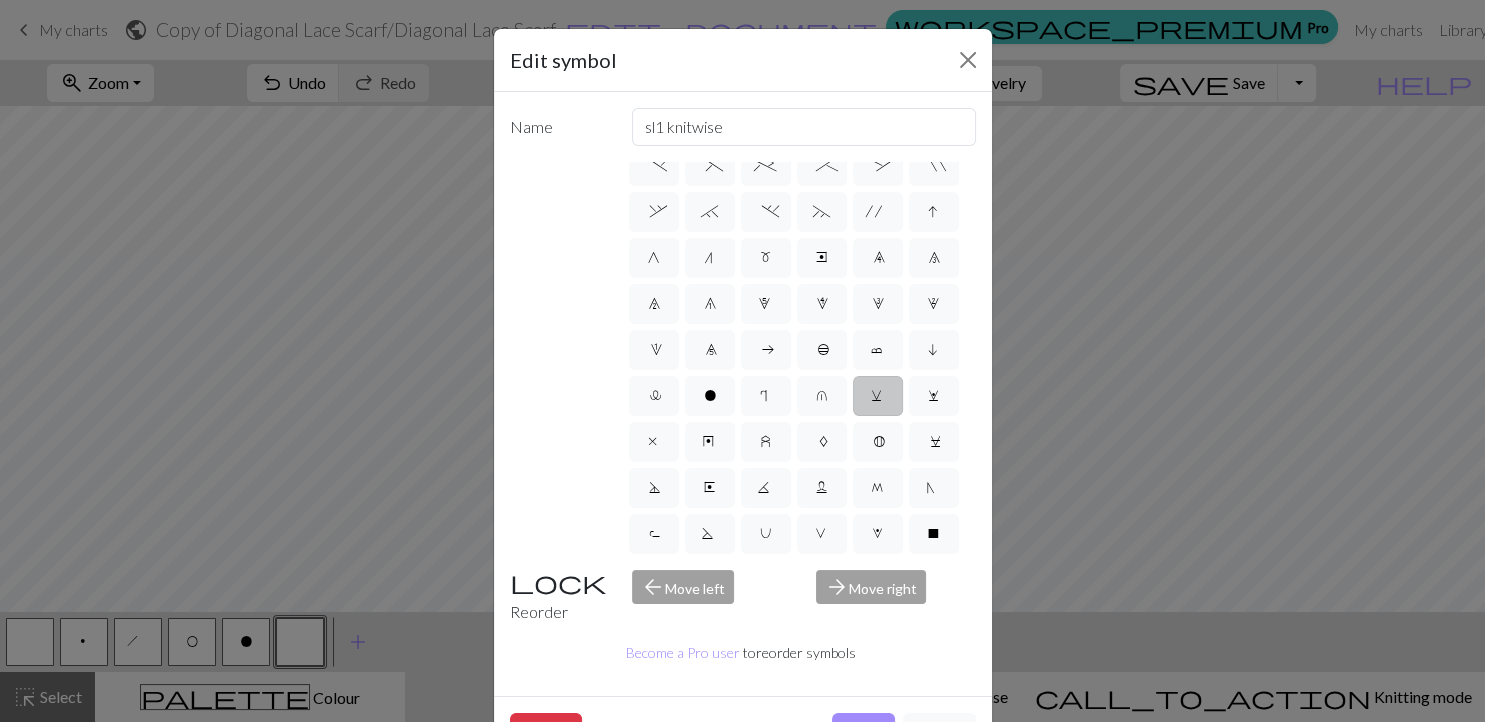 click on "d f g h j k p s t F H J O P T / | - _ % ^ * & ) ( + ; : " , ` . ~ ' I G n m e 9 8 7 6 5 4 3 2 1 0 a b c i l o r u v w x y z A B C D E K L M N R S U V W X Y < >" at bounding box center (801, 358) 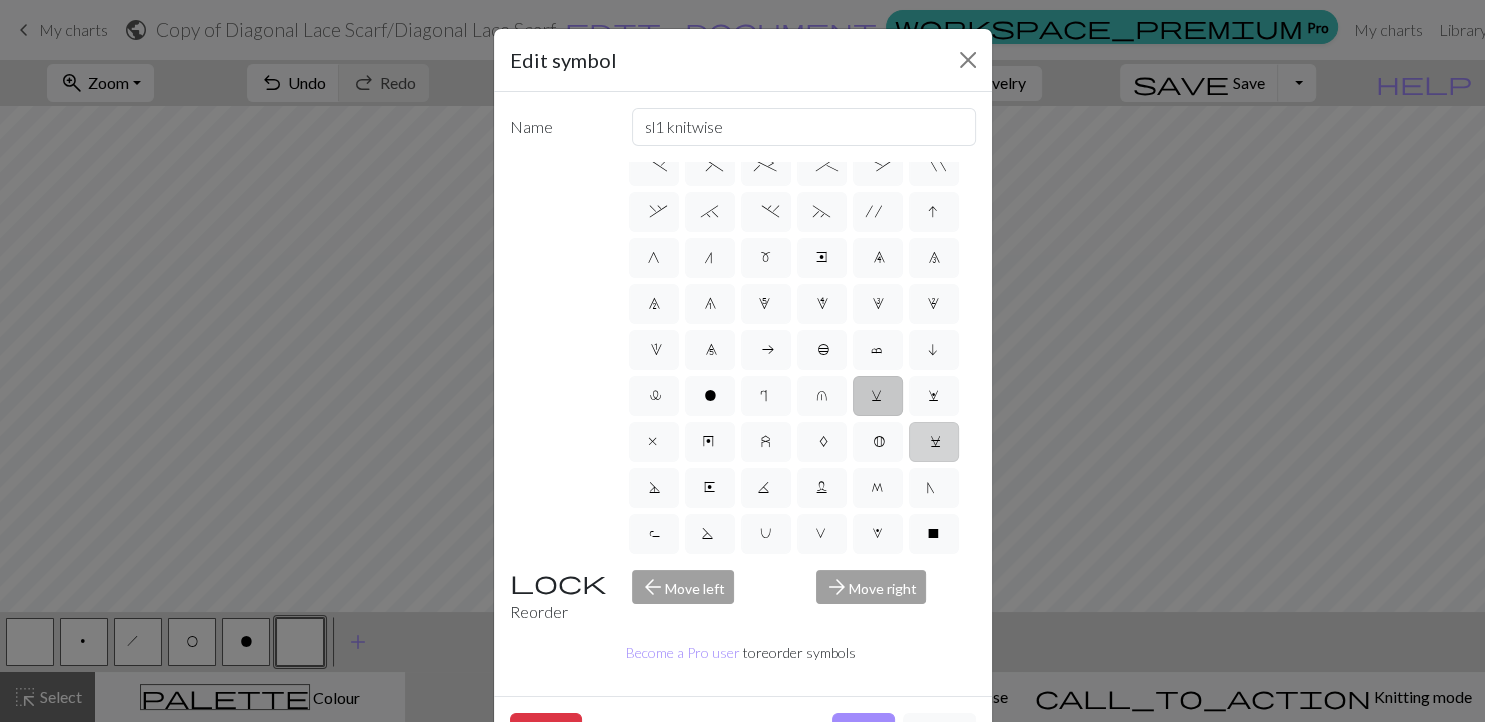 click on "C" at bounding box center (934, 444) 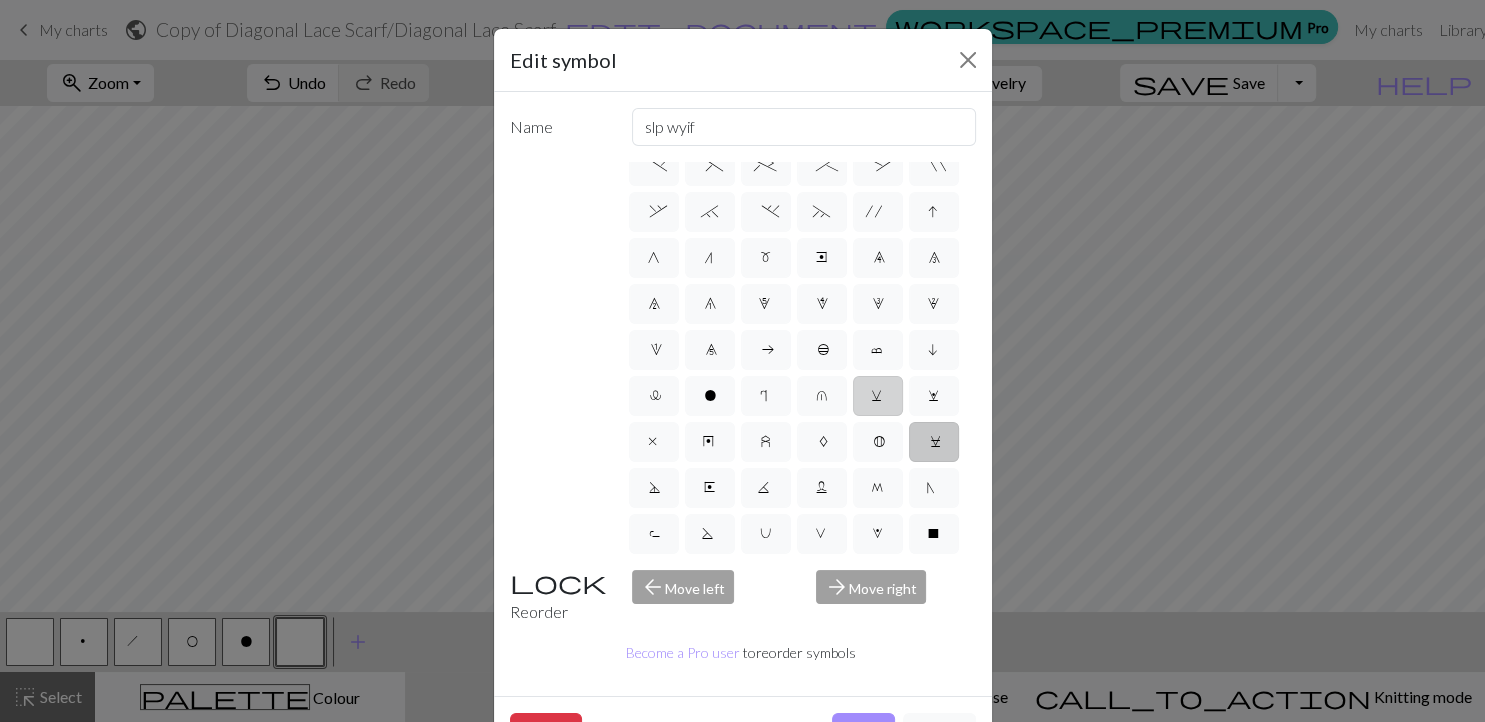 click on "v" at bounding box center (878, 396) 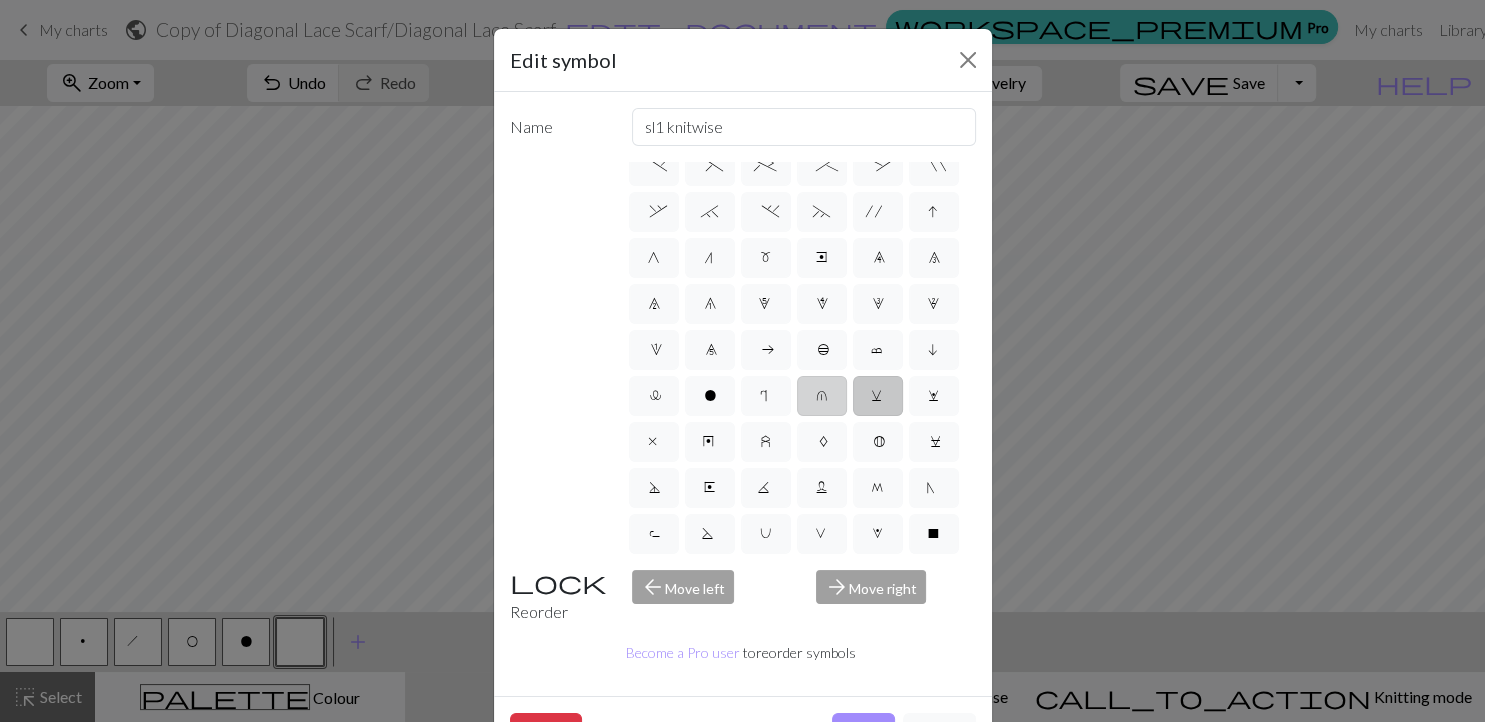 click on "u" at bounding box center [822, 398] 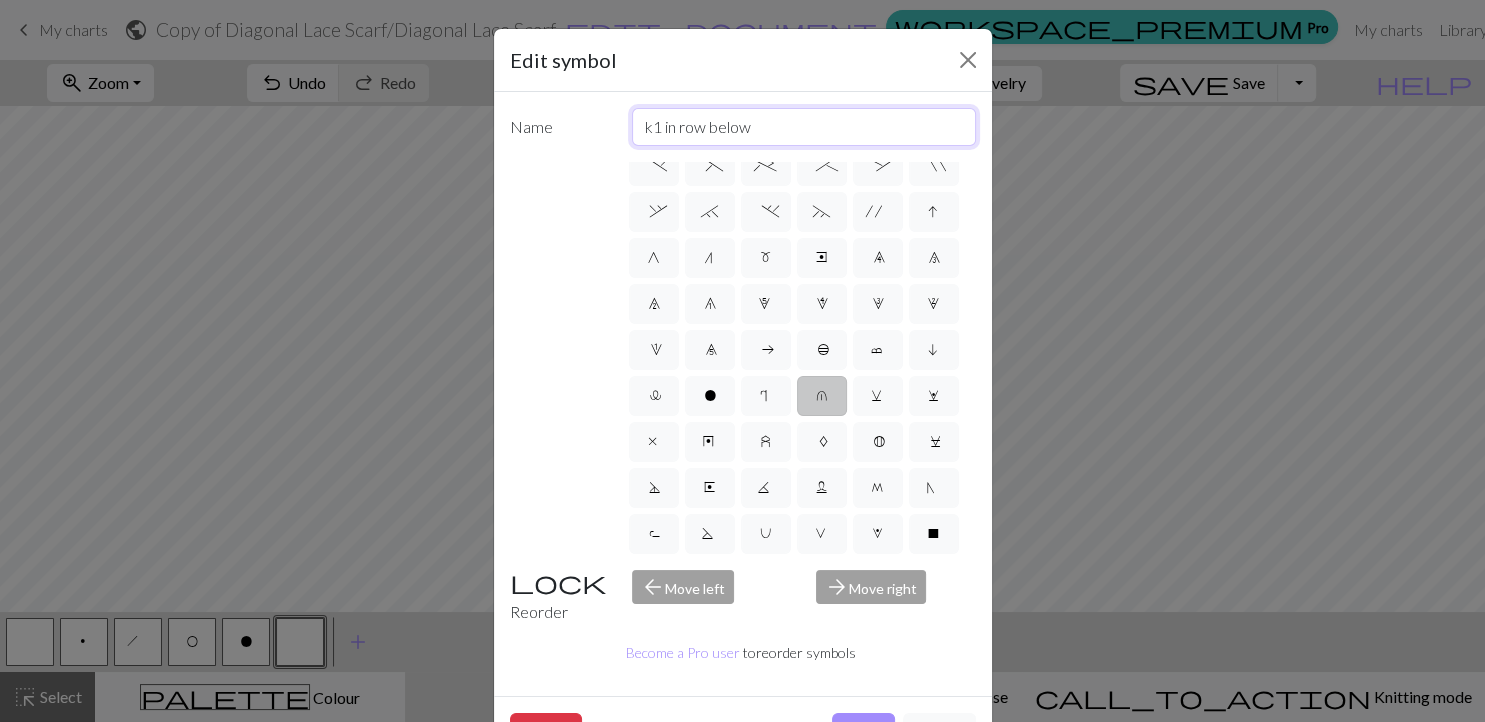 drag, startPoint x: 792, startPoint y: 125, endPoint x: 550, endPoint y: 146, distance: 242.90945 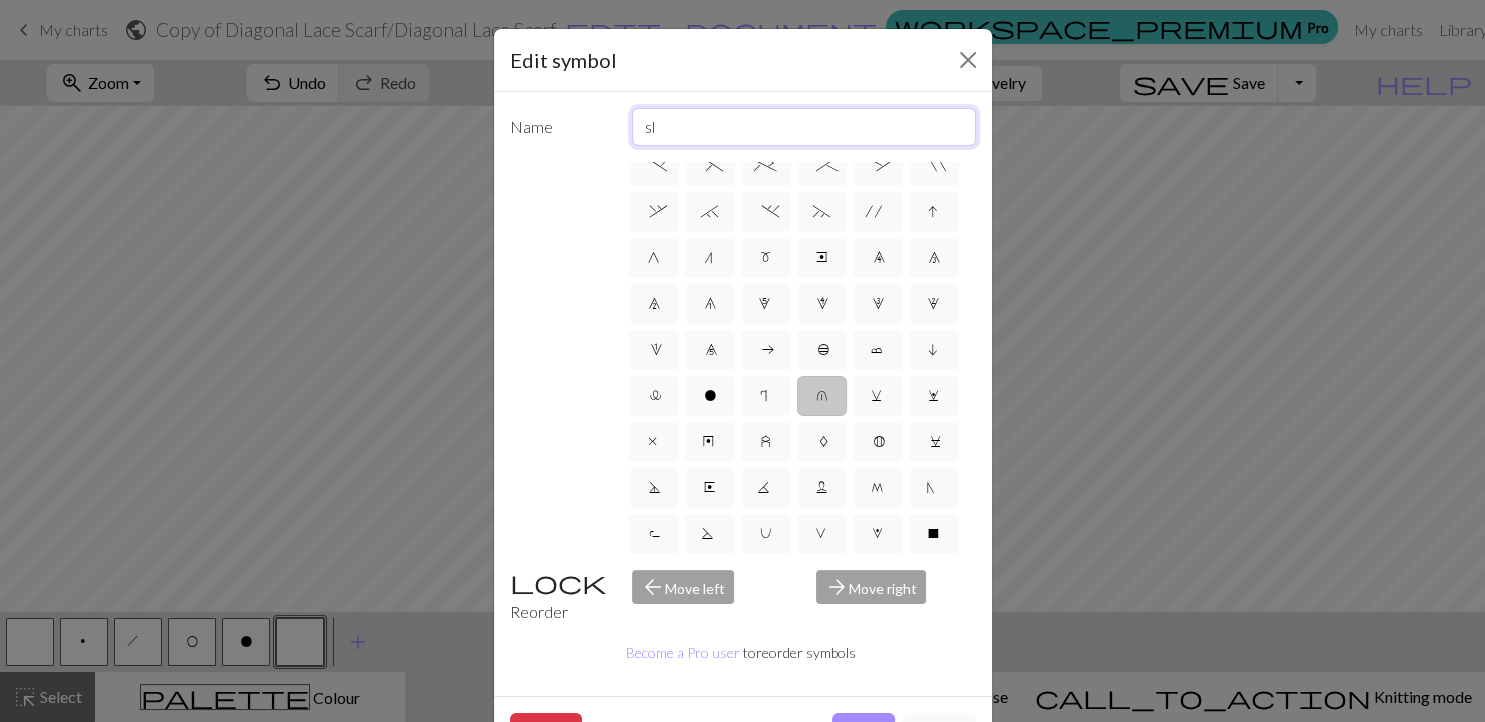 type on "sl" 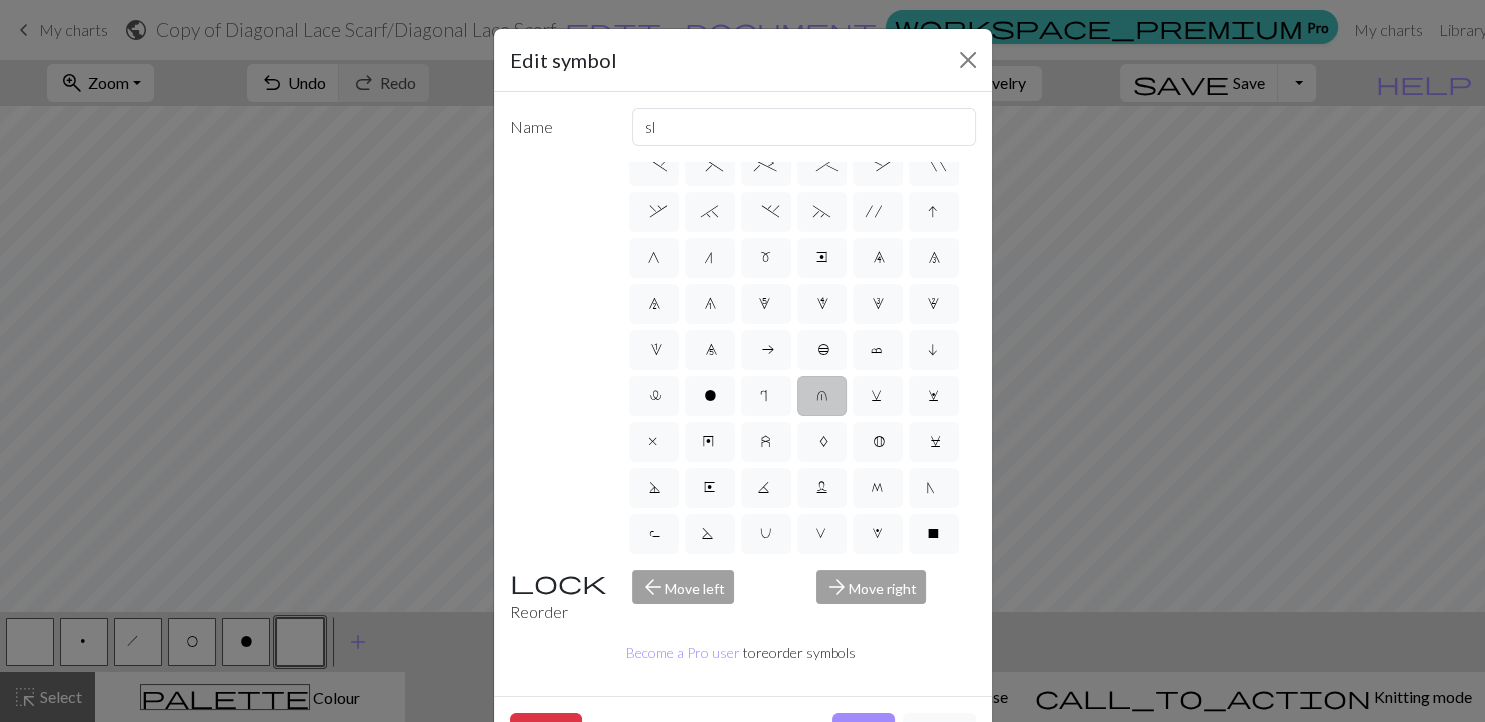 click on "Name sl d f g h j k p s t F H J O P T / | - _ % ^ * & ) ( + ; : " , ` . ~ ' I G n m e 9 8 7 6 5 4 3 2 1 0 a b c i l o r u v w x y z A B C D E K L M N R S U V W X Y < > Reorder arrow_back Move left arrow_forward Move right Become a Pro user   to  reorder symbols" at bounding box center (743, 394) 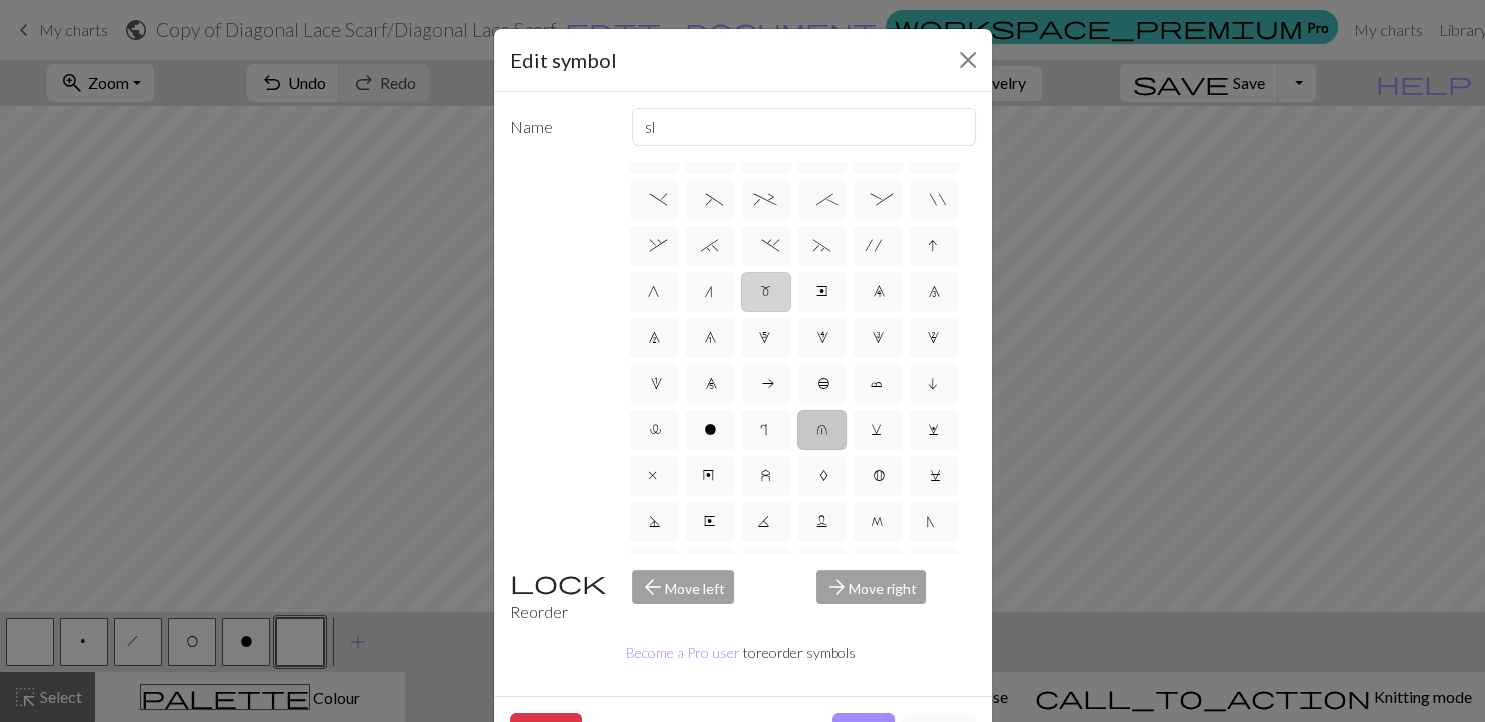 scroll, scrollTop: 170, scrollLeft: 0, axis: vertical 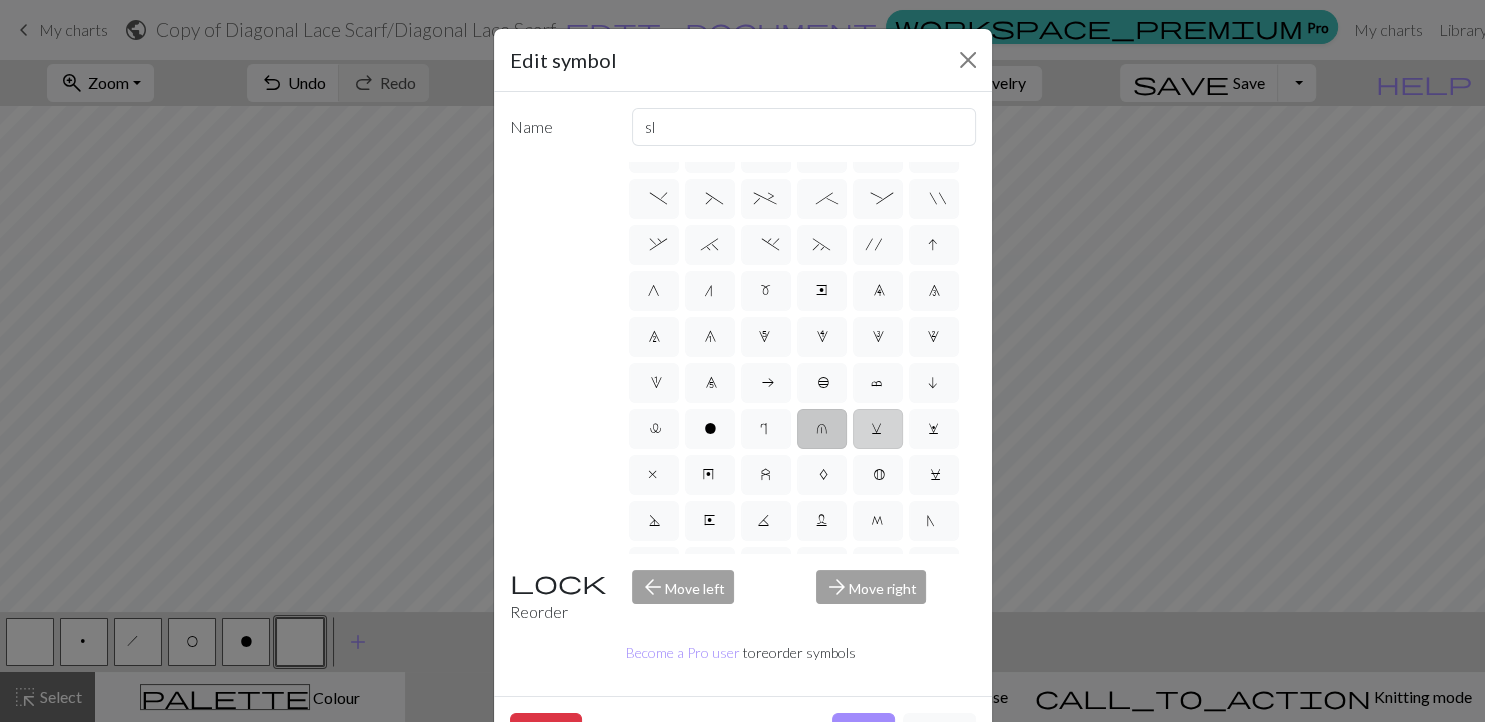 click on "v" at bounding box center [878, 431] 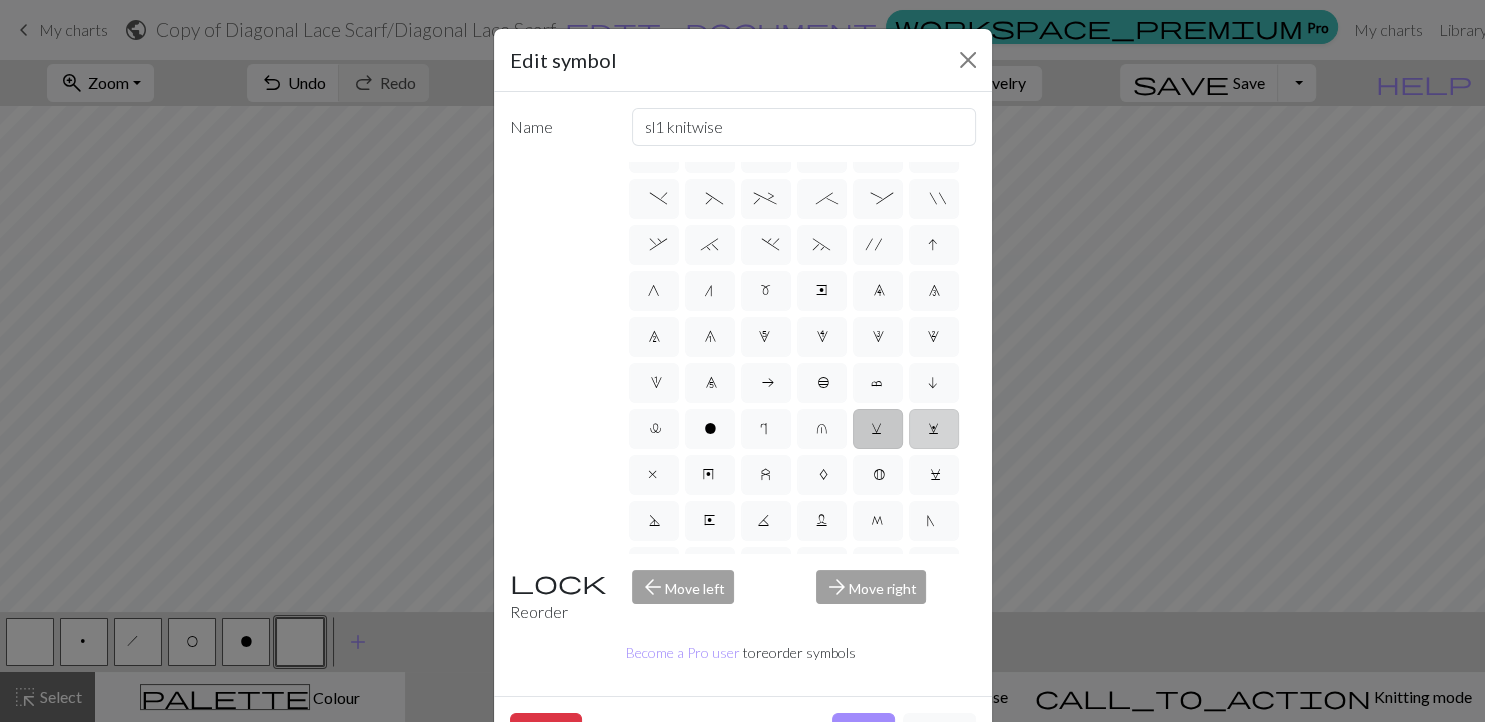 click on "w" at bounding box center [934, 429] 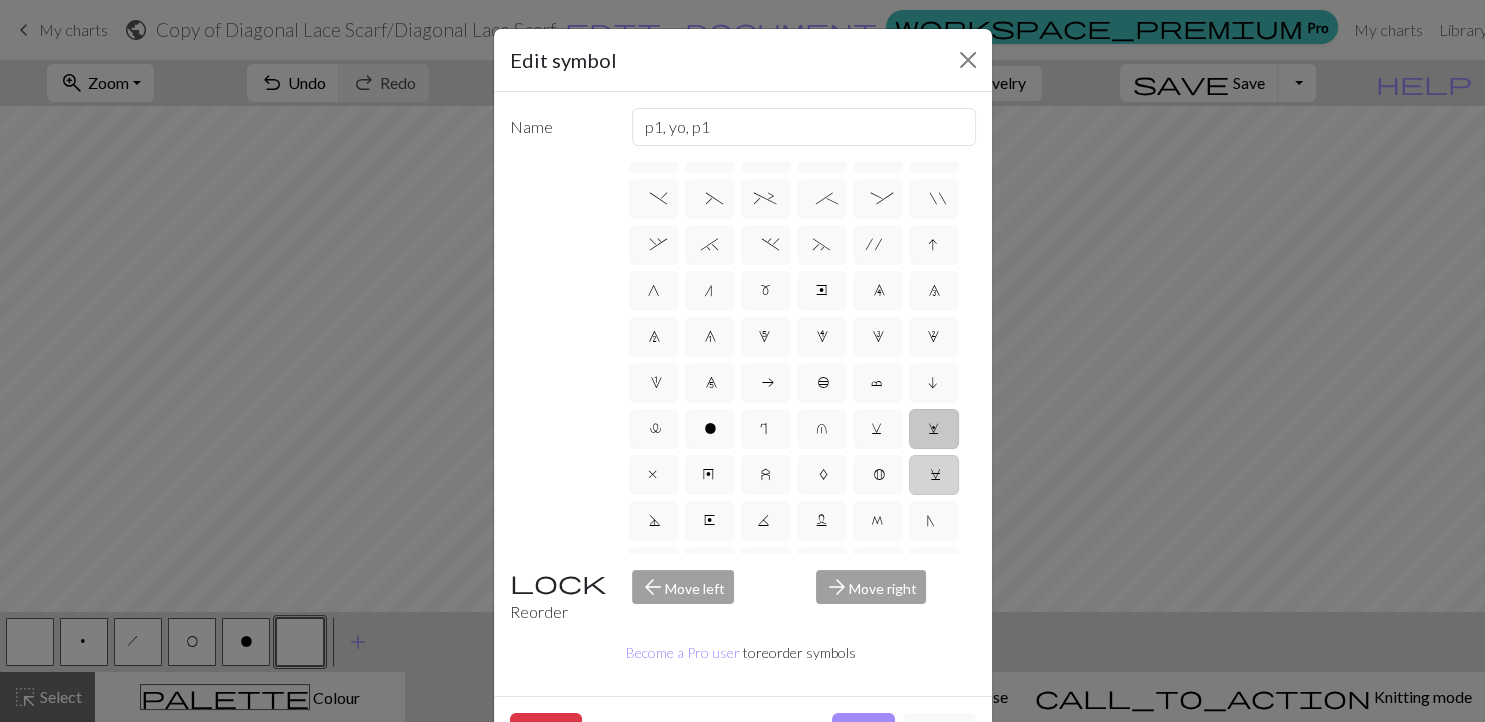click on "C" at bounding box center (934, 475) 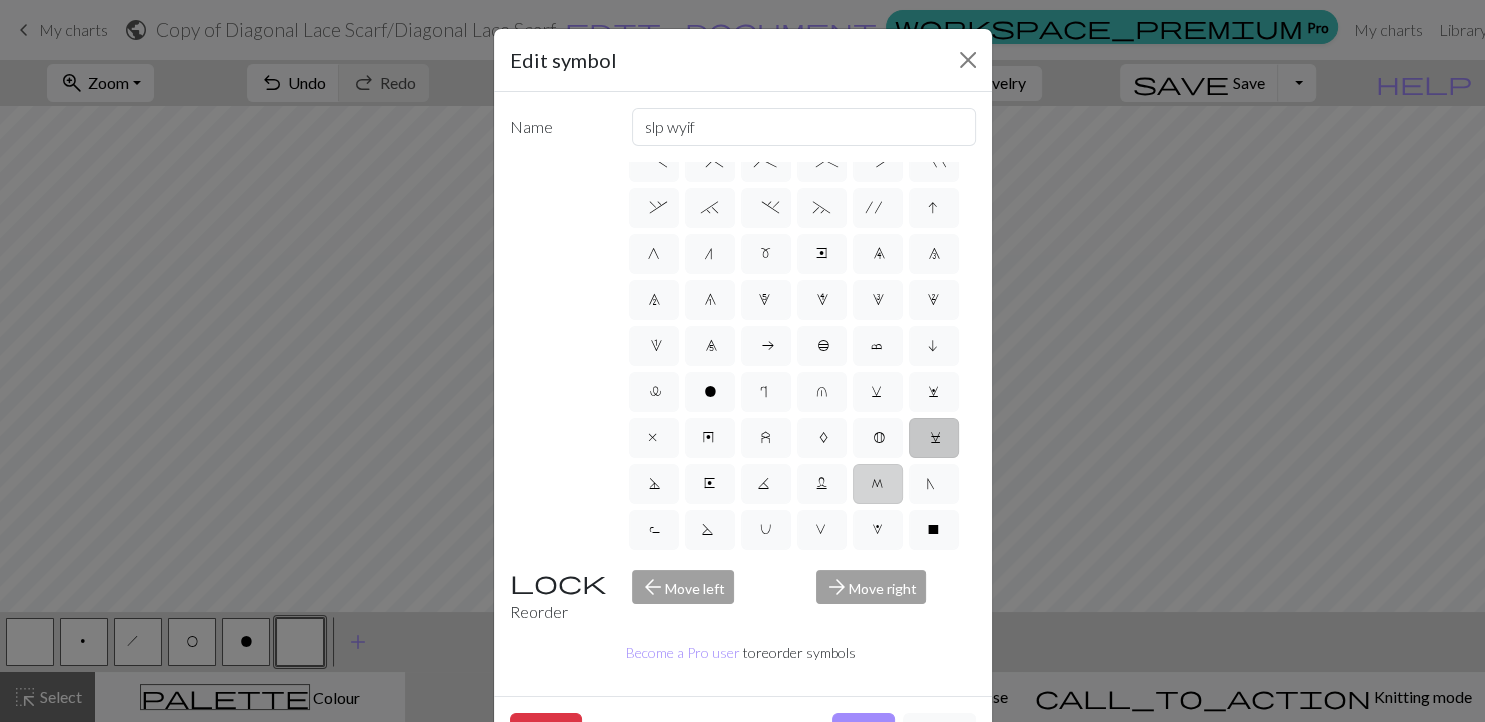 scroll, scrollTop: 208, scrollLeft: 0, axis: vertical 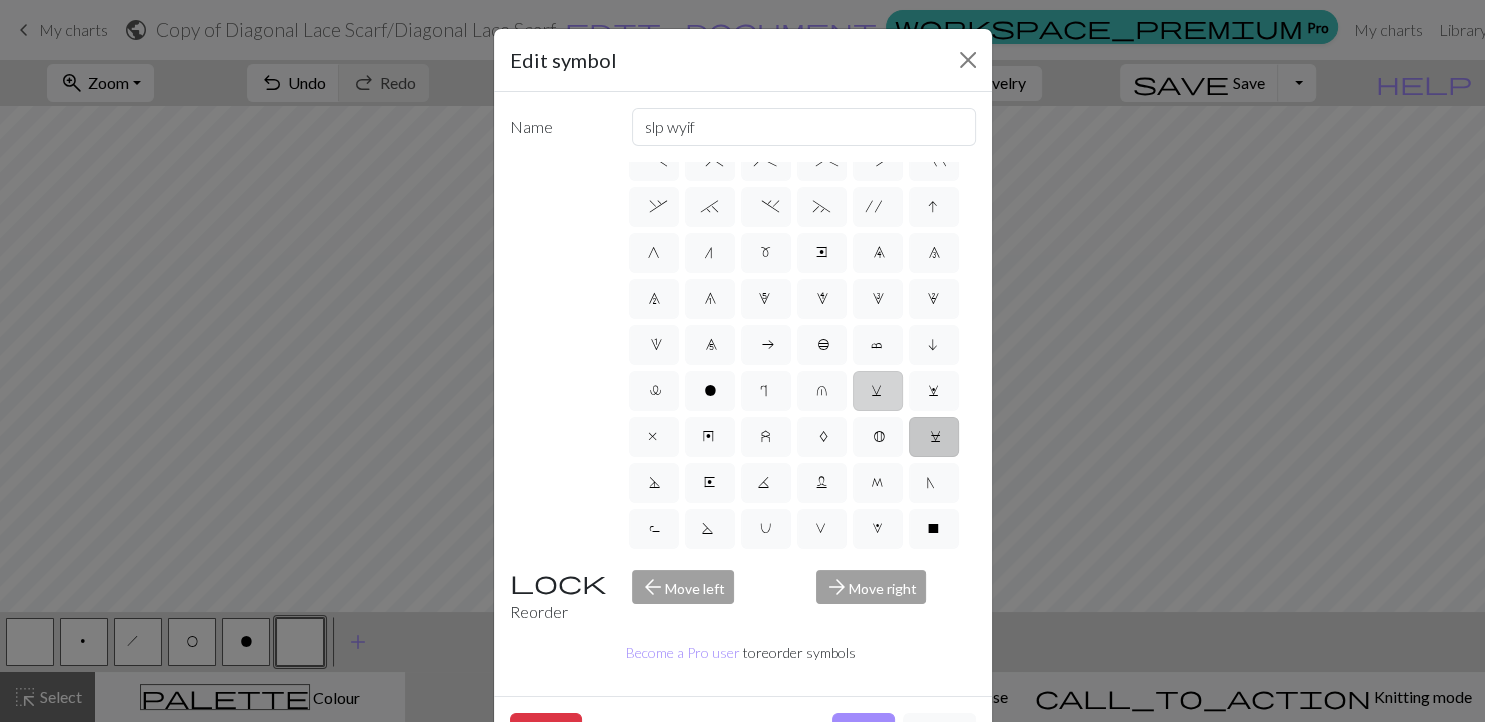 click on "v" at bounding box center (878, 393) 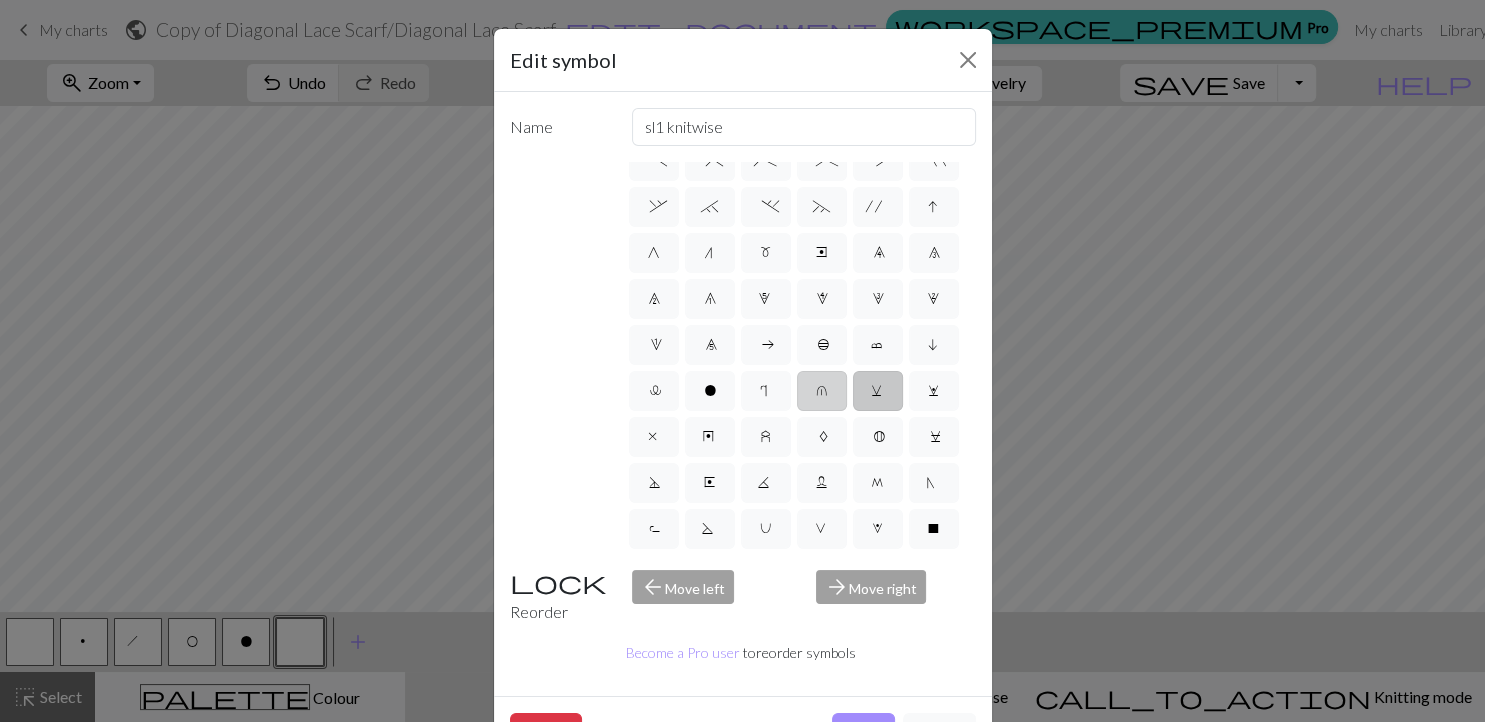 click on "u" at bounding box center (822, 391) 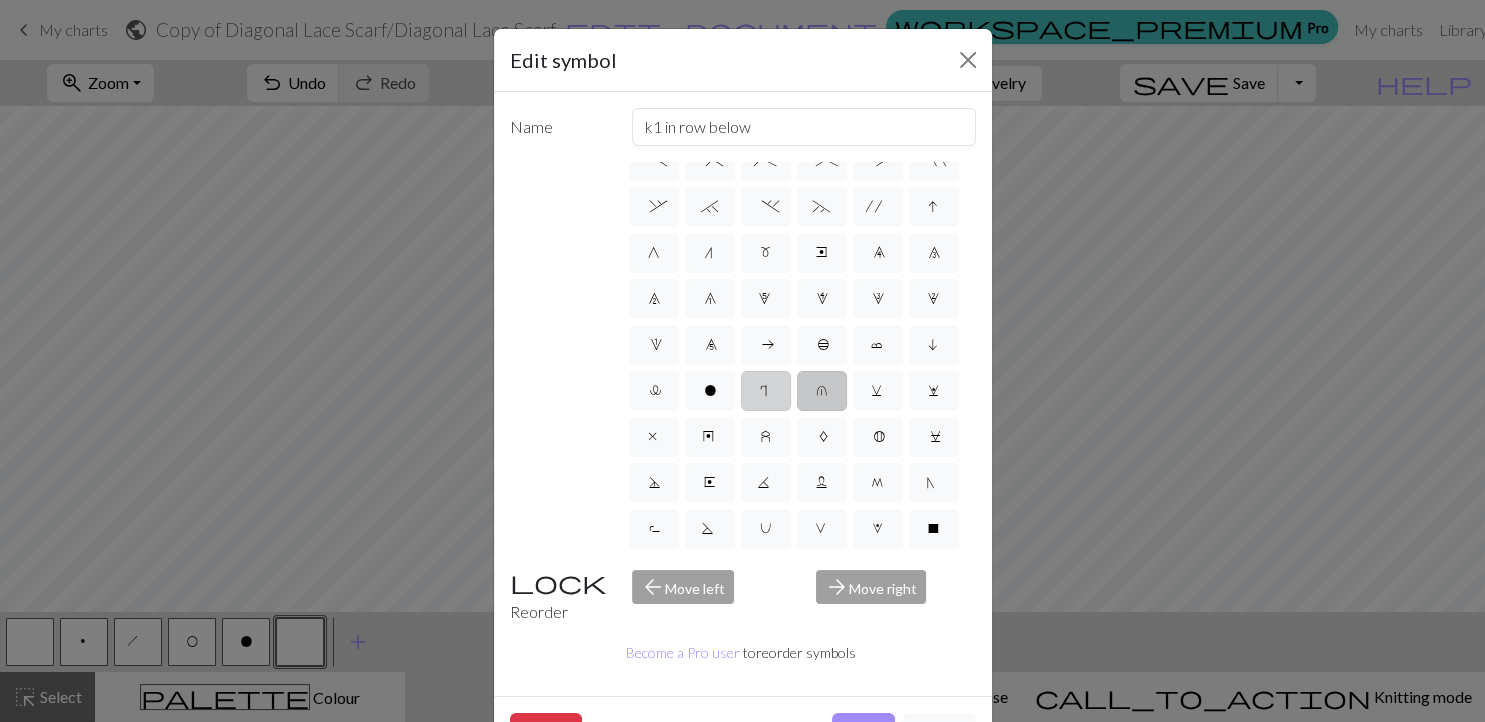 click on "r" at bounding box center (766, 393) 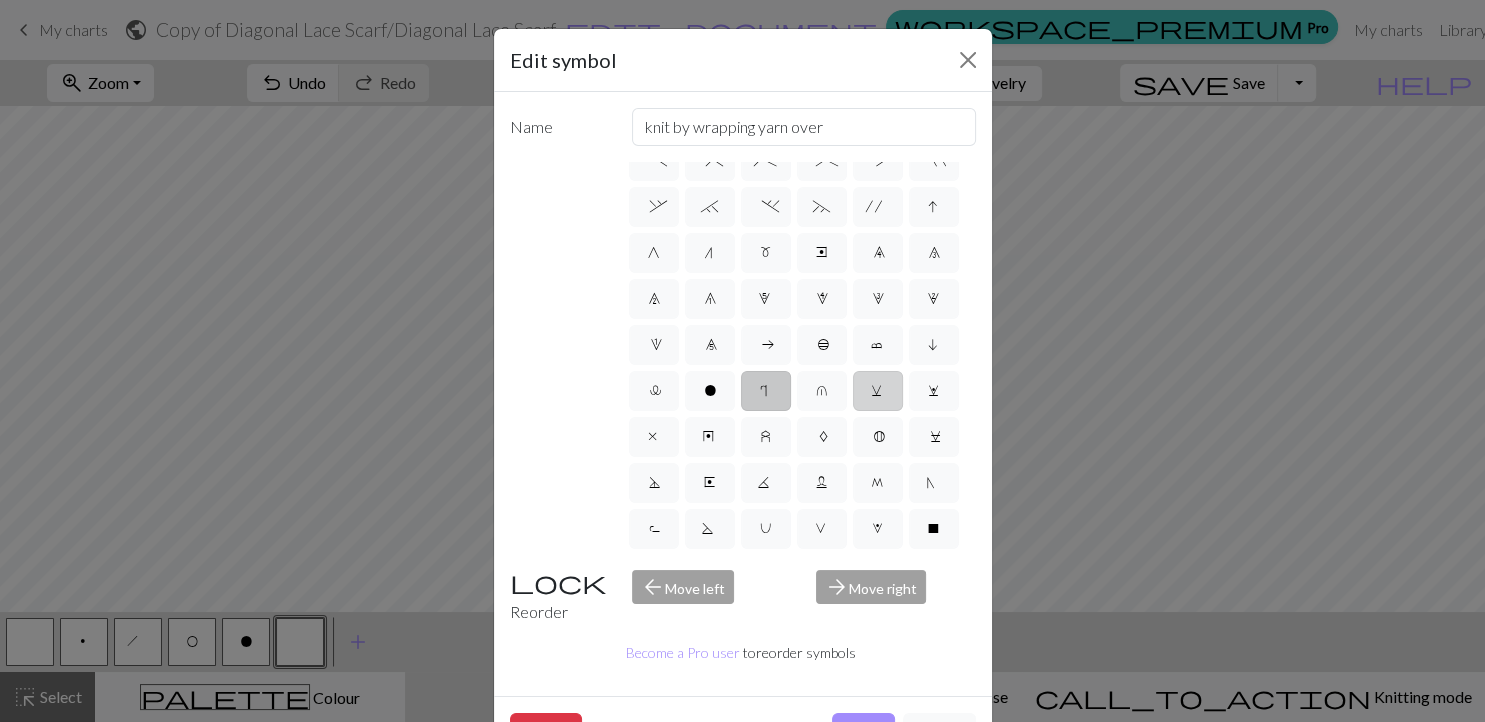 click on "v" at bounding box center (878, 391) 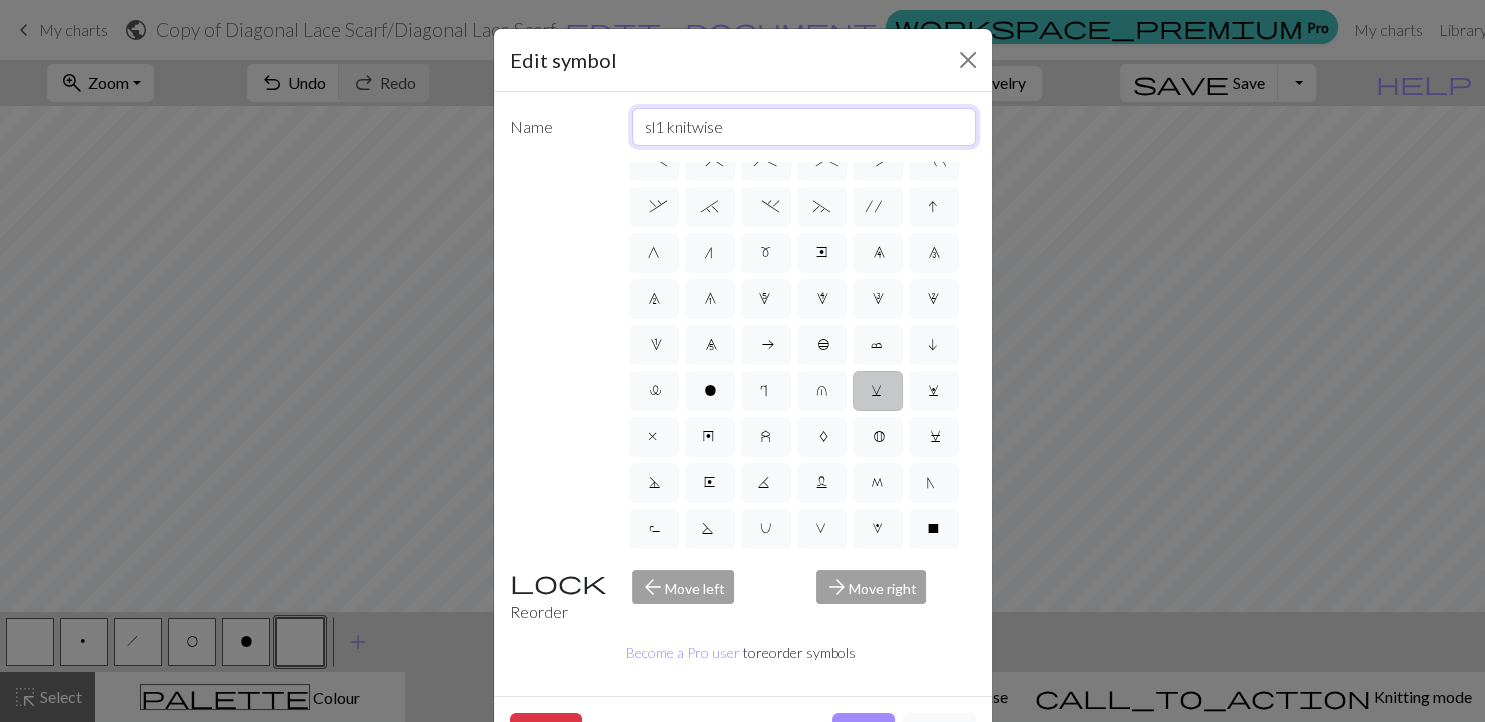 drag, startPoint x: 654, startPoint y: 126, endPoint x: 788, endPoint y: 123, distance: 134.03358 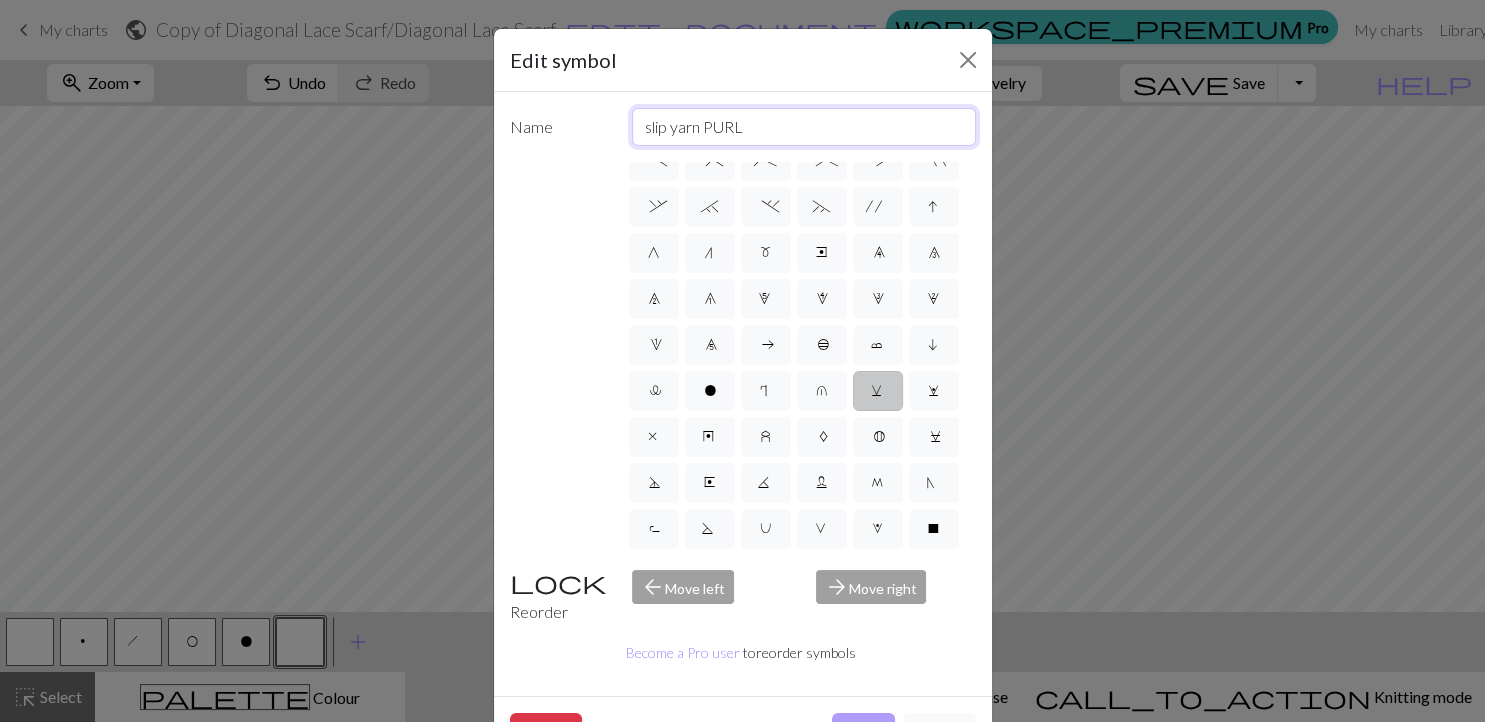 type on "slip yarn PURL" 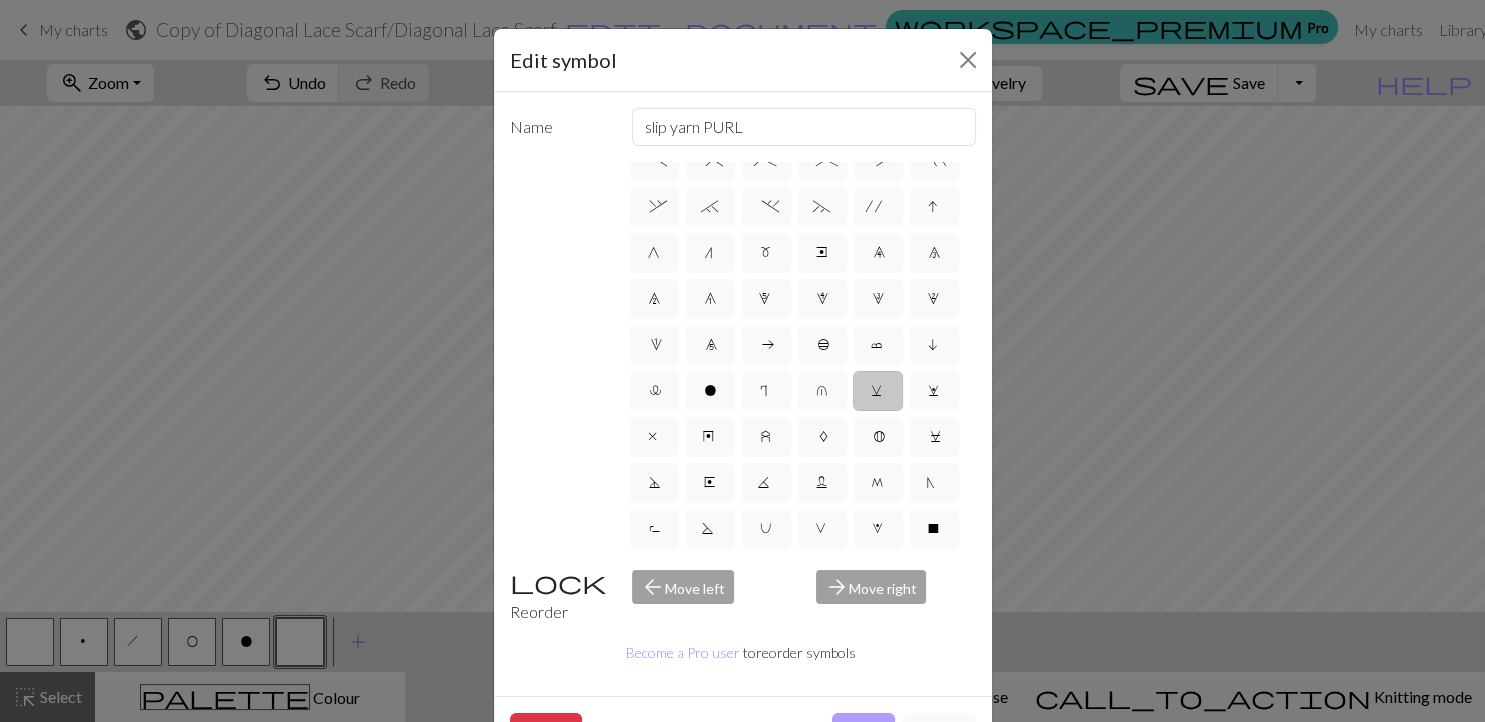 click on "Done" at bounding box center [863, 732] 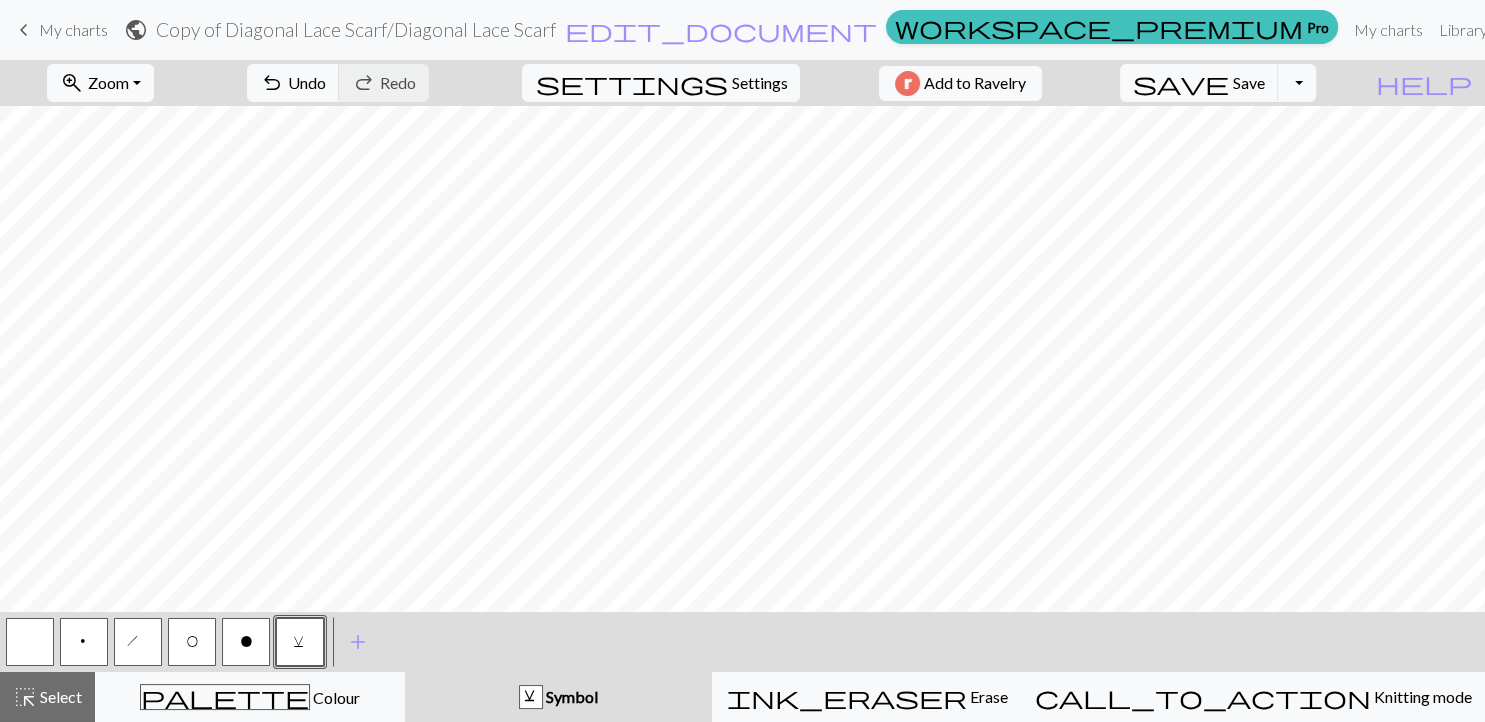 click on "o" at bounding box center [246, 644] 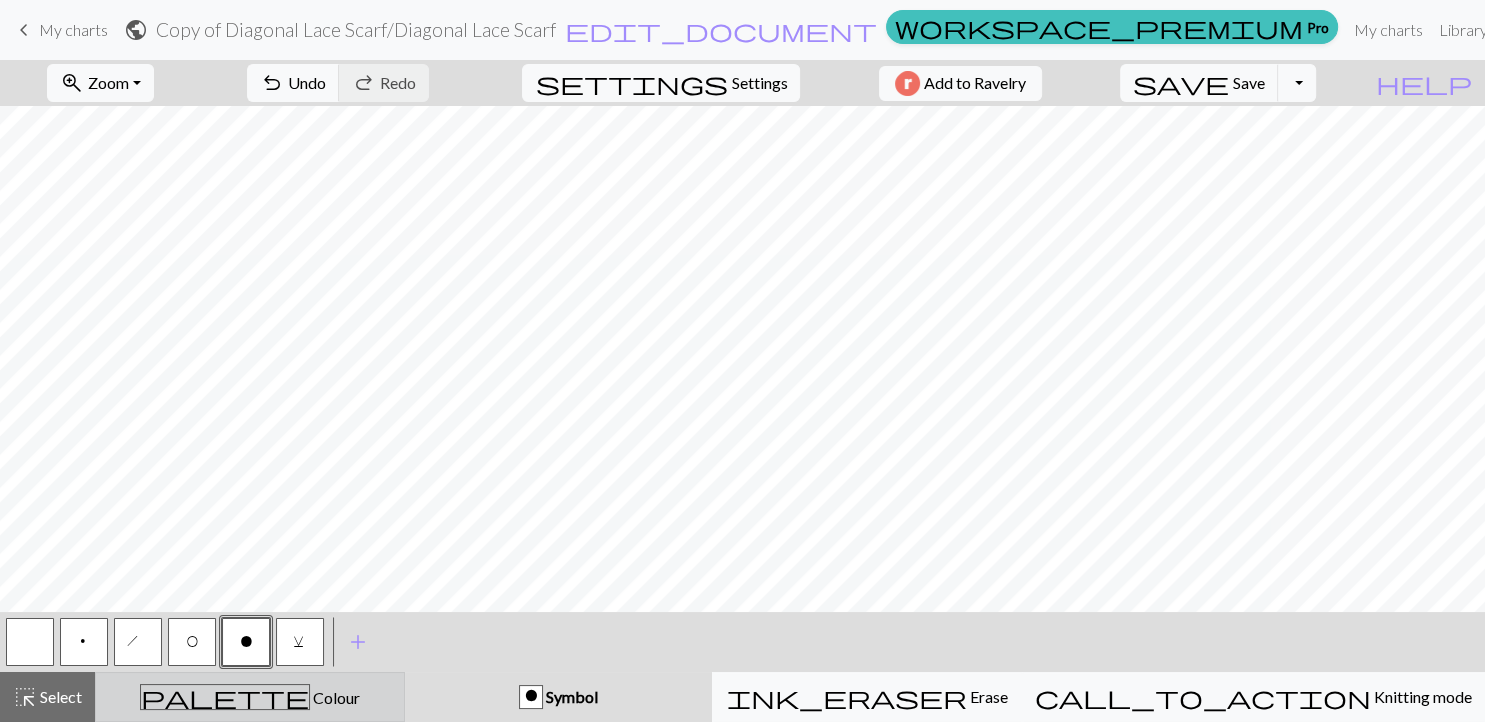 click on "palette   Colour   Colour" at bounding box center (250, 697) 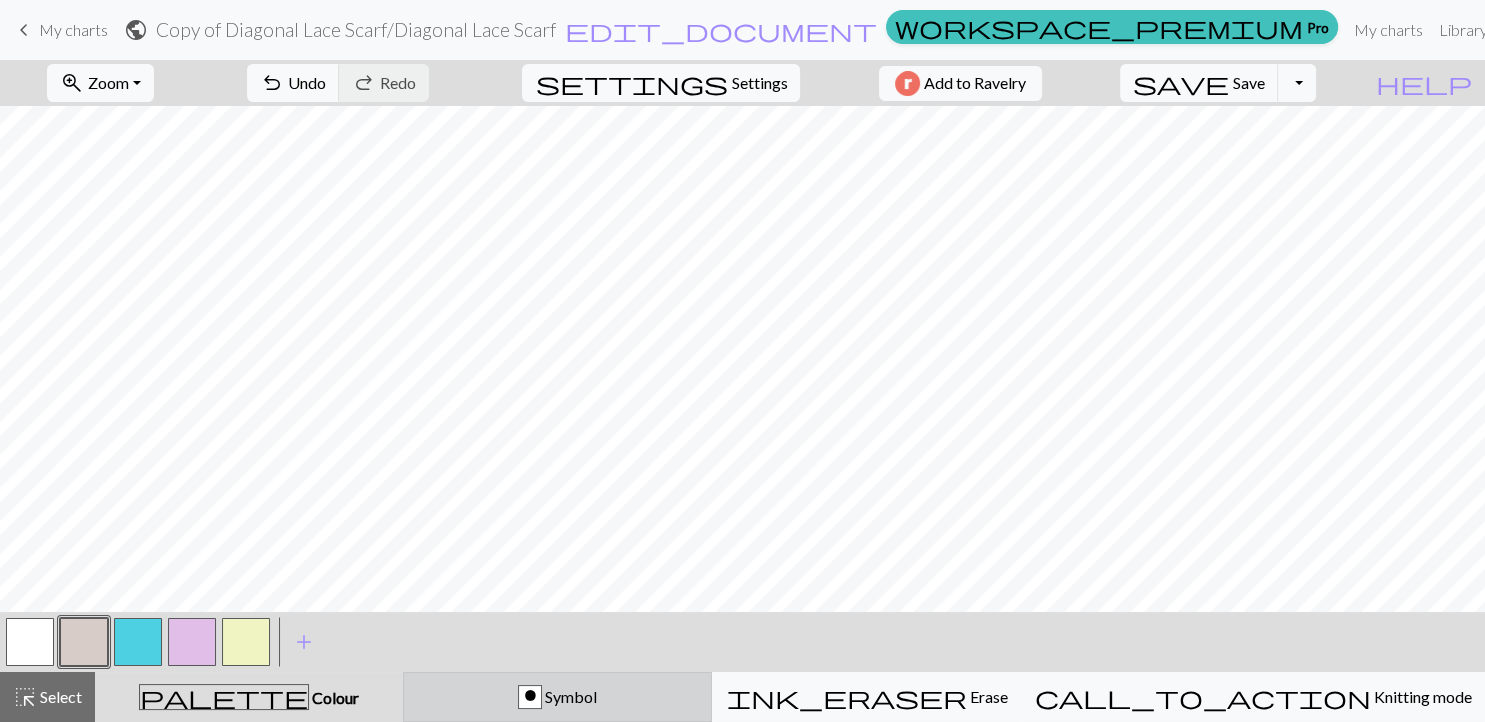 click on "o   Symbol" at bounding box center (558, 697) 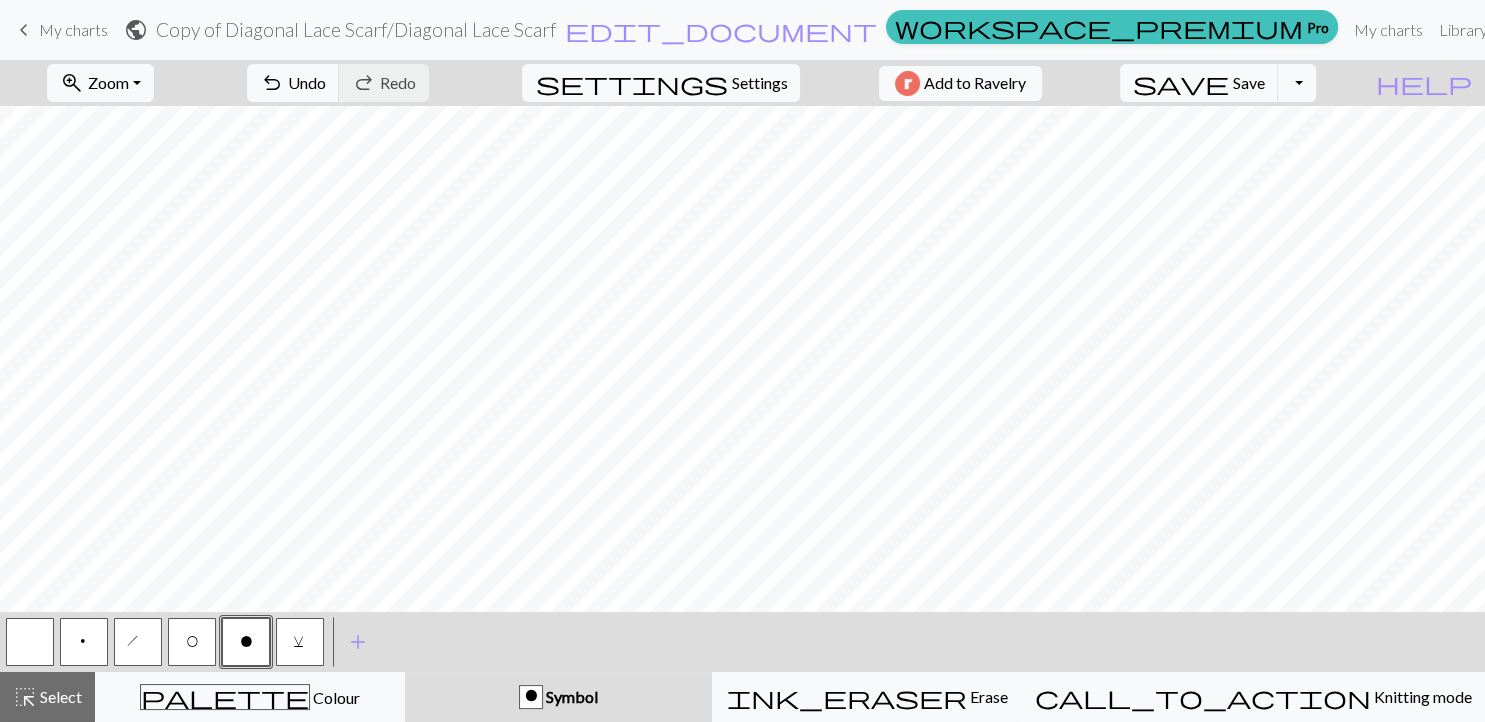 click on "zoom_in Zoom Zoom Fit all Fit width Fit height 50% 100% 150% 200% undo Undo Undo redo Redo Redo settings  Settings    Add to Ravelry save Save Save Toggle Dropdown file_copy  Save a copy save_alt  Download help Show me around < p h O o v > add Add a  symbol highlight_alt   Select   Select palette   Colour   Colour o   Symbol ink_eraser   Erase   Erase call_to_action   Knitting mode   Knitting mode" at bounding box center [742, 391] 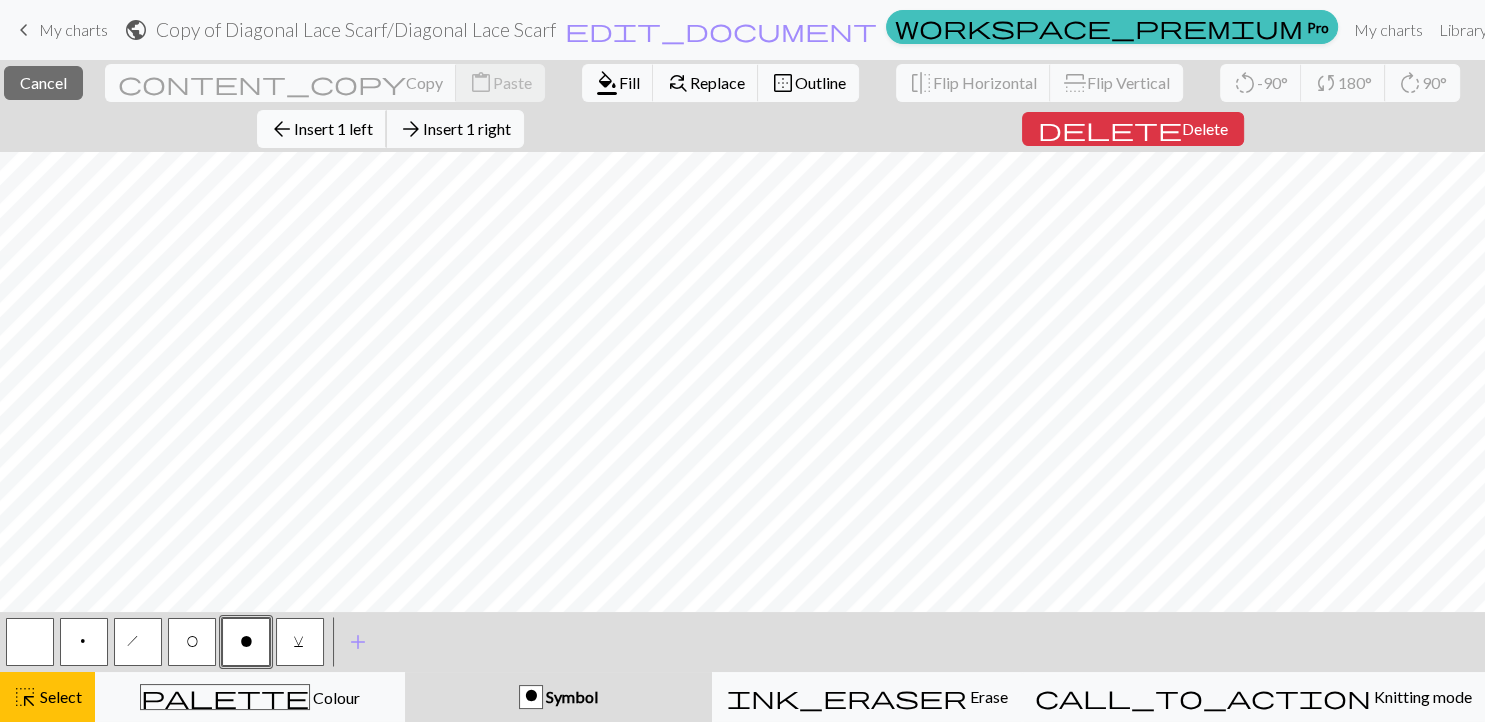 click on "Insert 1 left" at bounding box center [333, 128] 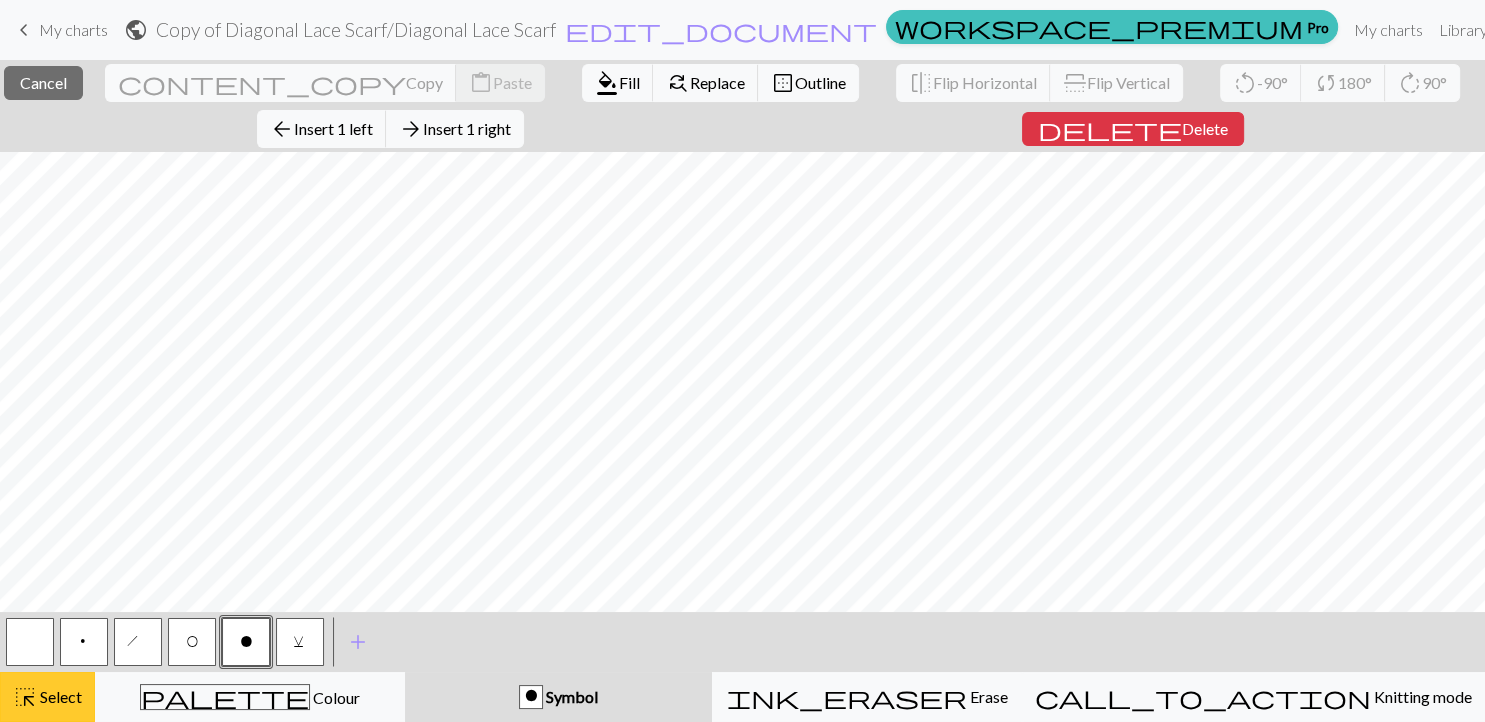click on "Select" at bounding box center [59, 696] 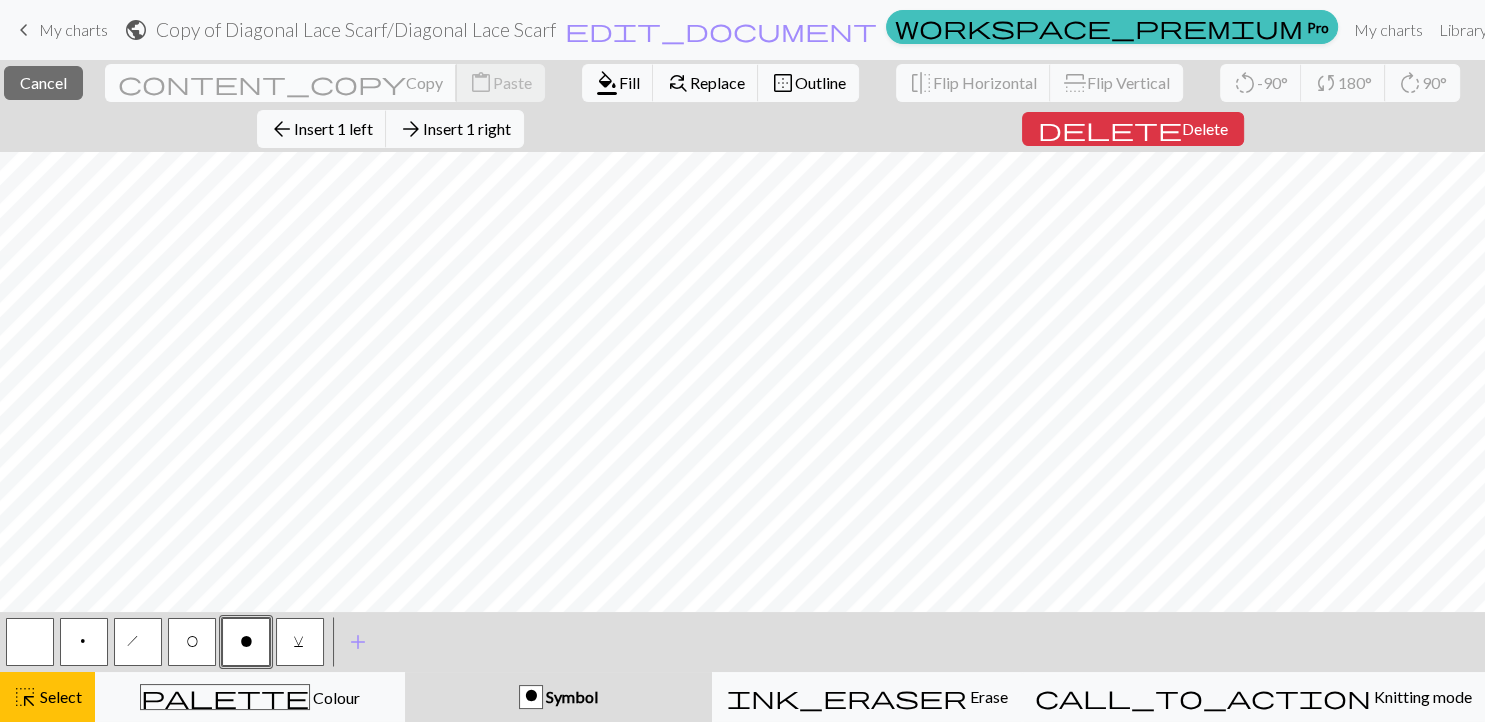 click on "content_copy" at bounding box center [262, 83] 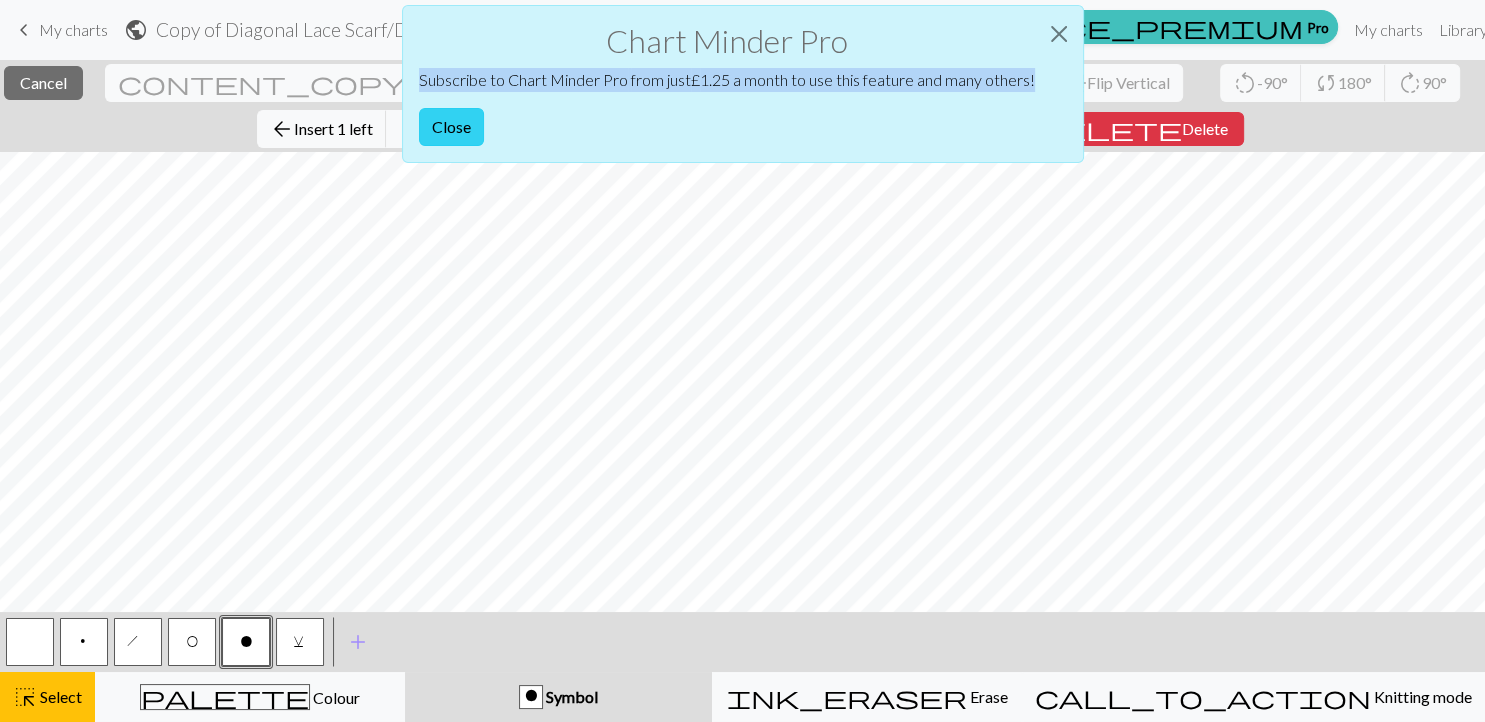 drag, startPoint x: 181, startPoint y: 84, endPoint x: 417, endPoint y: 114, distance: 237.89914 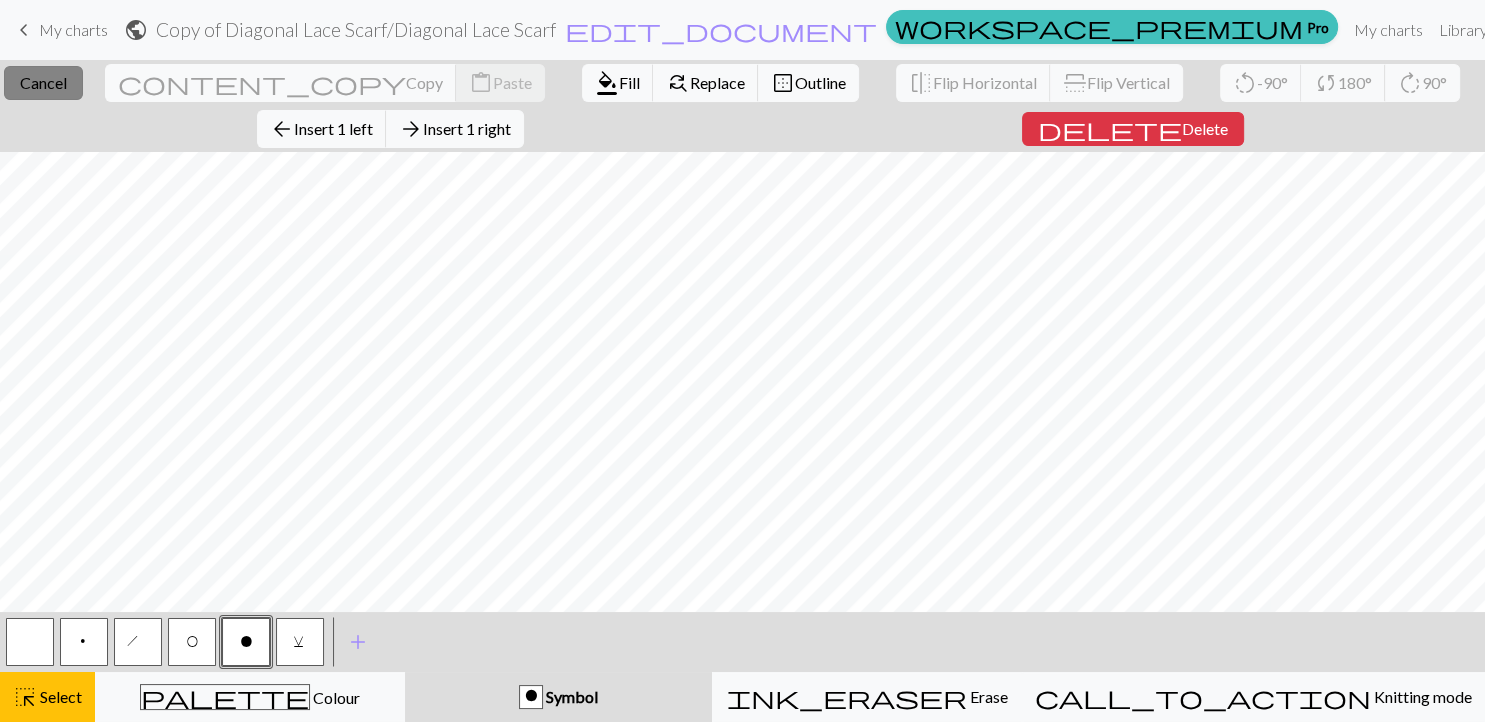 click on "Cancel" at bounding box center [43, 82] 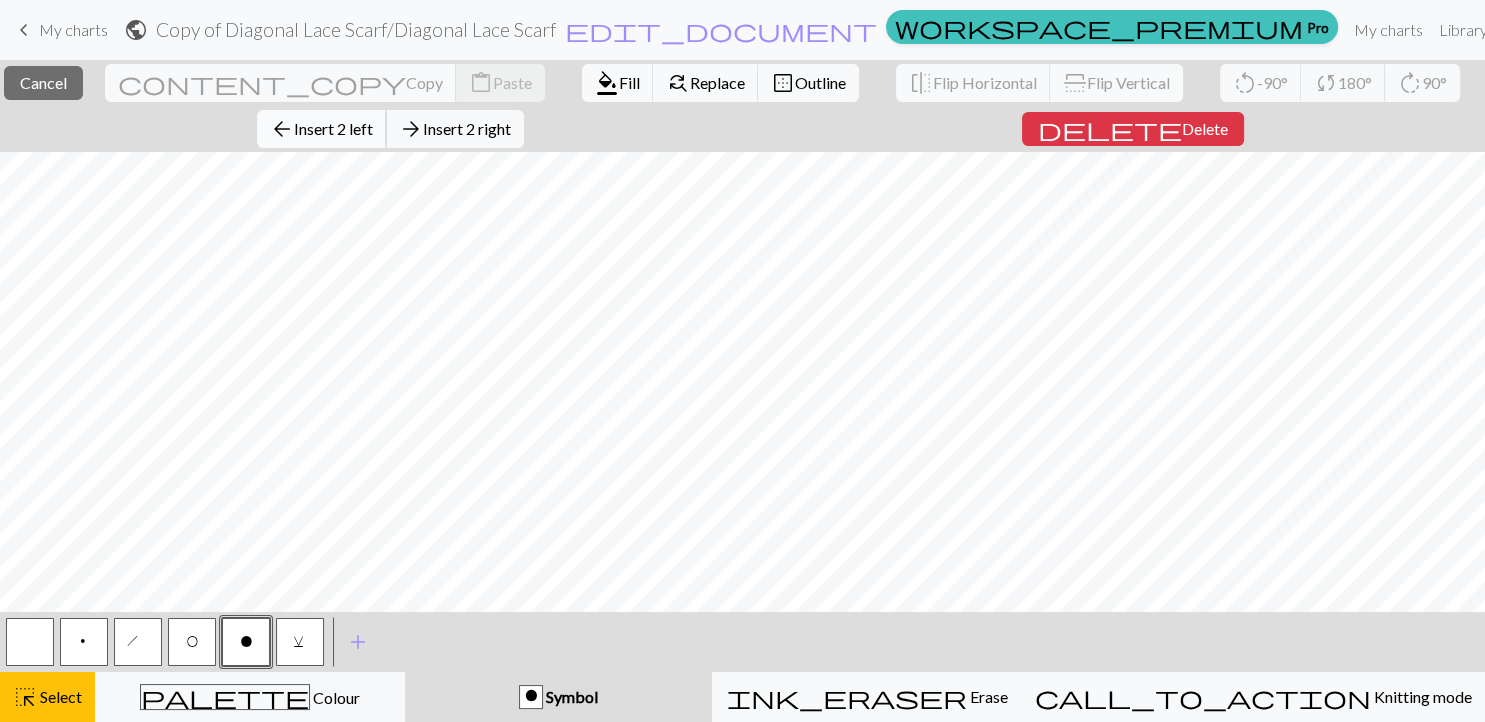 click on "Insert 2 left" at bounding box center (333, 128) 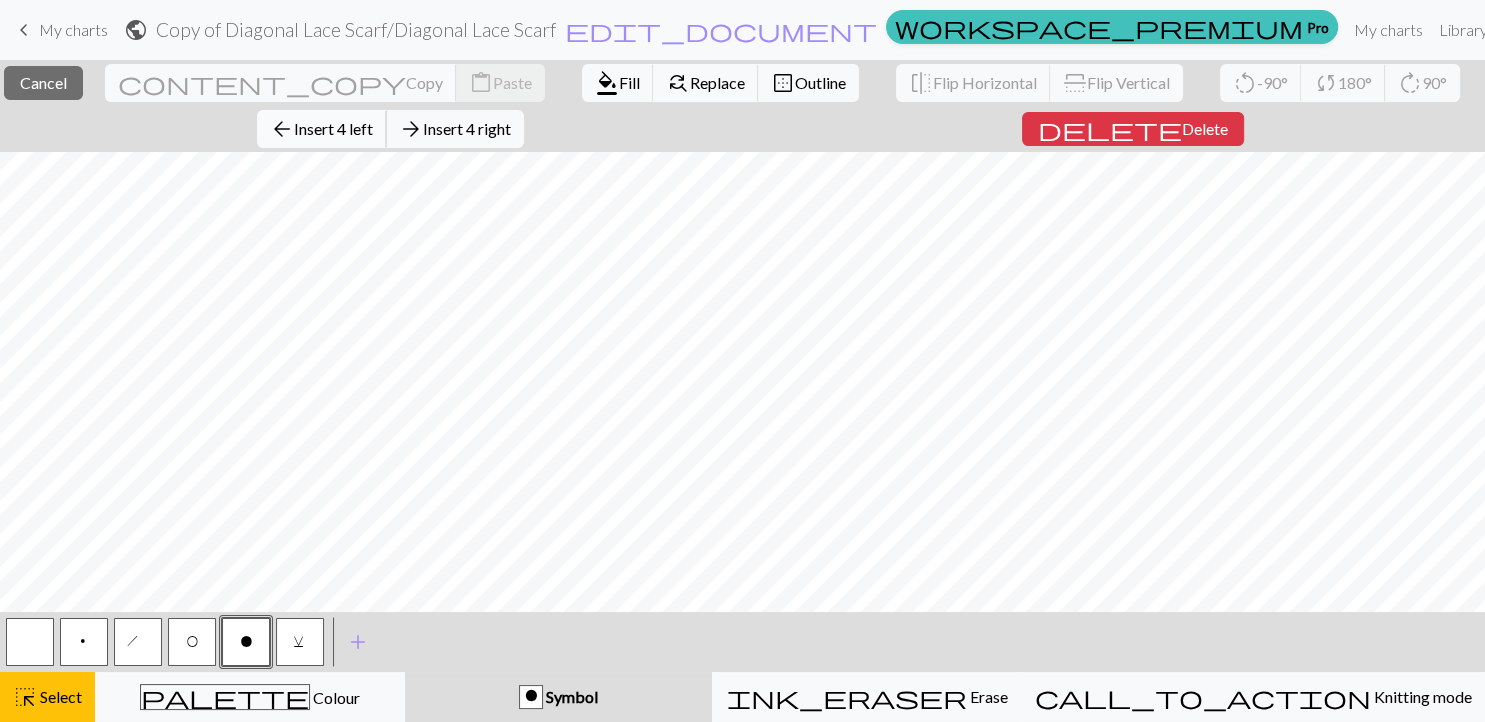 click on "Insert 4 left" at bounding box center [333, 128] 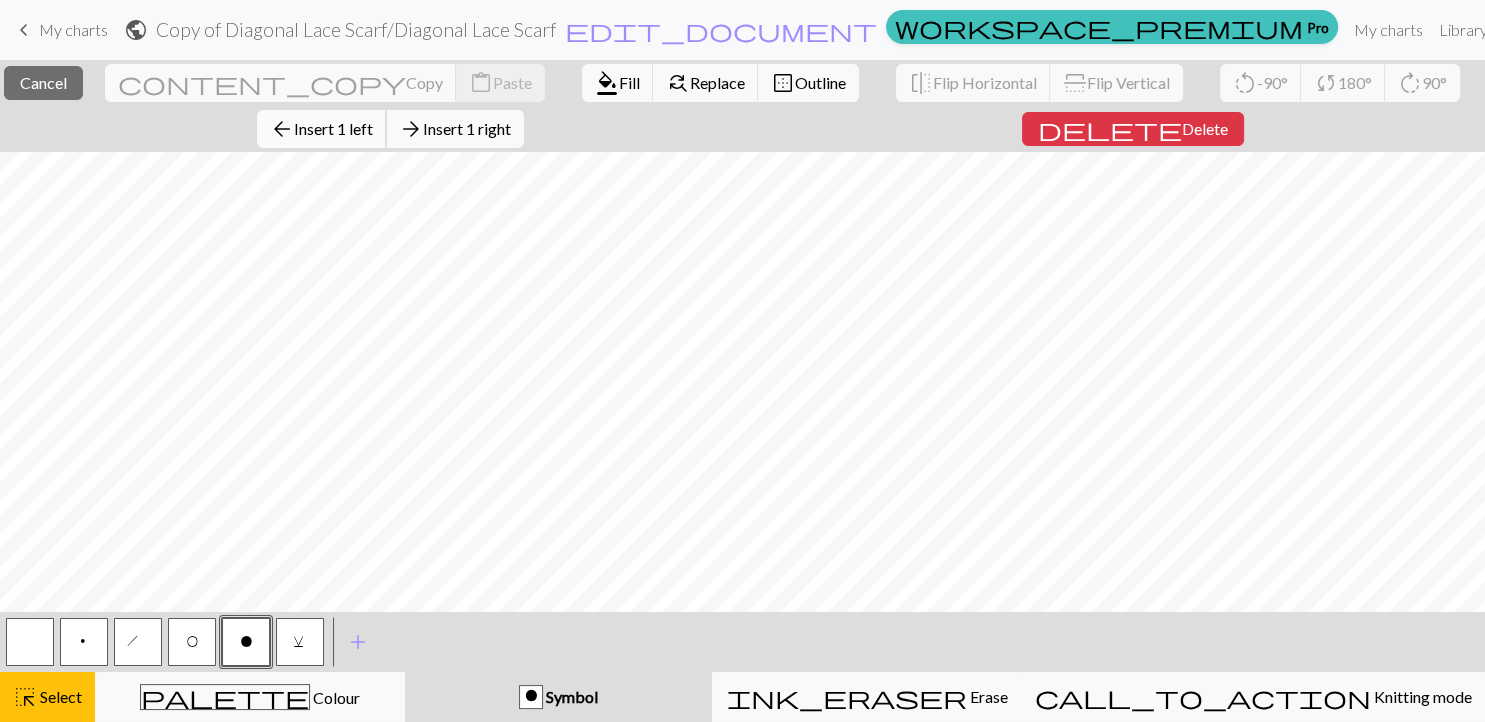 click on "Insert 1 left" at bounding box center [333, 128] 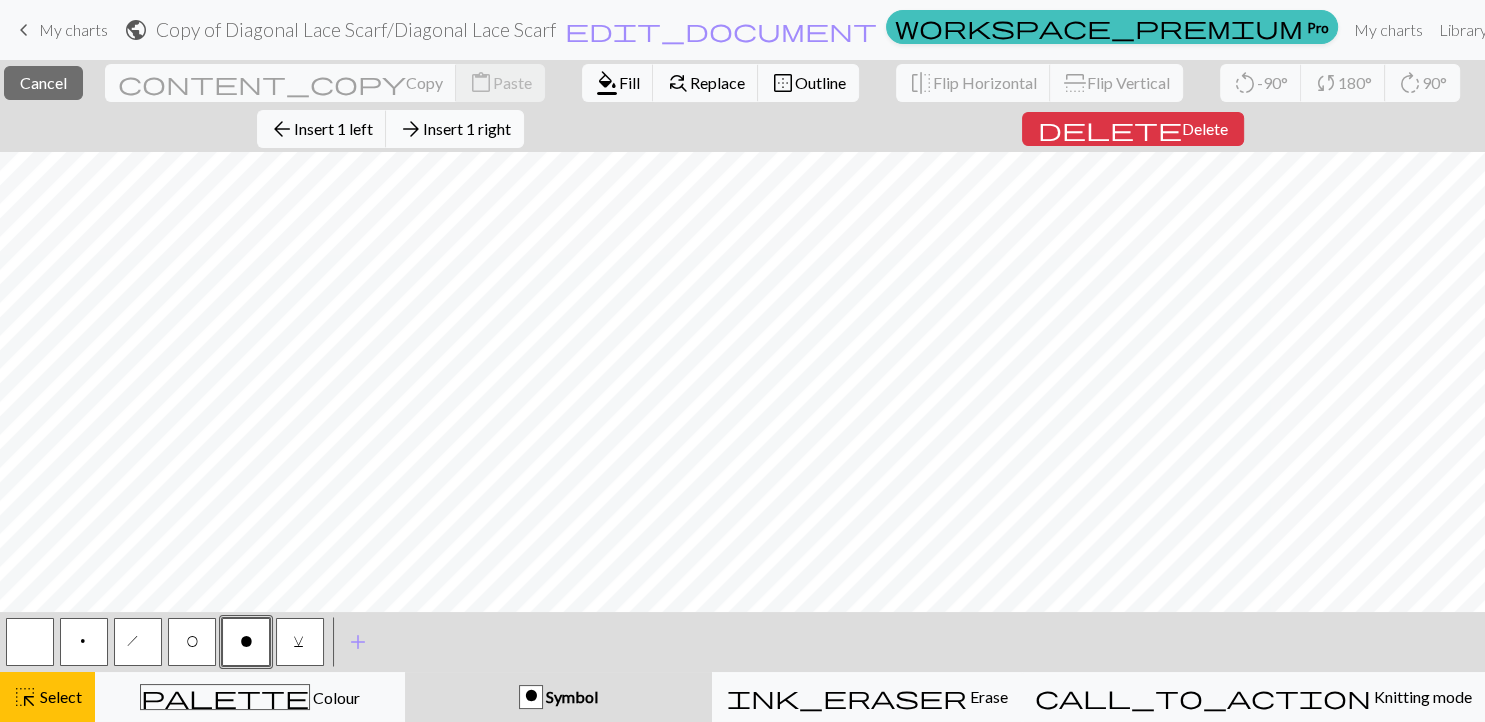 click on "Insert 1 right" at bounding box center (467, 128) 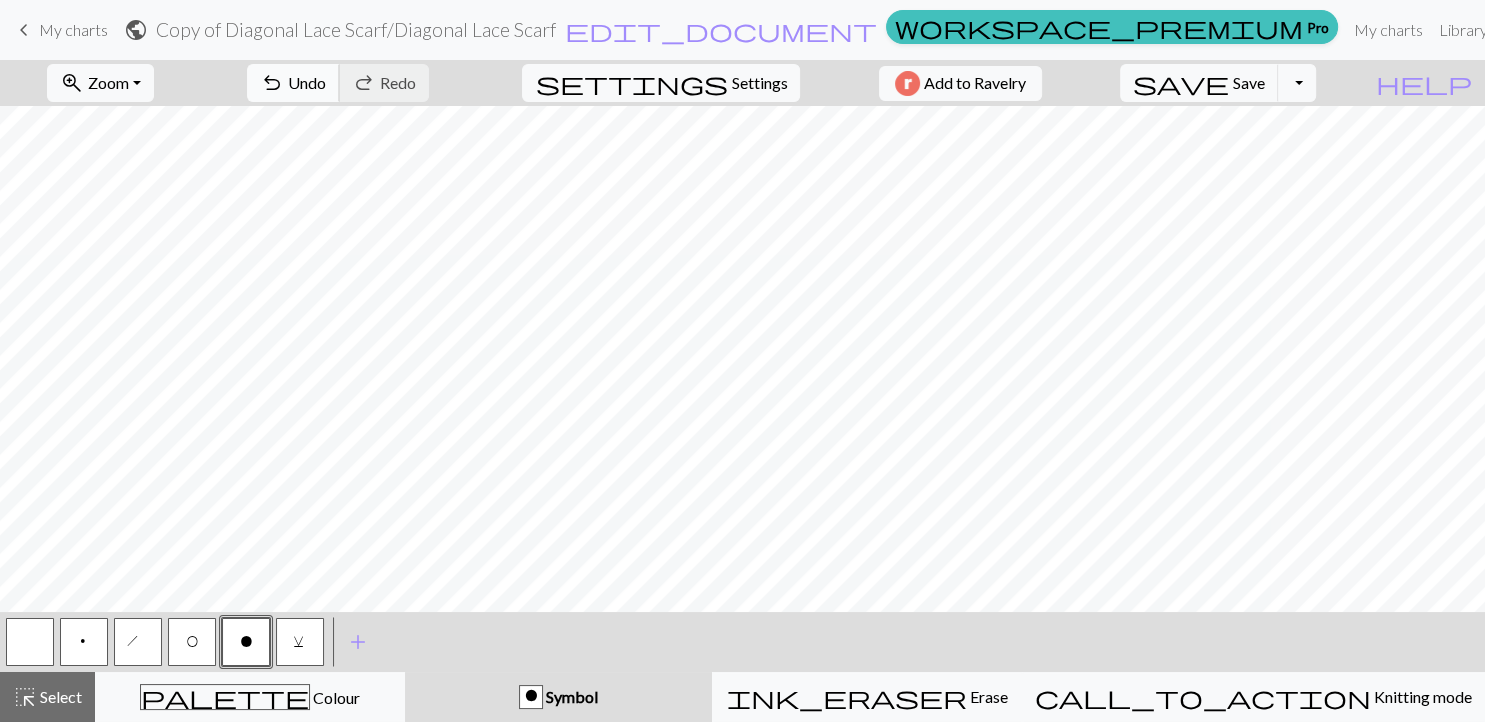 click on "undo" at bounding box center (272, 83) 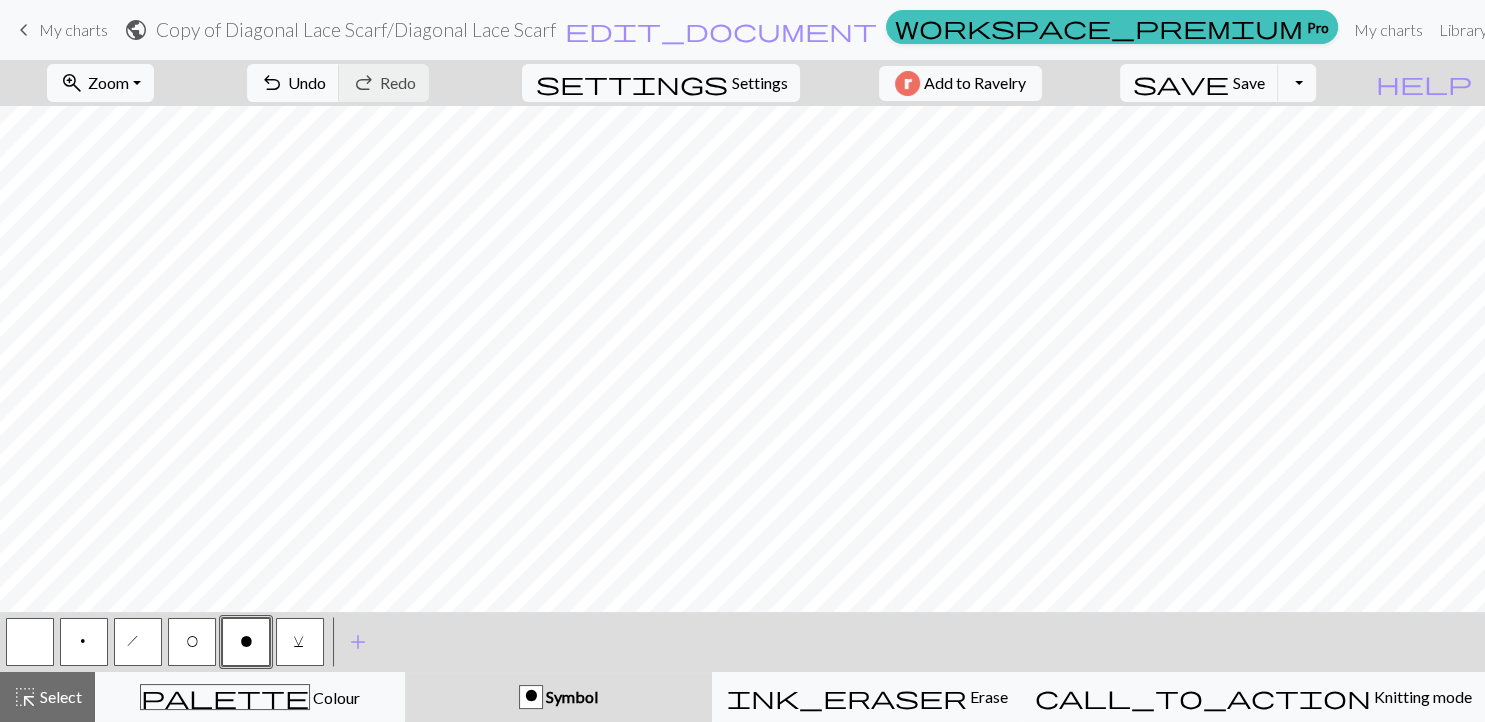 click on "h" at bounding box center [138, 642] 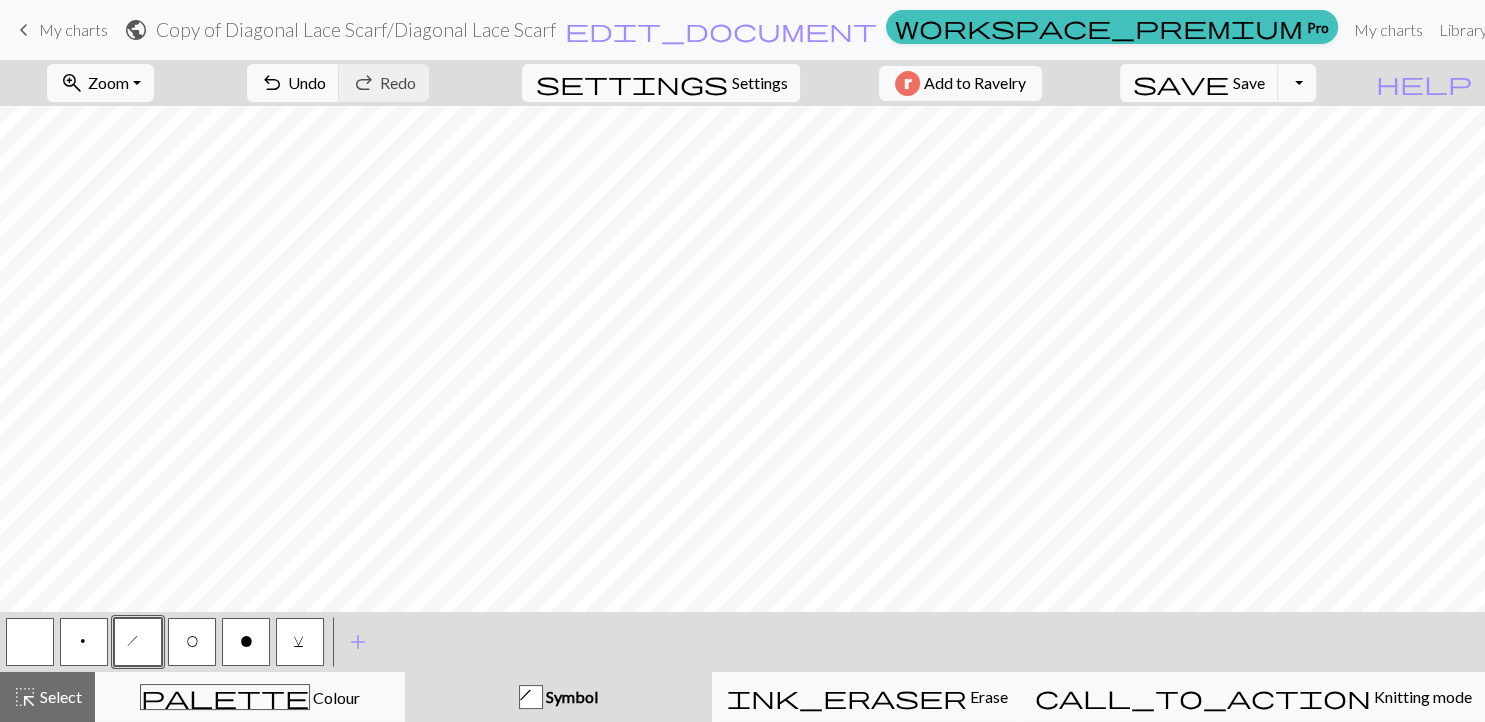 click on "O" at bounding box center (192, 642) 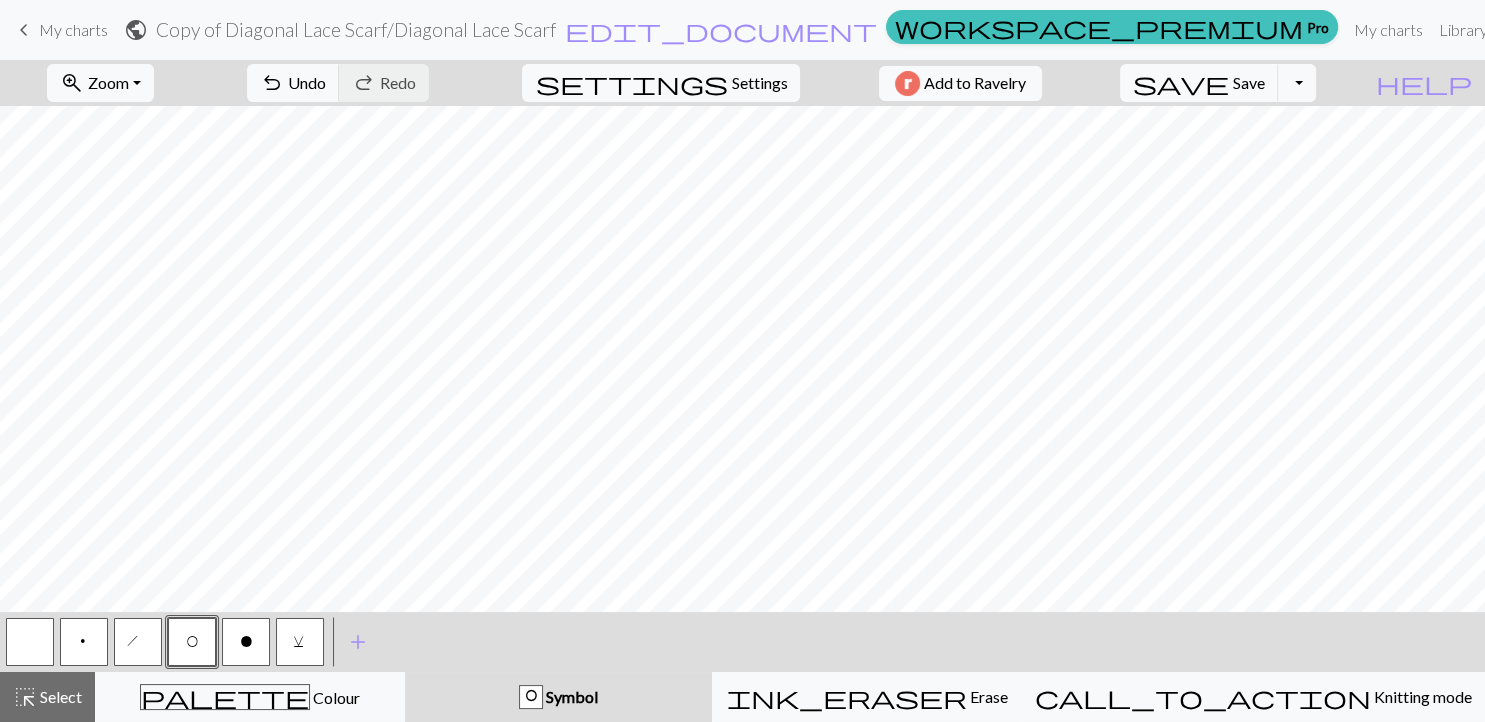 click on "o" at bounding box center (246, 644) 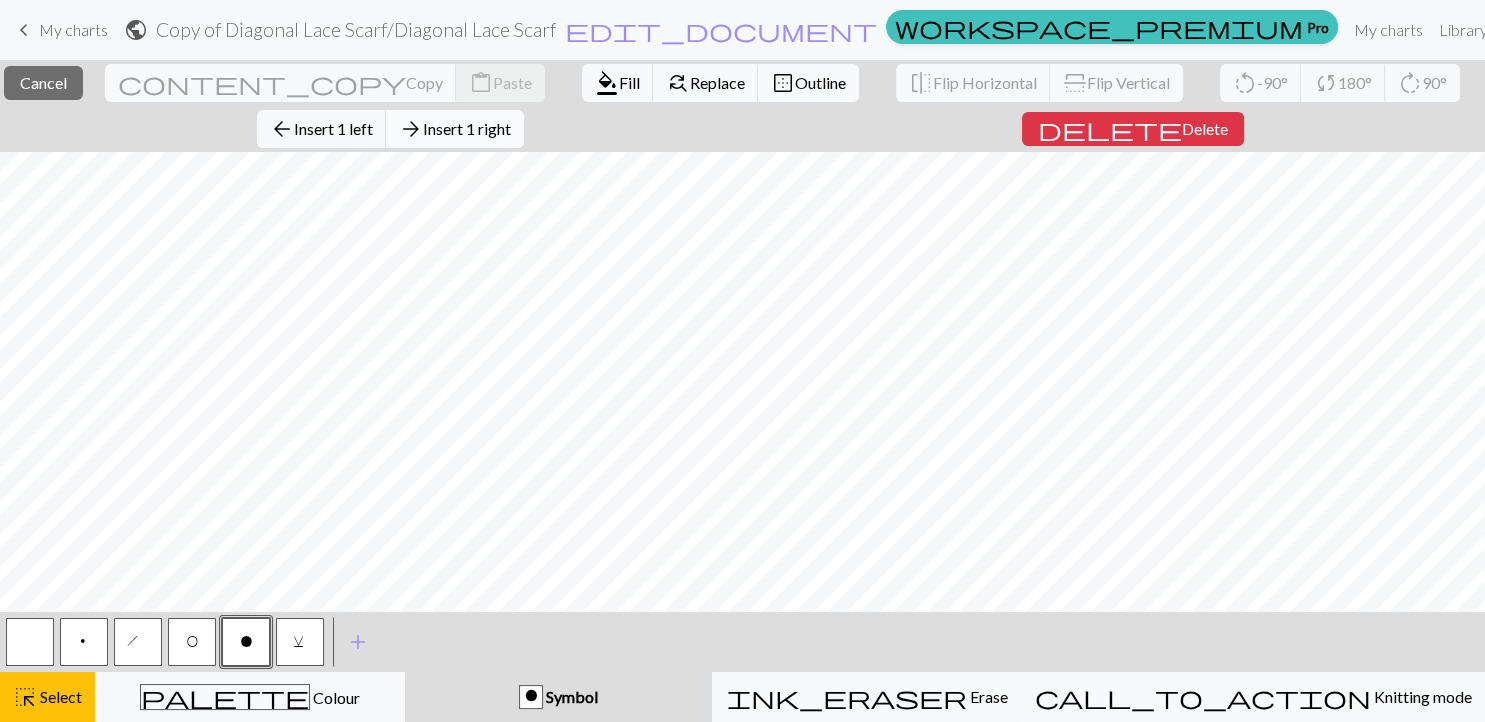 click on "Insert 1 right" at bounding box center [467, 128] 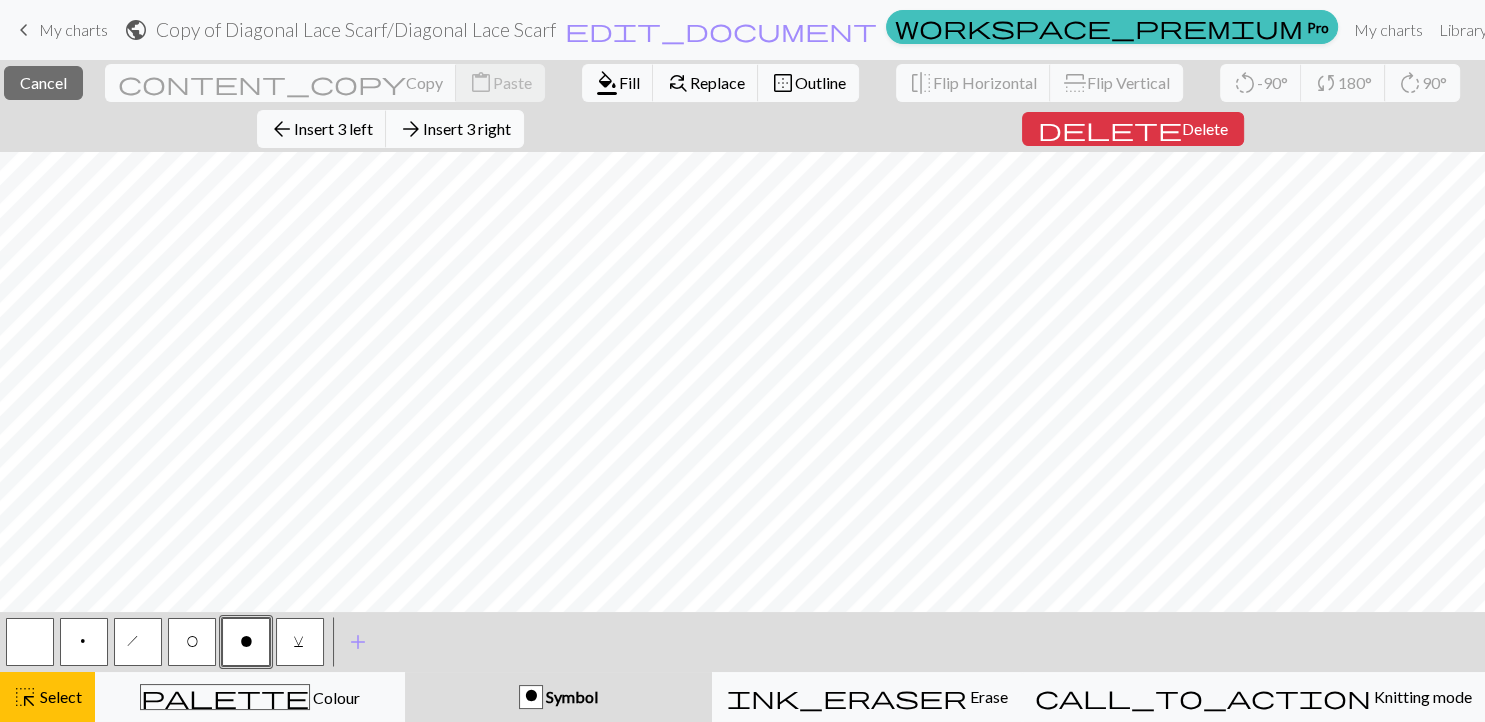 click on "Insert 3 right" at bounding box center [467, 128] 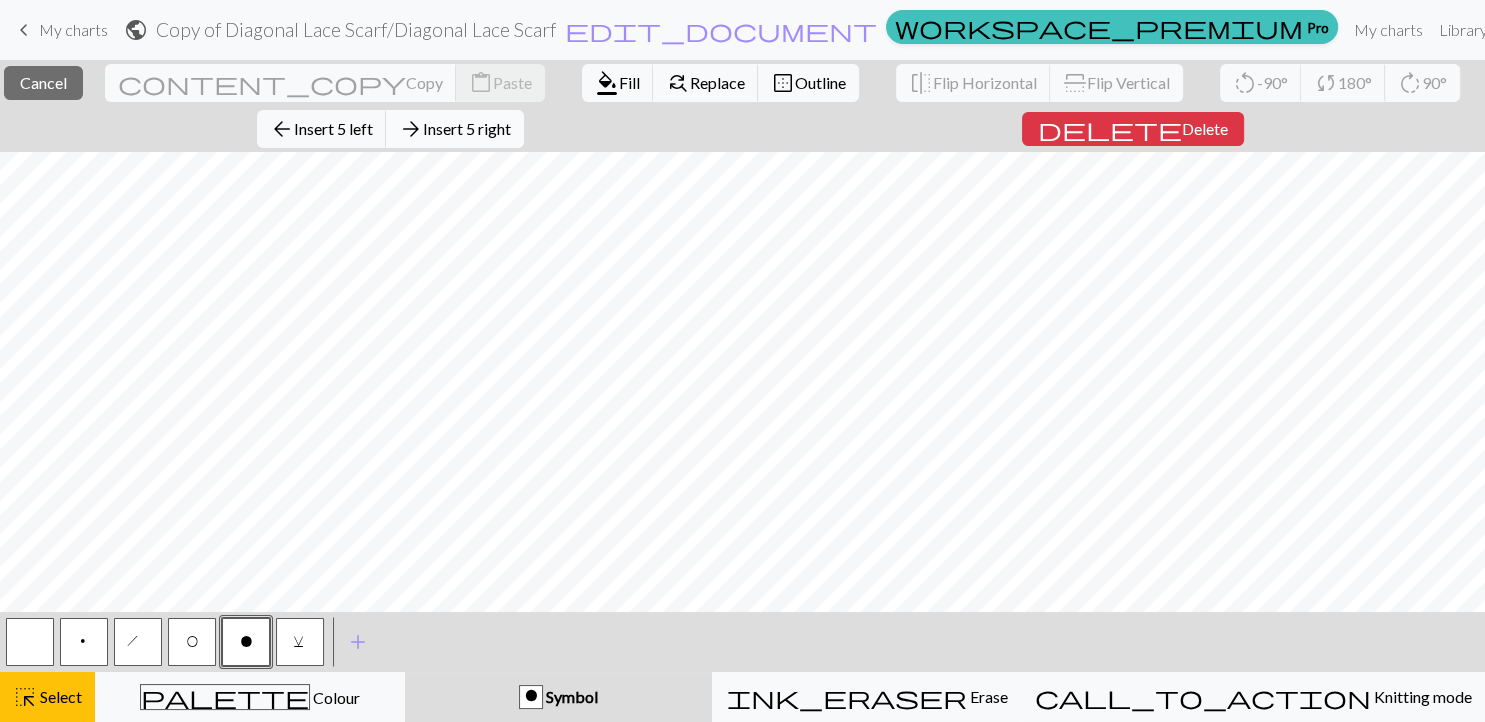 click on "Insert 5 right" at bounding box center [467, 128] 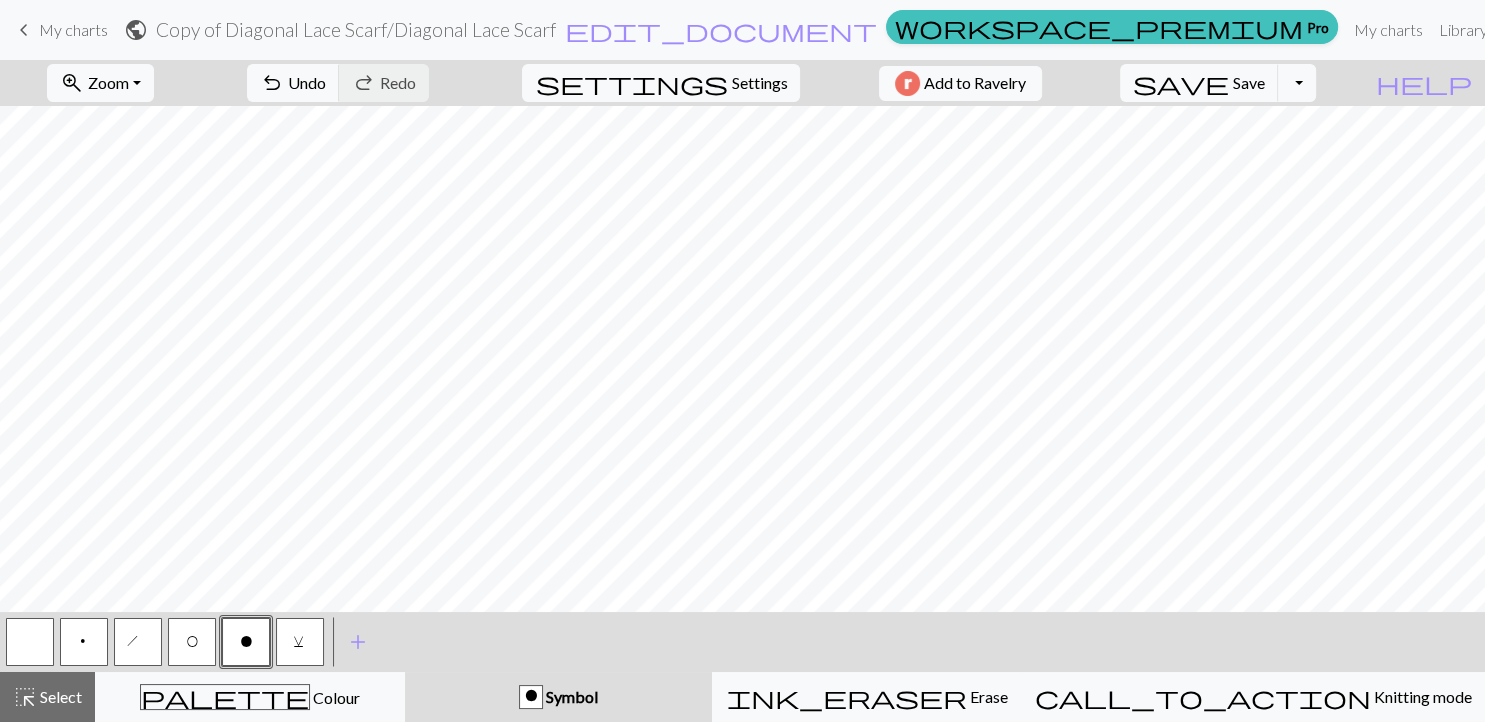click on "O" at bounding box center [192, 644] 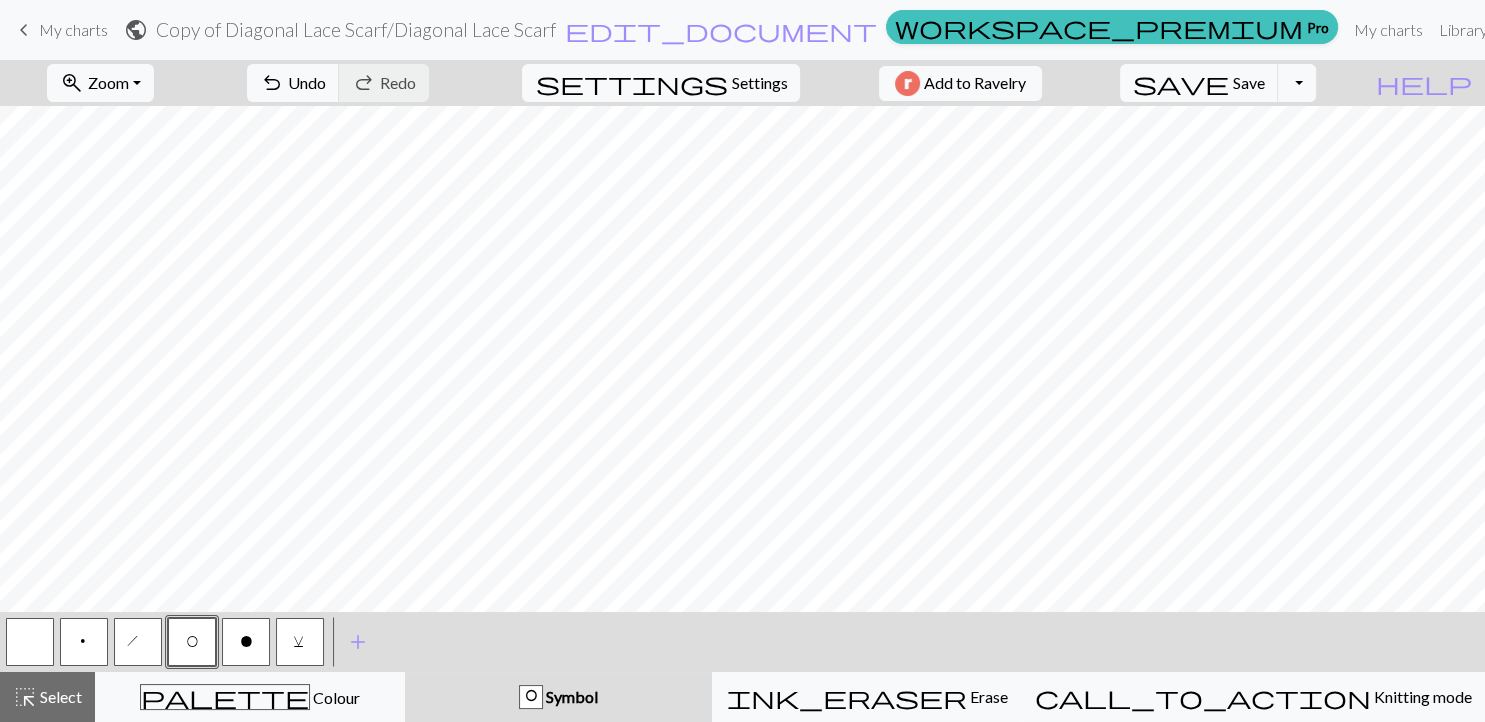 click on "h" at bounding box center (138, 642) 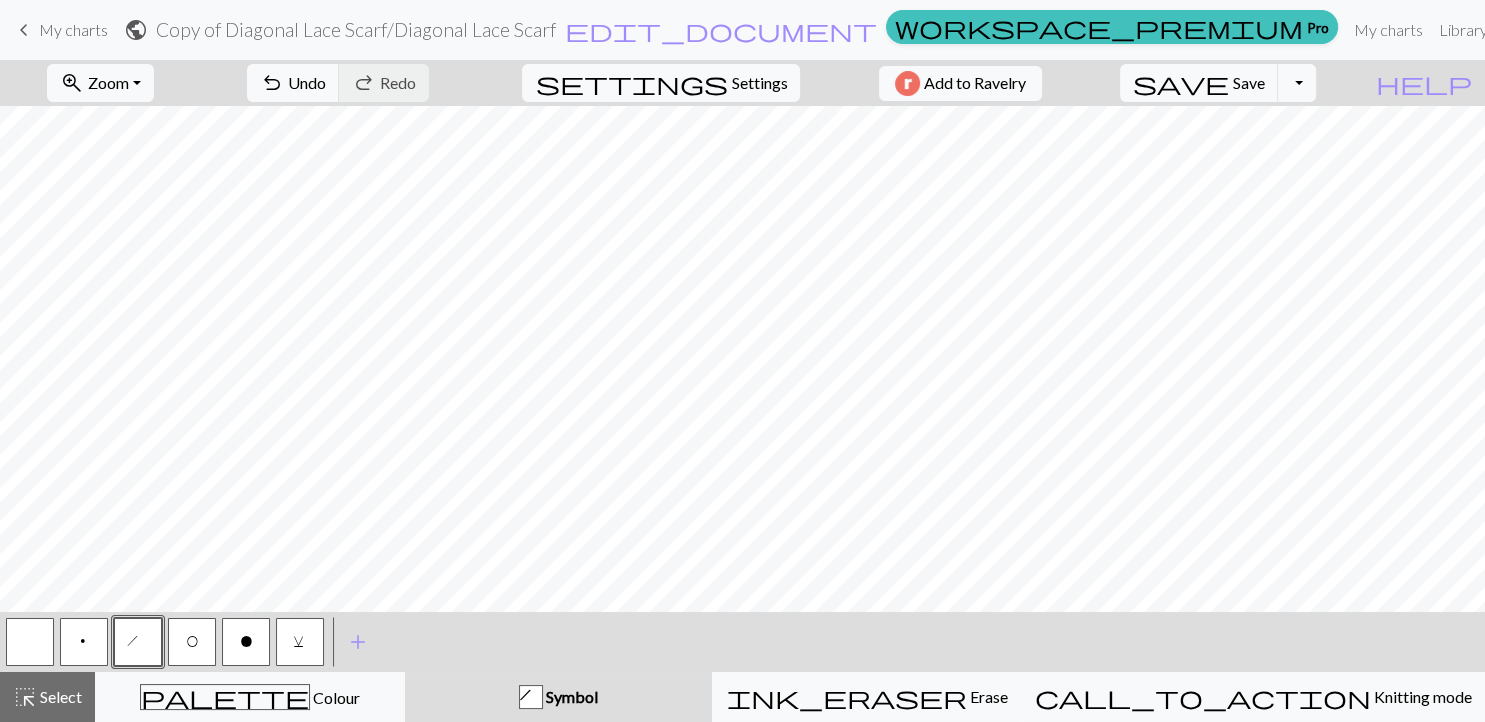 click on "O" at bounding box center [192, 642] 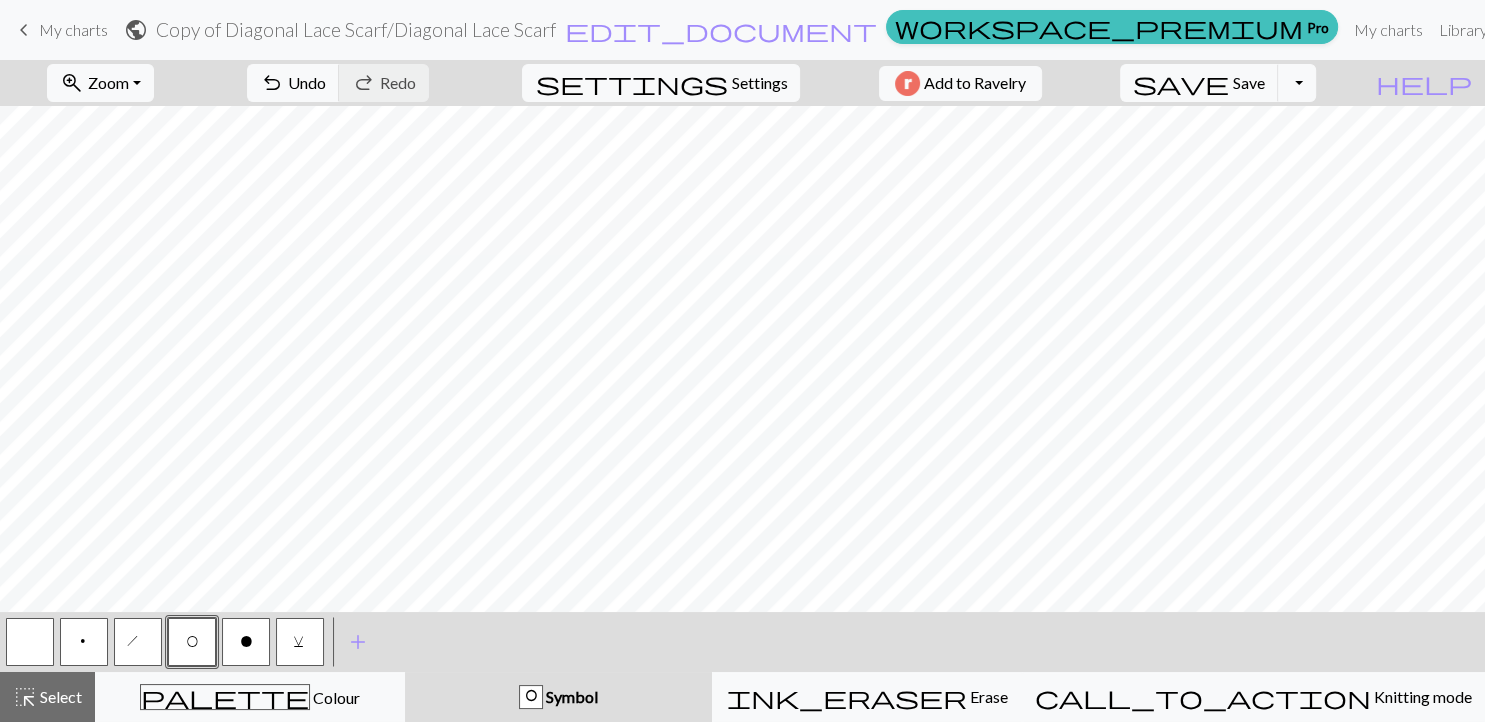 click on "o" at bounding box center [246, 644] 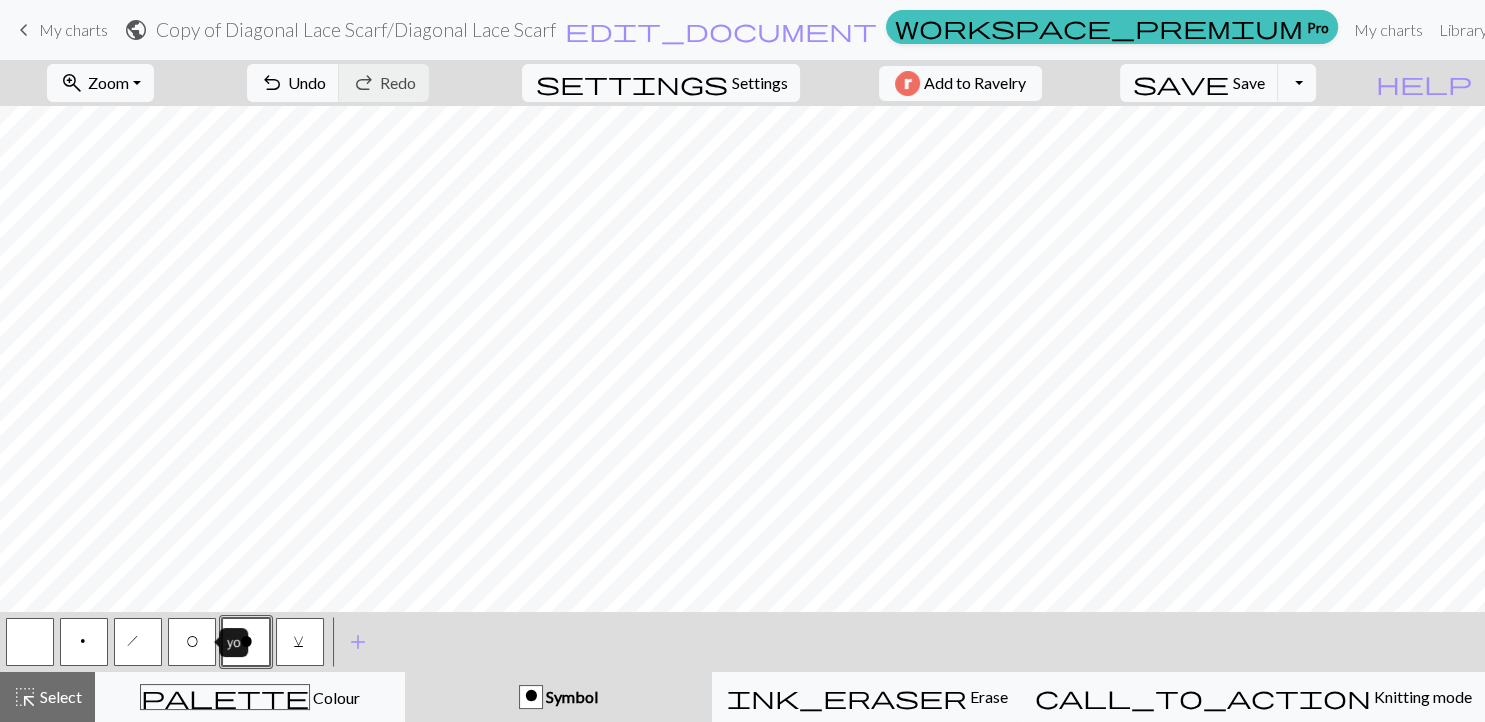 click on "O" at bounding box center (192, 644) 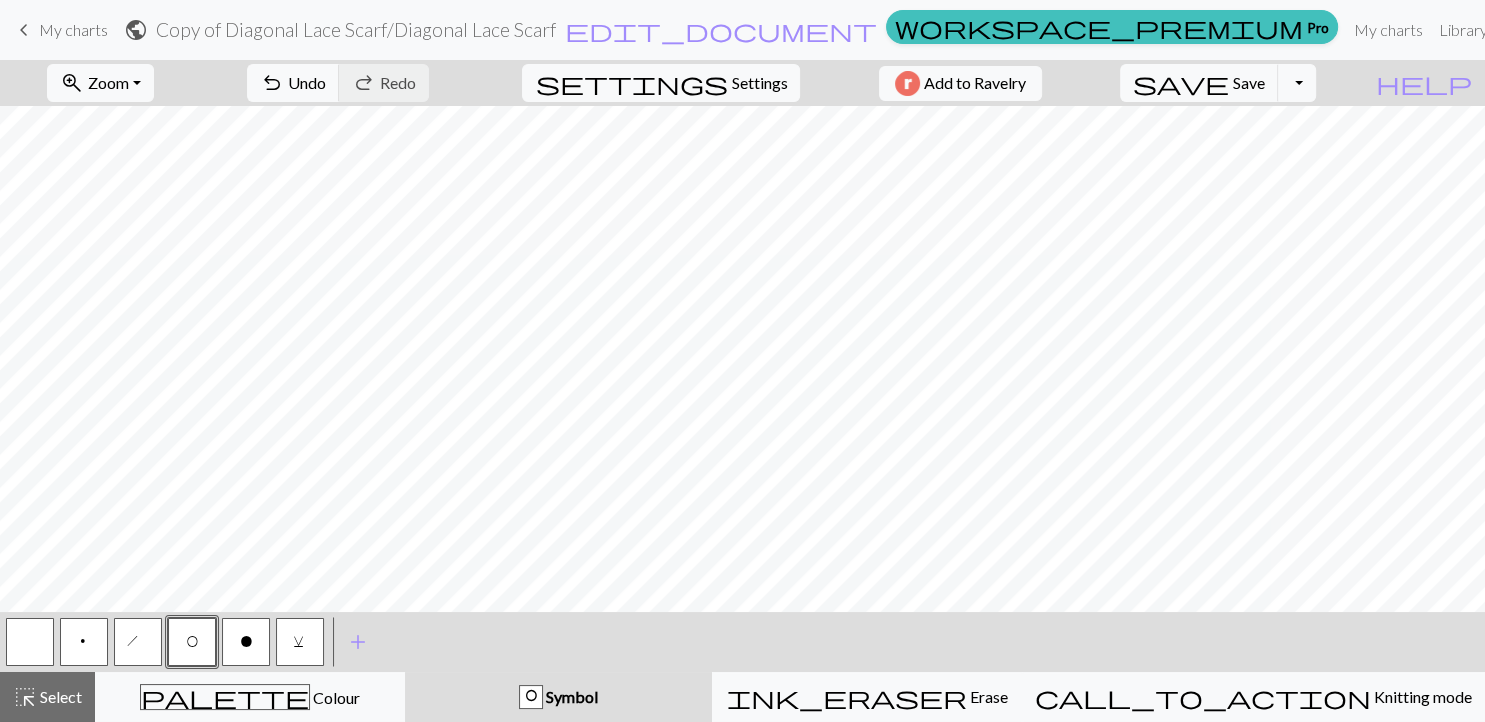 click on "o" at bounding box center [246, 642] 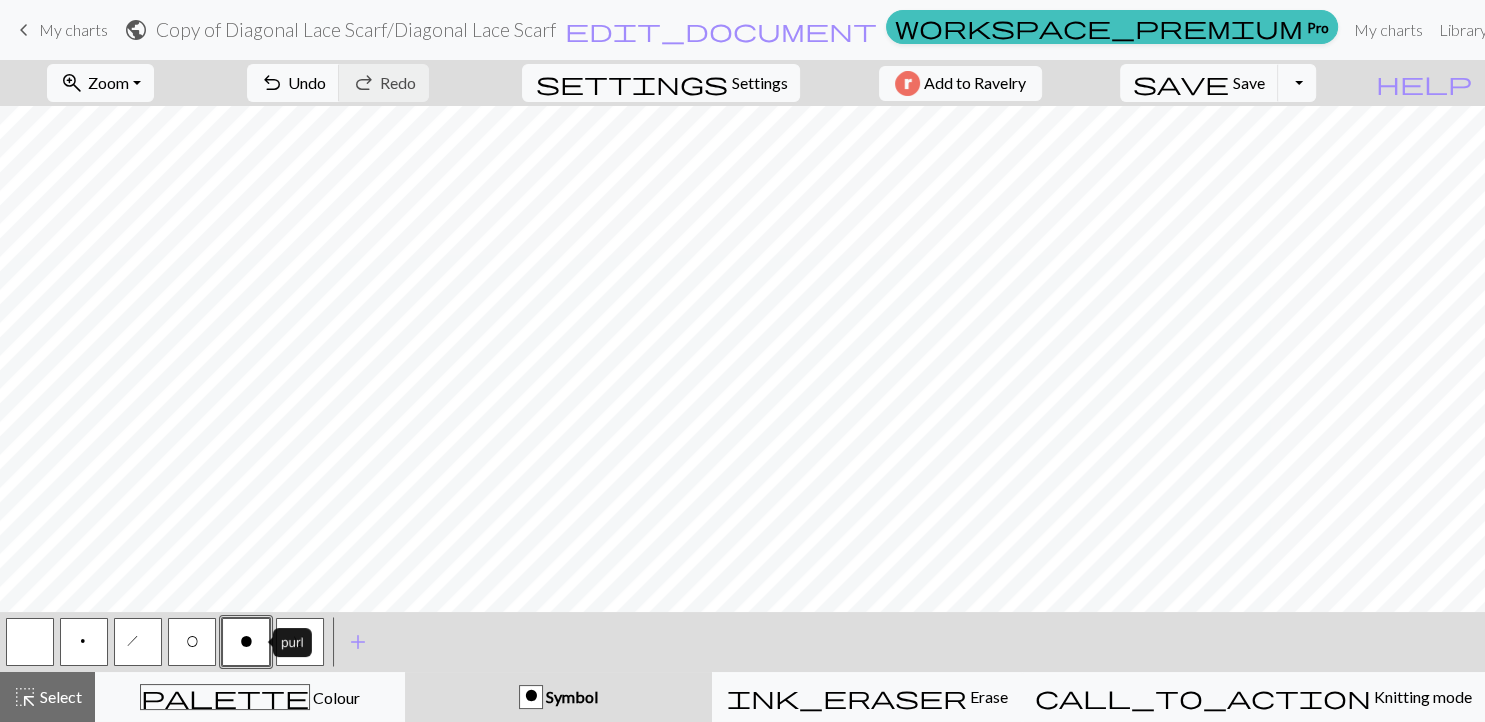 click on "o" at bounding box center (246, 644) 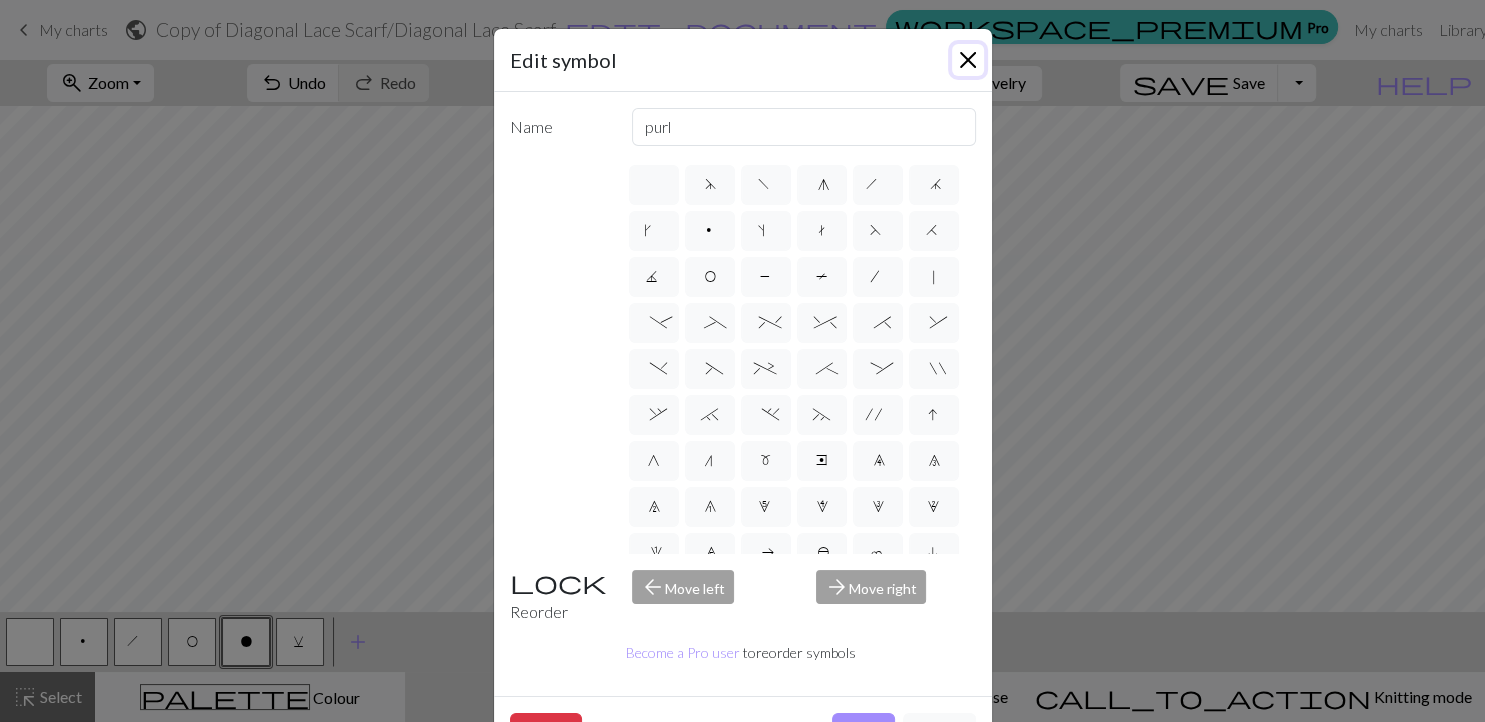 click at bounding box center [968, 60] 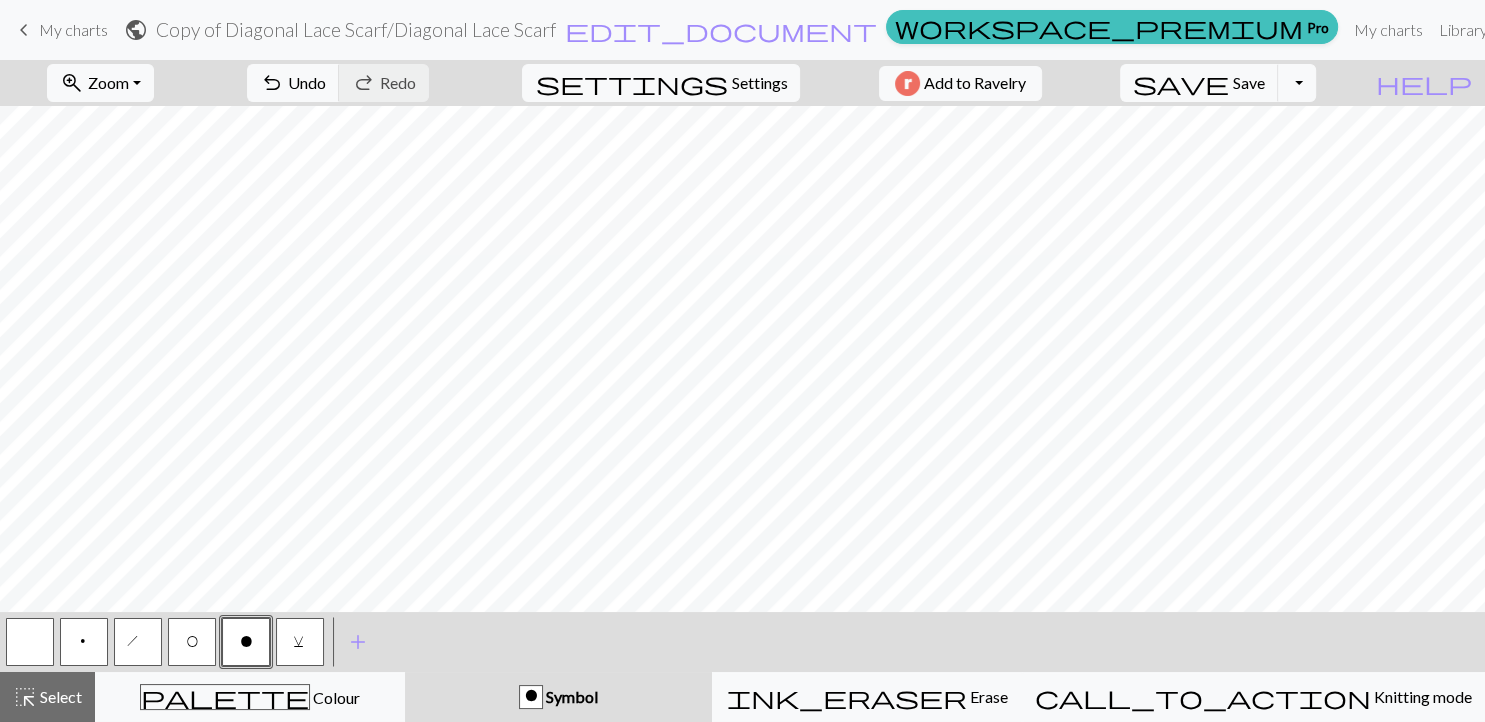 click on "h" at bounding box center (138, 642) 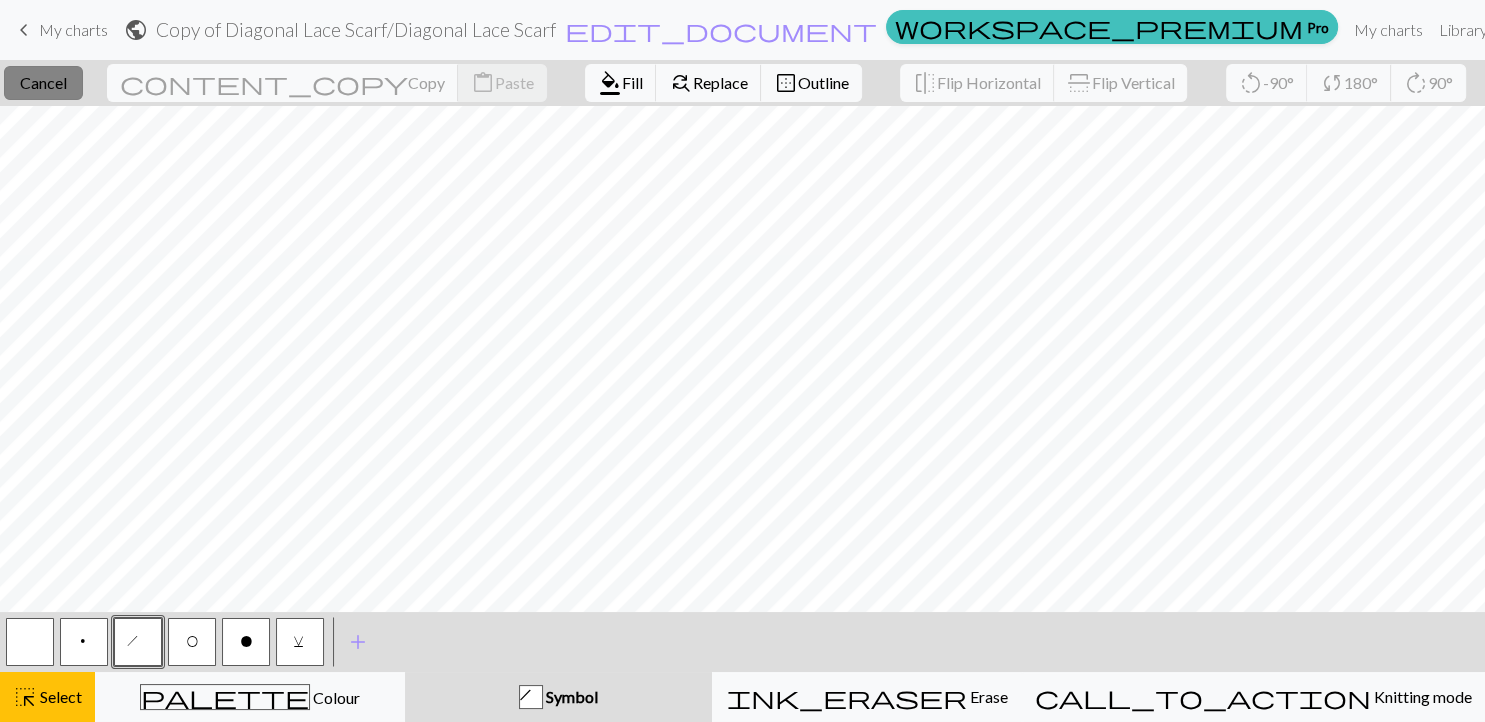 click on "Cancel" at bounding box center [43, 82] 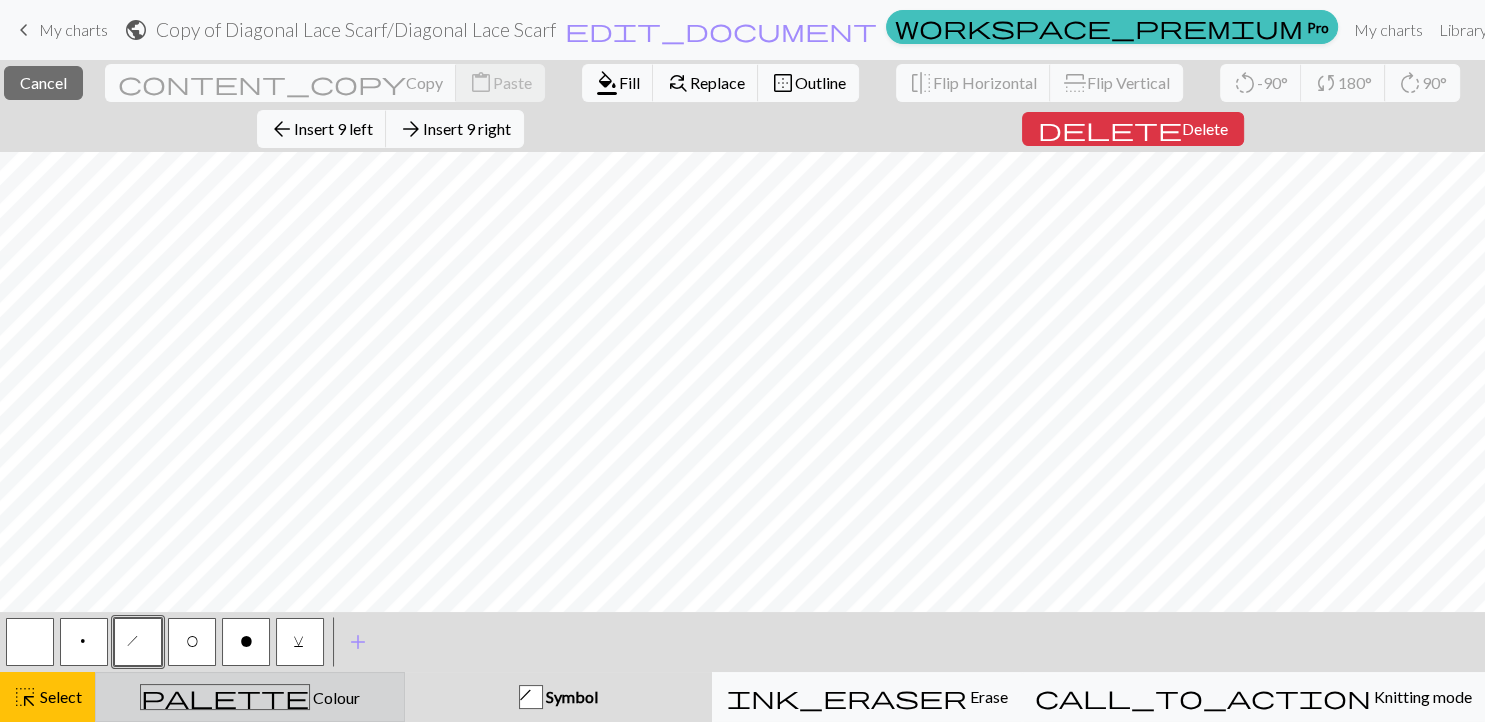 click on "Colour" at bounding box center (335, 697) 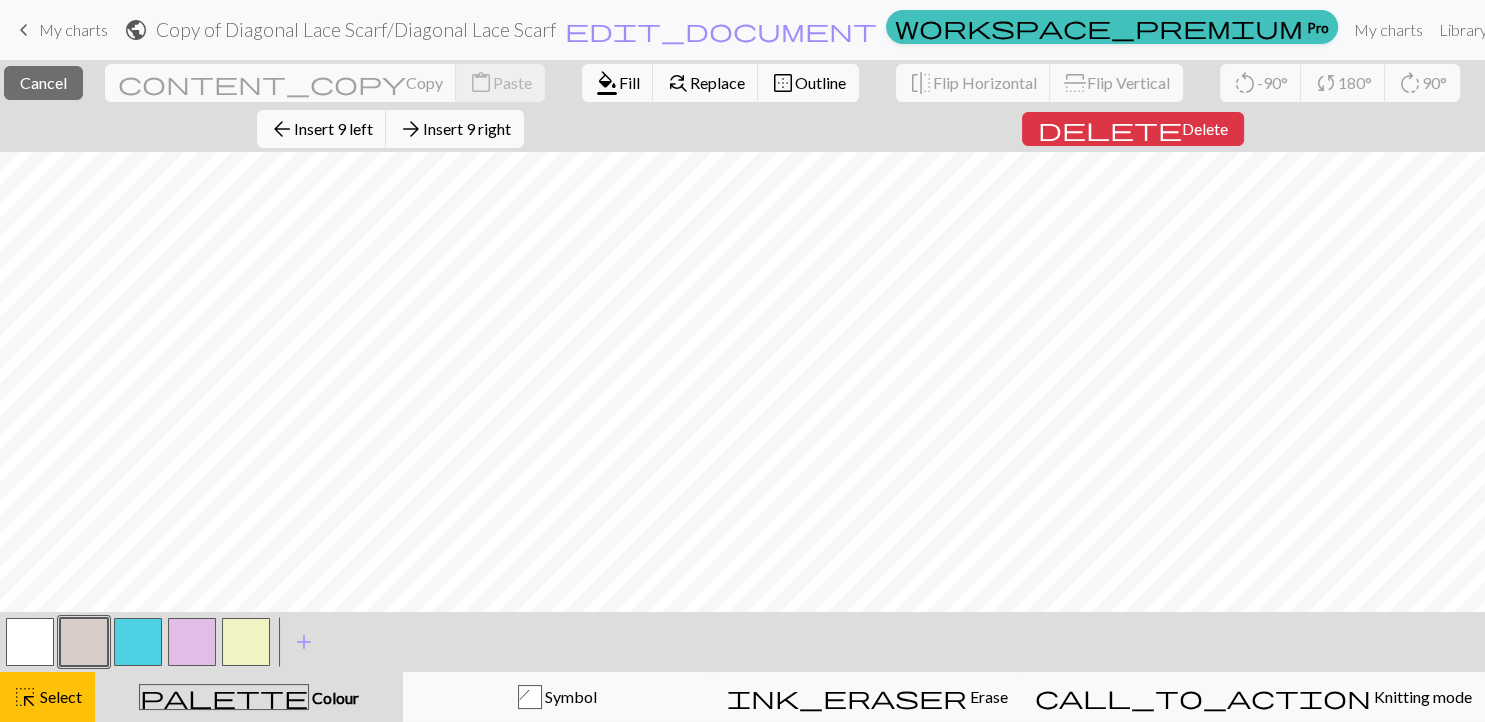 click at bounding box center [138, 642] 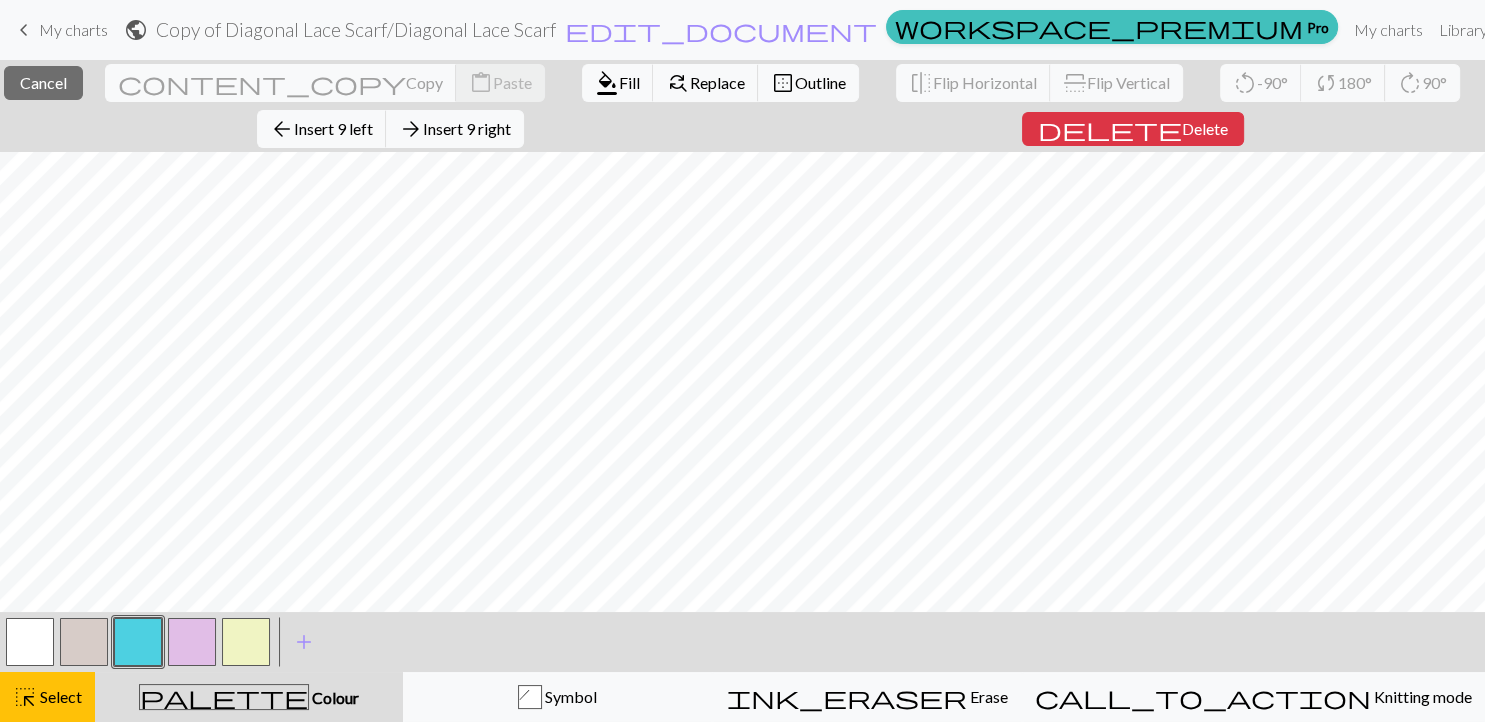 click at bounding box center [138, 642] 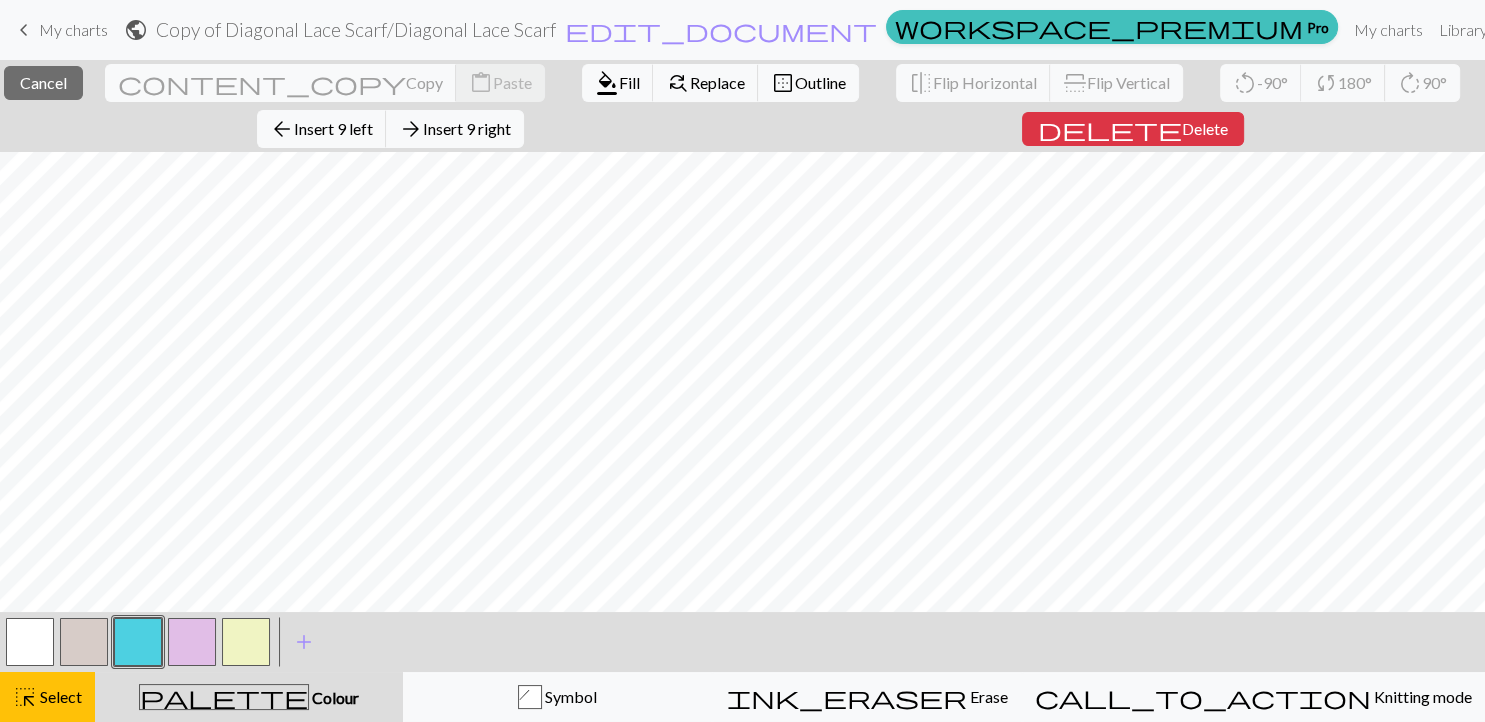 click on "Edit colour Name CC2 Use advanced picker Become a Pro user   to  use advanced picker Reorder arrow_back Move left arrow_forward Move right Become a Pro user   to  reorder colours Delete Done Cancel" at bounding box center (742, 361) 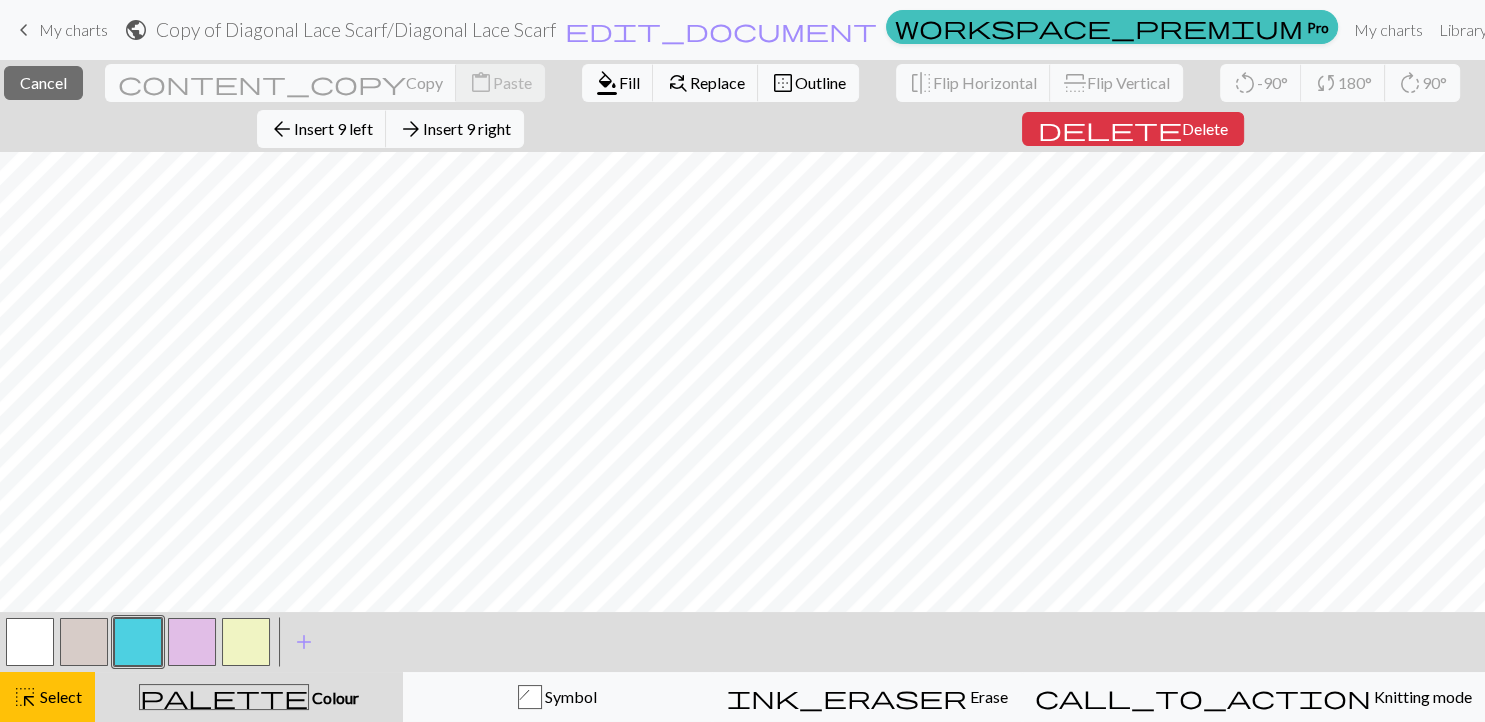 click at bounding box center [138, 642] 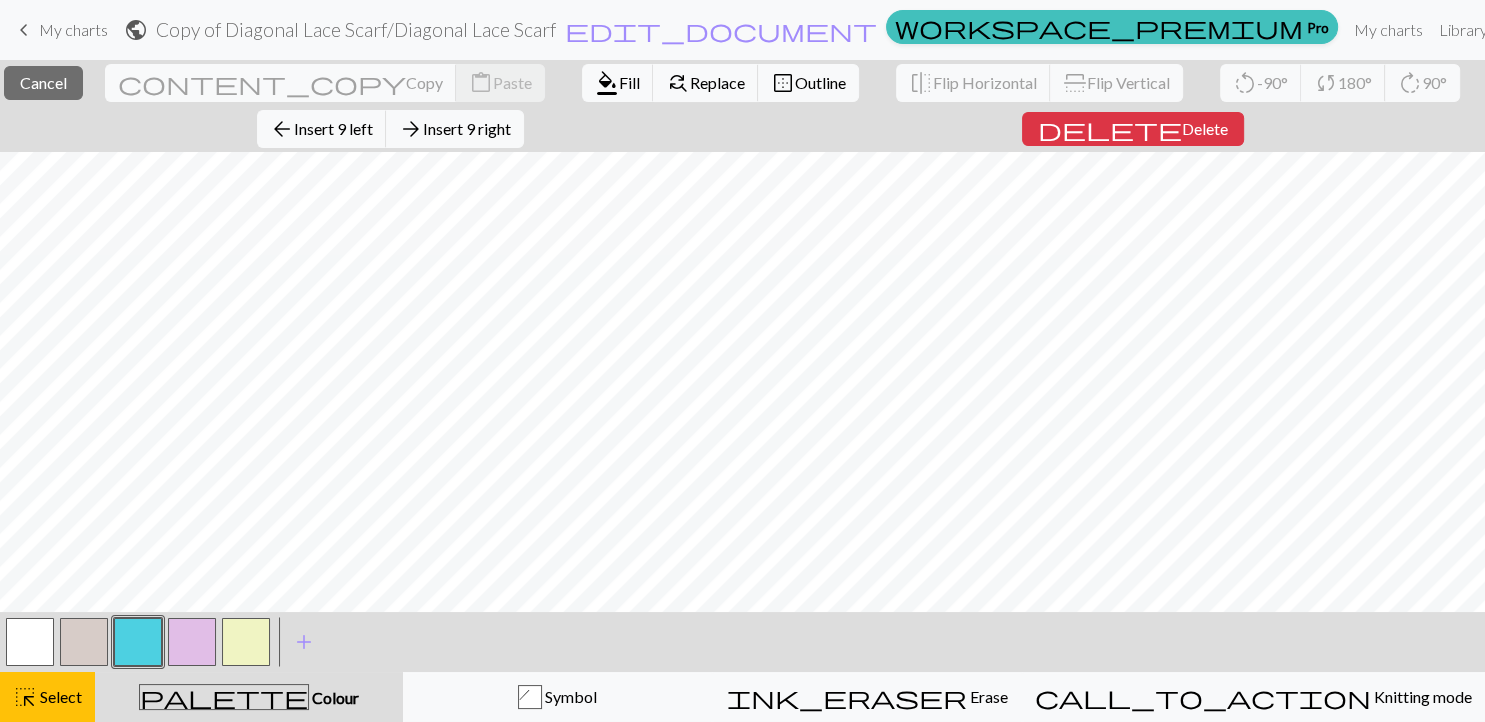click on "Edit colour Name CC2 Use advanced picker Become a Pro user   to  use advanced picker Reorder arrow_back Move left arrow_forward Move right Become a Pro user   to  reorder colours Delete Done Cancel" at bounding box center [742, 361] 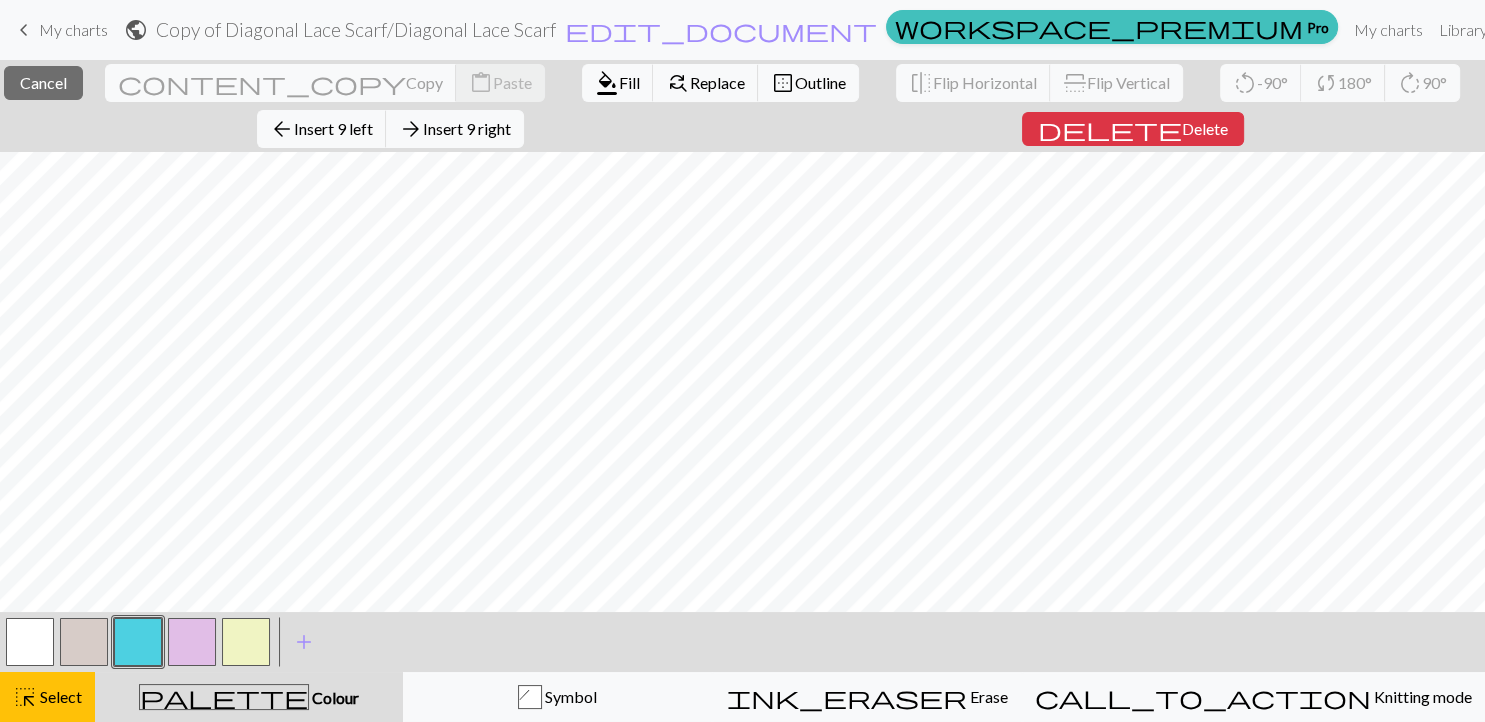 click at bounding box center [138, 642] 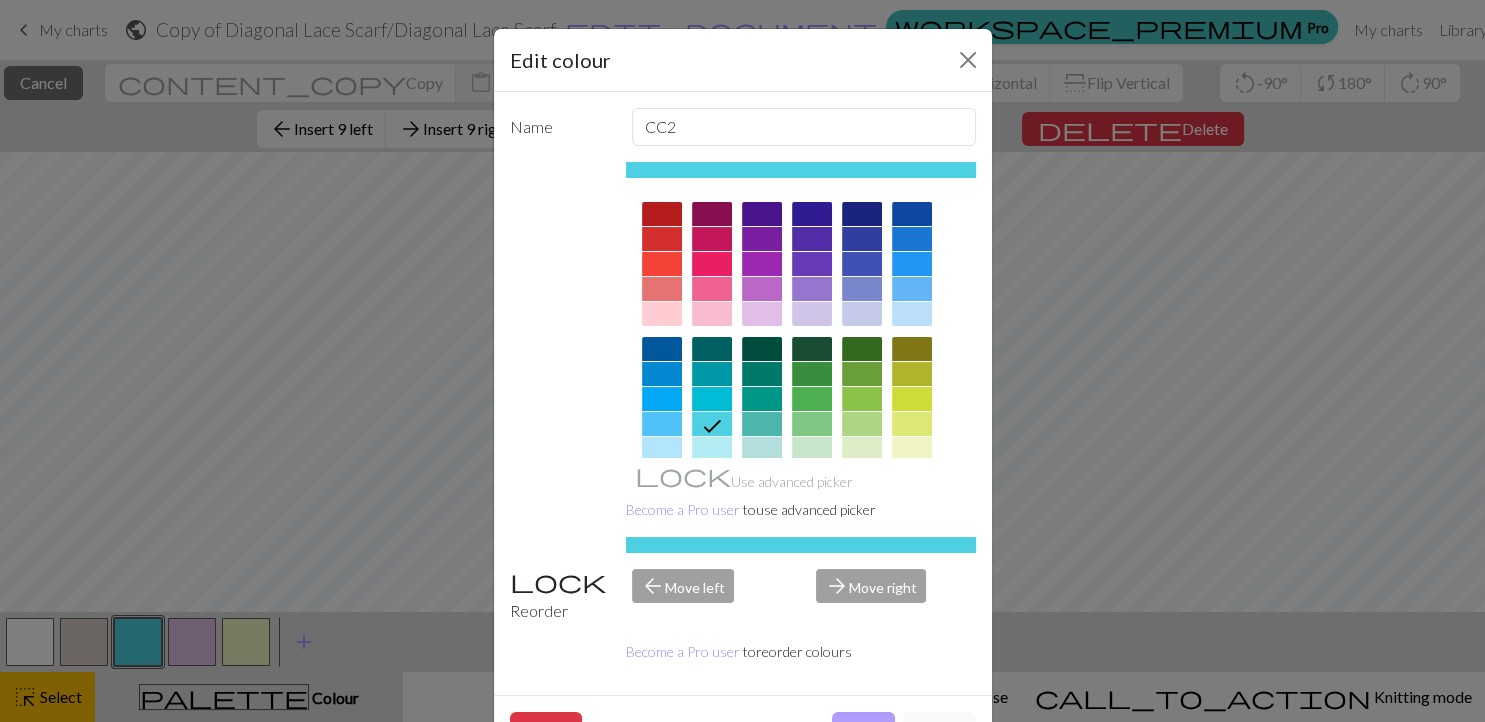 click on "Done" at bounding box center [863, 731] 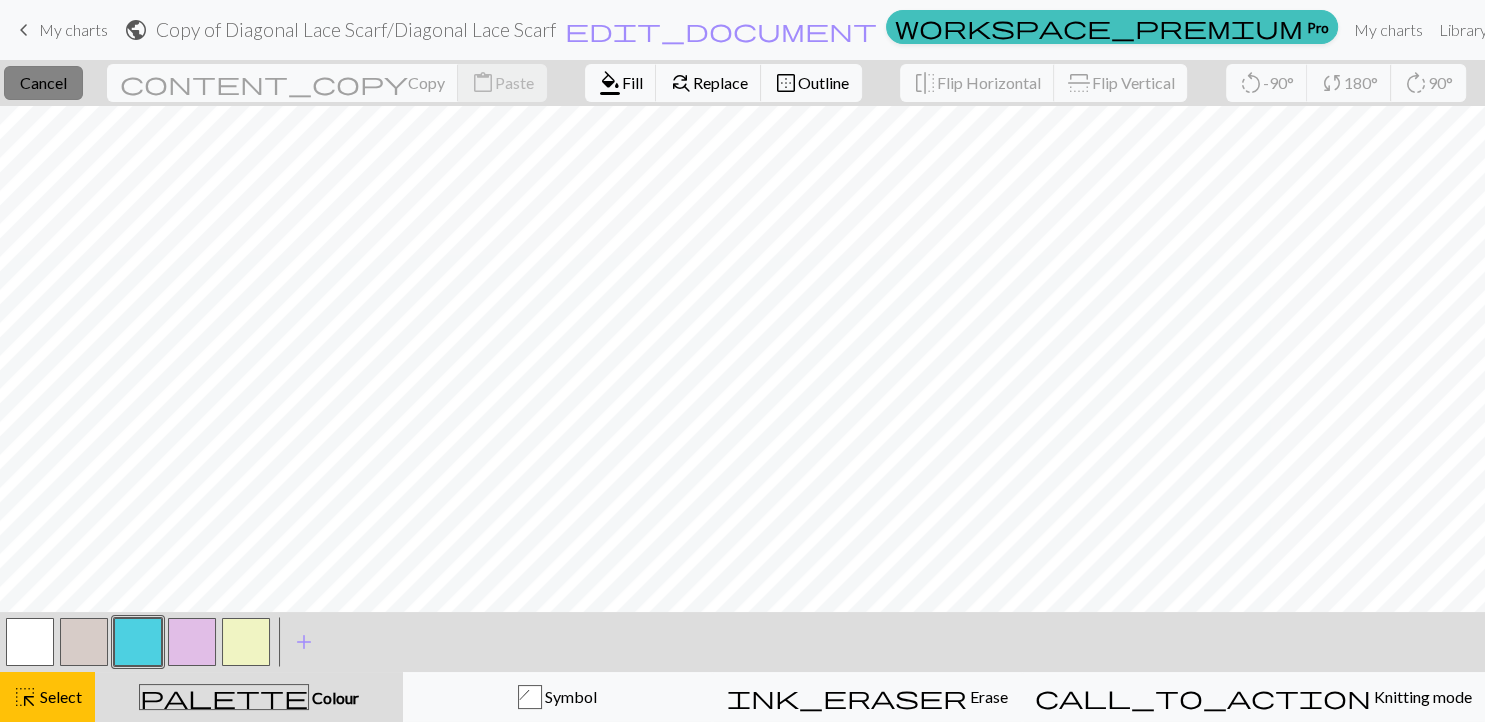 click on "Cancel" at bounding box center [43, 82] 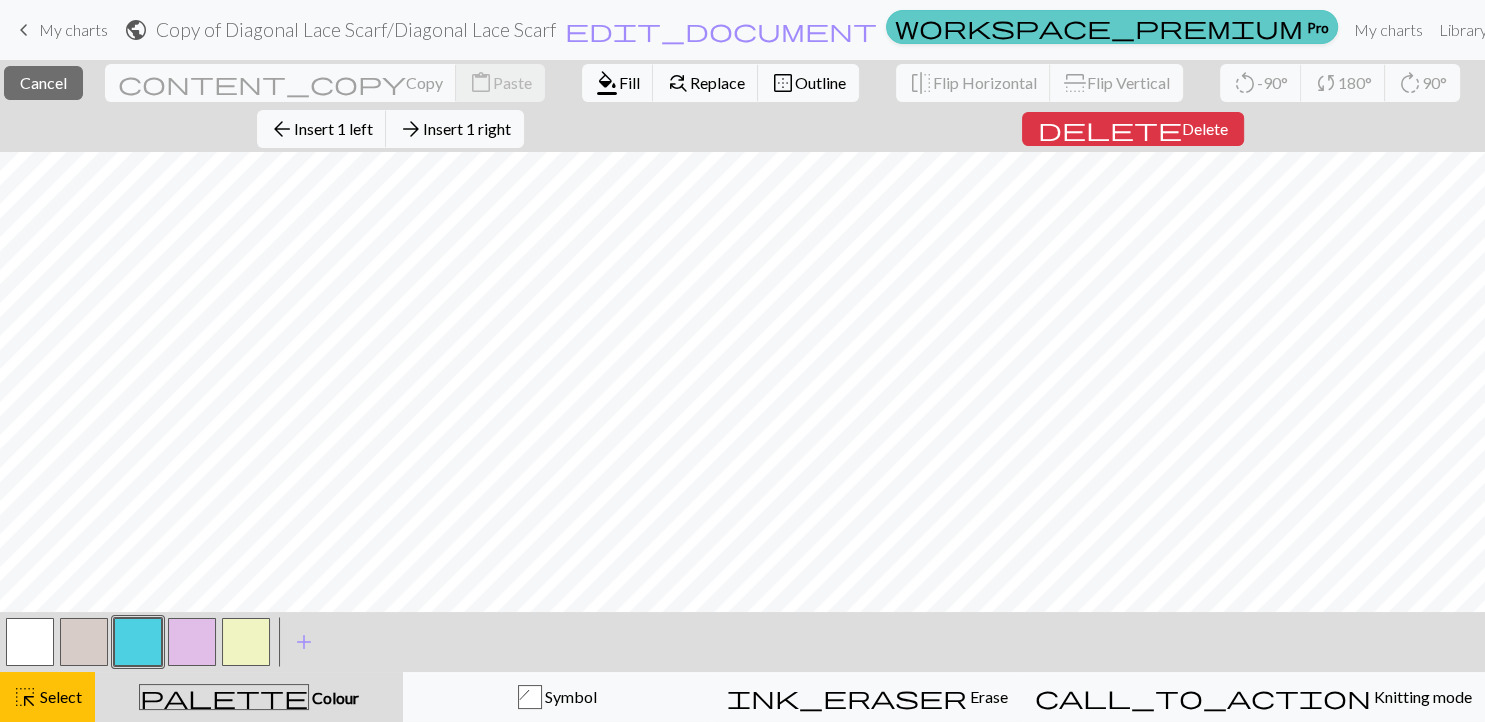 click on "workspace_premium" at bounding box center (1099, 27) 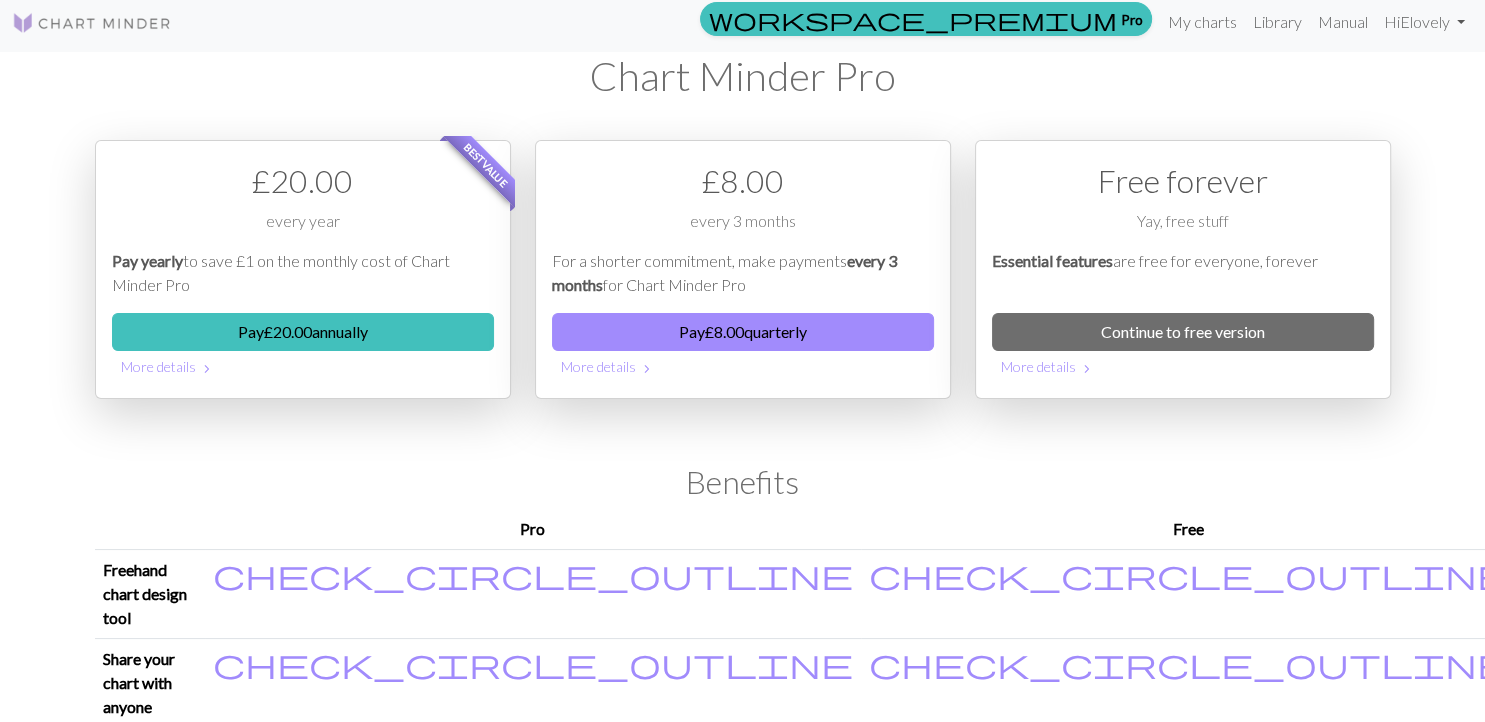 scroll, scrollTop: 9, scrollLeft: 0, axis: vertical 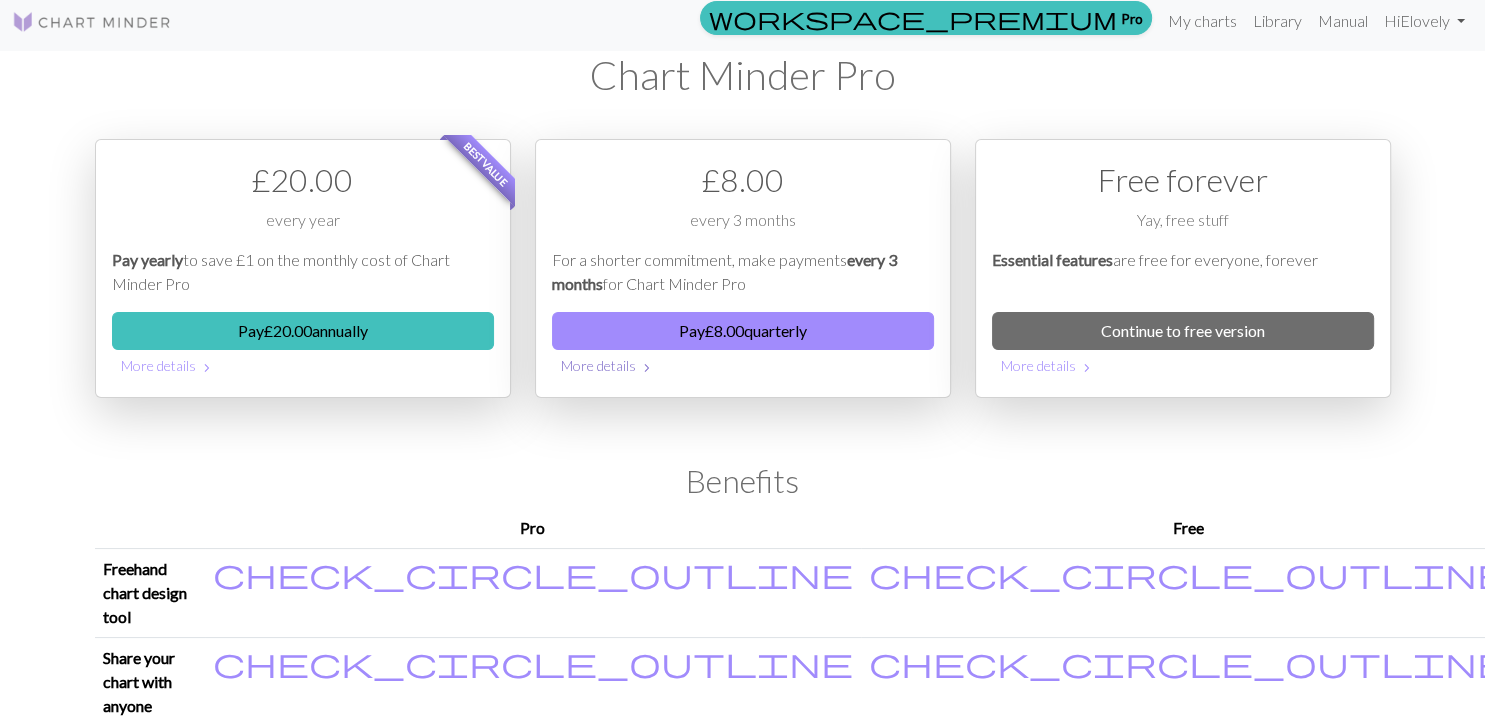 click on "More details   chevron_right" at bounding box center [743, 365] 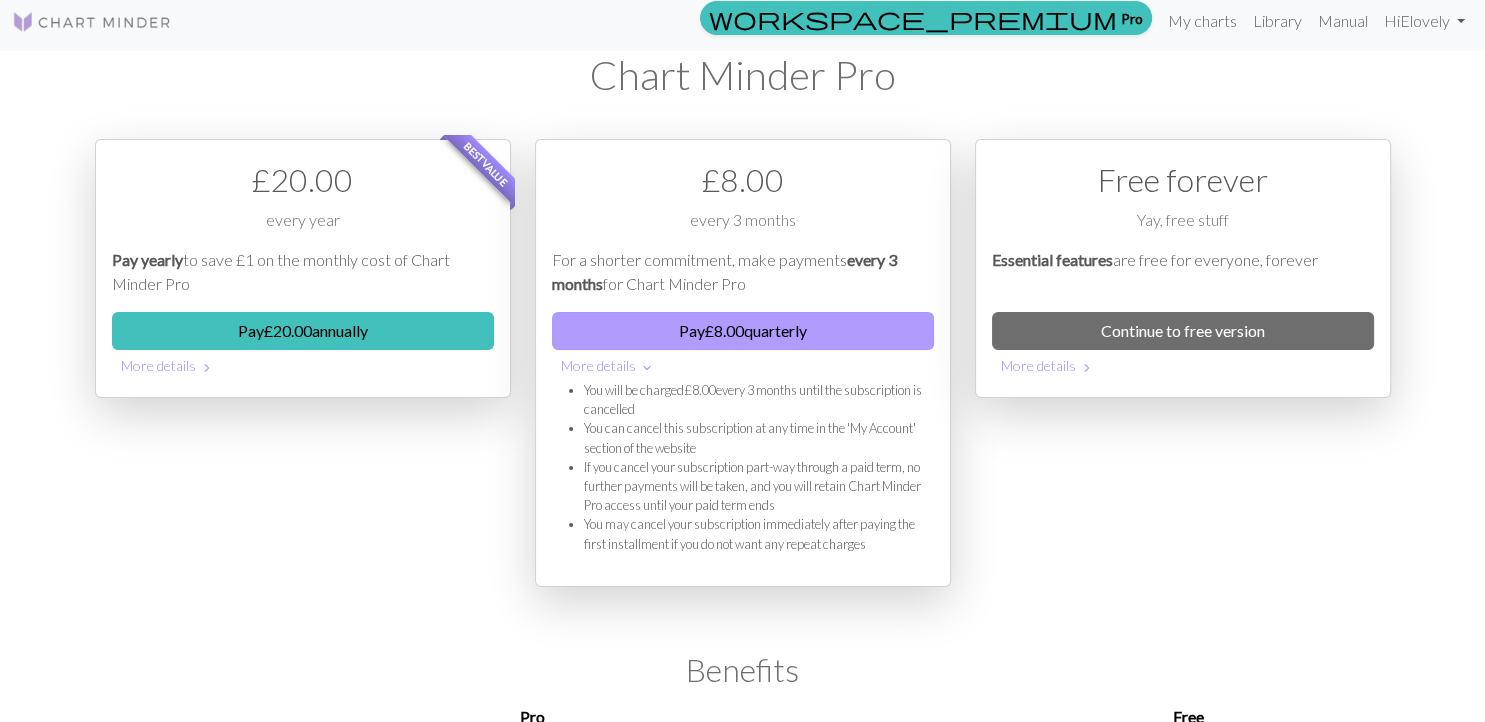 click on "Pay  £ 8.00  quarterly" at bounding box center [743, 331] 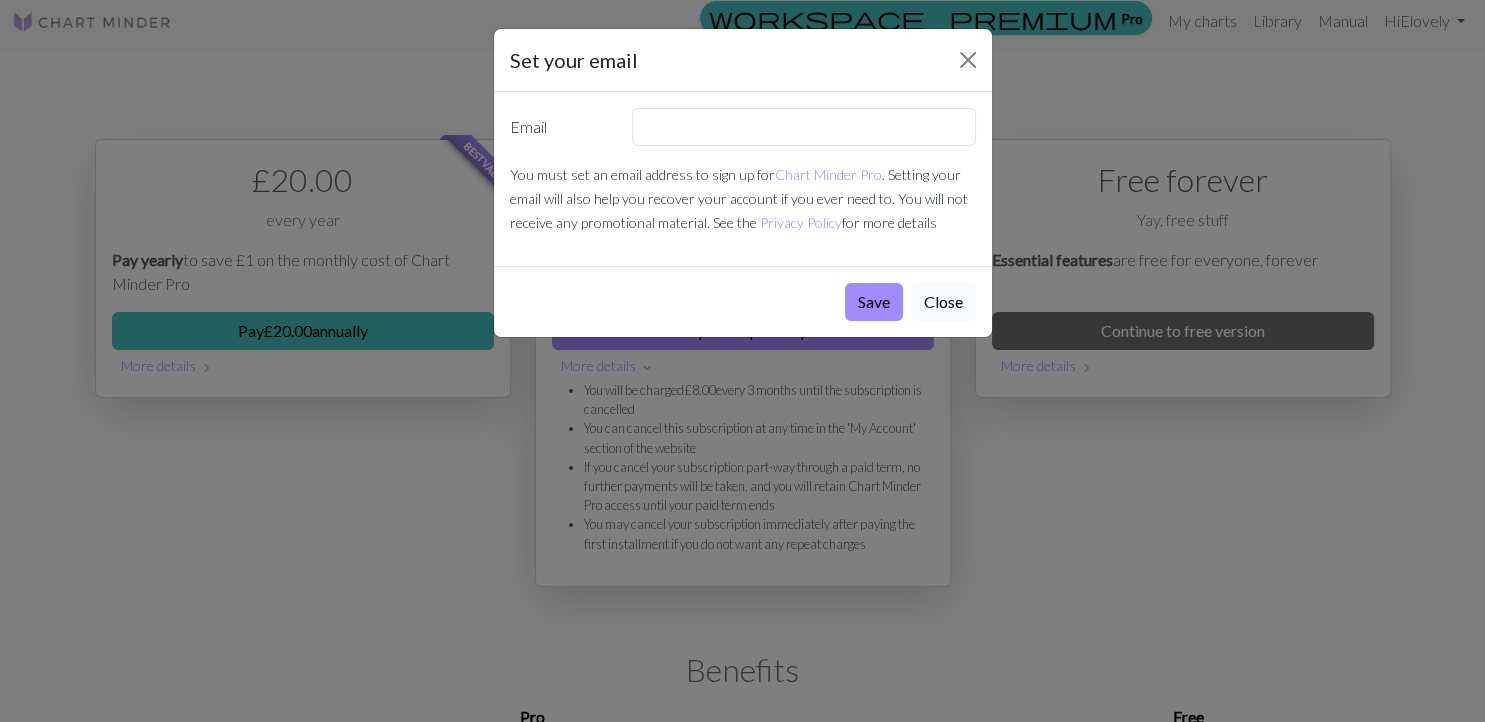 click on "Close" at bounding box center (943, 302) 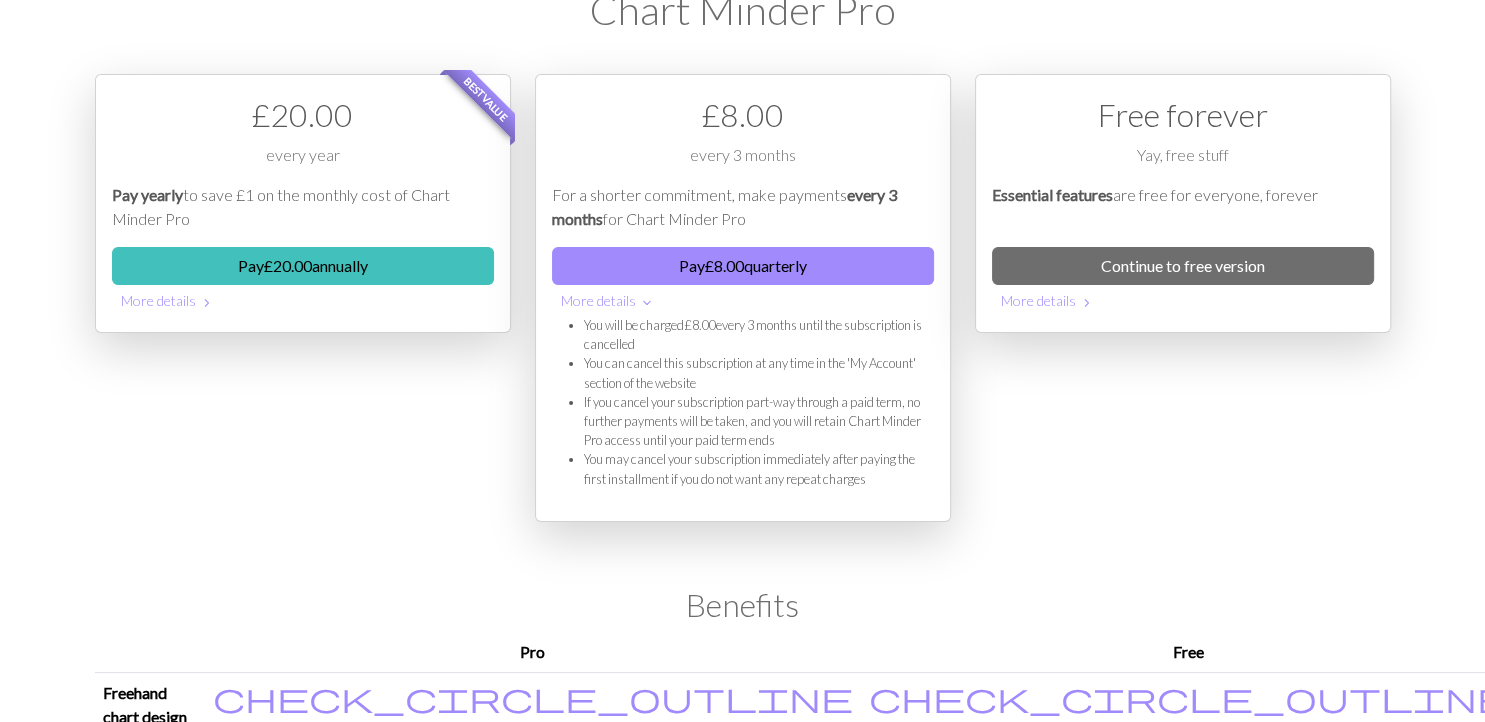scroll, scrollTop: 0, scrollLeft: 0, axis: both 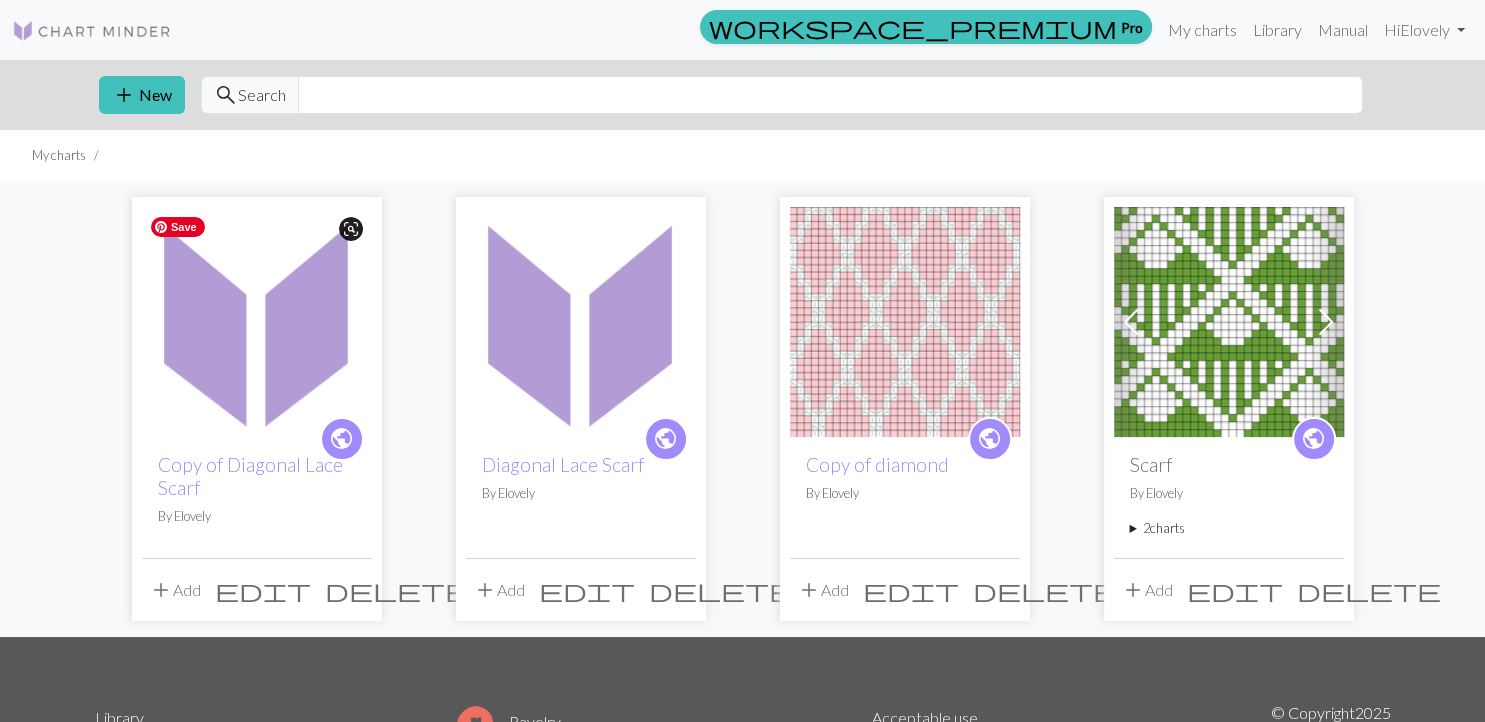 click at bounding box center [257, 322] 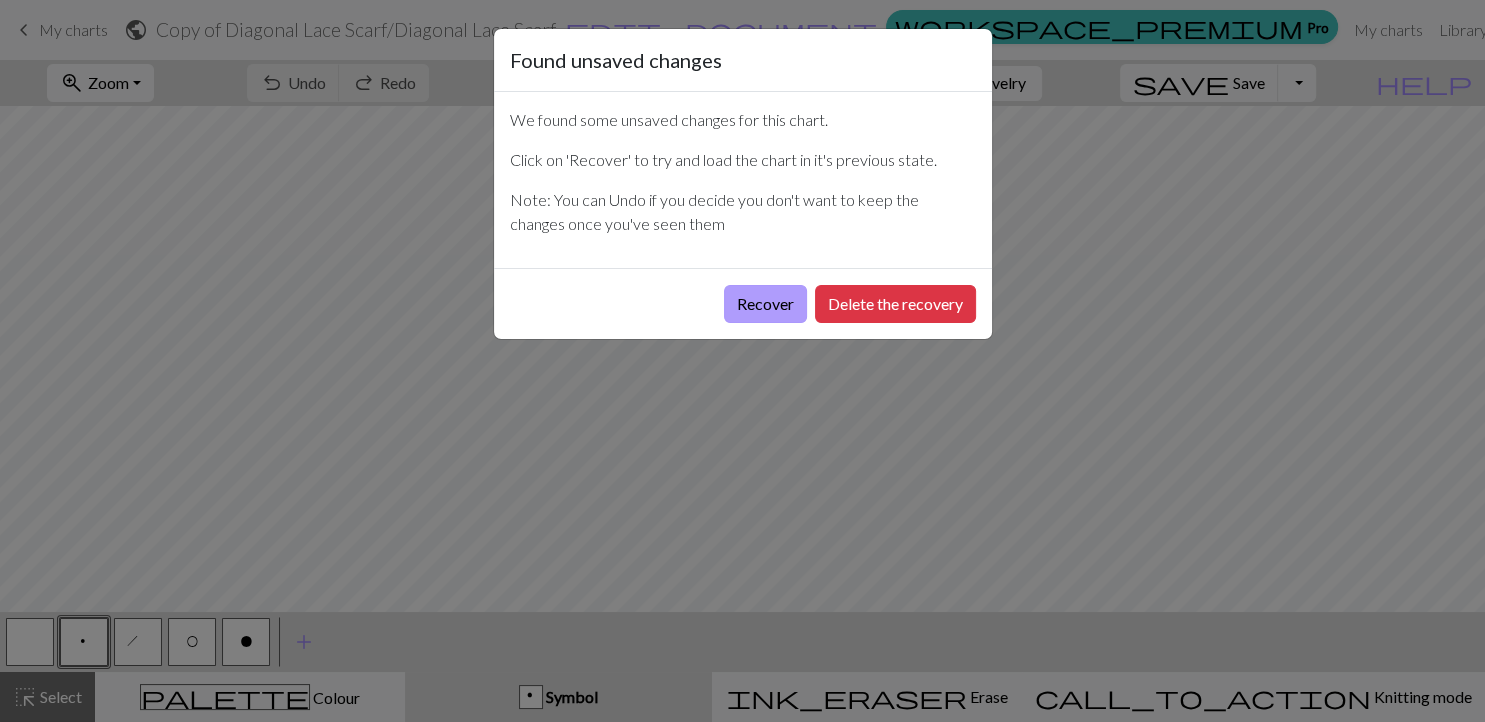 click on "Recover" at bounding box center [765, 304] 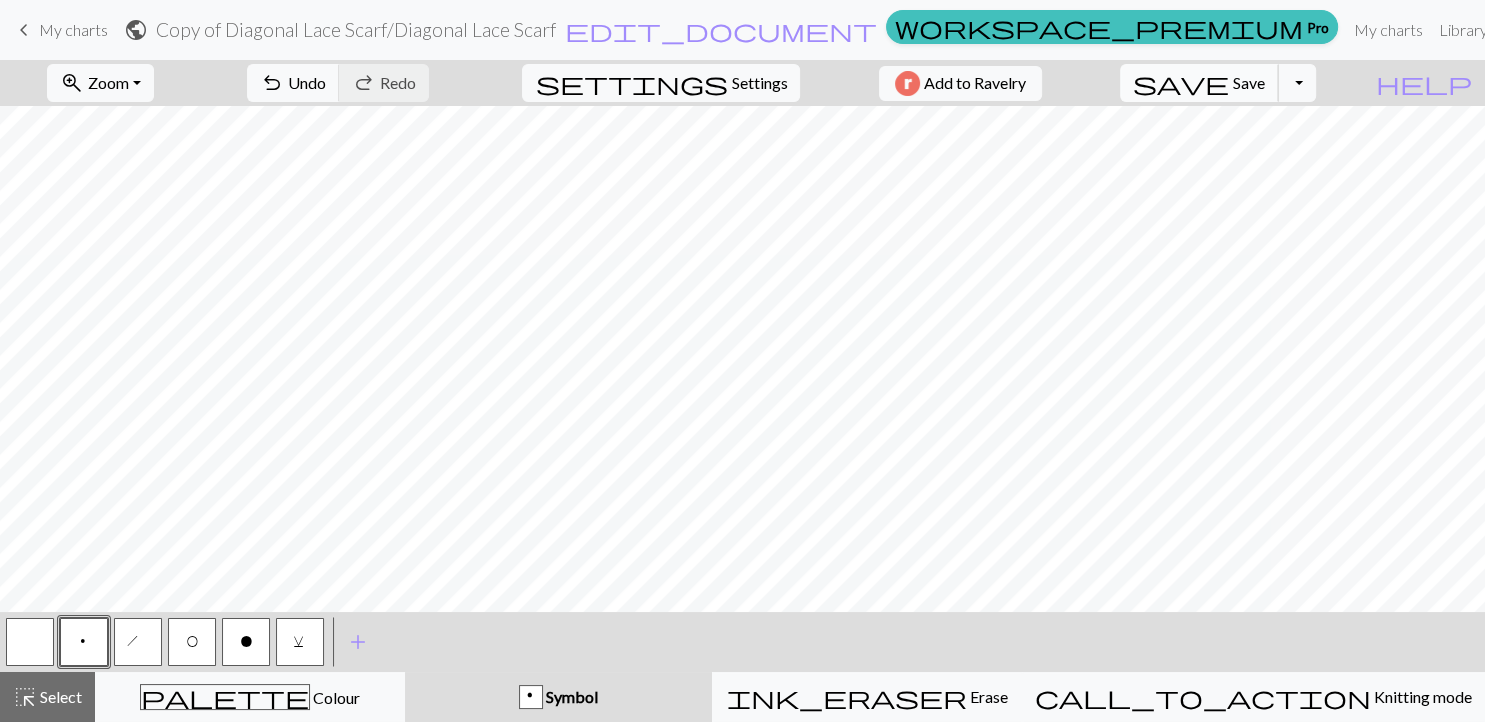 click on "save" at bounding box center (1181, 83) 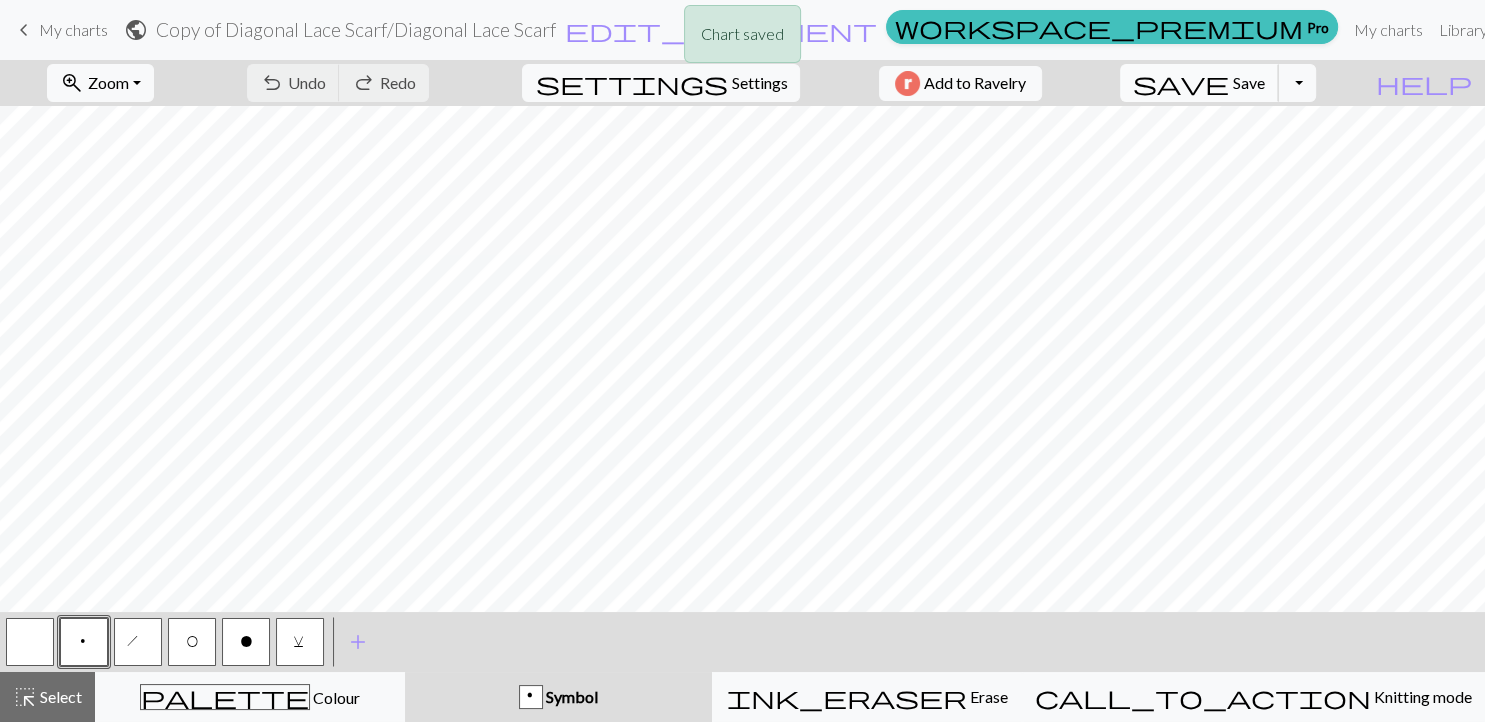 click on "save" at bounding box center [1181, 83] 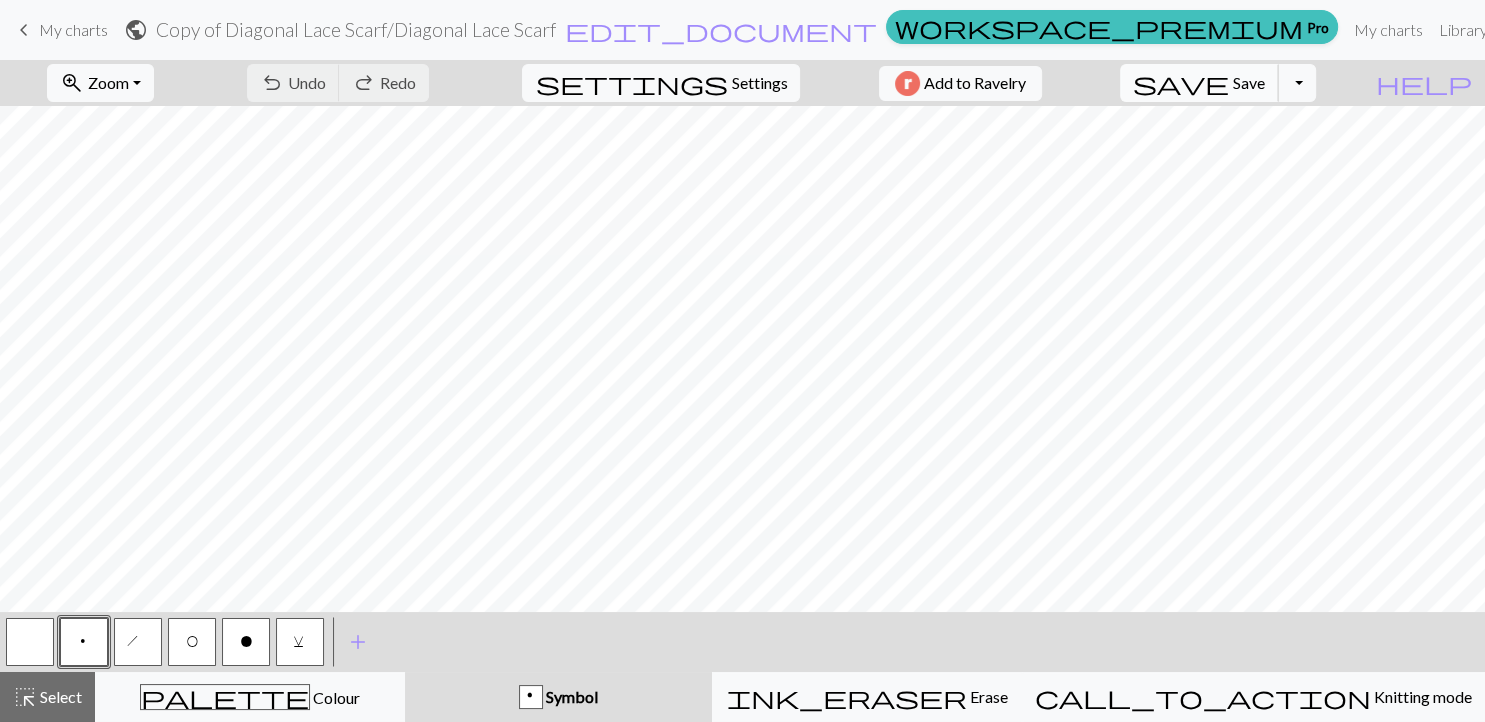 click on "Save" at bounding box center [1249, 82] 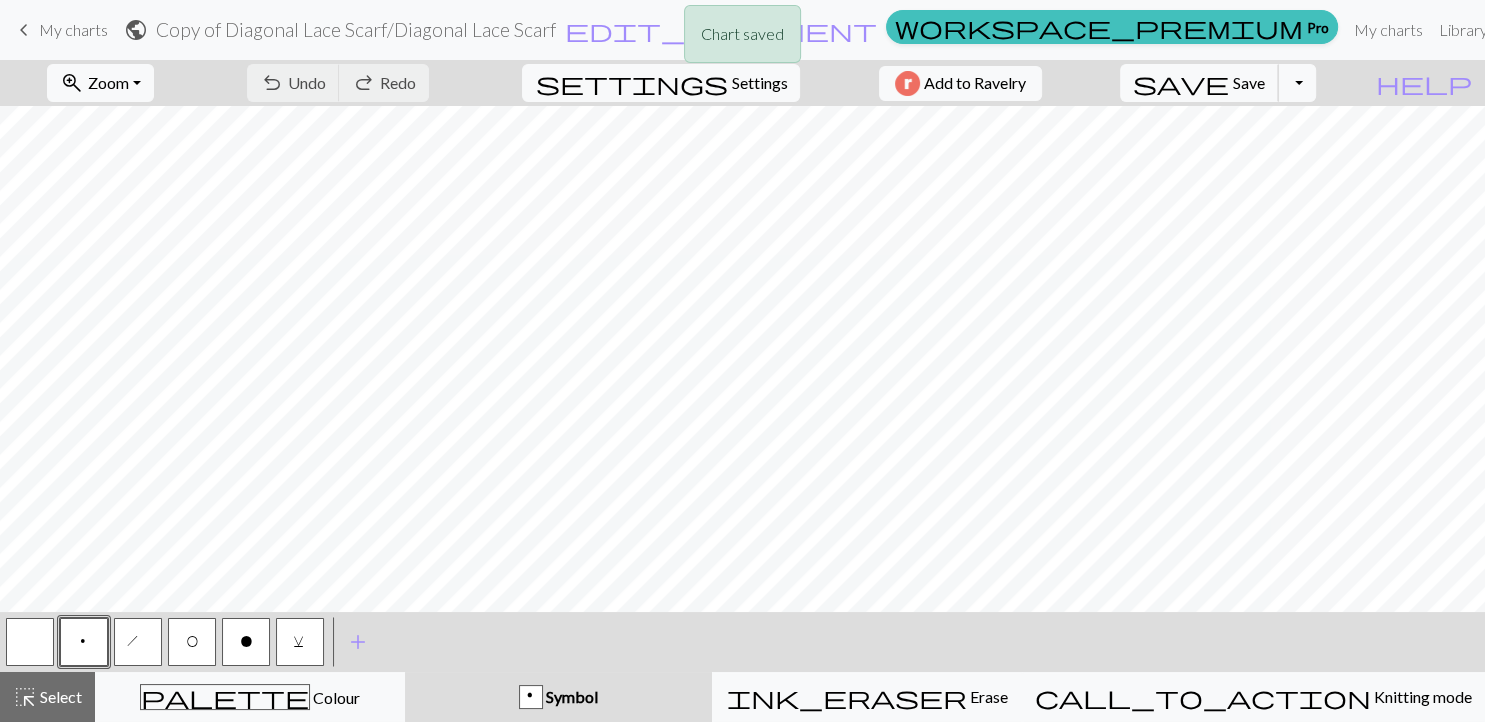 type 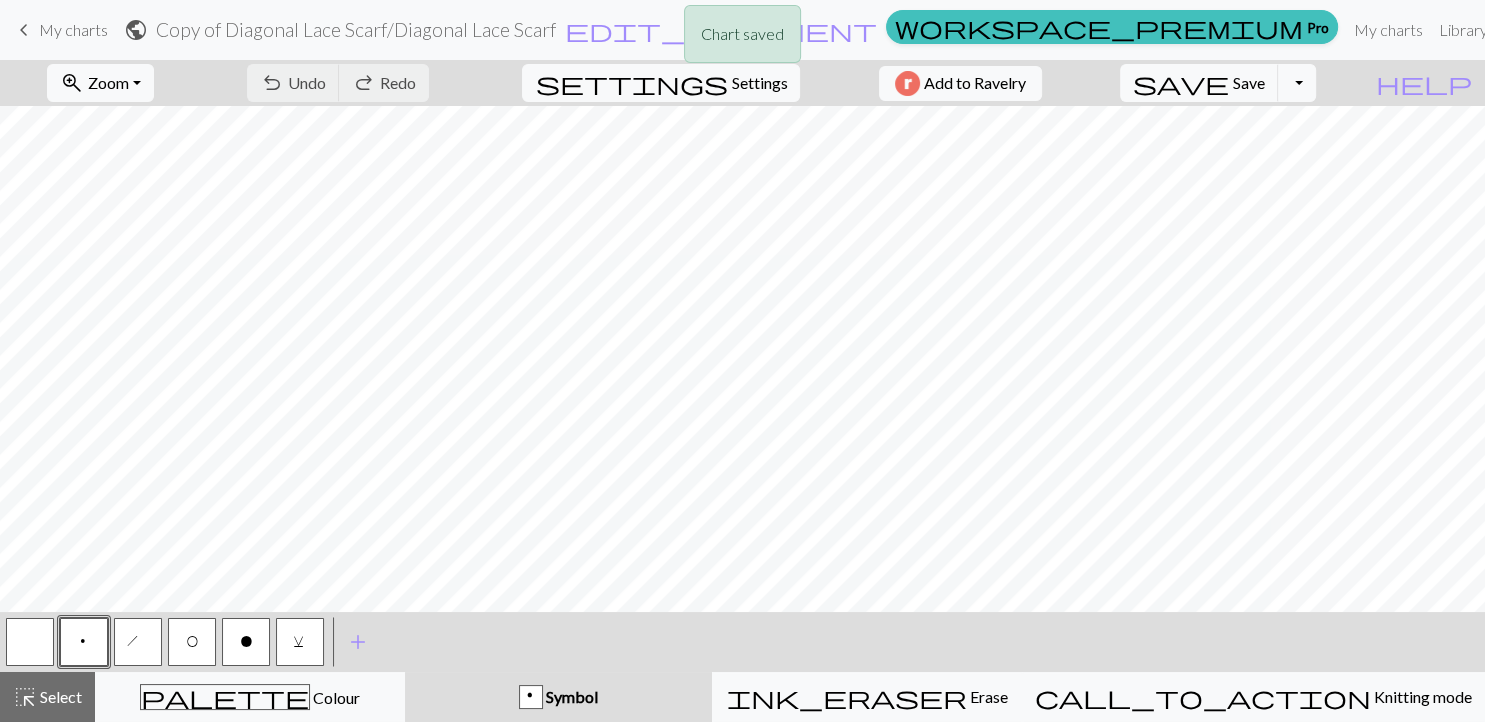 click on "Chart saved" at bounding box center (742, 39) 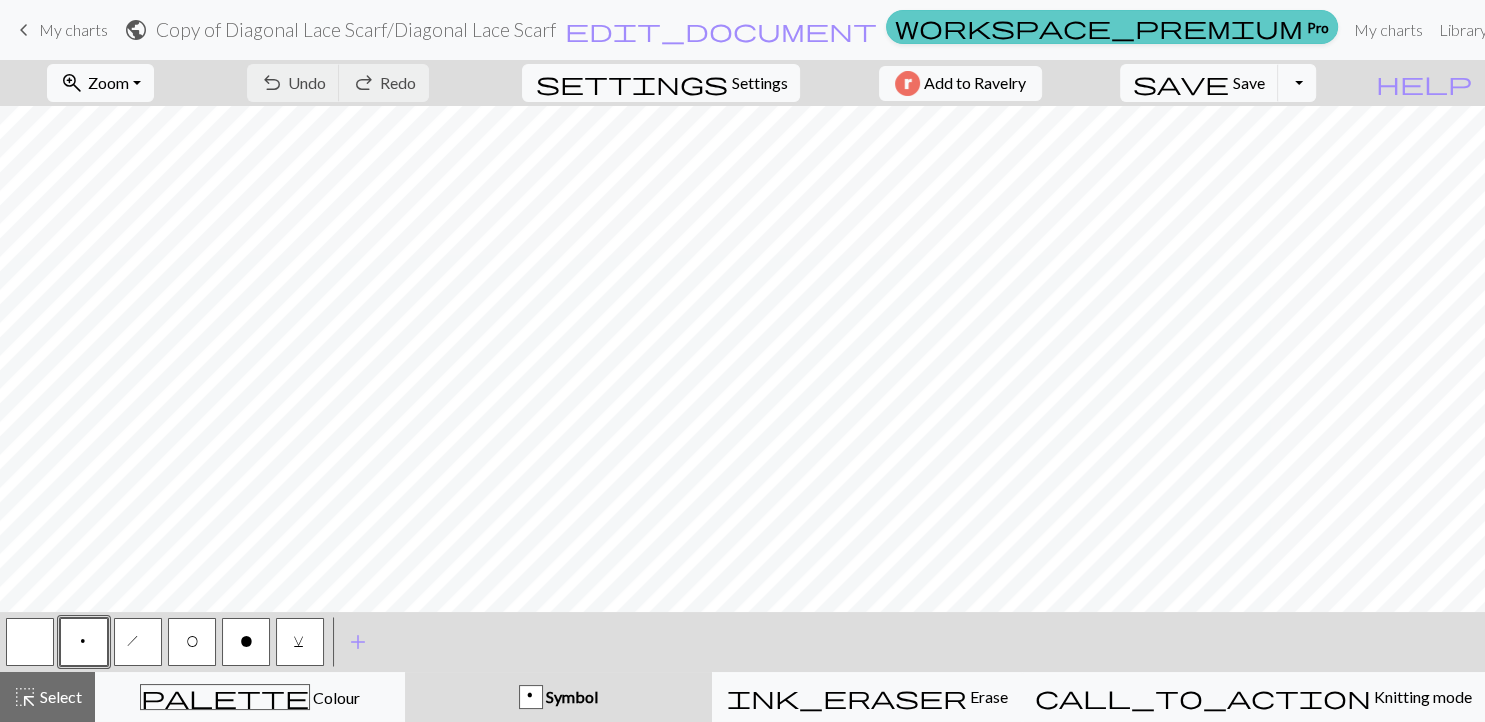 click on "workspace_premium" at bounding box center (1099, 27) 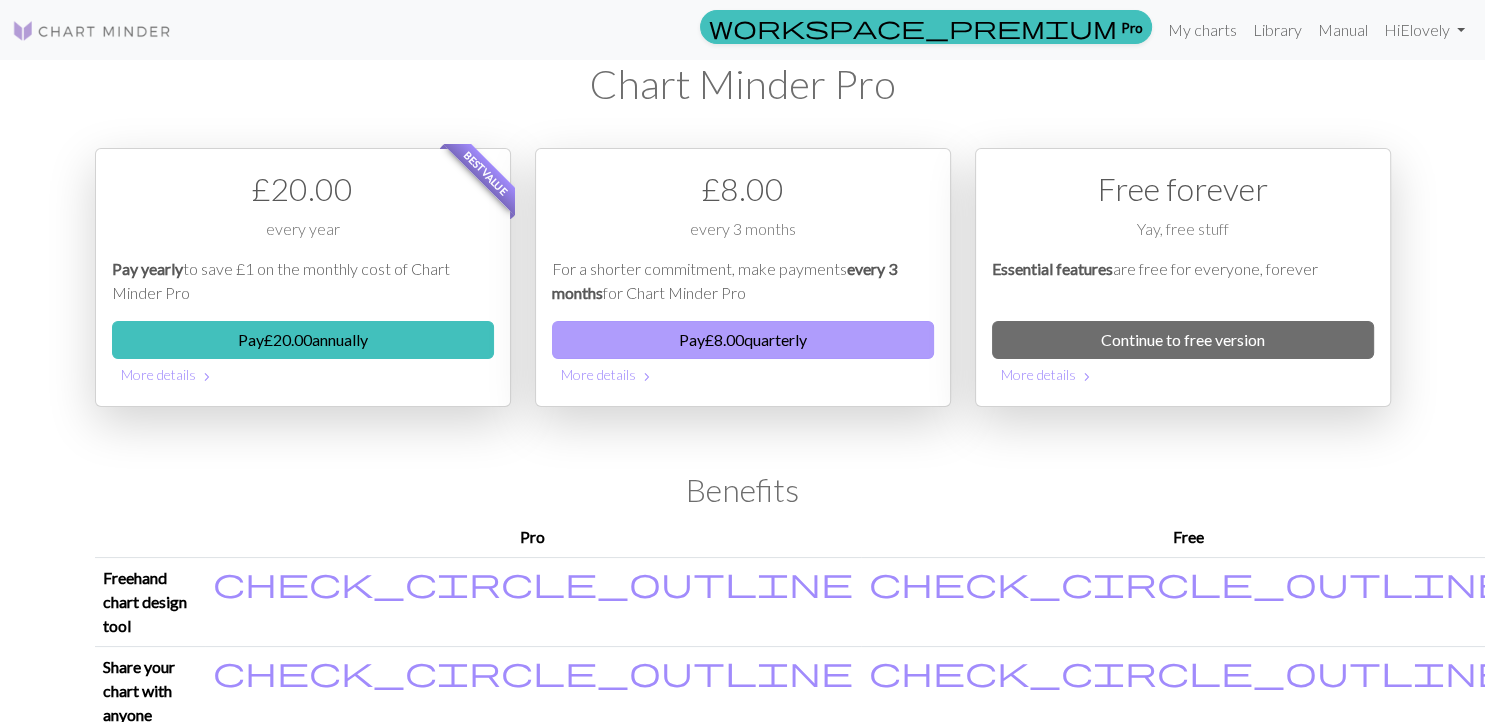 click on "Pay  £ 8.00  quarterly" at bounding box center (743, 340) 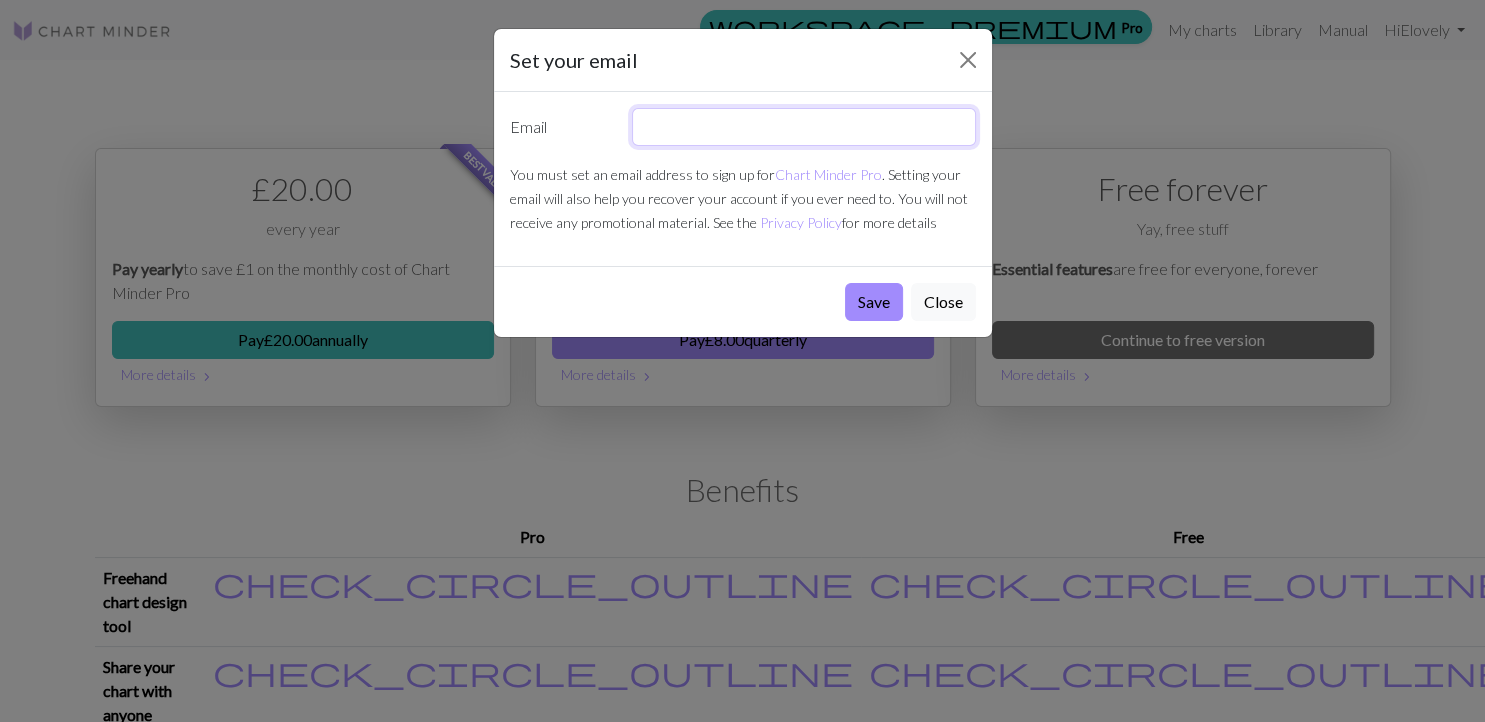 click at bounding box center [804, 127] 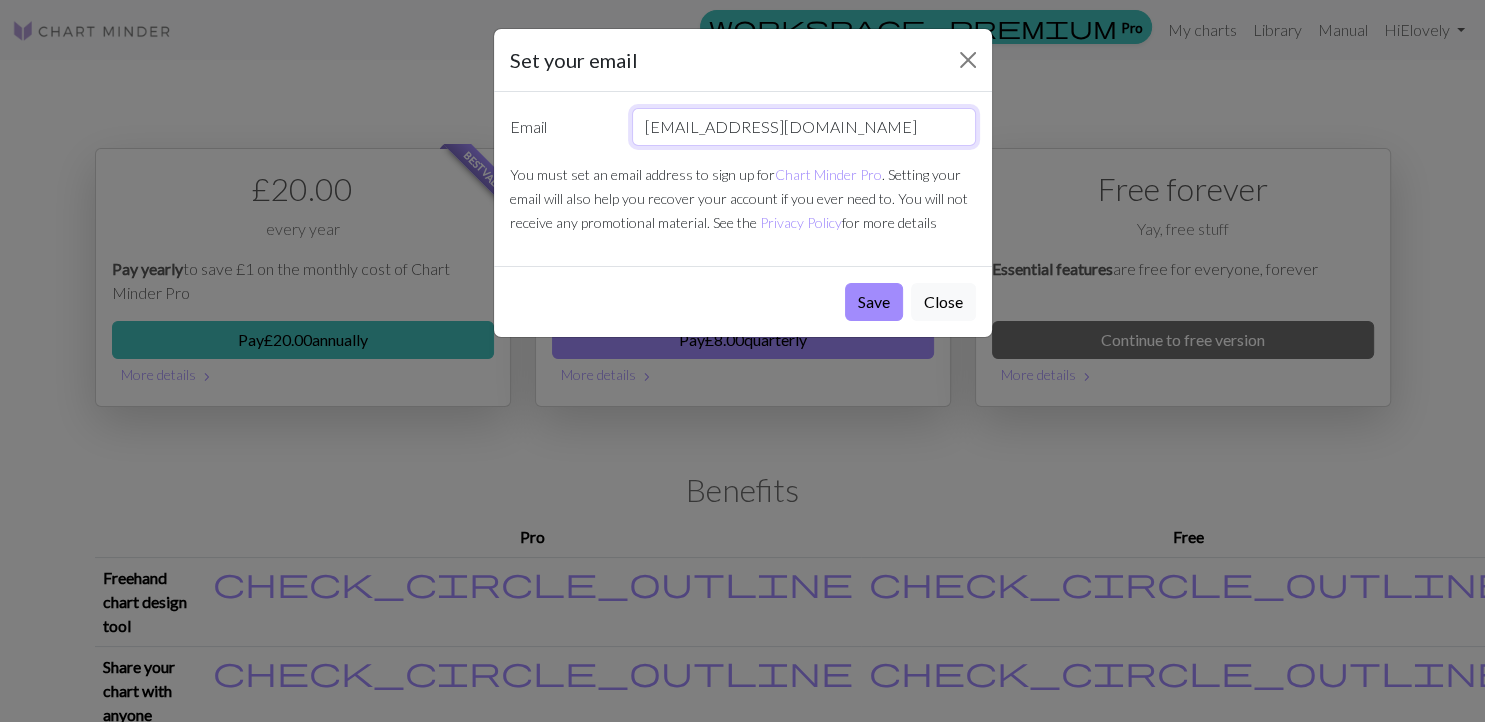 type on "[EMAIL_ADDRESS][DOMAIN_NAME]" 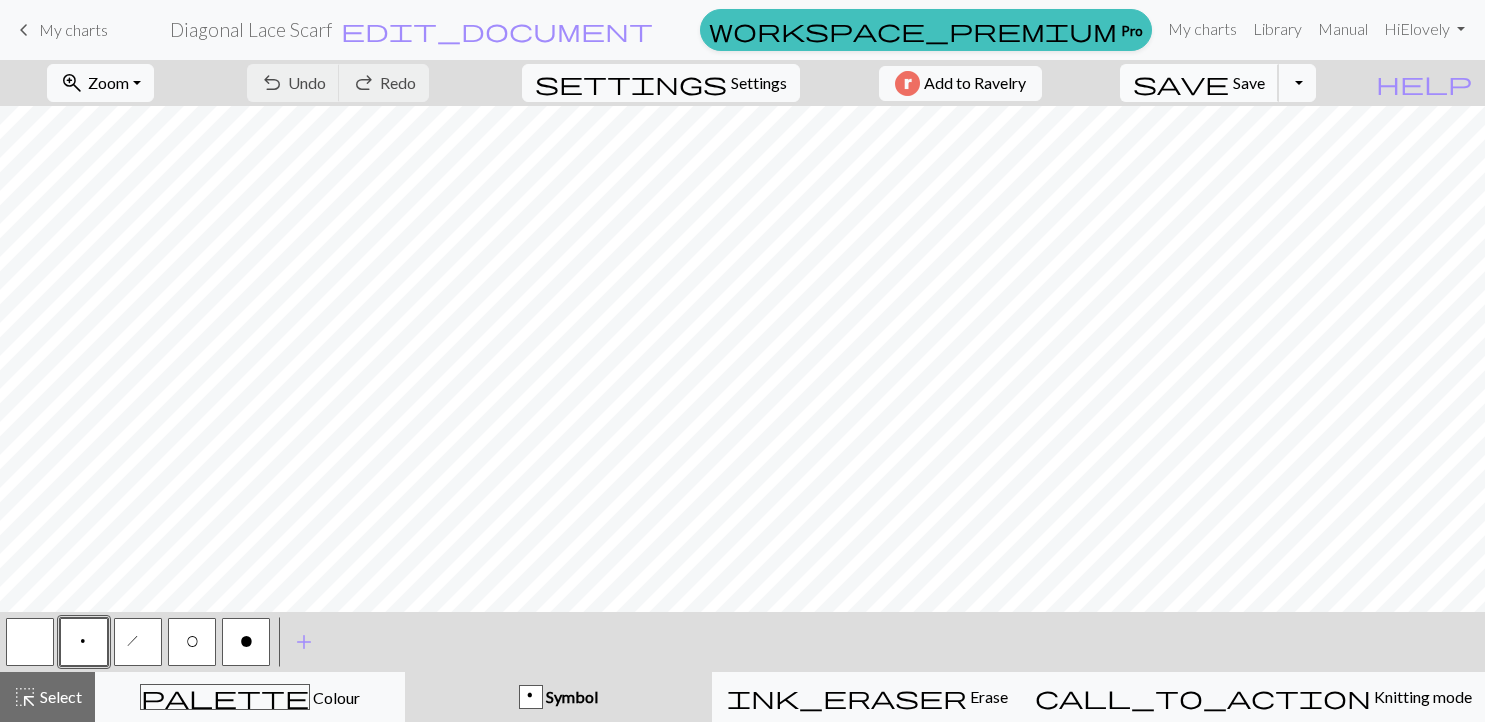 scroll, scrollTop: 0, scrollLeft: 0, axis: both 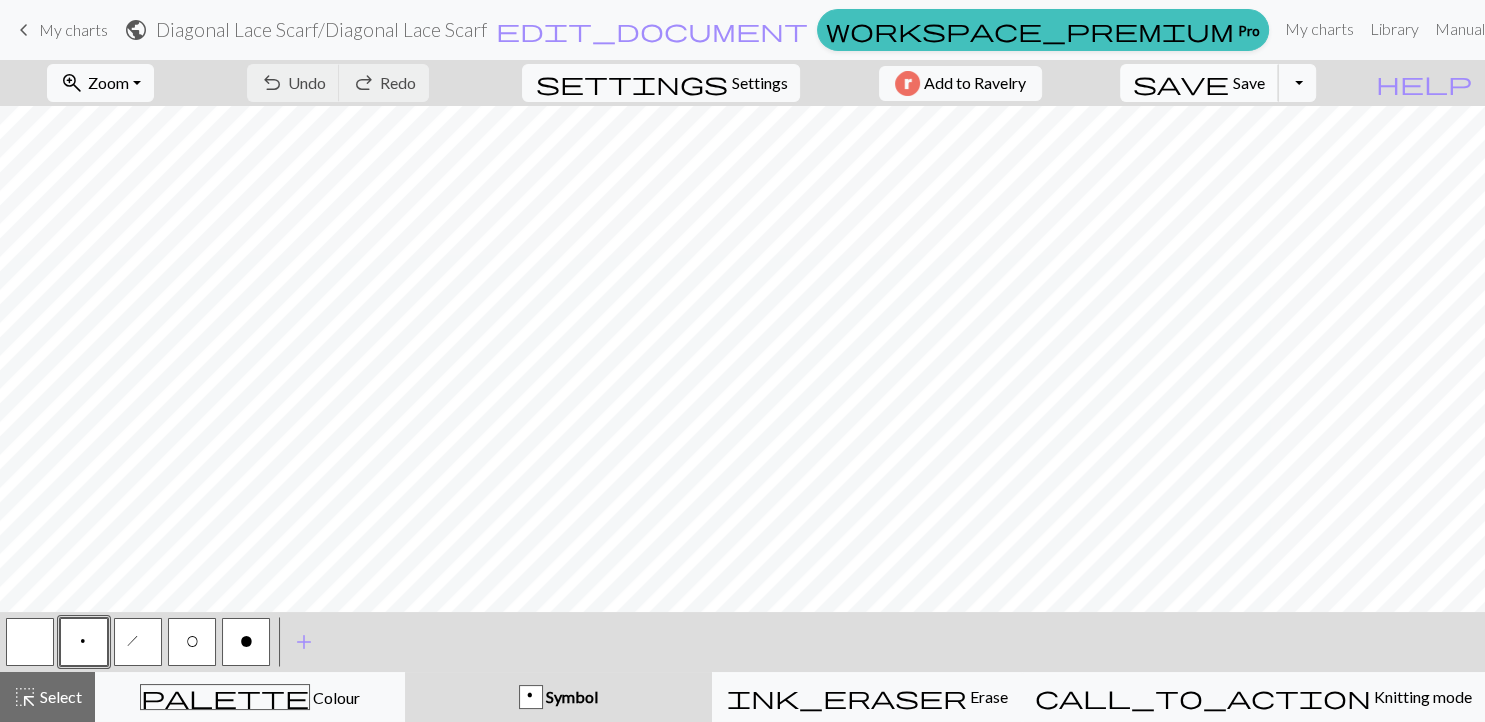 click on "save" at bounding box center (1181, 83) 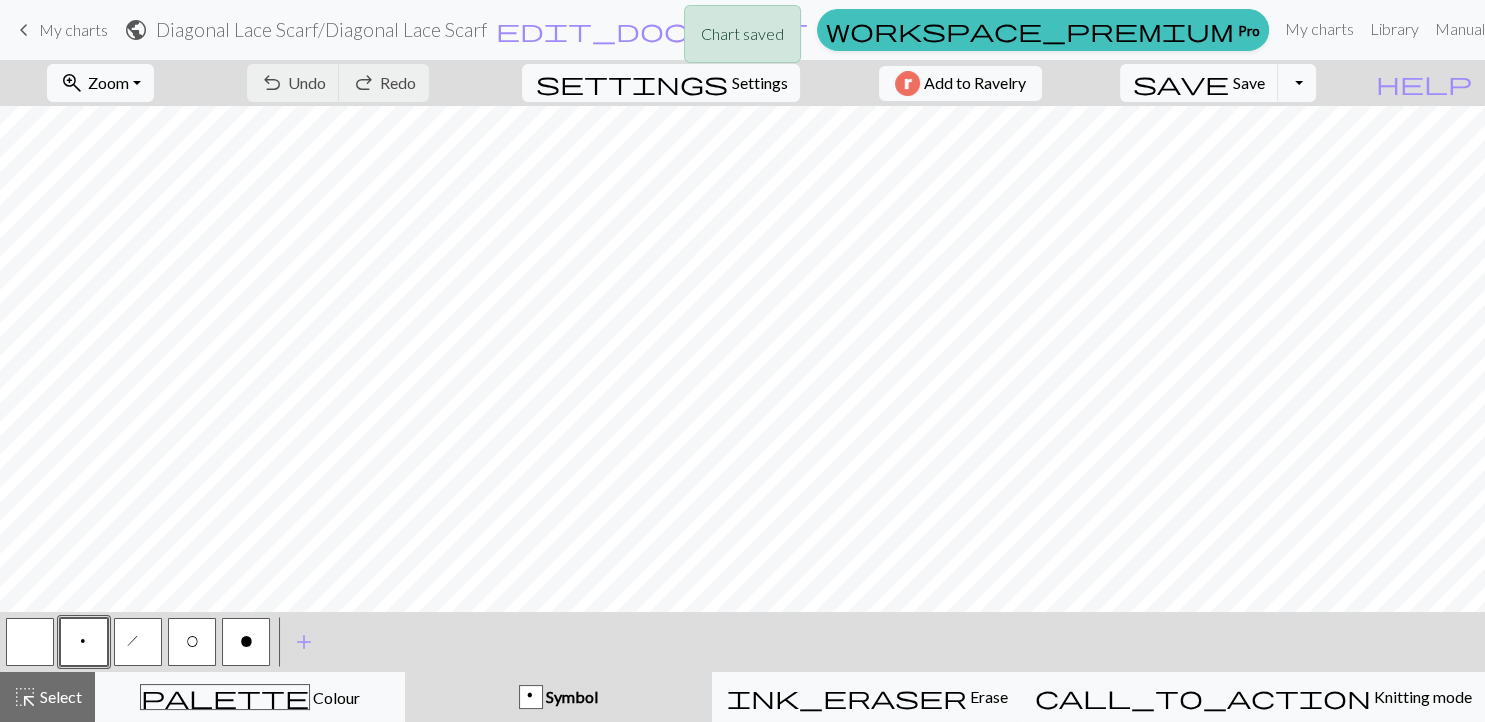 click on "Chart saved" at bounding box center [742, 39] 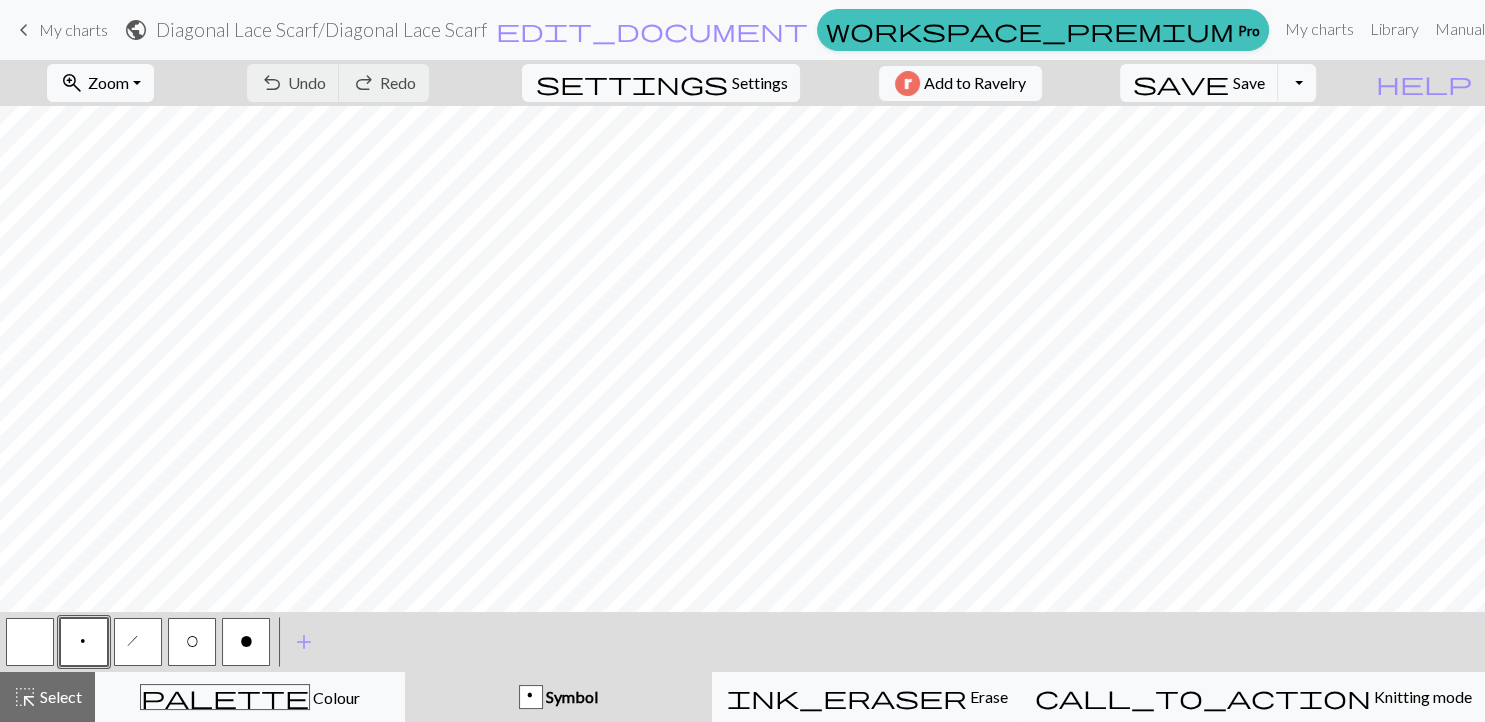 click on "workspace_premium" at bounding box center (1030, 30) 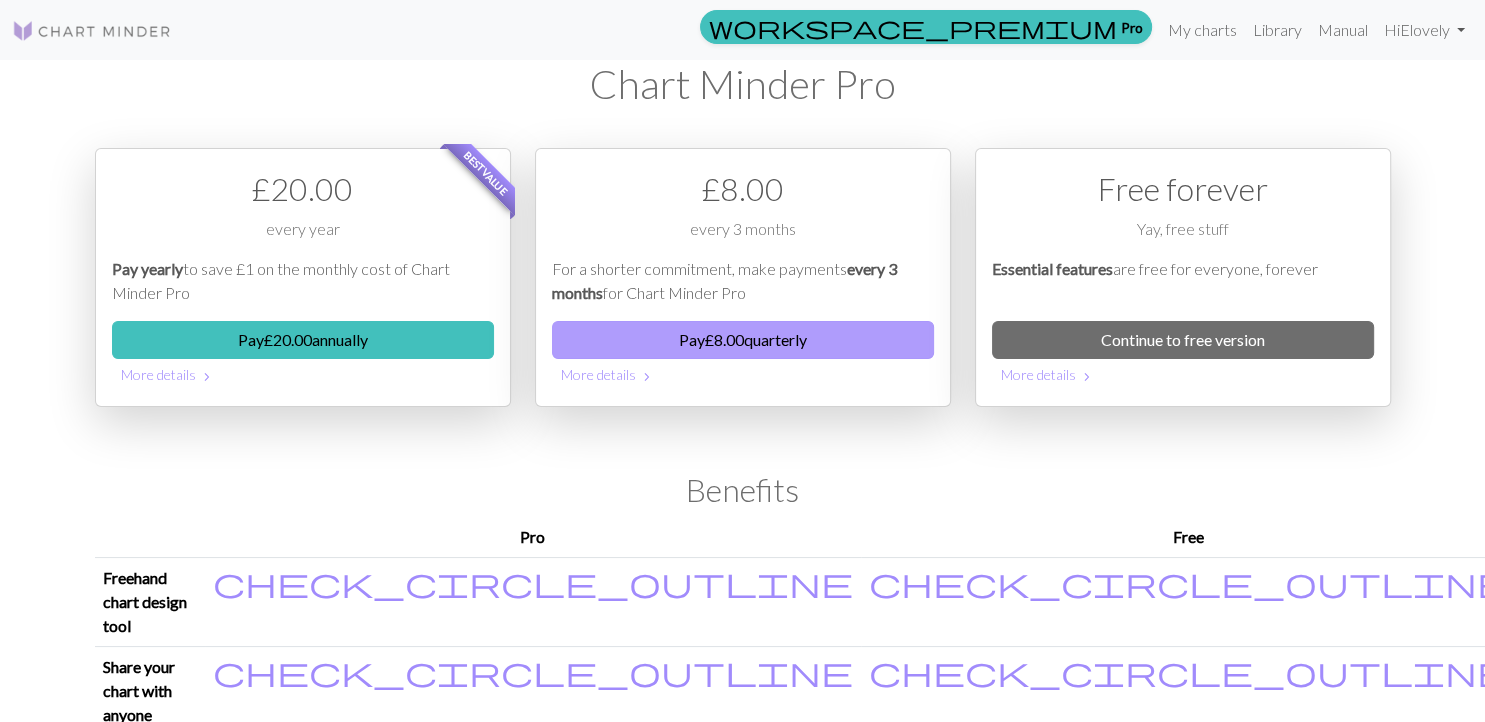 click on "Pay  £ 8.00  quarterly" at bounding box center [743, 340] 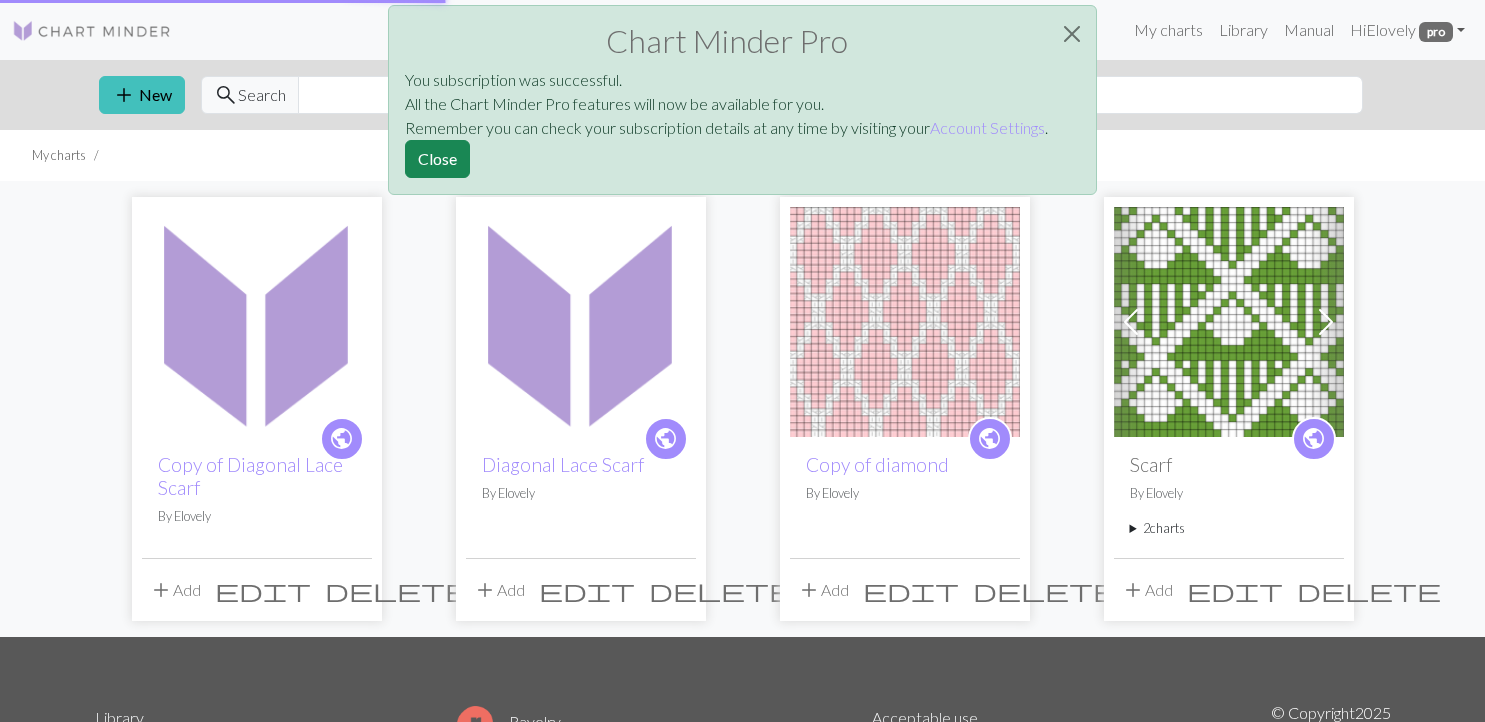 scroll, scrollTop: 0, scrollLeft: 0, axis: both 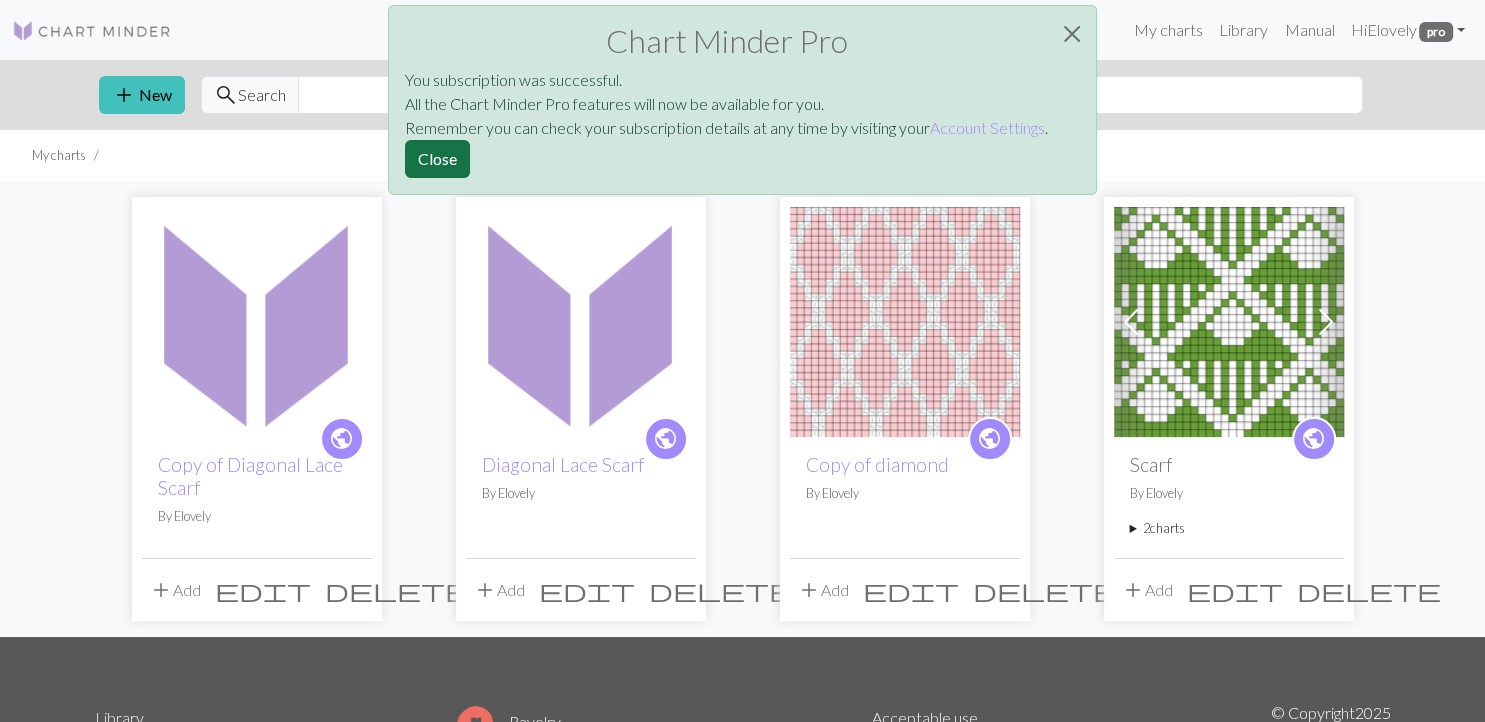 click on "Close" at bounding box center [437, 159] 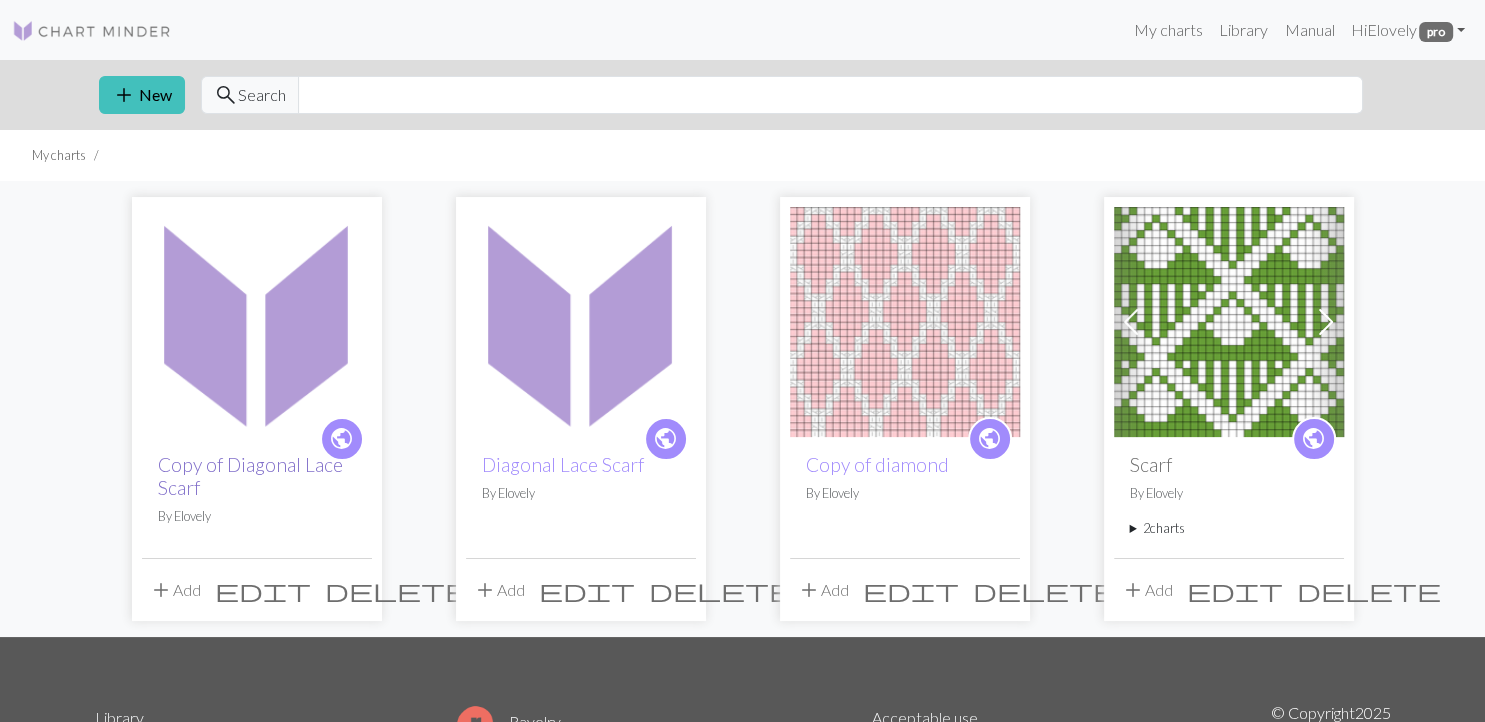 click on "Copy of Diagonal Lace Scarf" at bounding box center (250, 476) 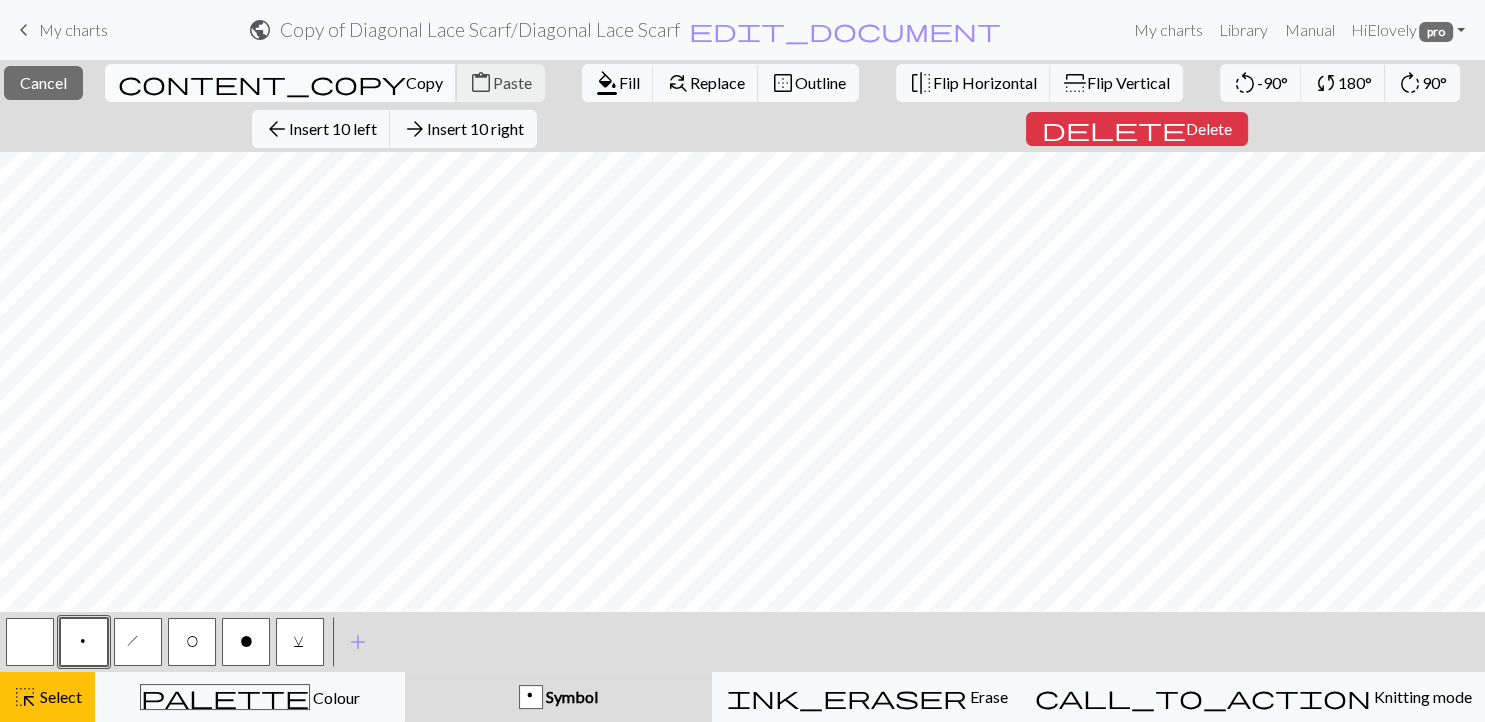 click on "content_copy  Copy" at bounding box center [281, 83] 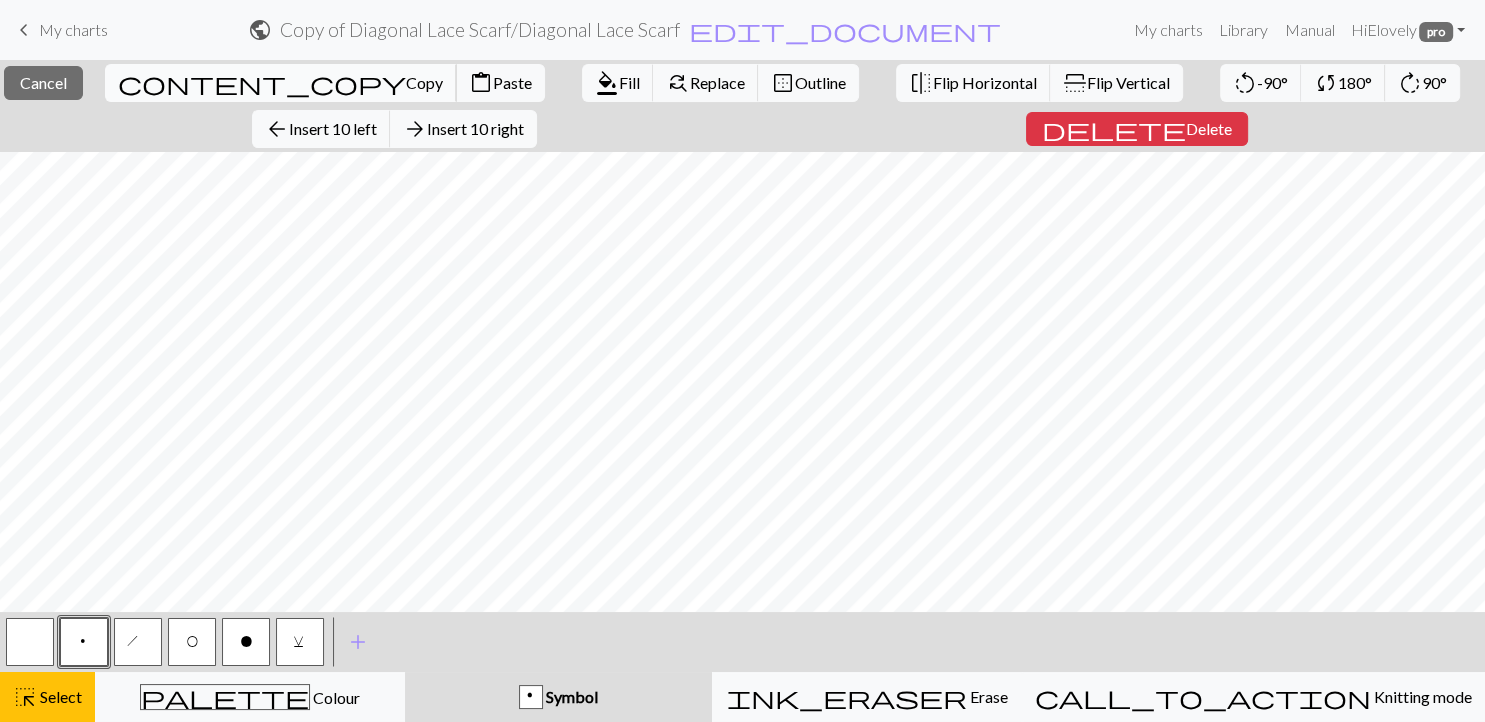 click on "content_copy  Copy" at bounding box center [281, 83] 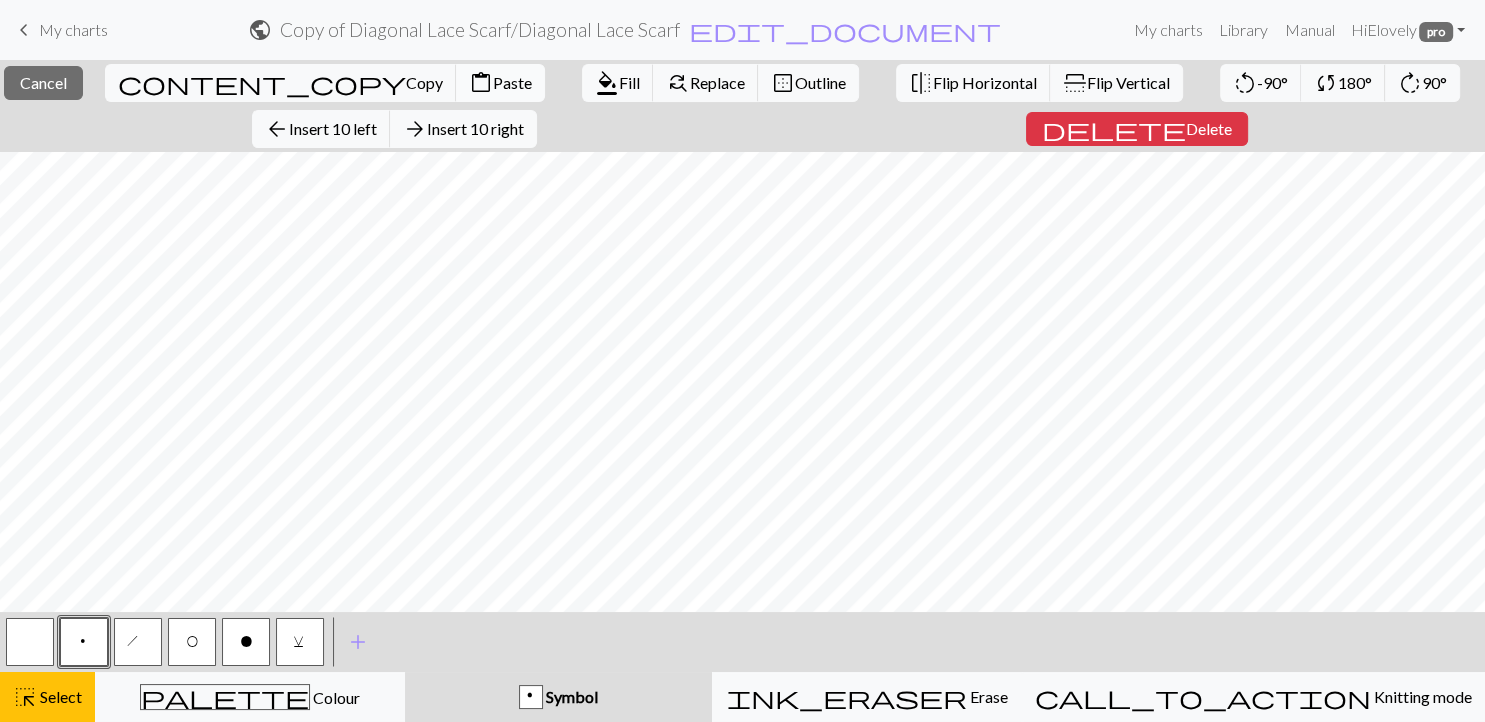 click on "content_paste  Paste" at bounding box center (500, 83) 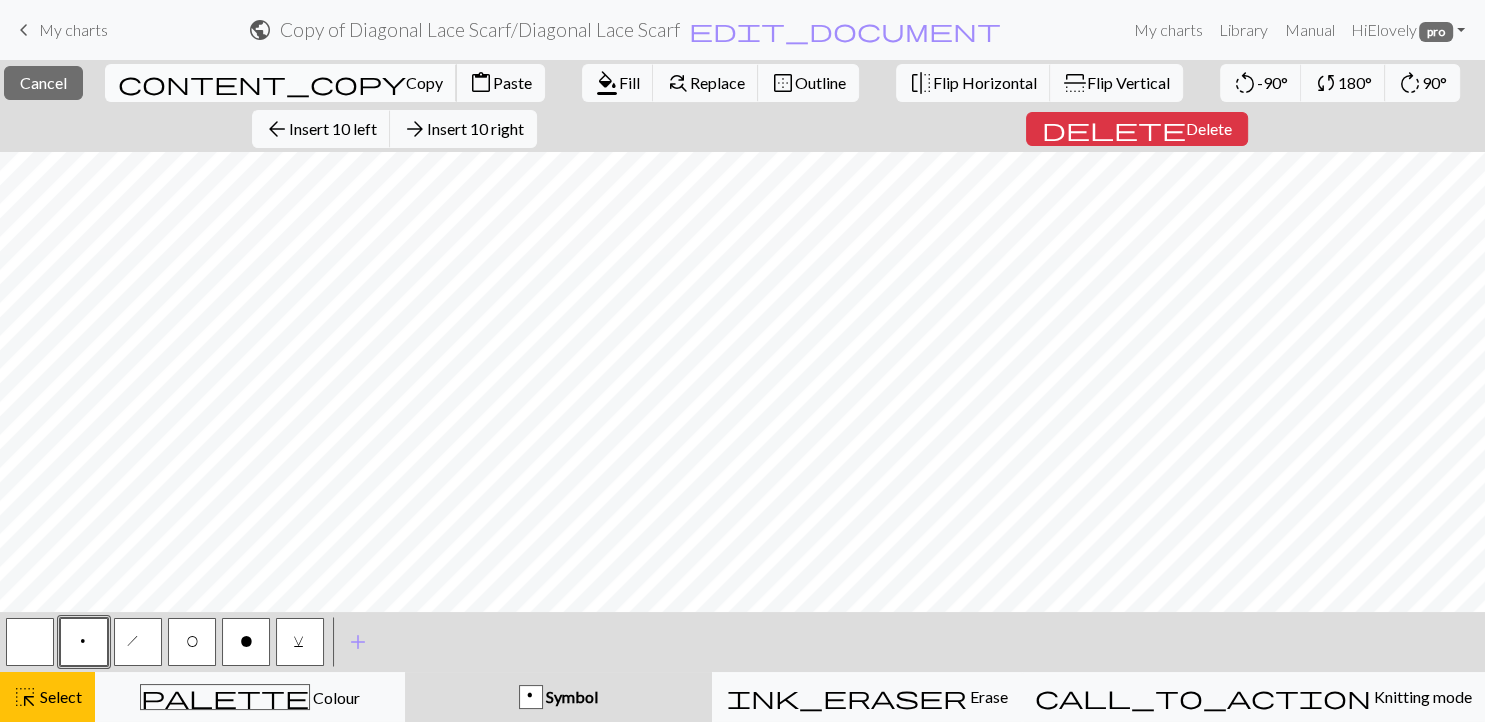 click on "content_copy" at bounding box center (262, 83) 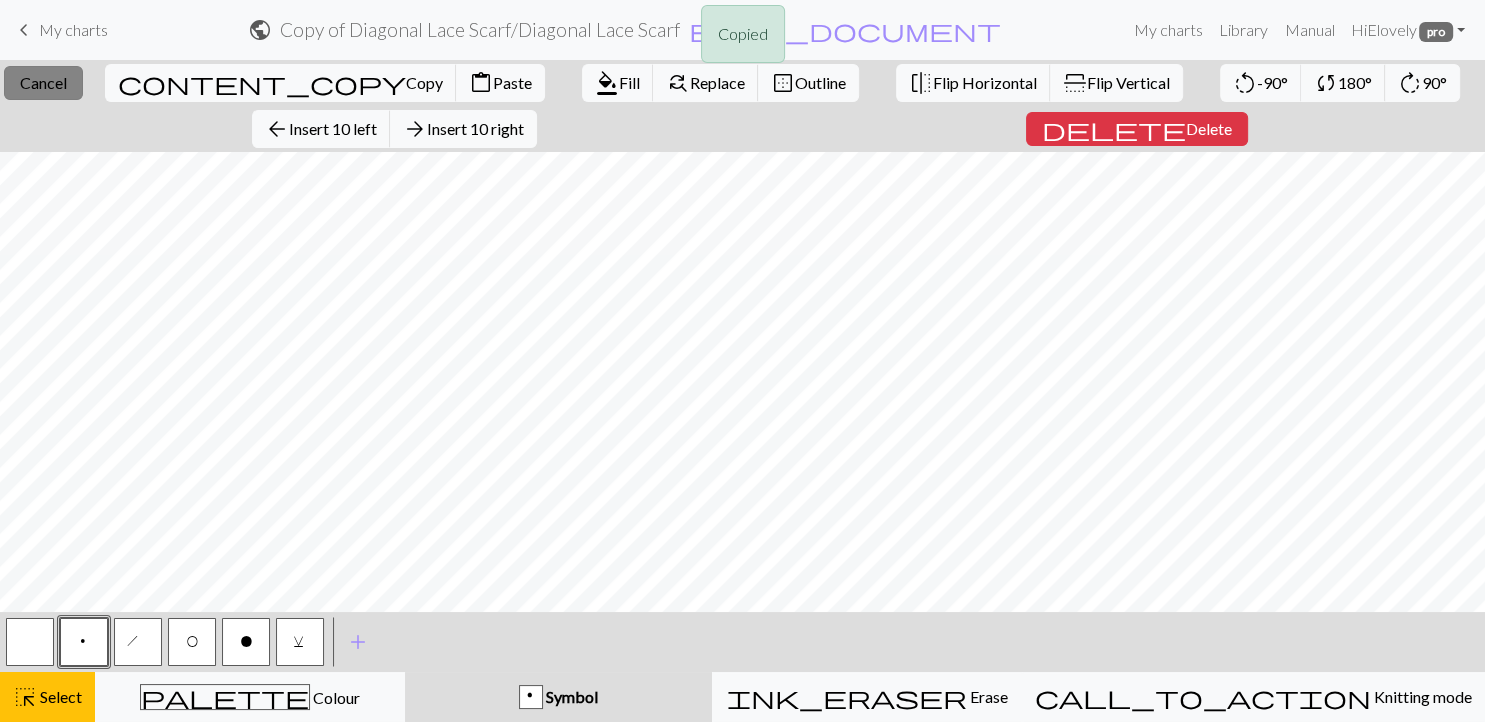 click on "Cancel" at bounding box center [43, 82] 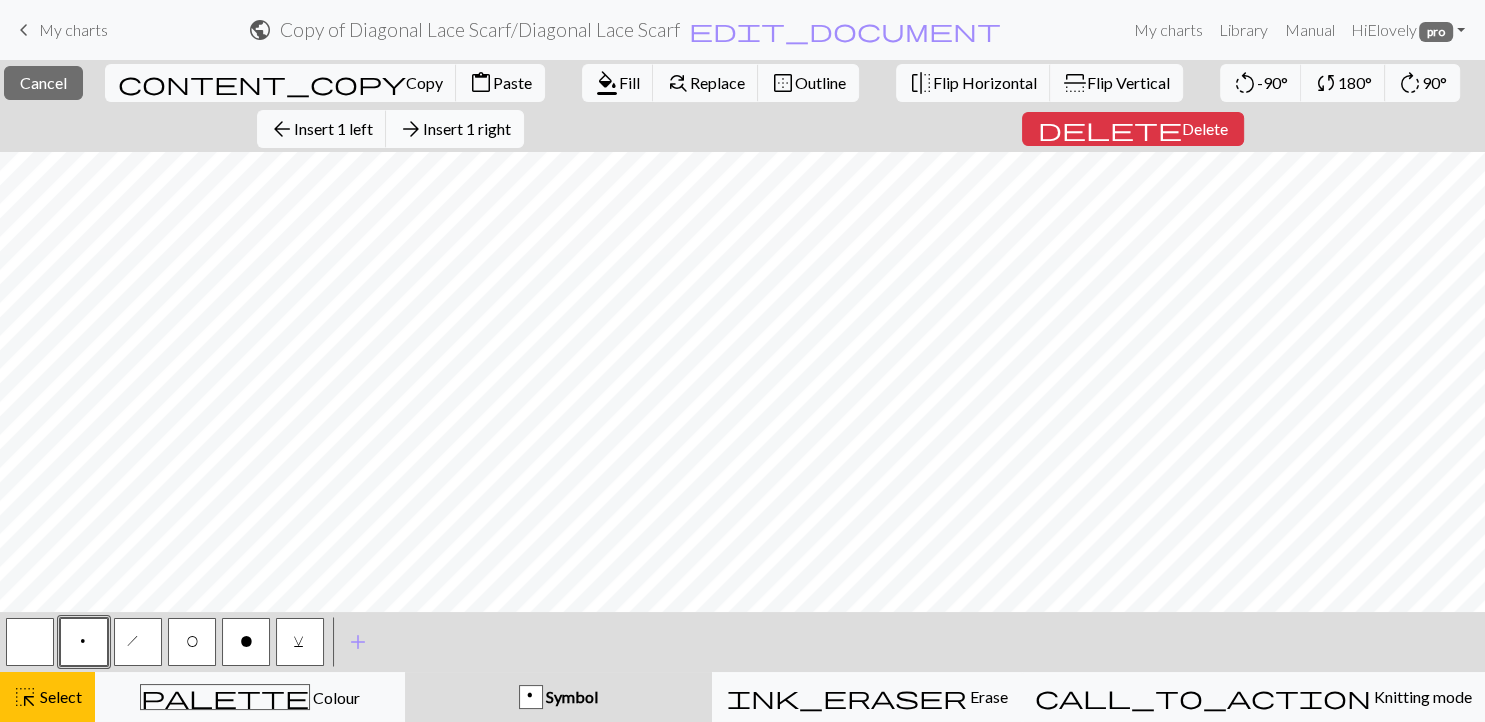 click on "Insert 1 right" at bounding box center (467, 128) 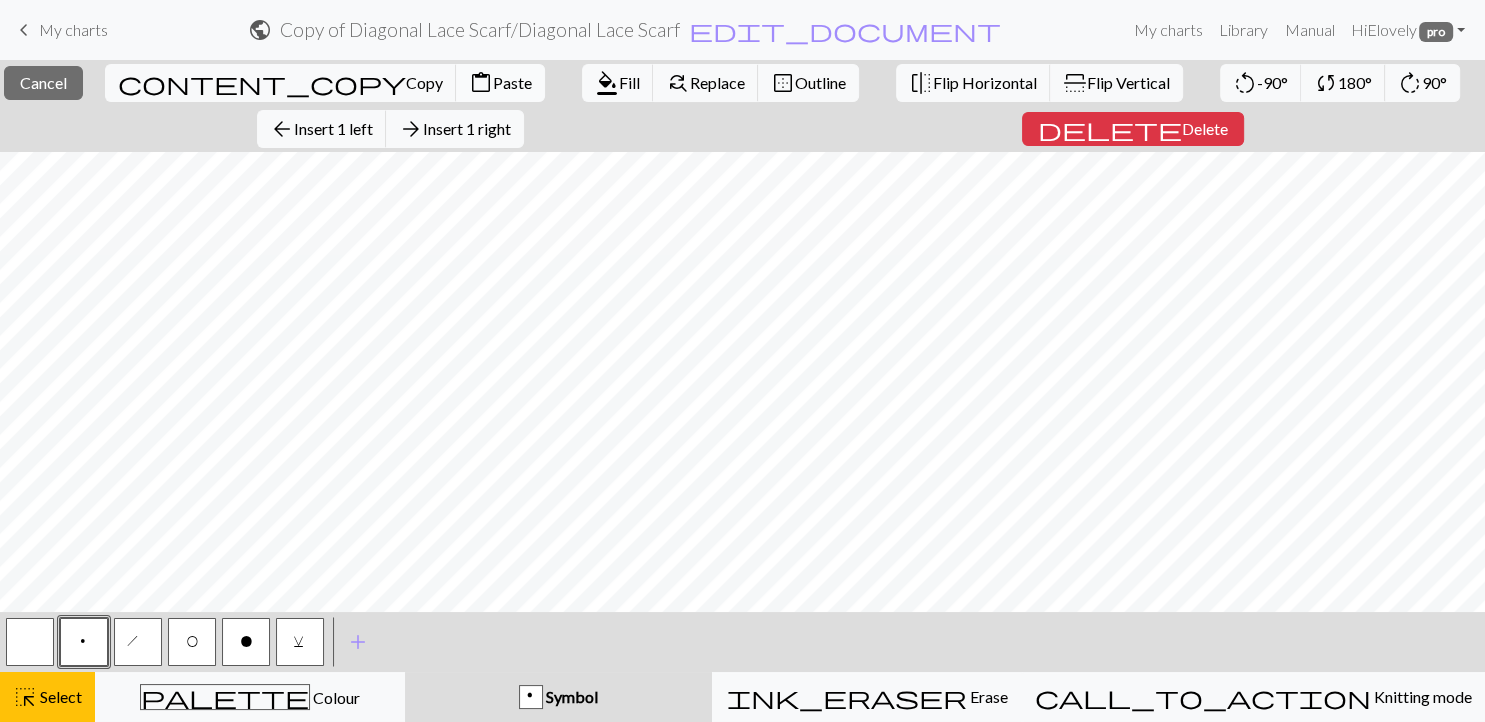 click on "Paste" at bounding box center [512, 82] 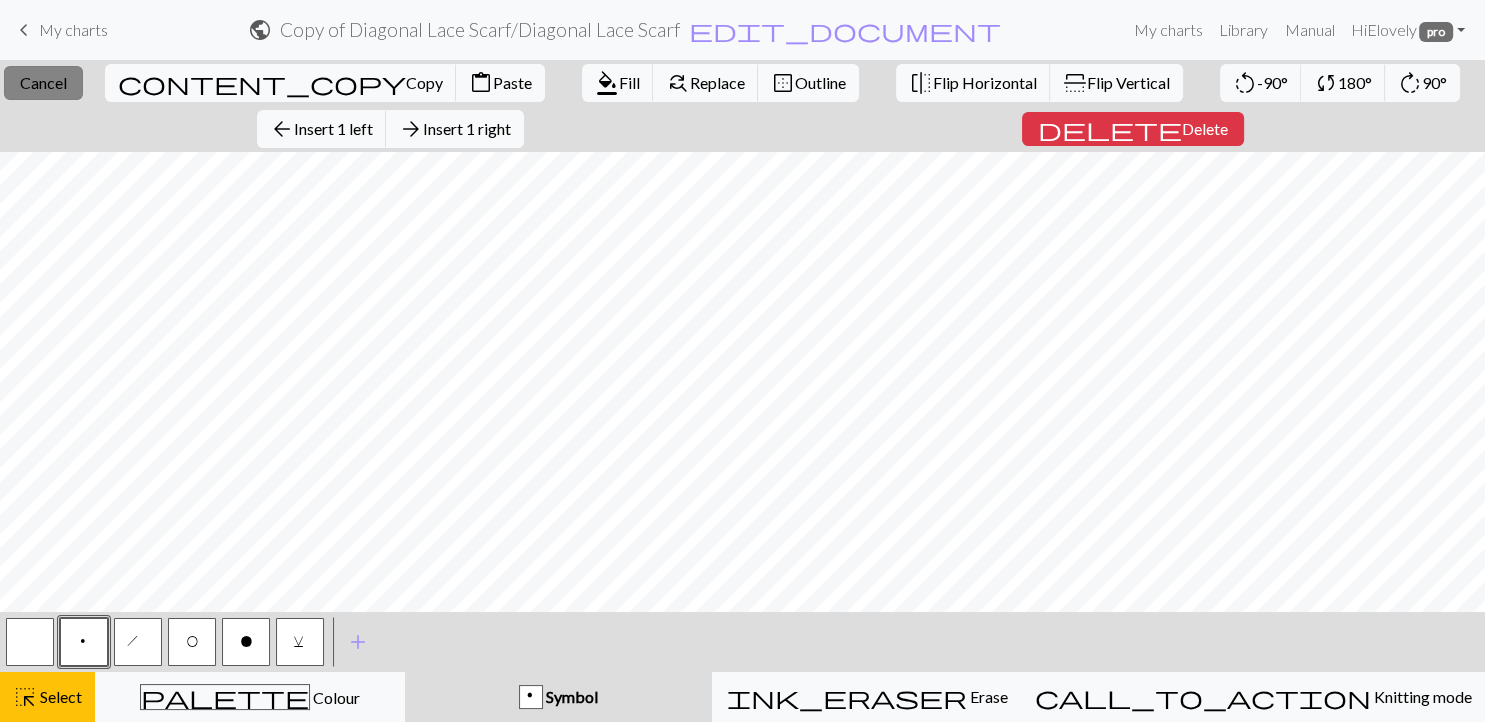 click on "close Cancel" at bounding box center [43, 83] 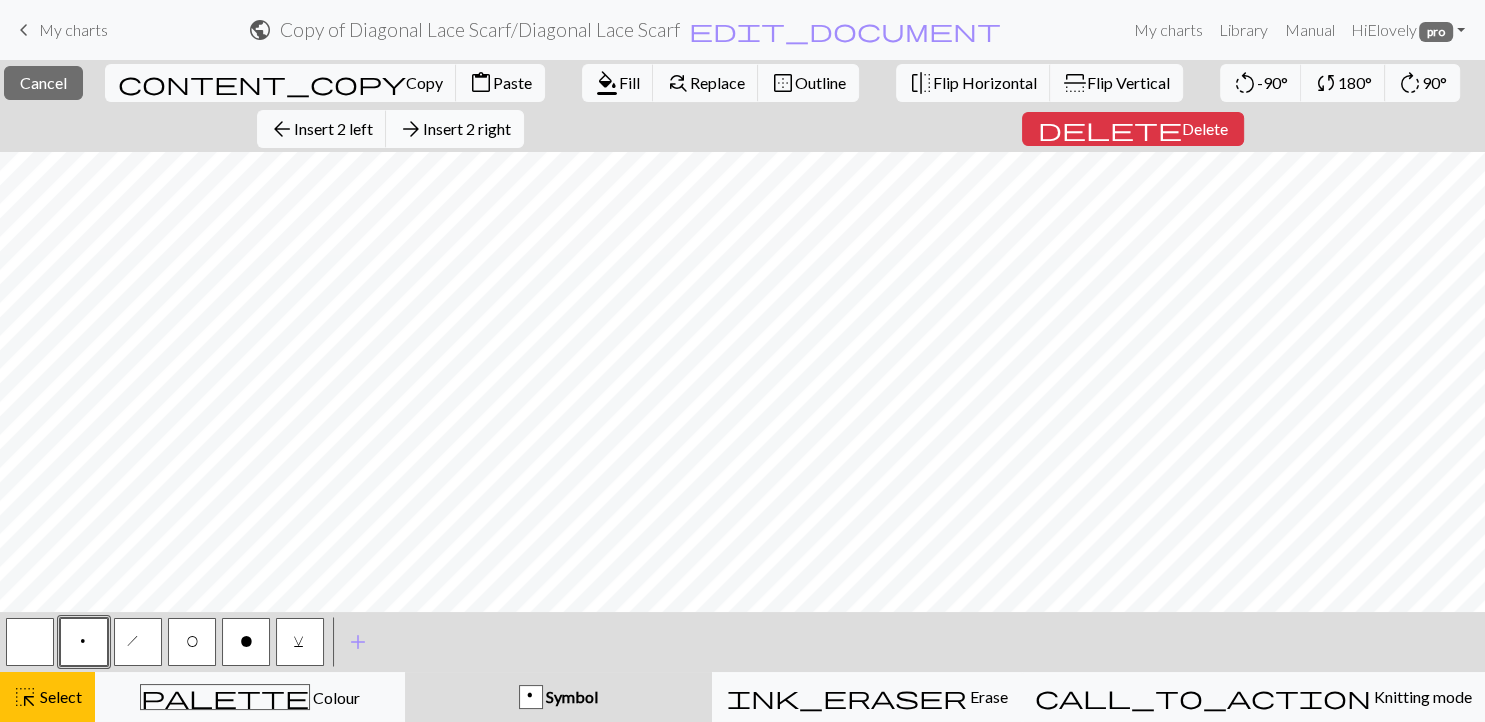 click on "arrow_forward Insert 2 right" at bounding box center [455, 129] 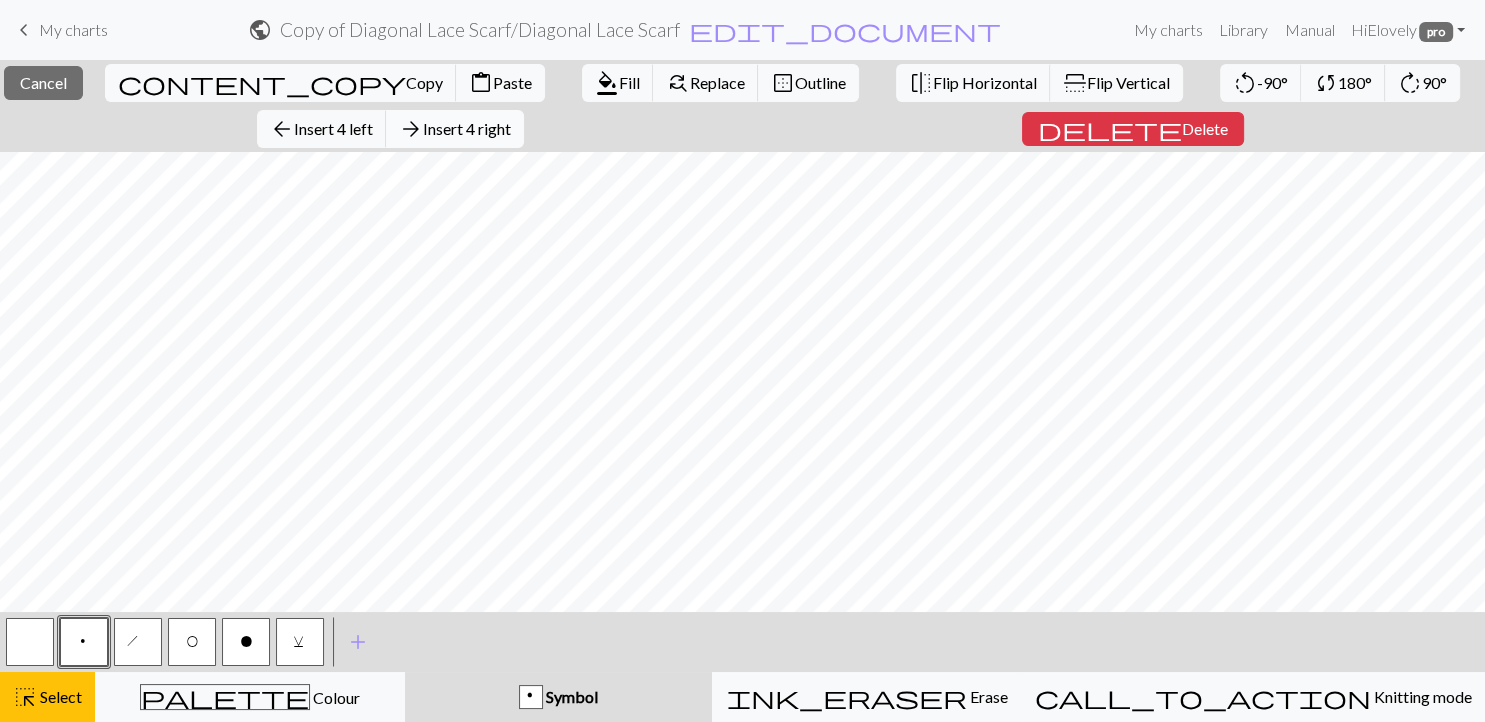 click on "Insert 4 right" at bounding box center [467, 128] 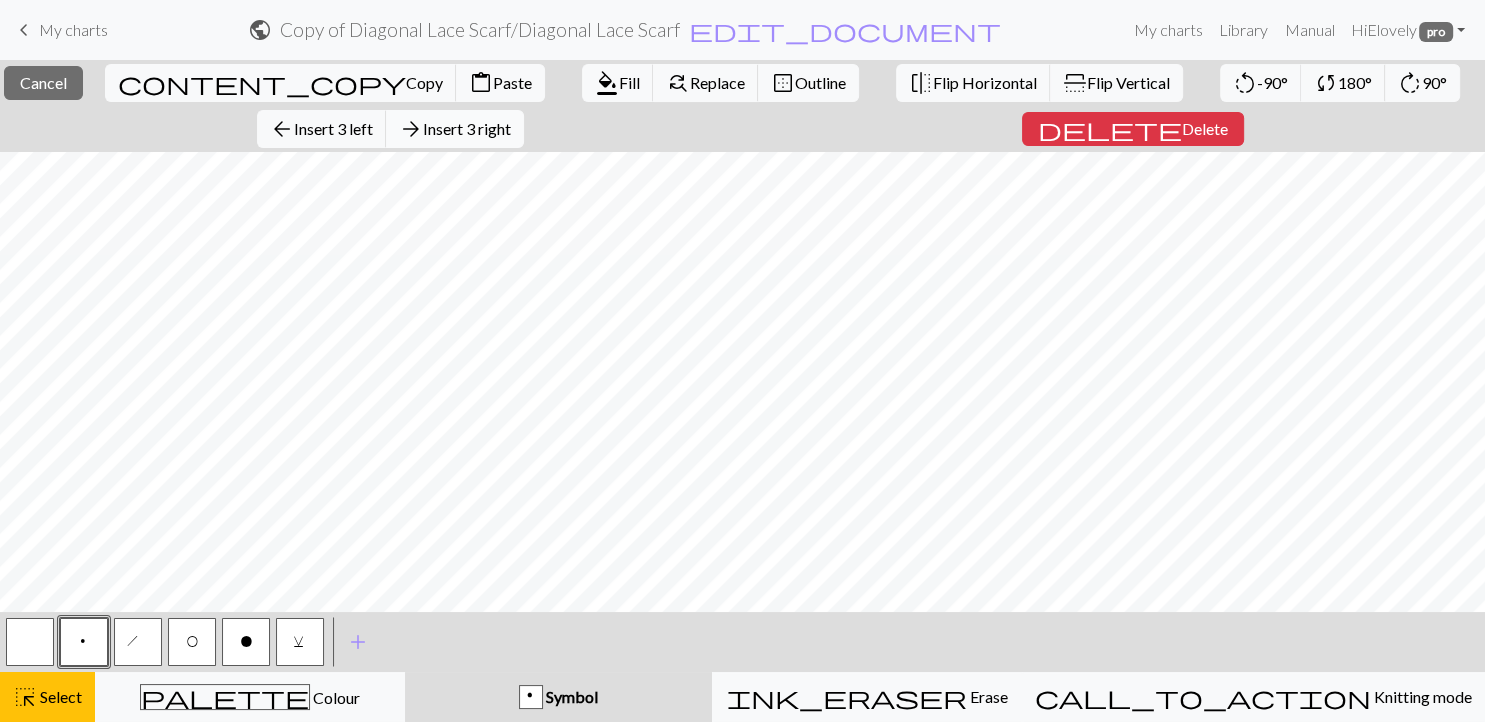click on "Insert 3 right" at bounding box center [467, 128] 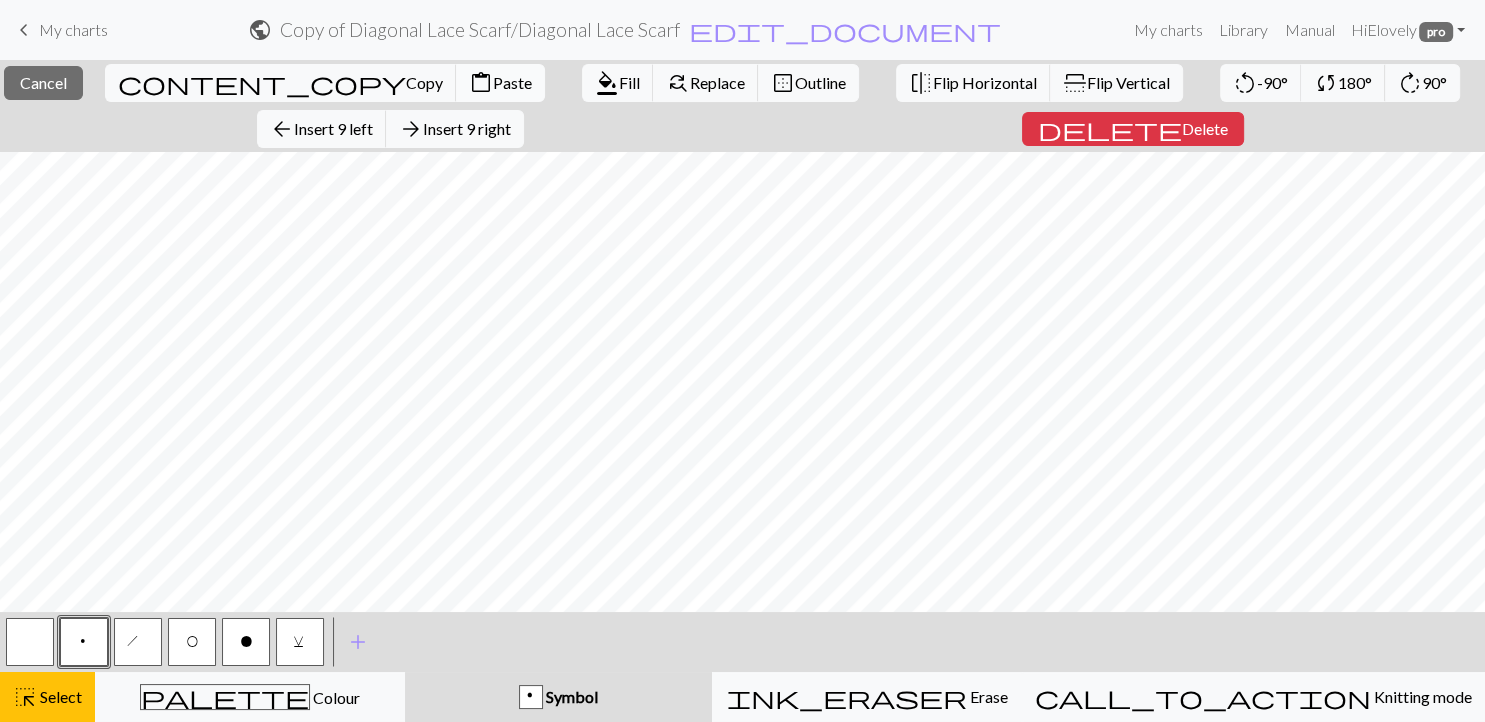 click on "Paste" at bounding box center [512, 82] 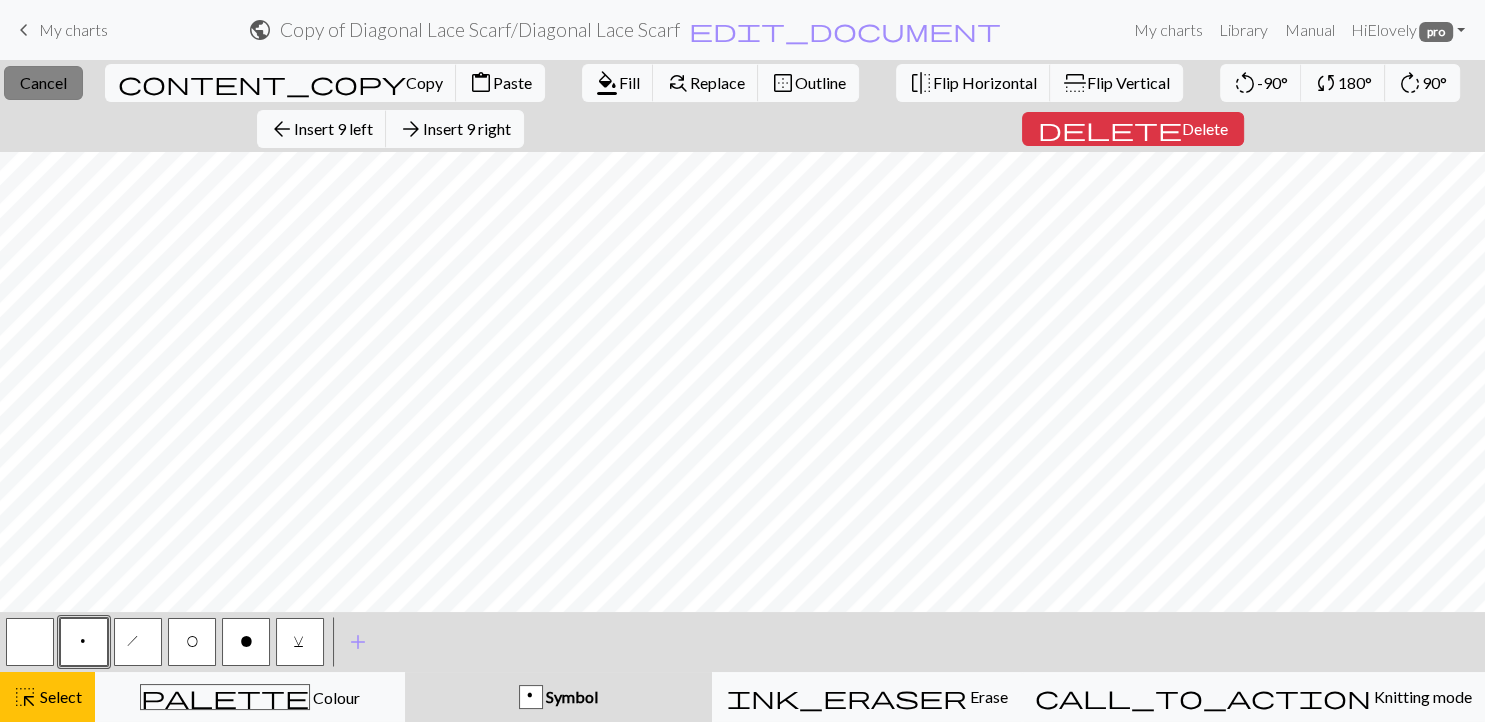 click on "Cancel" at bounding box center [43, 82] 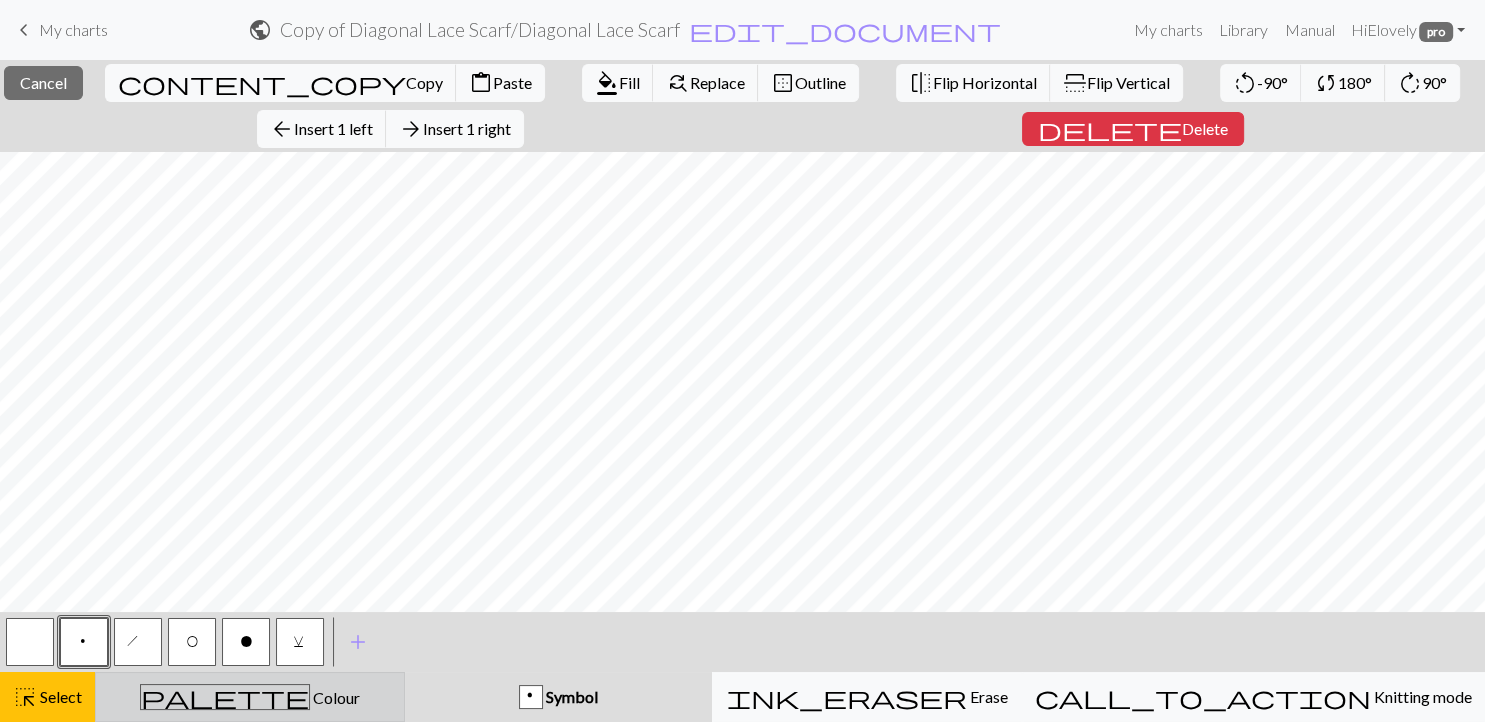 click on "palette   Colour   Colour" at bounding box center (250, 697) 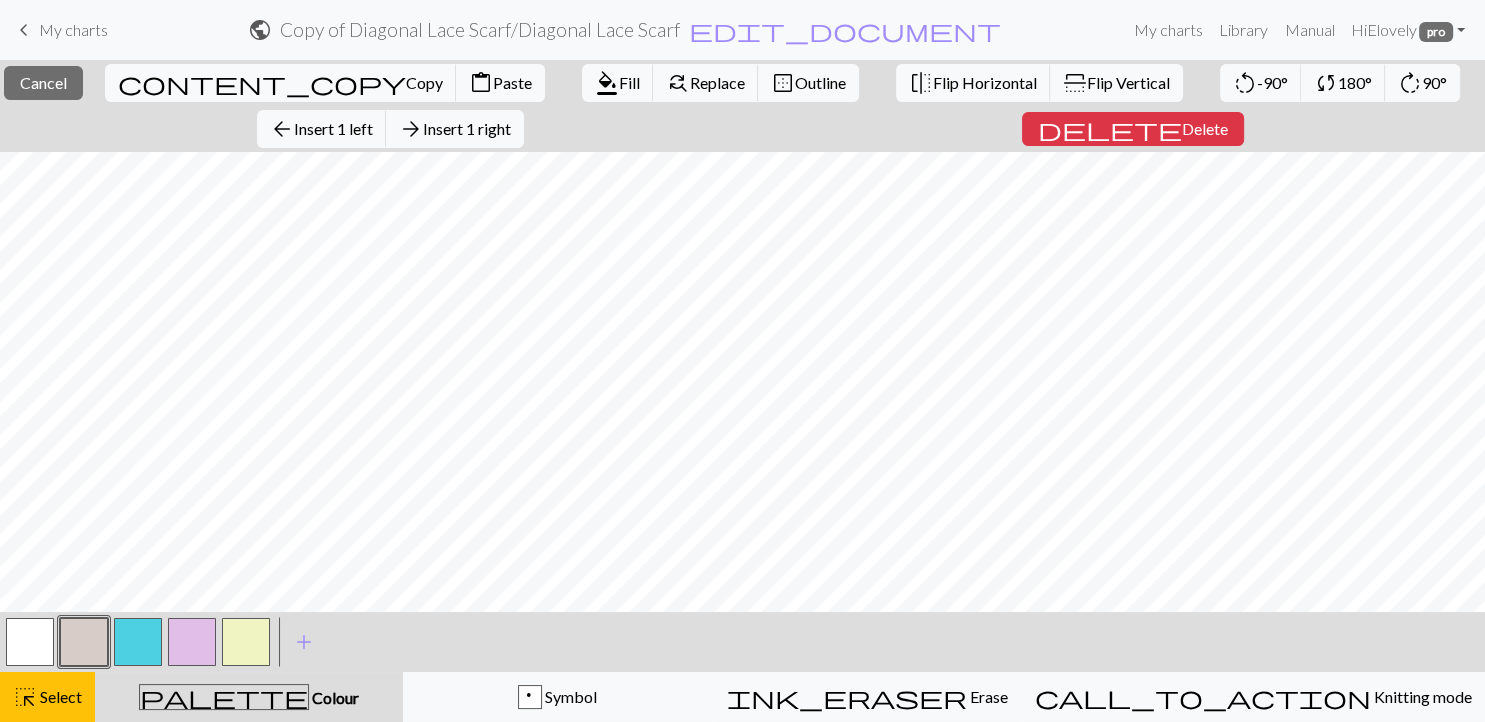 click at bounding box center (192, 642) 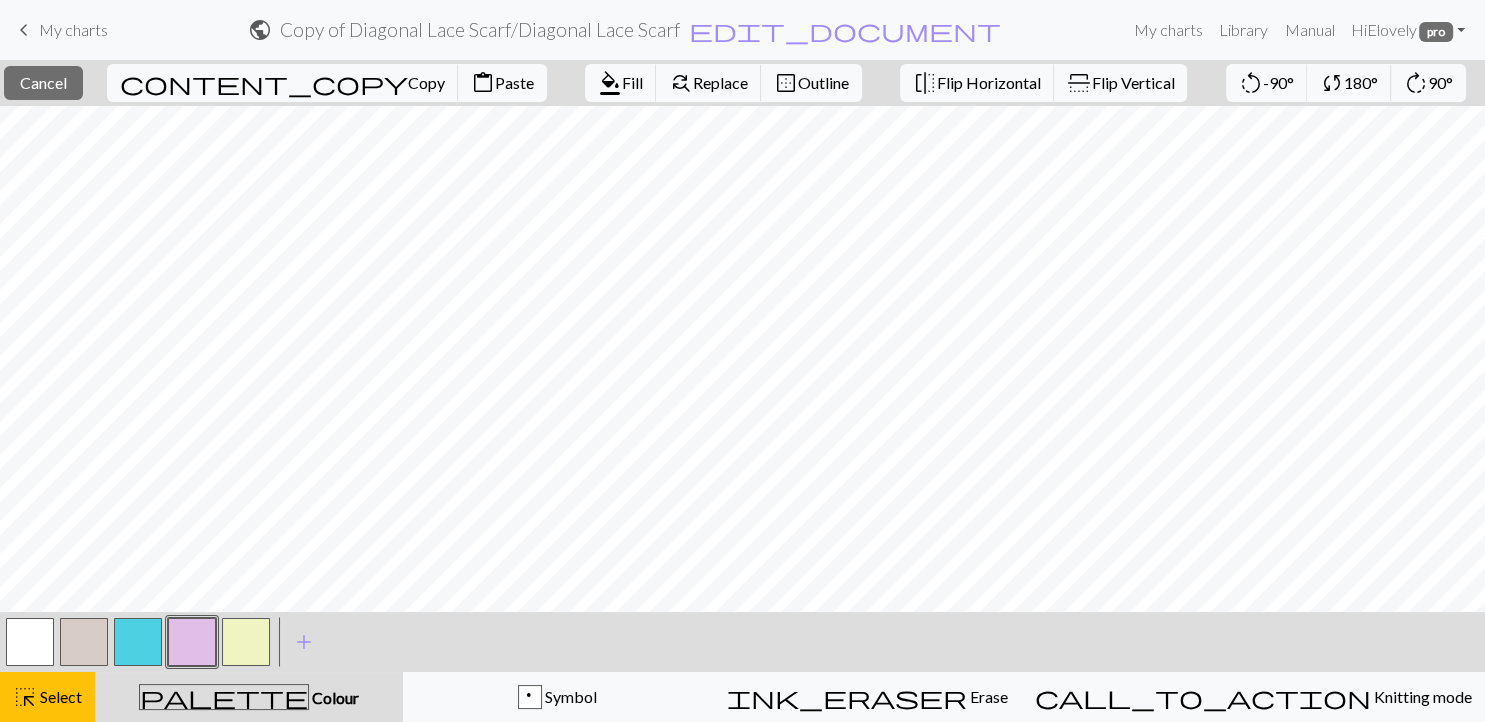 click at bounding box center [192, 642] 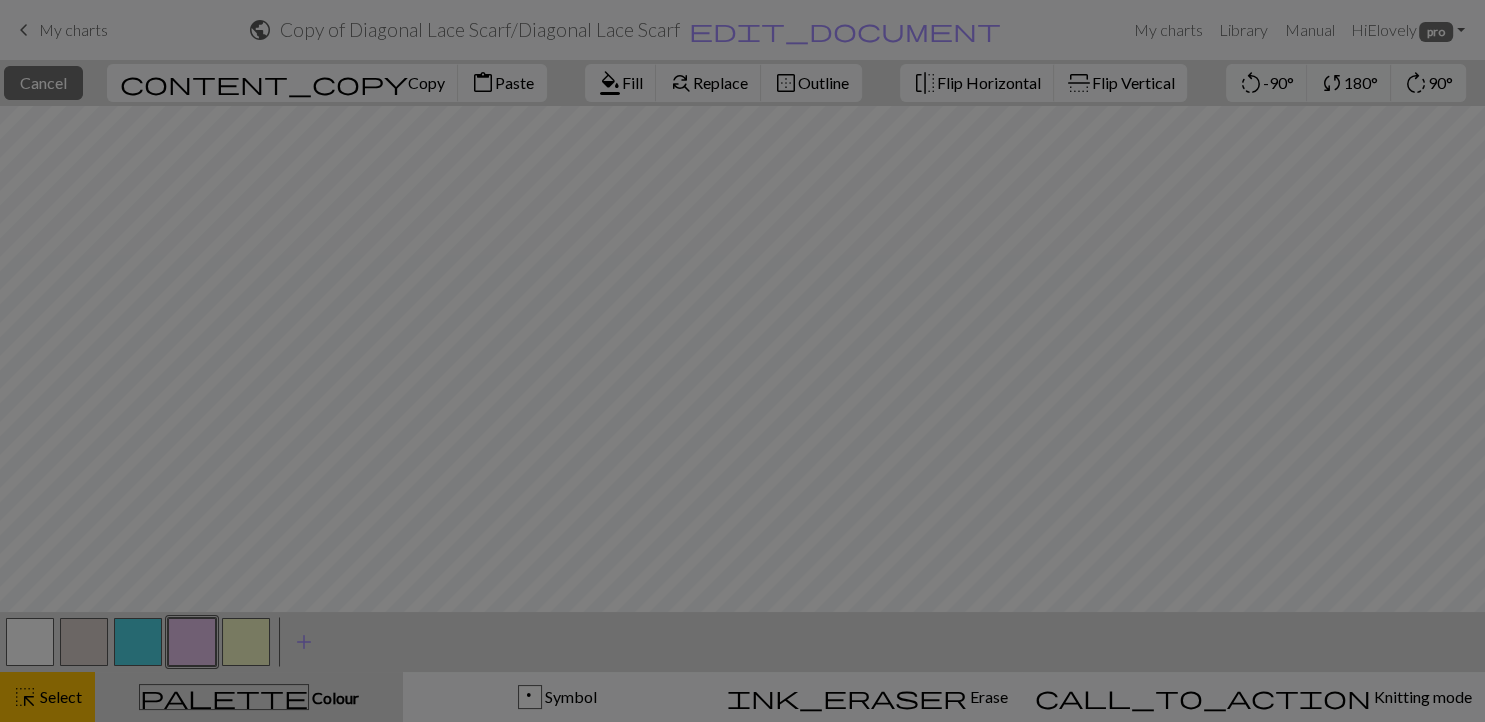 click on "Edit colour Name CC3 Use advanced picker Reorder arrow_back Move left arrow_forward Move right Delete Done Cancel" at bounding box center [742, 361] 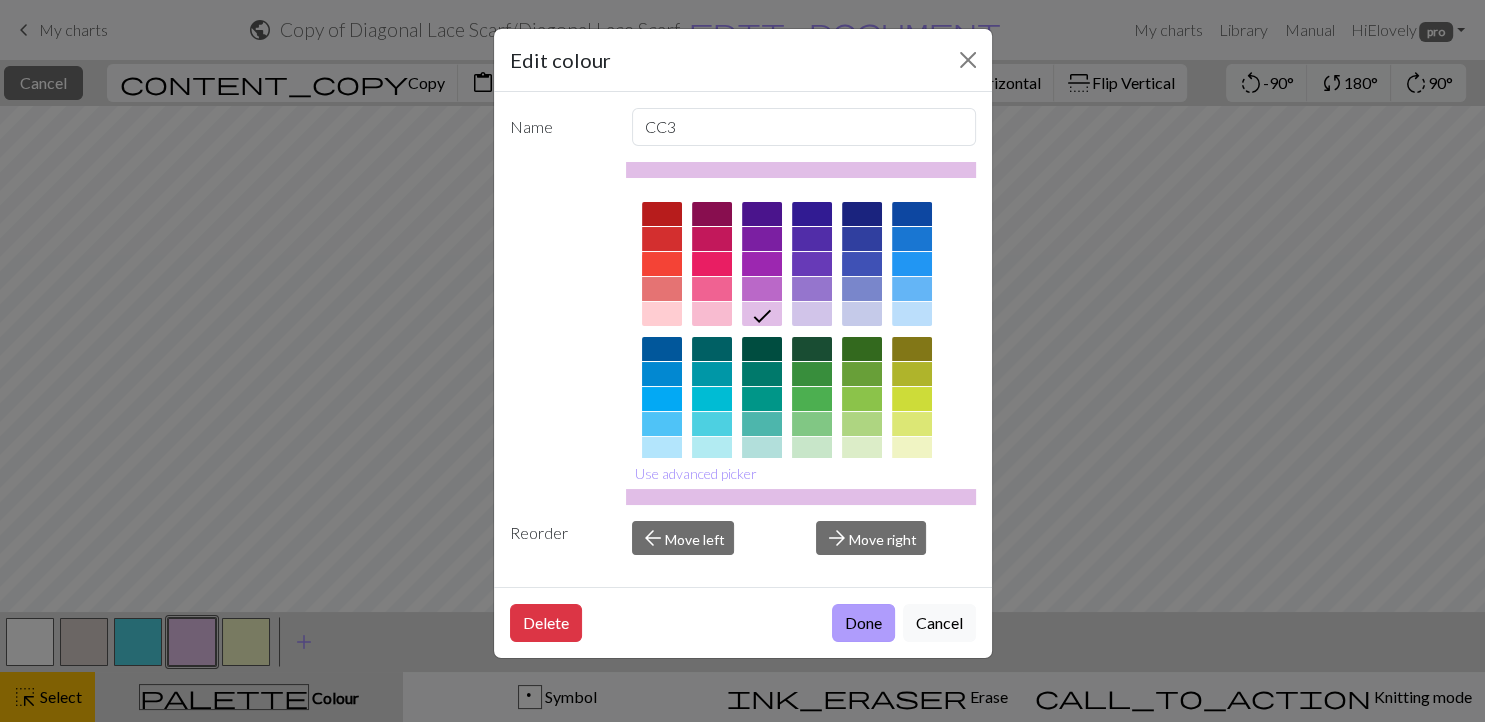 click on "Done" at bounding box center (863, 623) 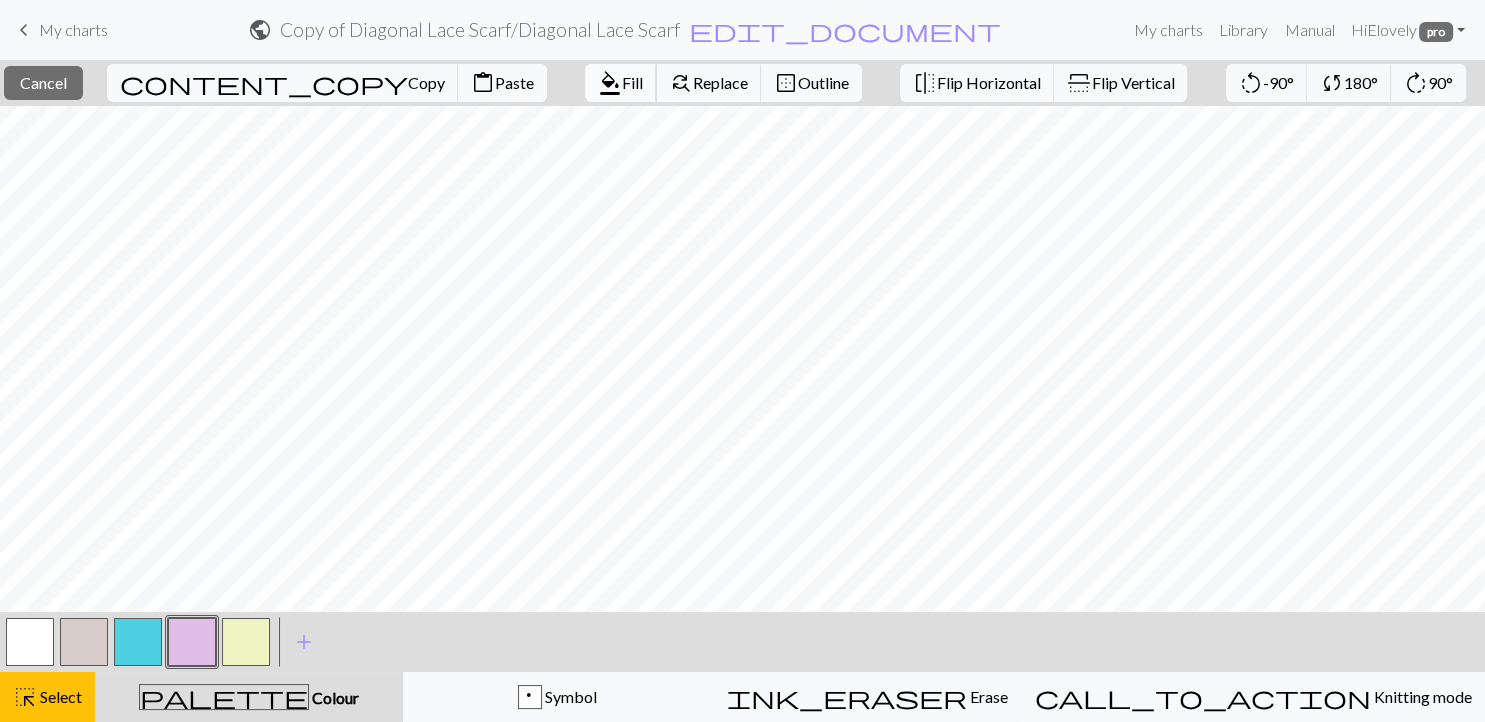 click on "format_color_fill" at bounding box center [610, 83] 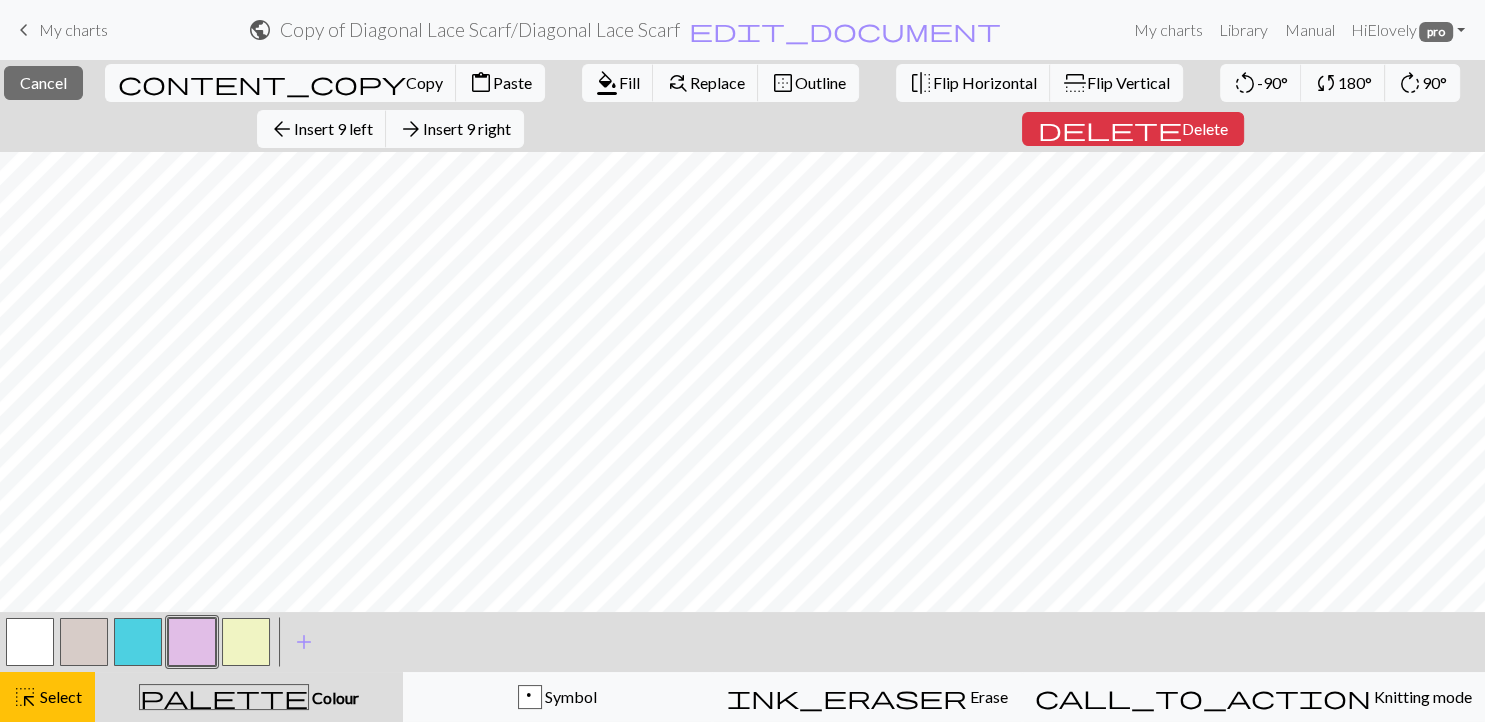 click at bounding box center (192, 642) 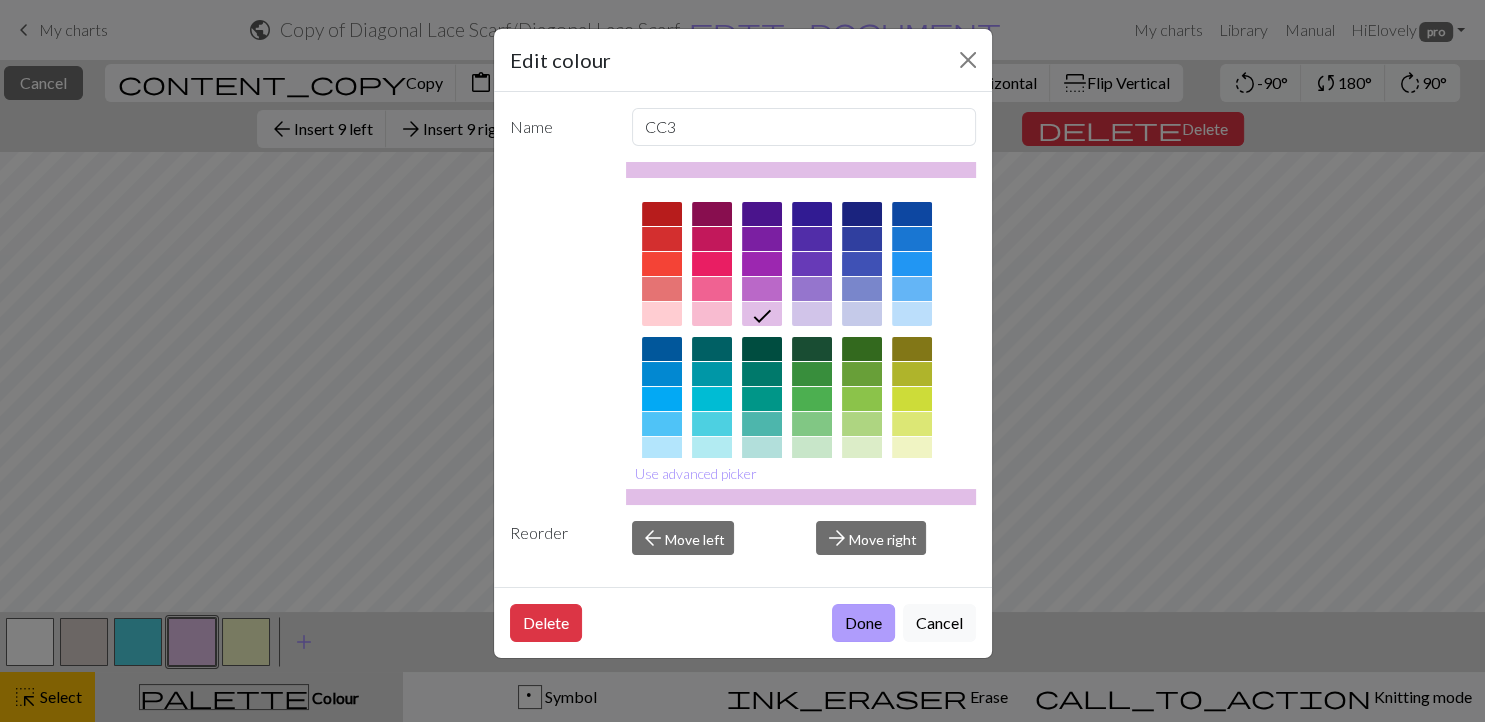 click on "Done" at bounding box center (863, 623) 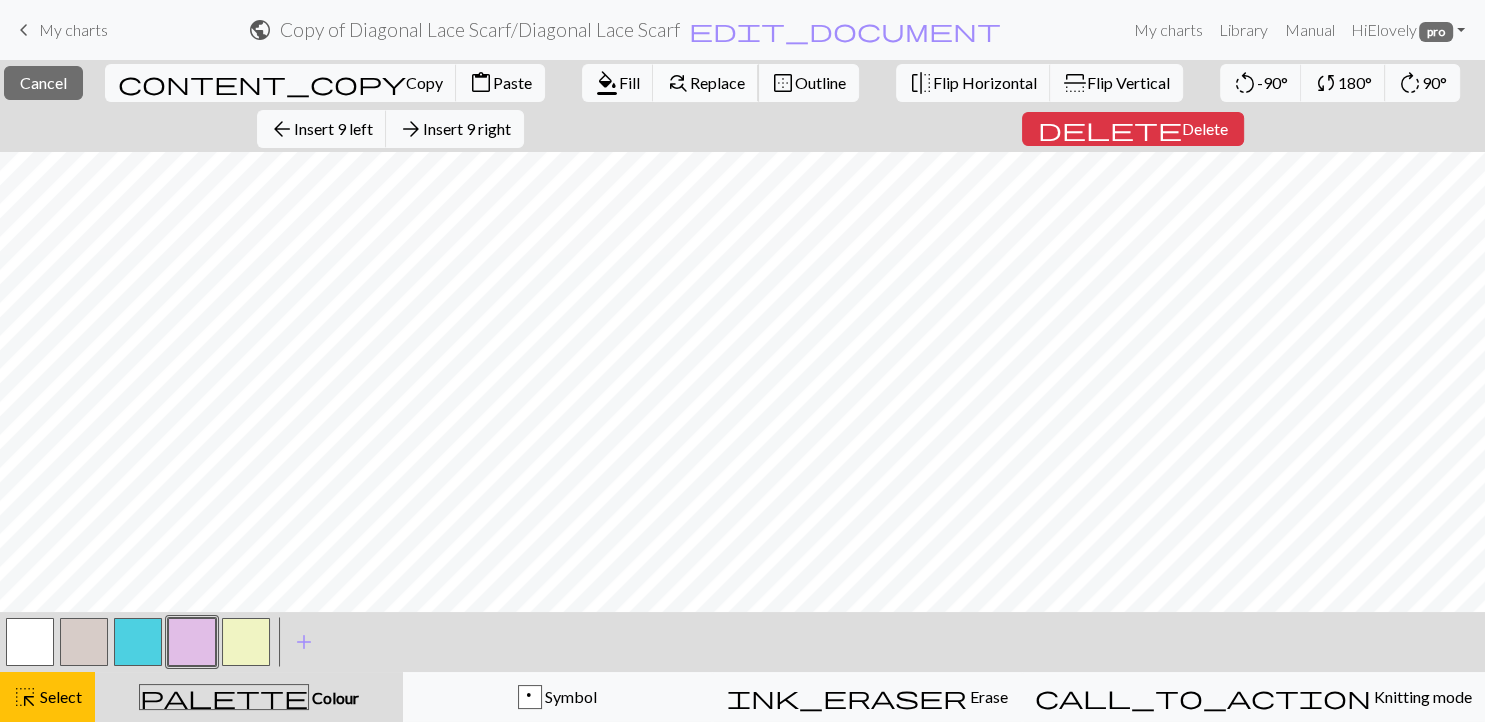 click on "Replace" at bounding box center [717, 82] 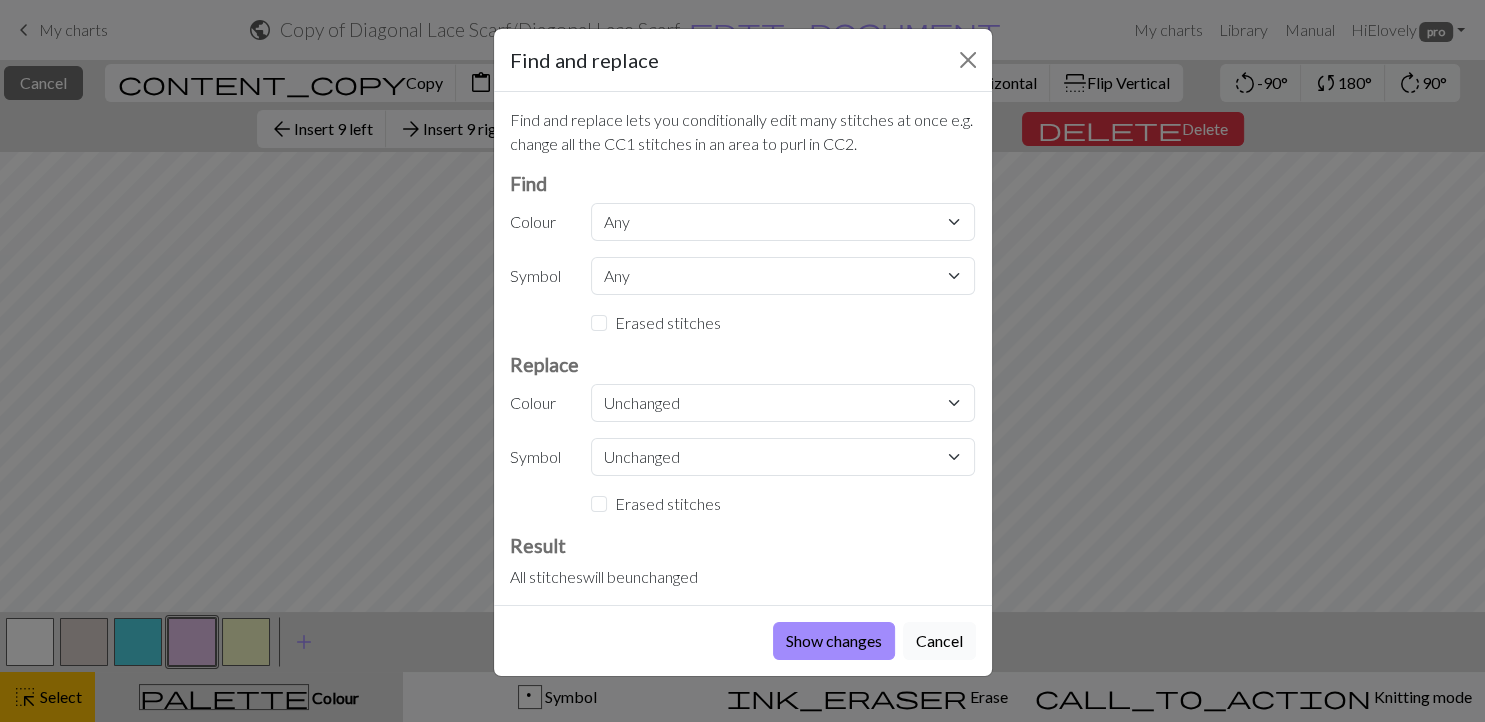 click on "Cancel" at bounding box center (939, 641) 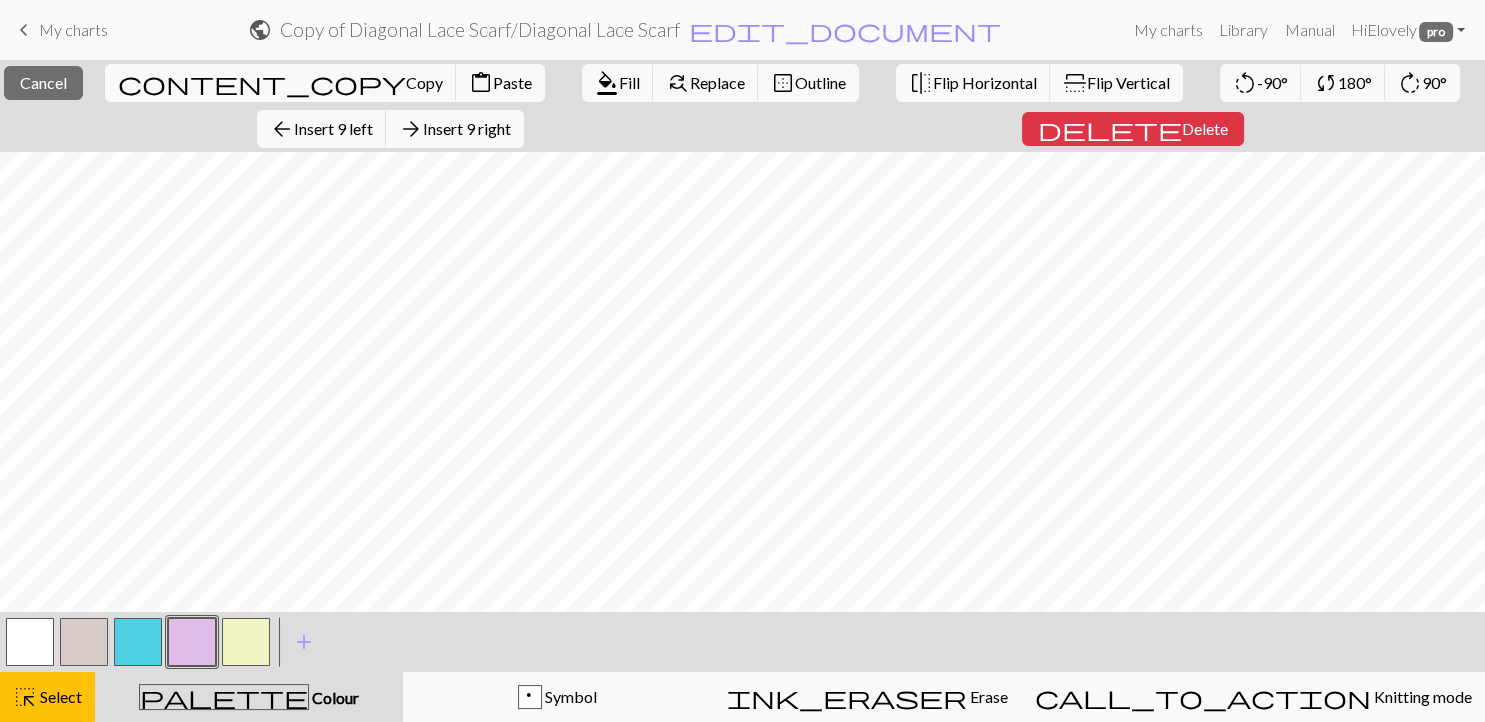 click at bounding box center (192, 642) 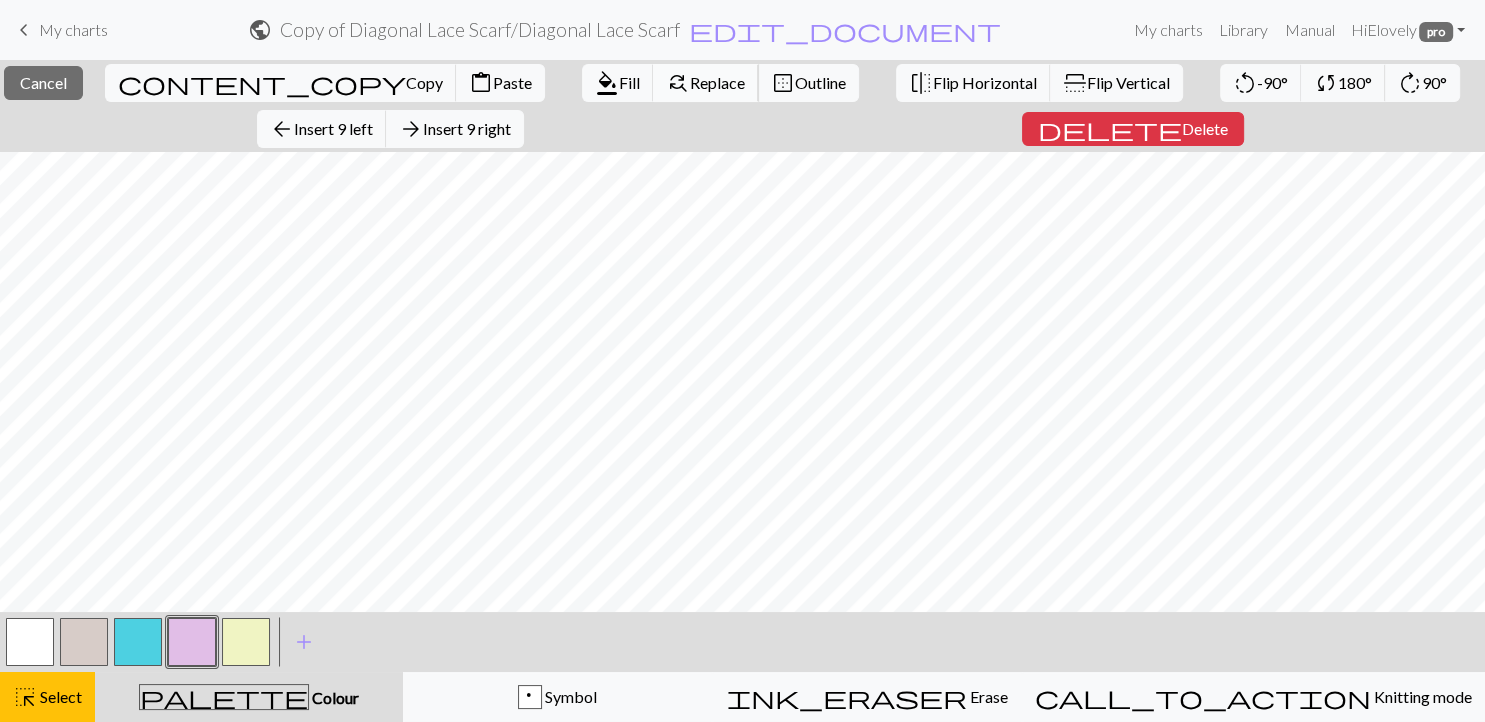 click on "Replace" at bounding box center [717, 82] 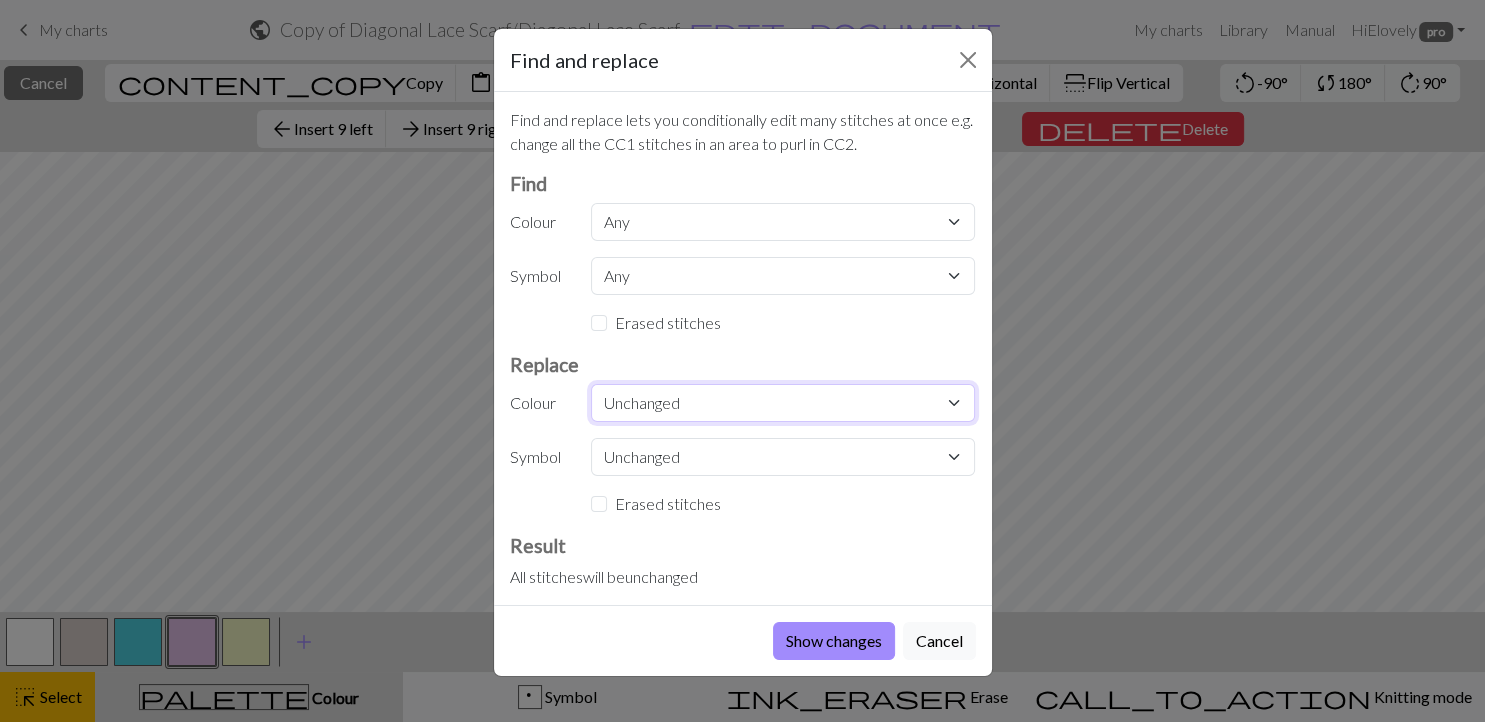 click on "Unchanged MC CC1 CC2 CC3 CC4" at bounding box center [783, 403] 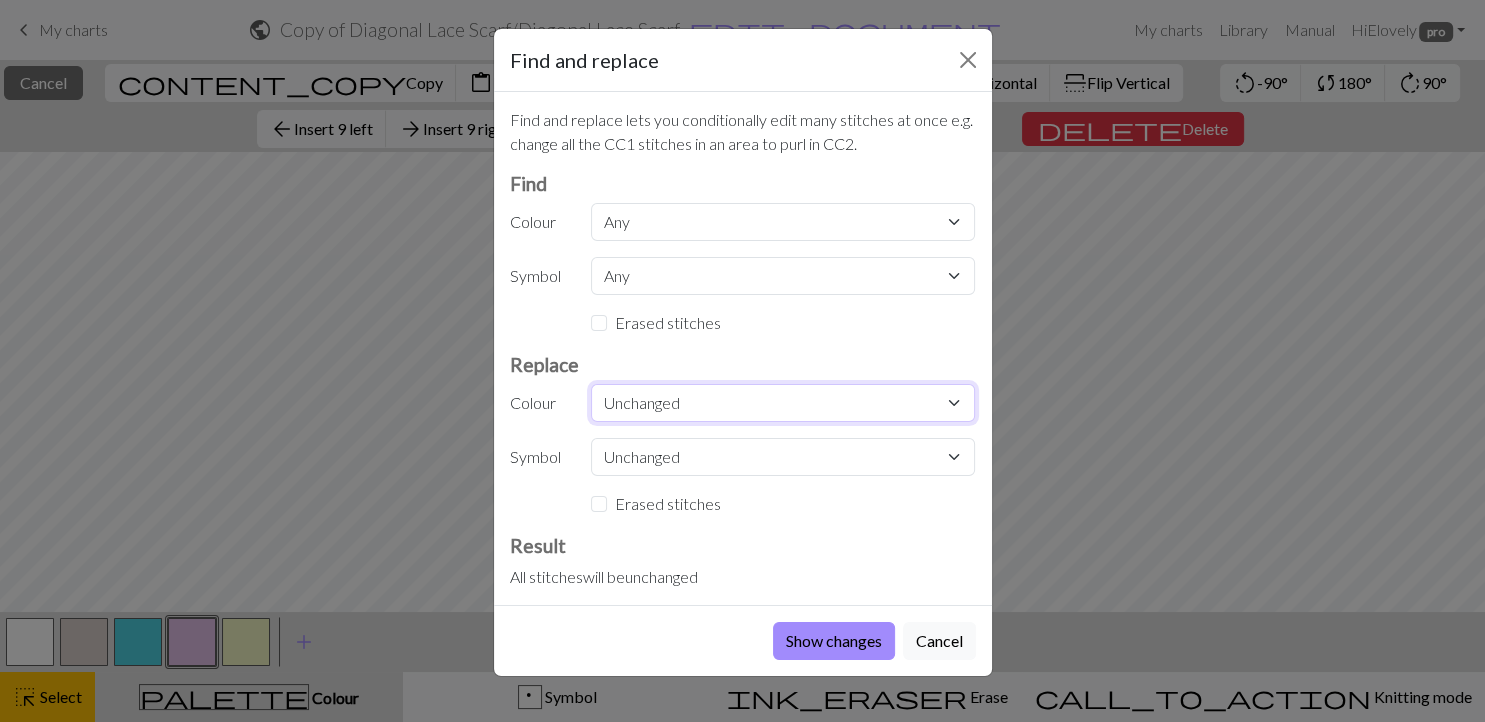 click on "Unchanged MC CC1 CC2 CC3 CC4" at bounding box center (783, 403) 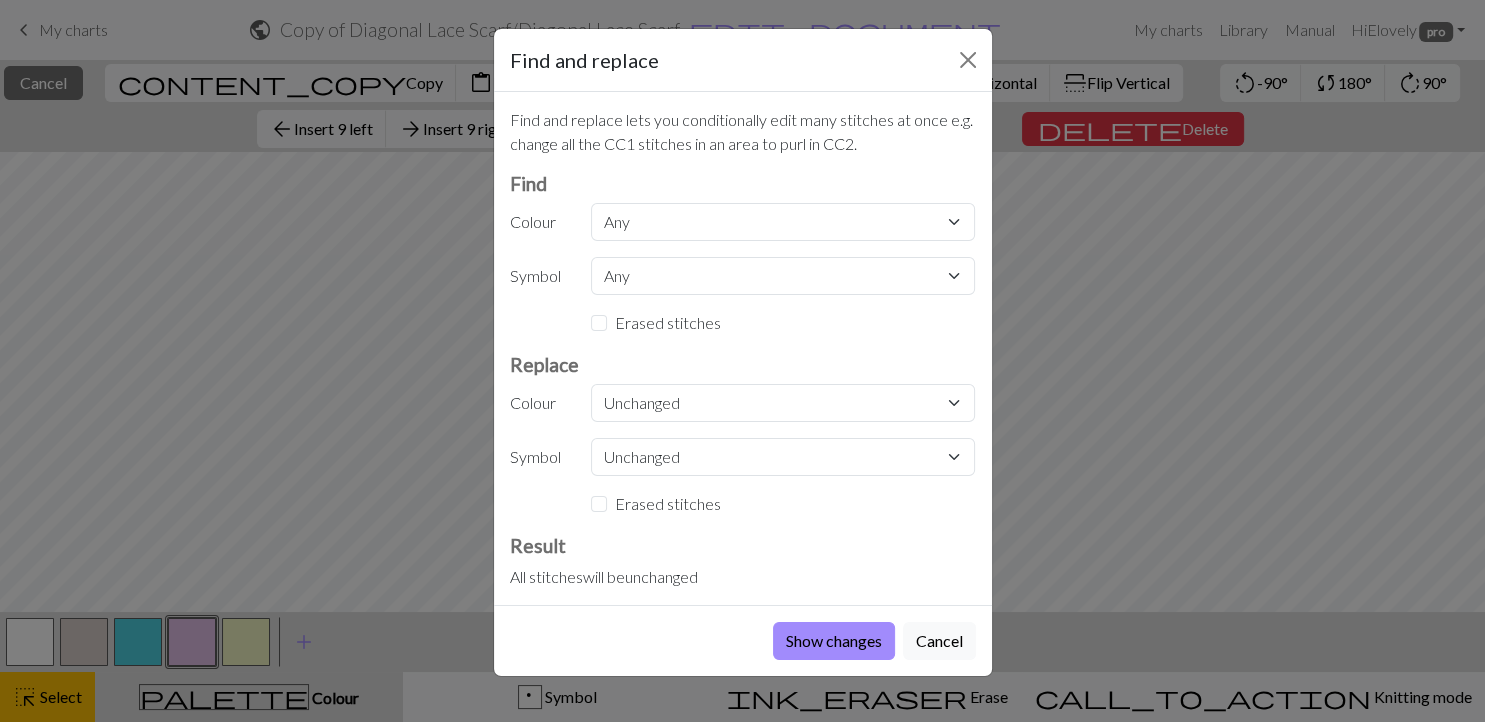 click on "Show changes Cancel" at bounding box center [743, 640] 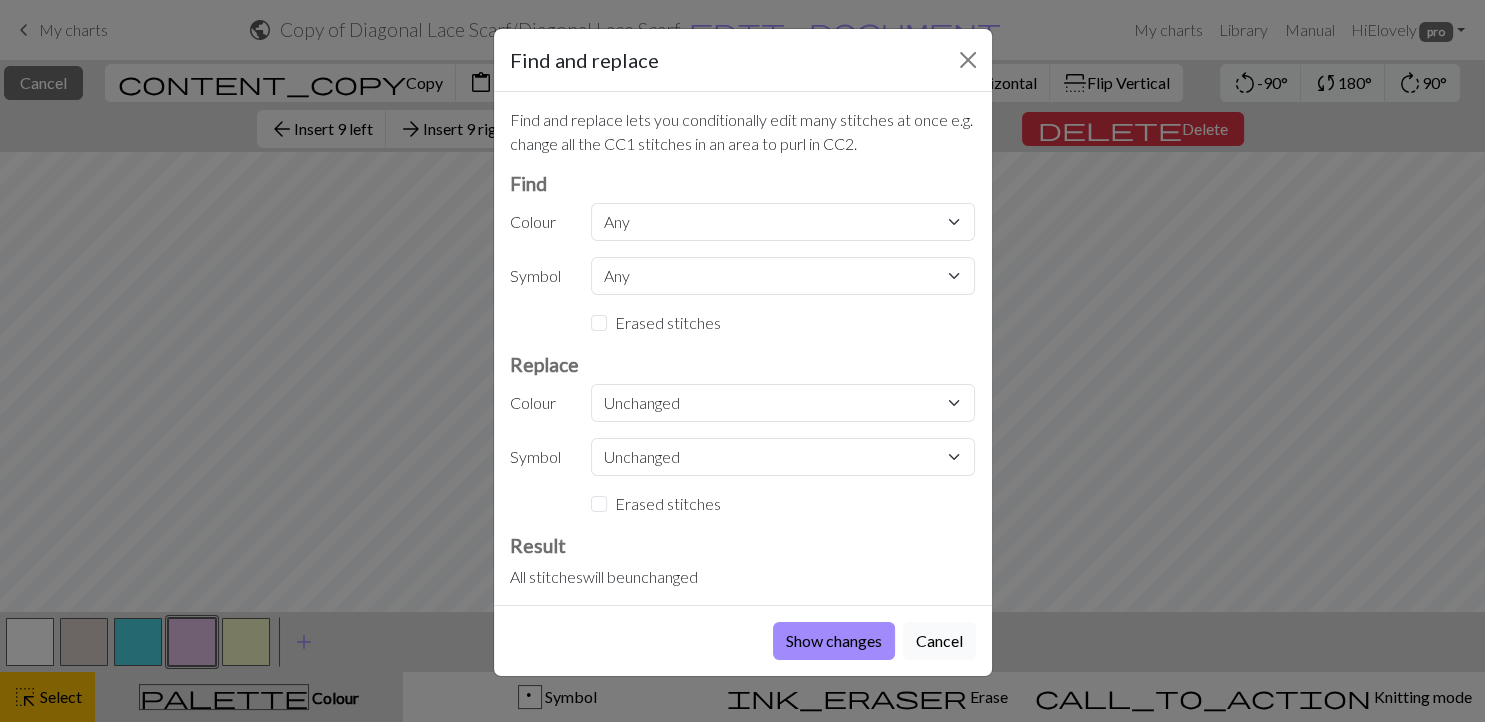 click on "Cancel" at bounding box center [939, 641] 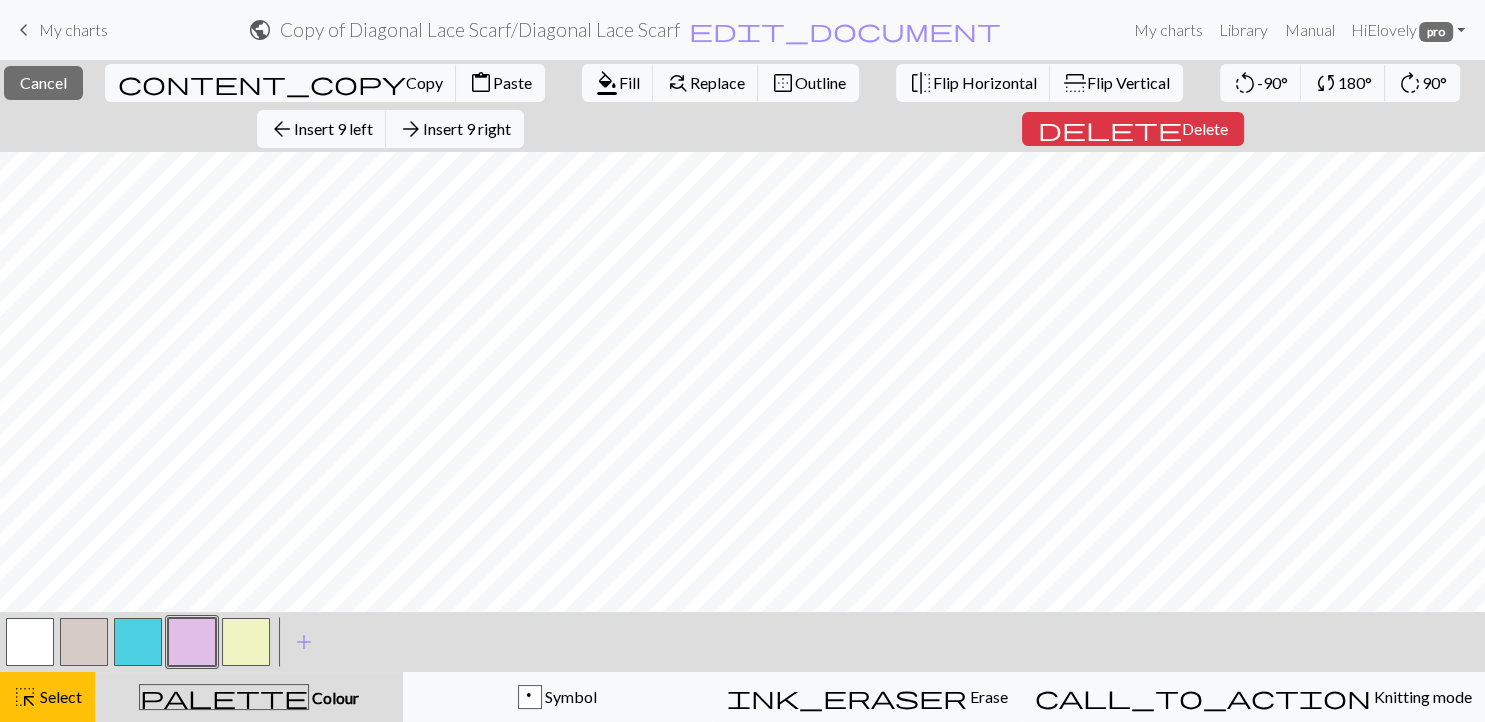 click at bounding box center [138, 642] 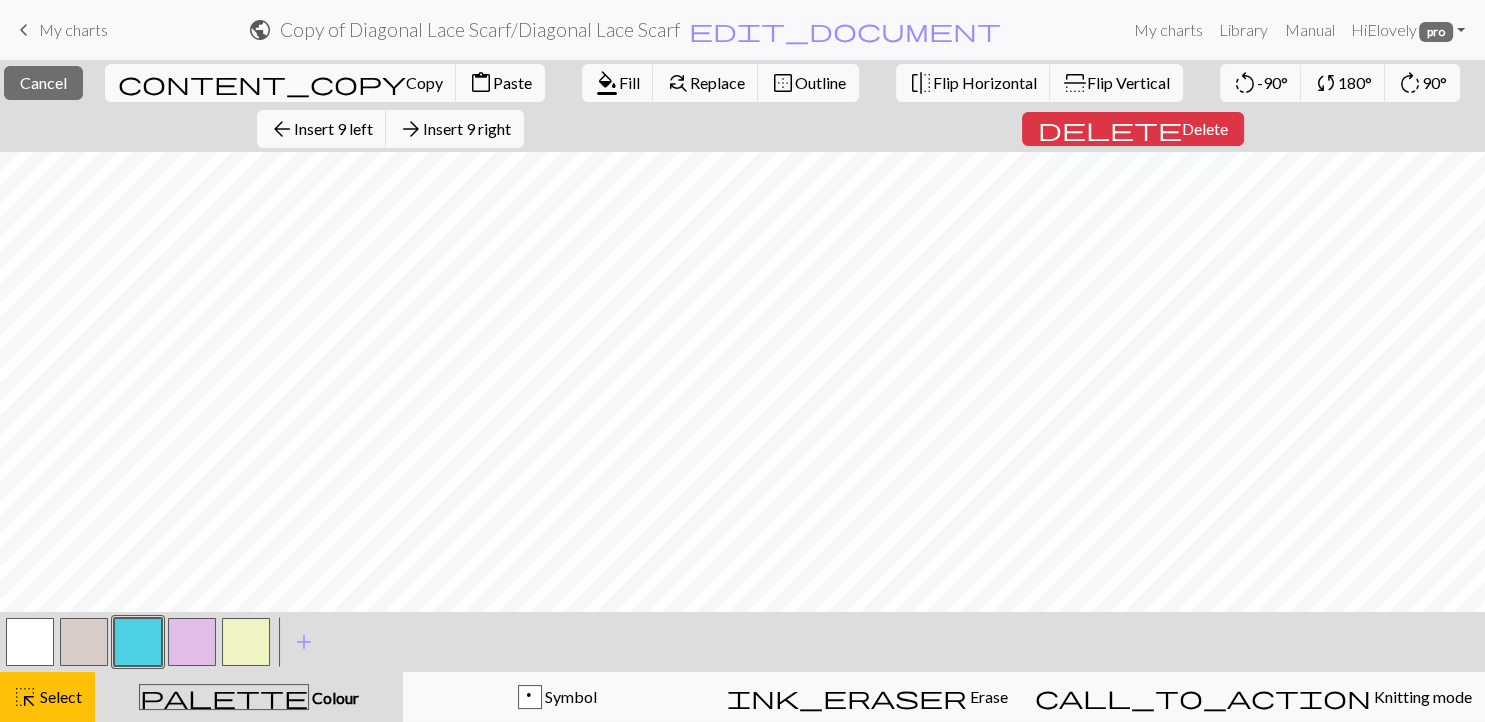 type 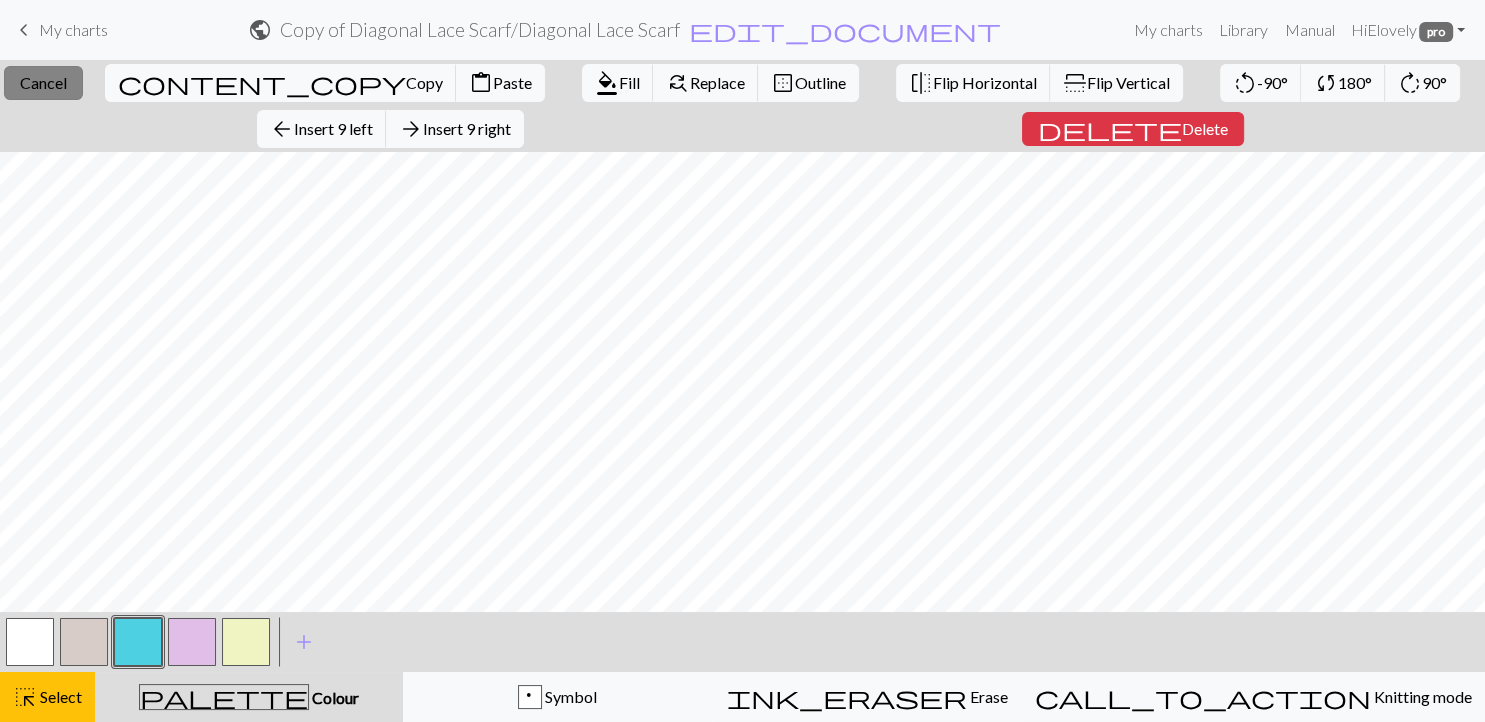 click on "close Cancel" at bounding box center [43, 83] 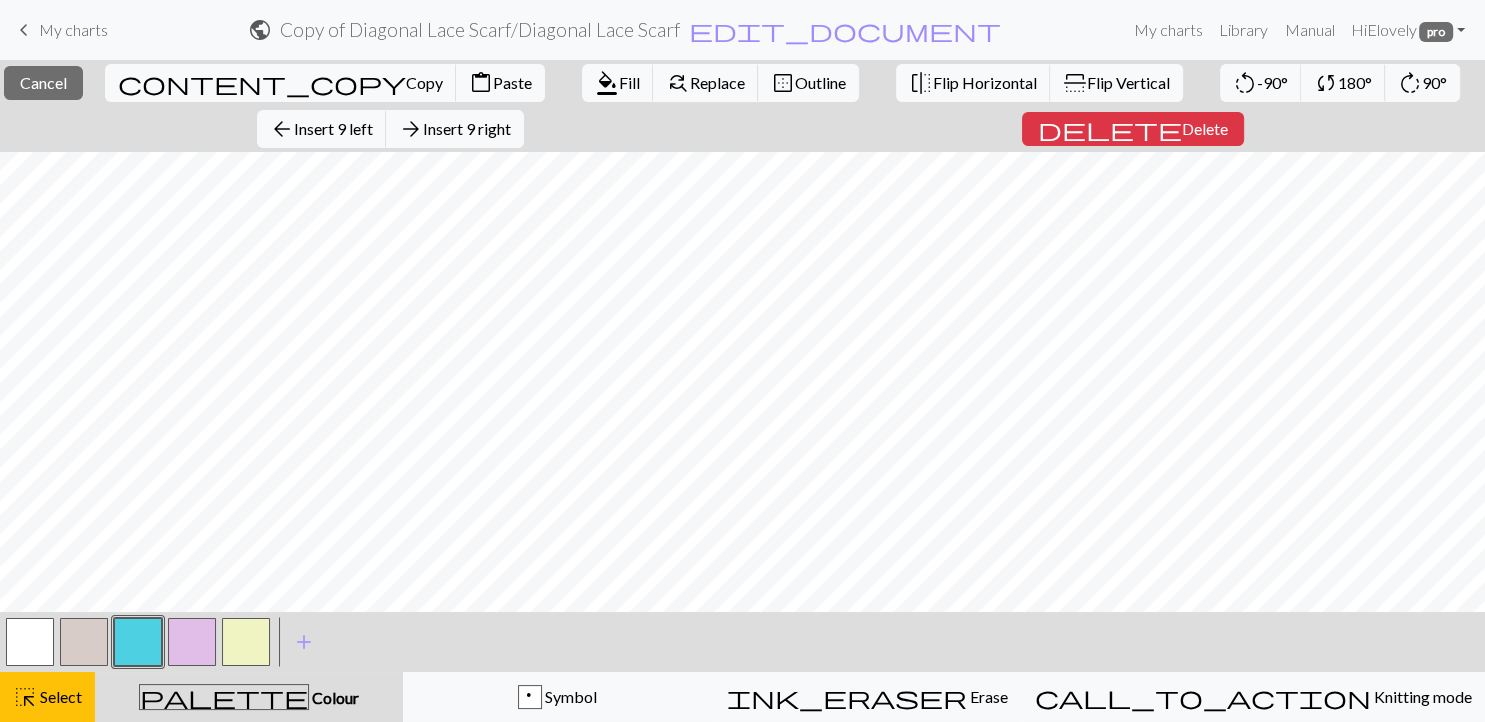 click at bounding box center (192, 642) 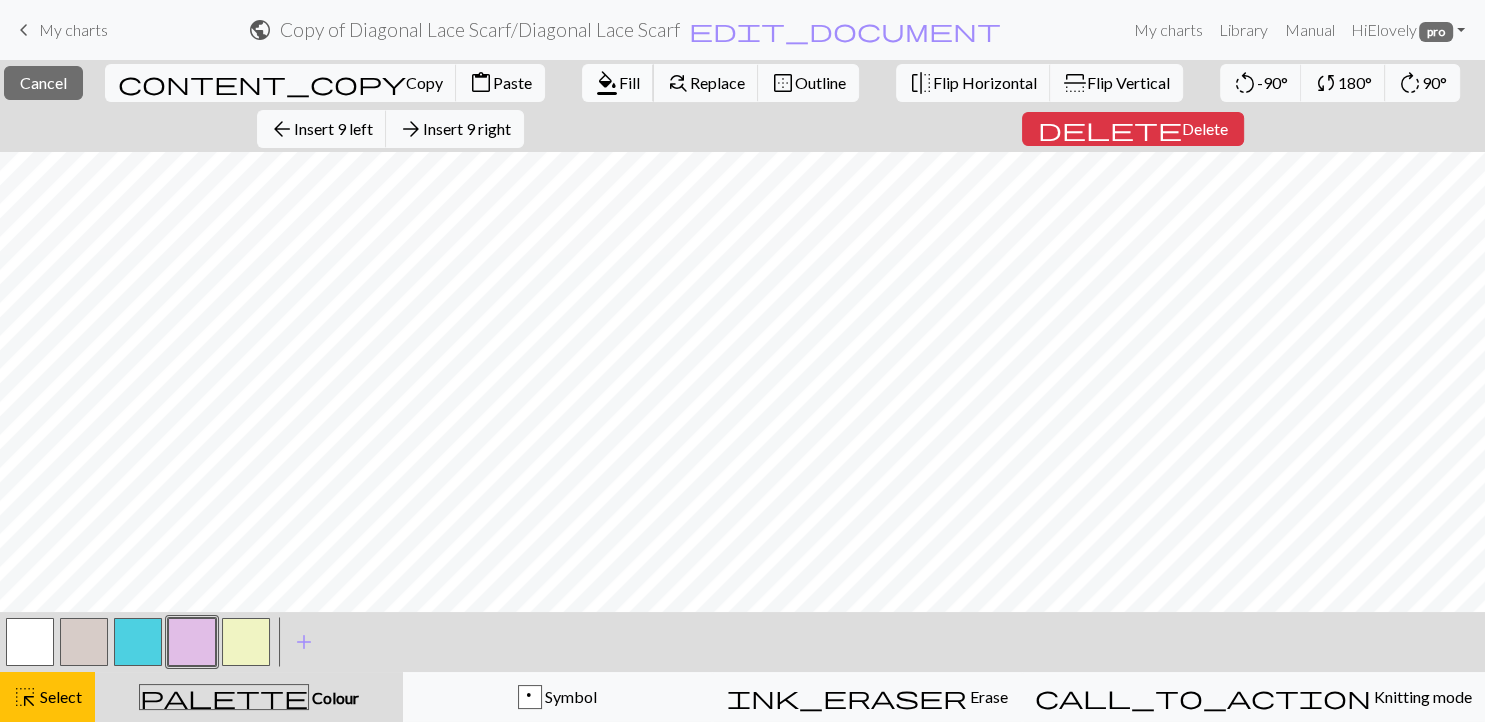 click on "format_color_fill" at bounding box center [607, 83] 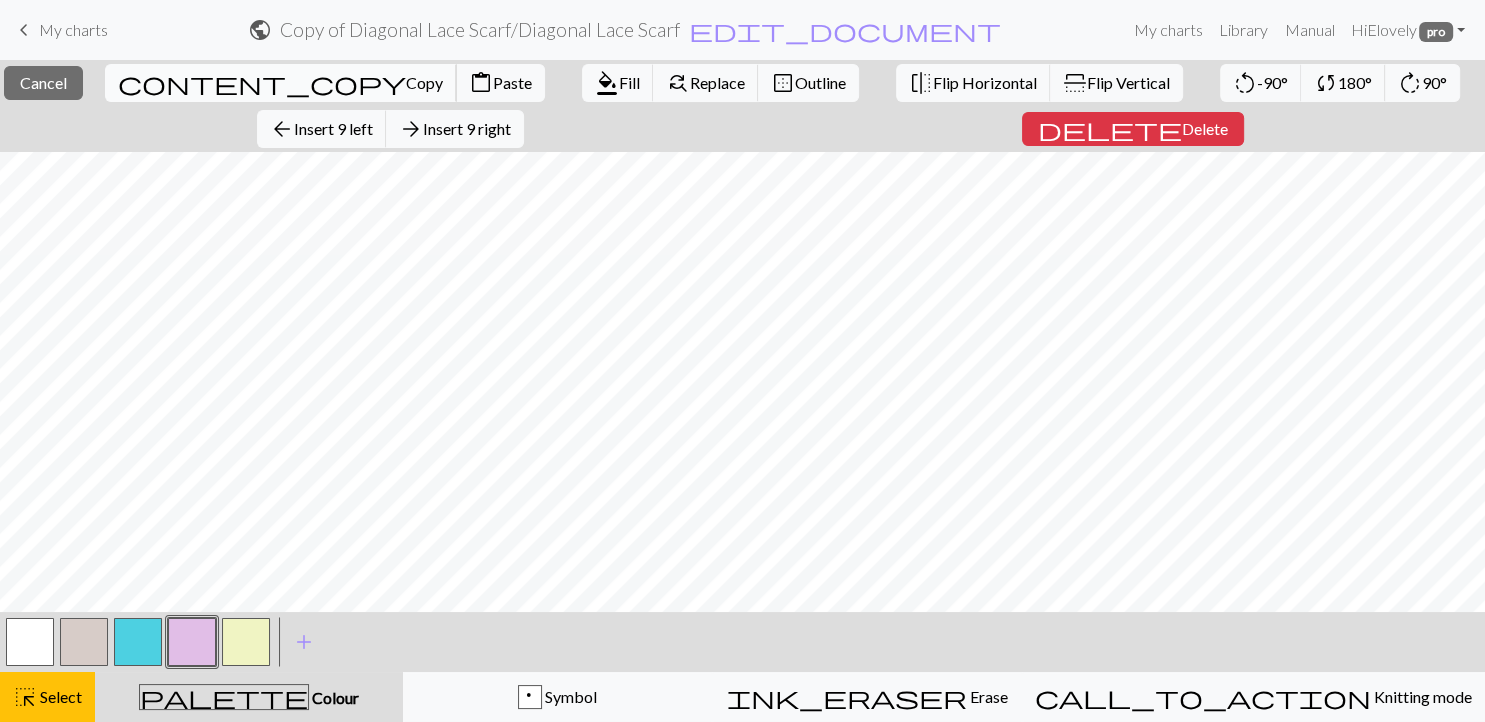 click on "Copy" at bounding box center (424, 82) 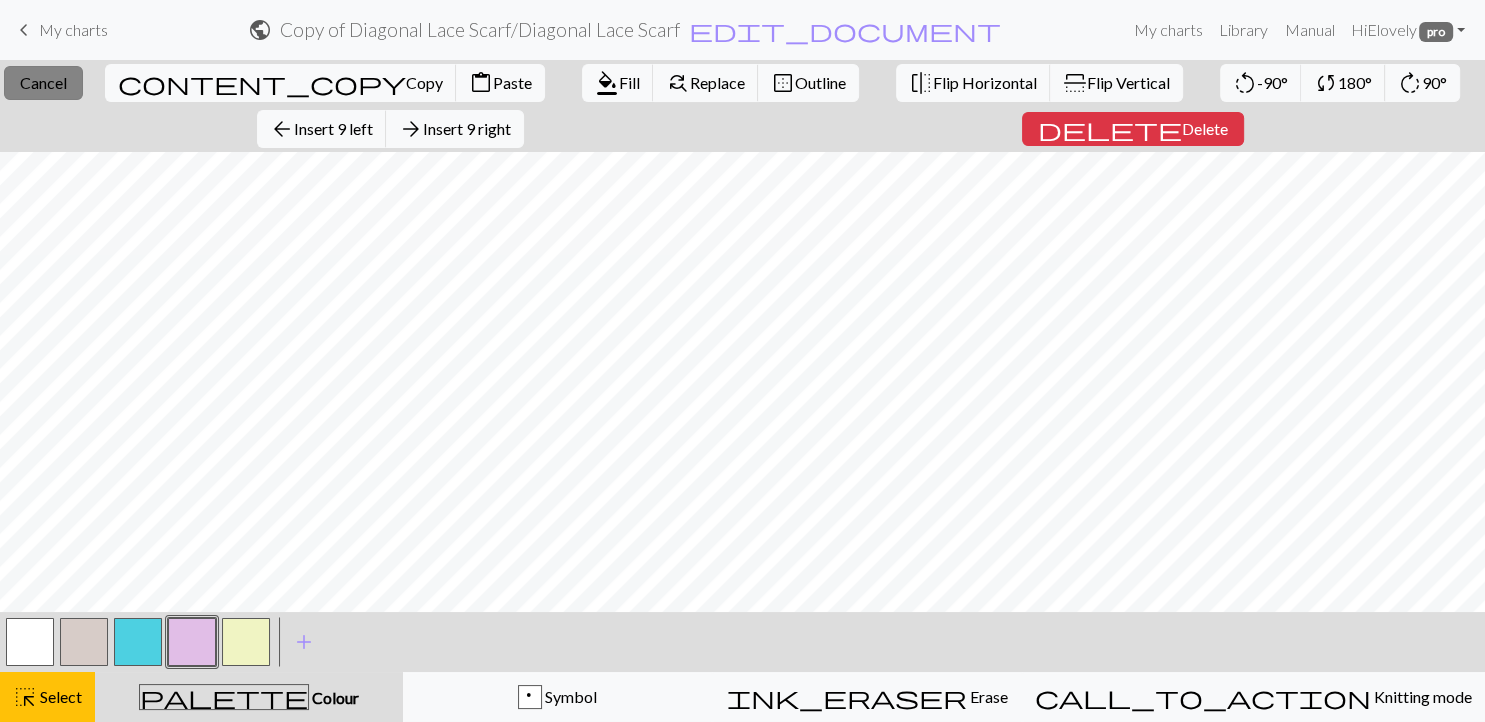 click on "Cancel" at bounding box center (43, 82) 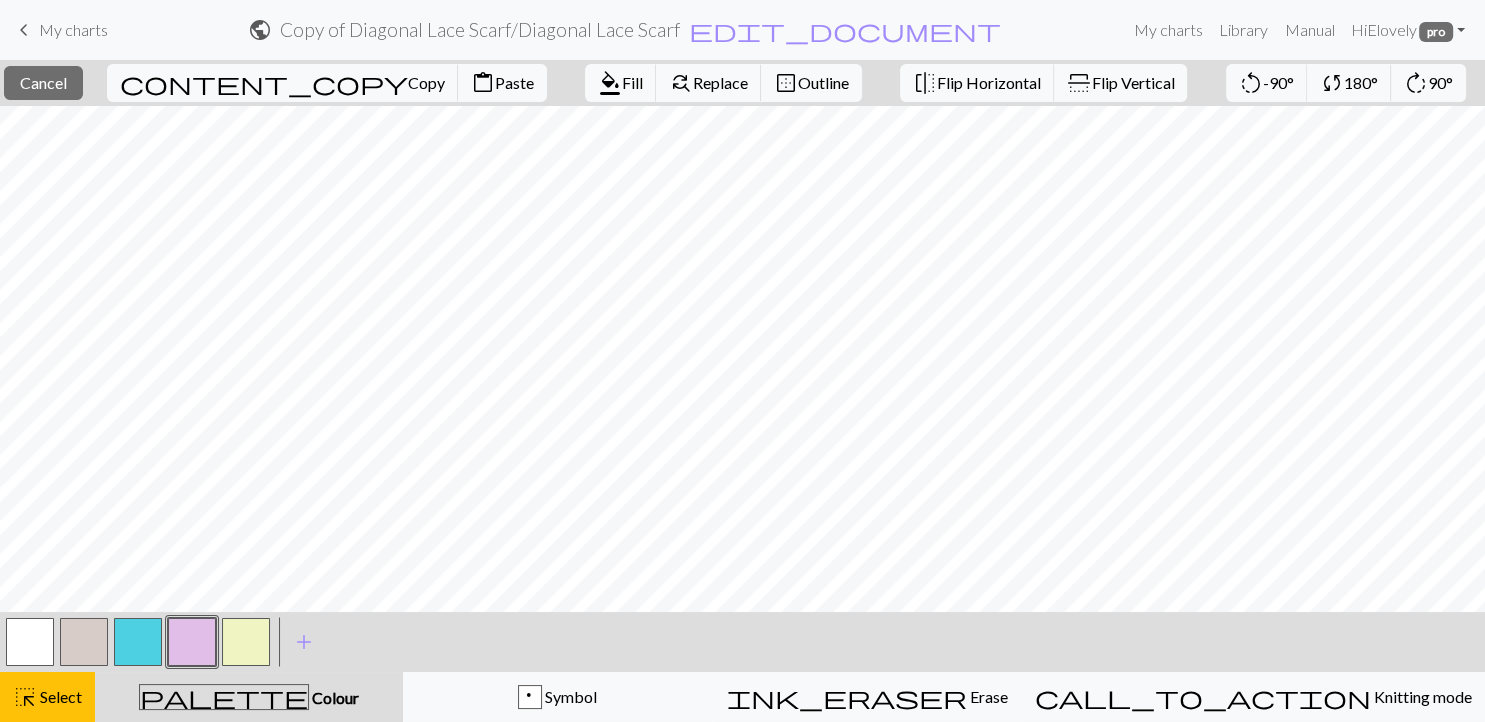 click on "close Cancel content_copy  Copy content_paste  Paste format_color_fill  Fill find_replace  Replace border_outer  Outline flip  Flip Horizontal flip  Flip Vertical rotate_left  -90° sync  180° rotate_right  90°" at bounding box center [742, 83] 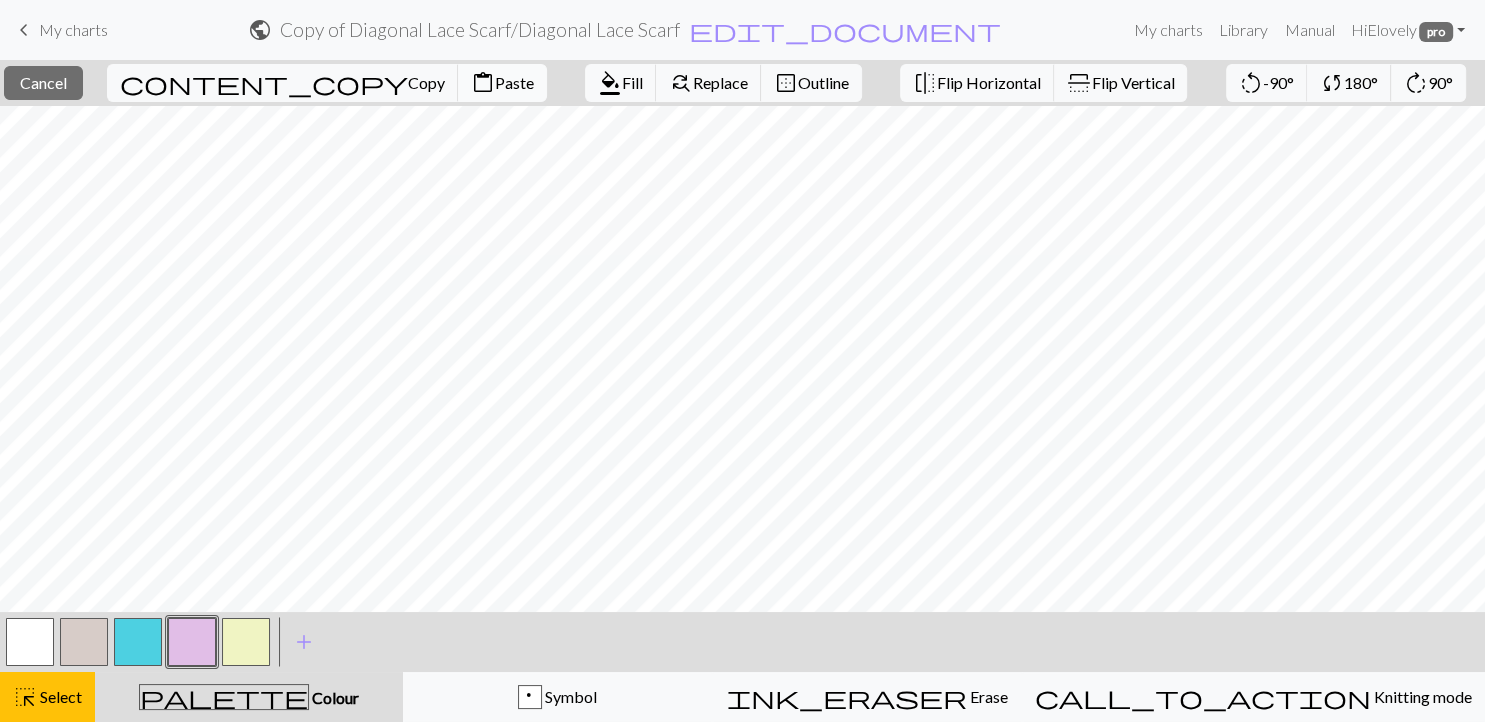 click on "Paste" at bounding box center (514, 82) 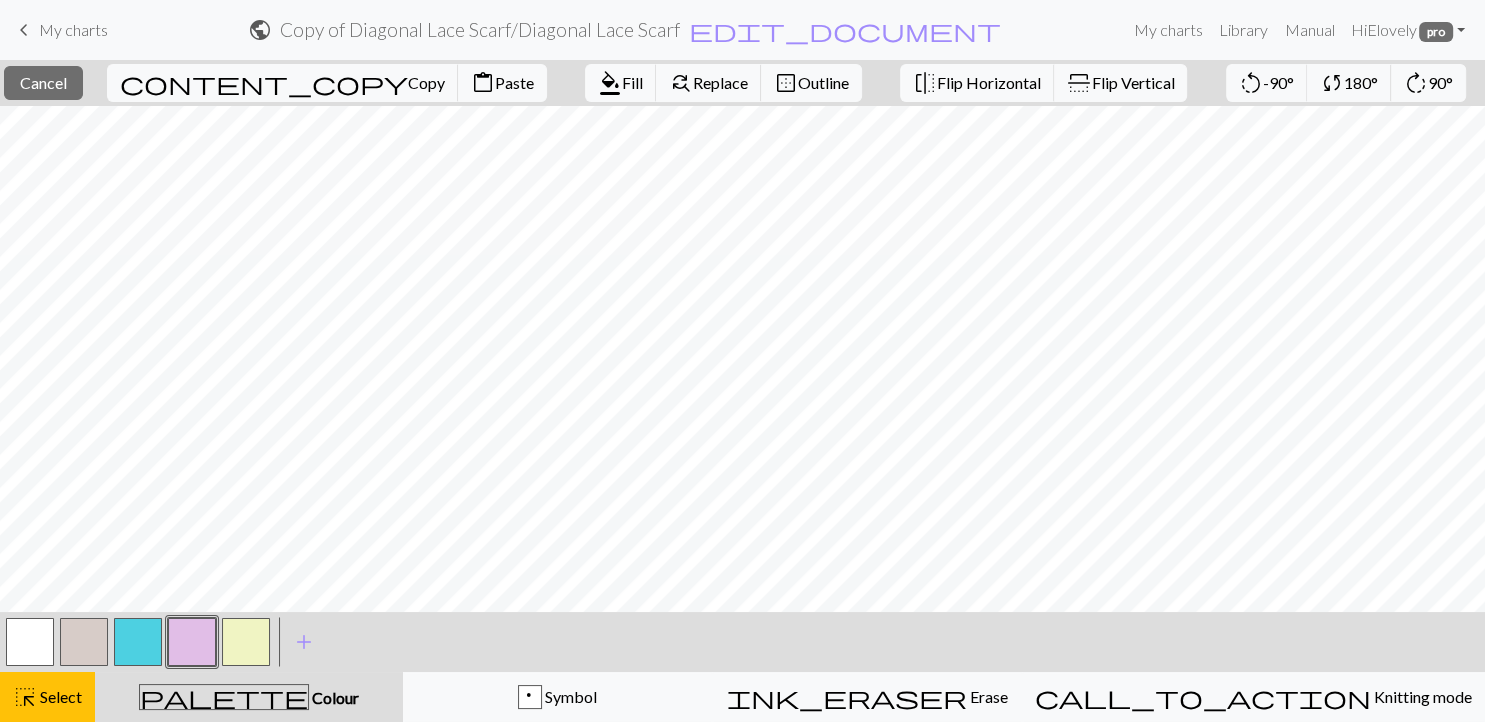 click on "close Cancel content_copy  Copy content_paste  Paste format_color_fill  Fill find_replace  Replace border_outer  Outline flip  Flip Horizontal flip  Flip Vertical rotate_left  -90° sync  180° rotate_right  90°" at bounding box center (742, 83) 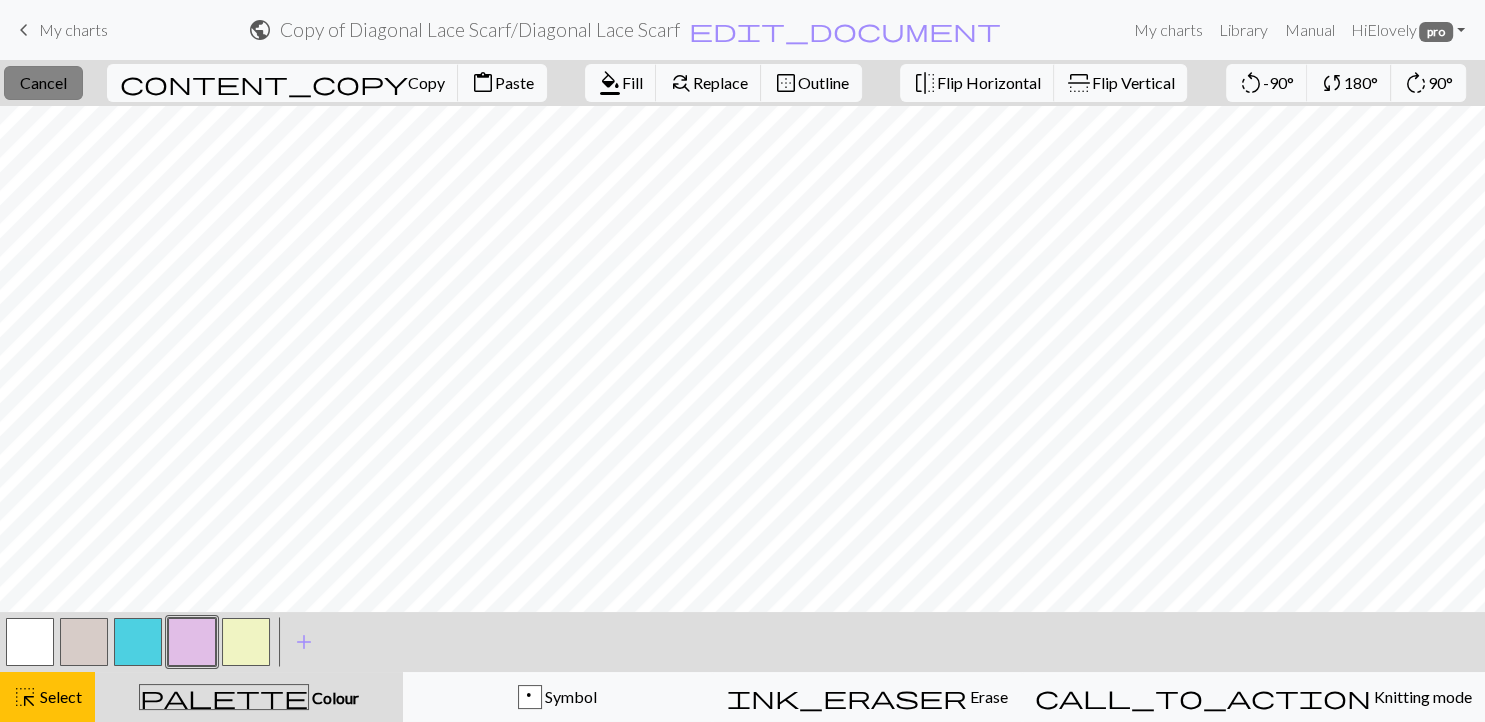 click on "Cancel" at bounding box center [43, 82] 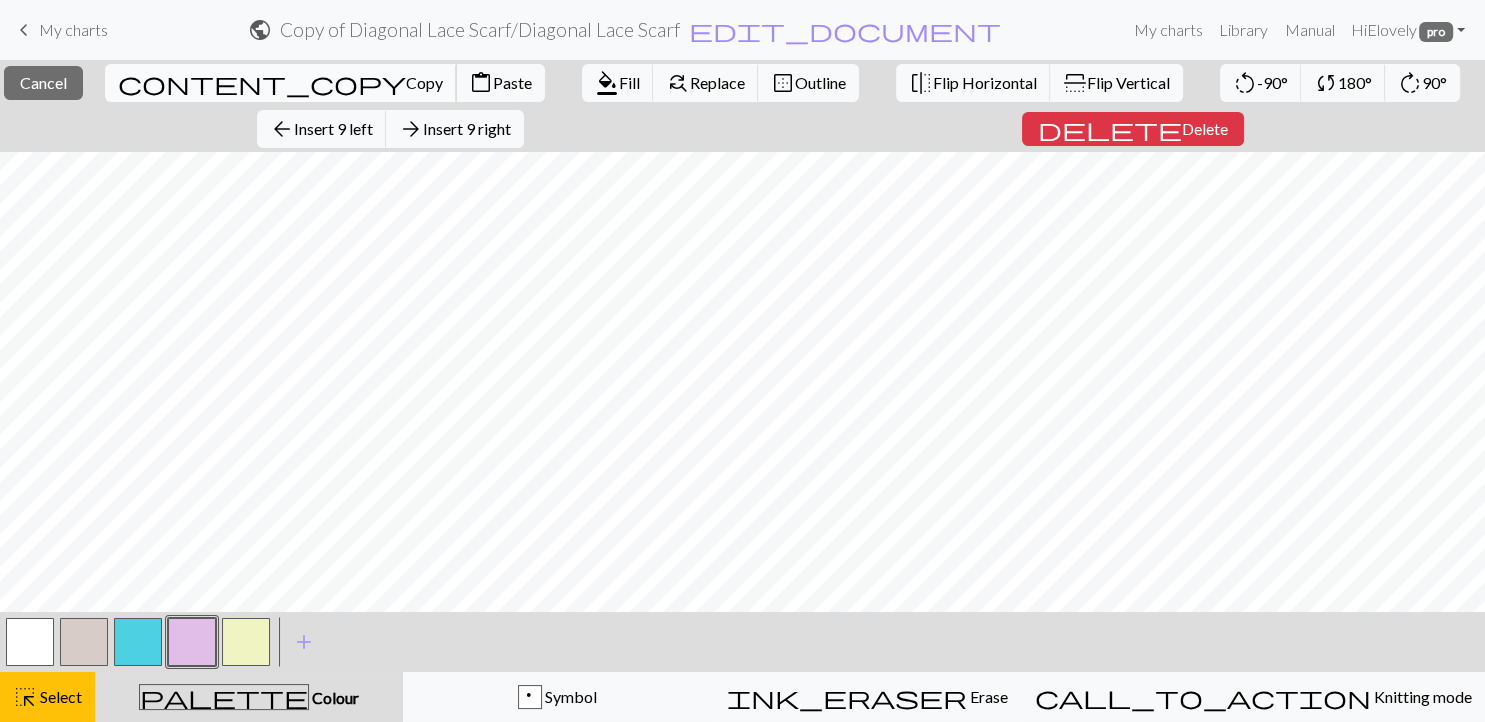 click on "Copy" at bounding box center (424, 82) 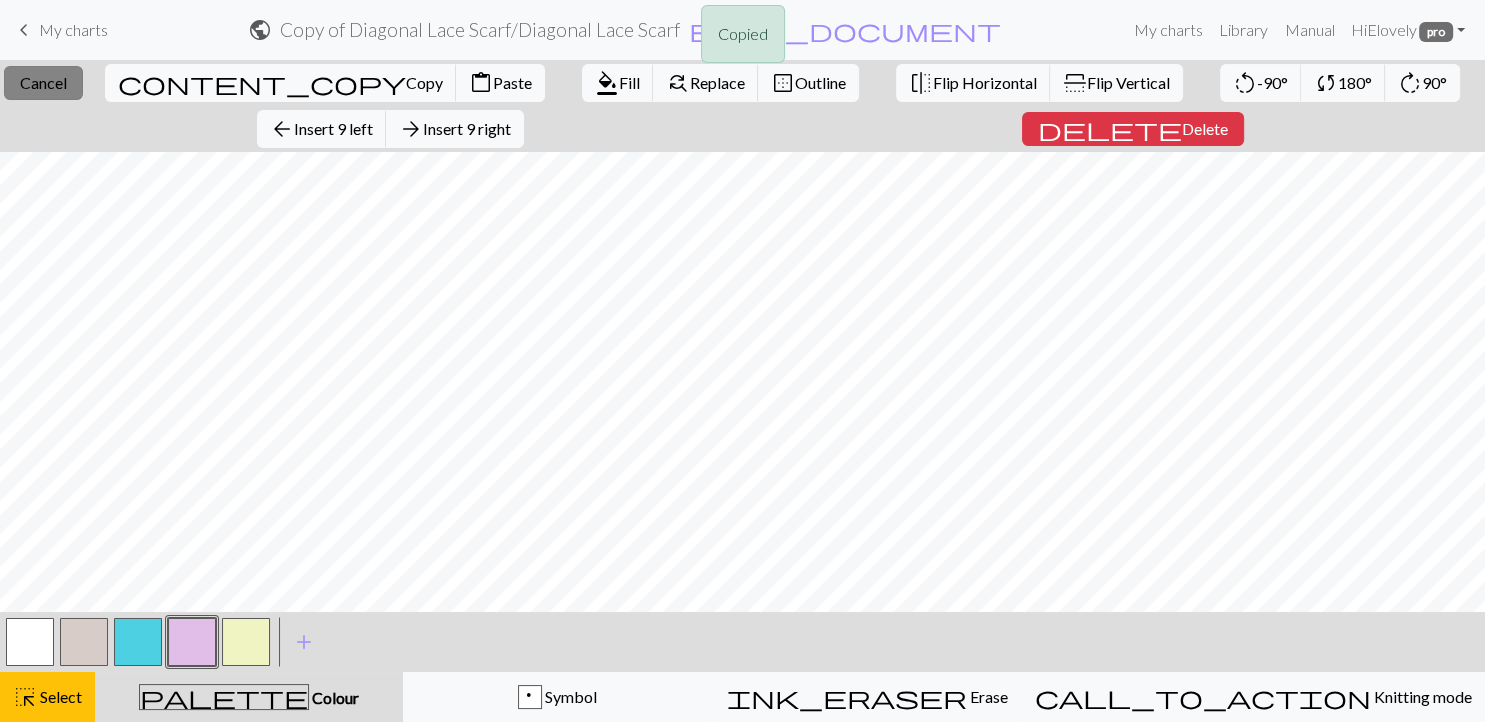 click on "close Cancel" at bounding box center [43, 83] 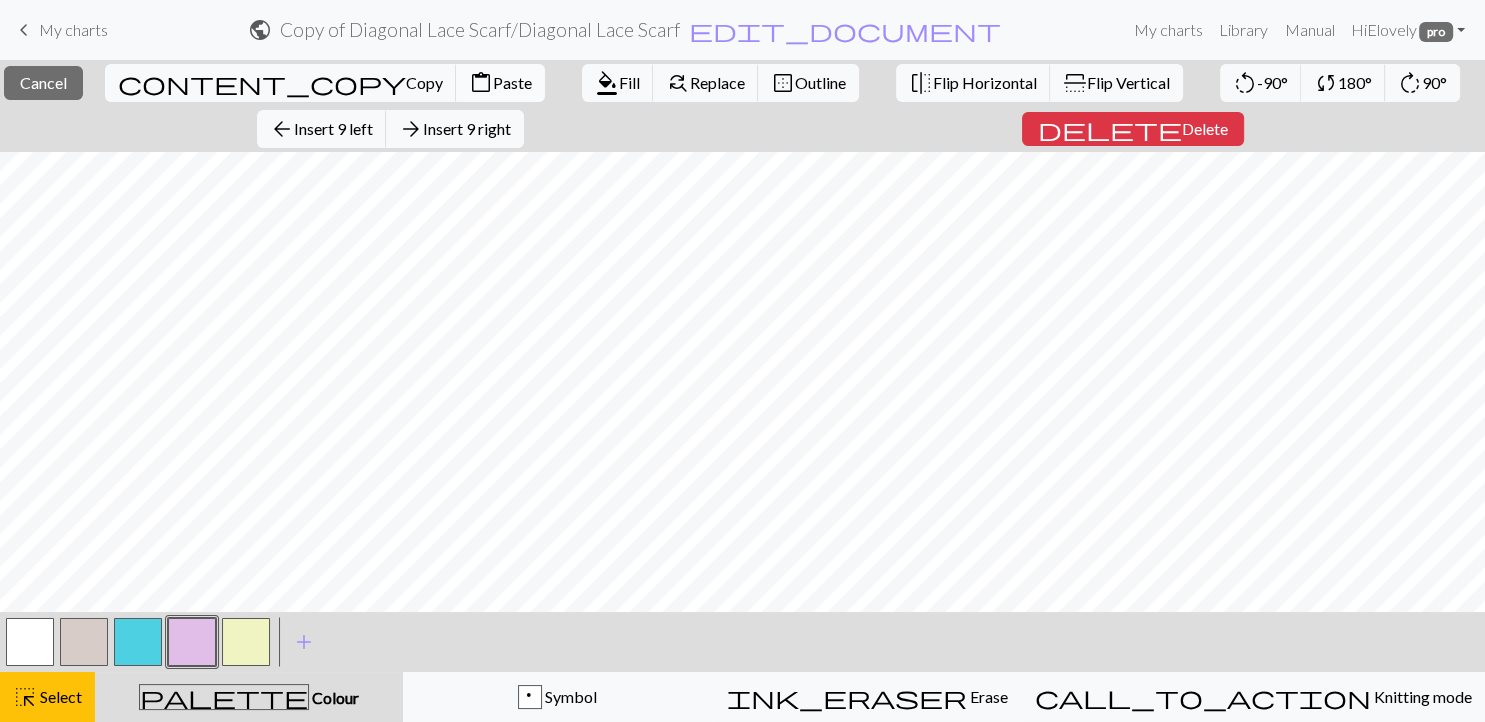 click on "Paste" at bounding box center (512, 82) 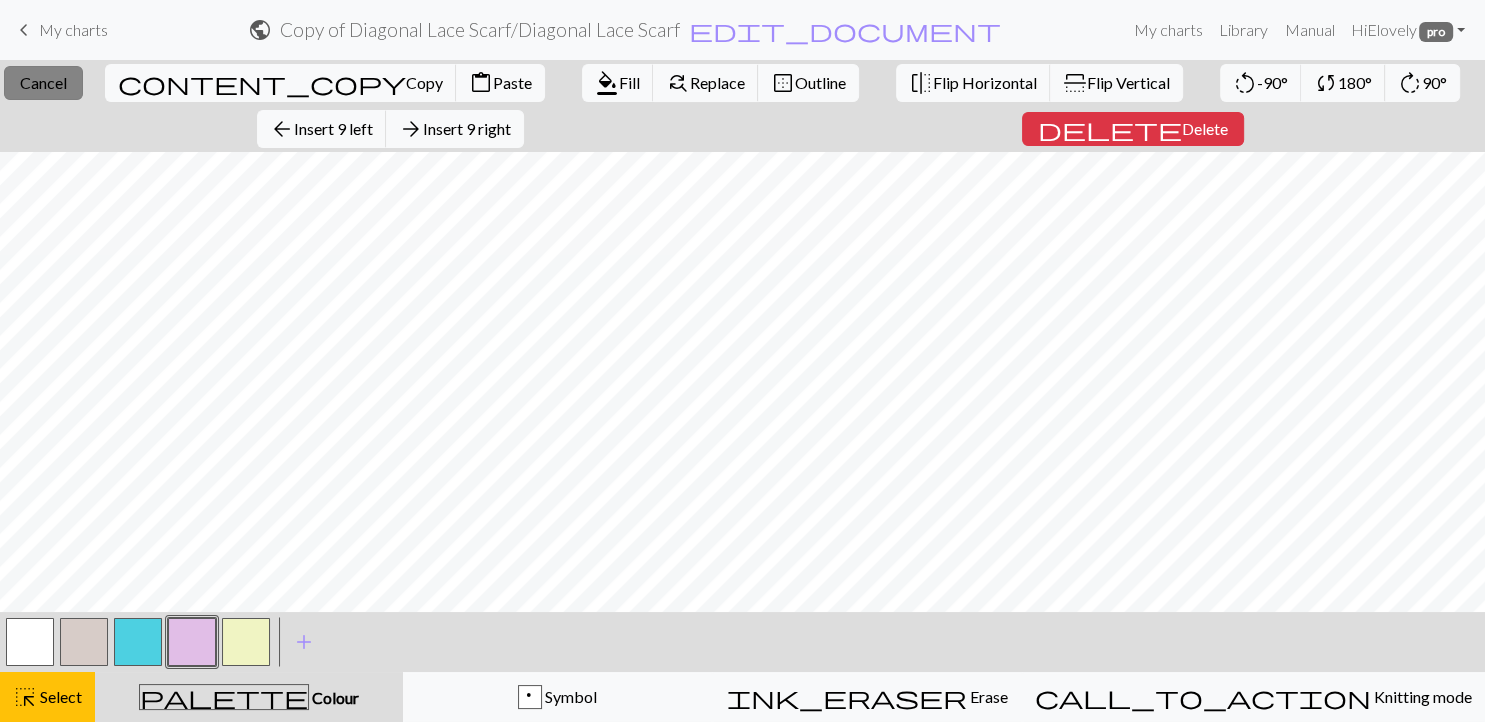 click on "close Cancel" at bounding box center (43, 83) 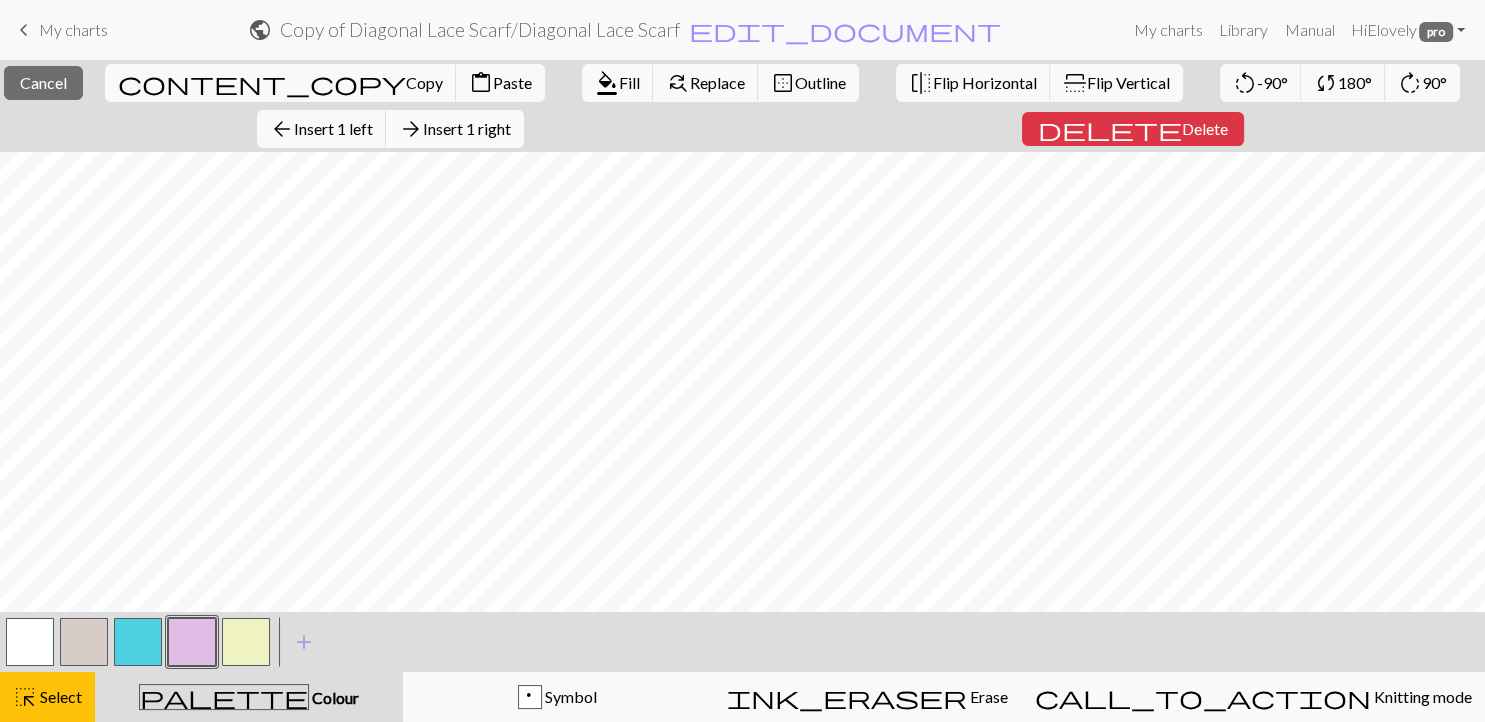 click on "Insert 1 right" at bounding box center [467, 128] 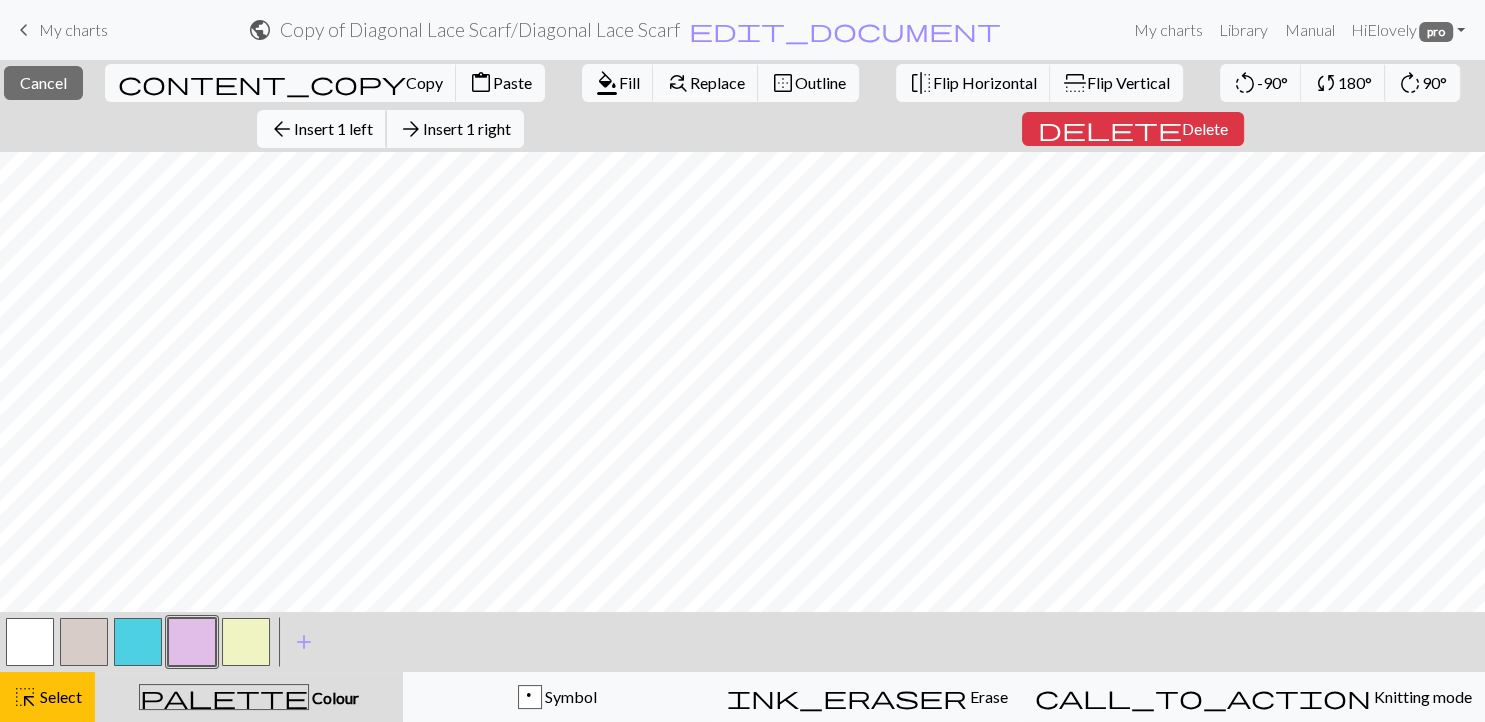 click on "arrow_back  Insert 1 left" at bounding box center [322, 129] 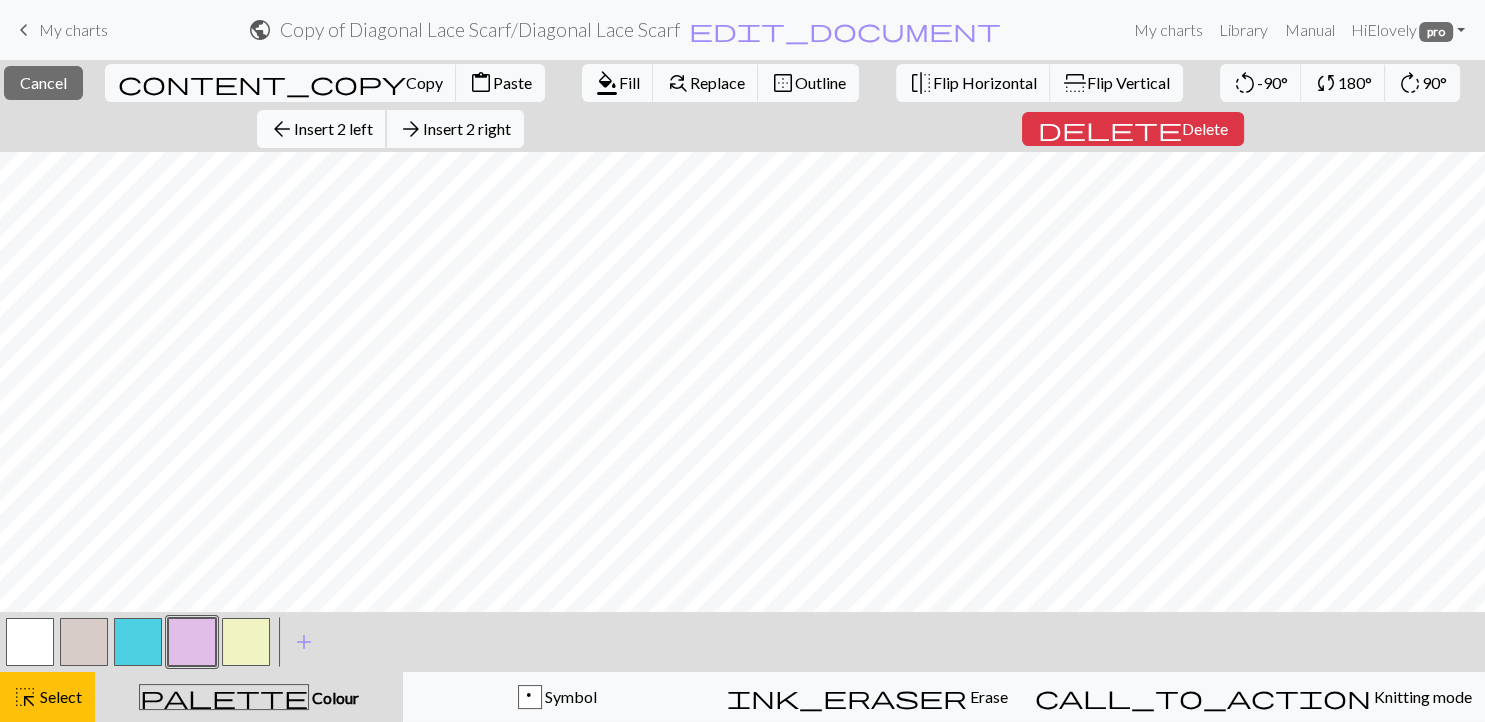 click on "arrow_back  Insert 2 left" at bounding box center [322, 129] 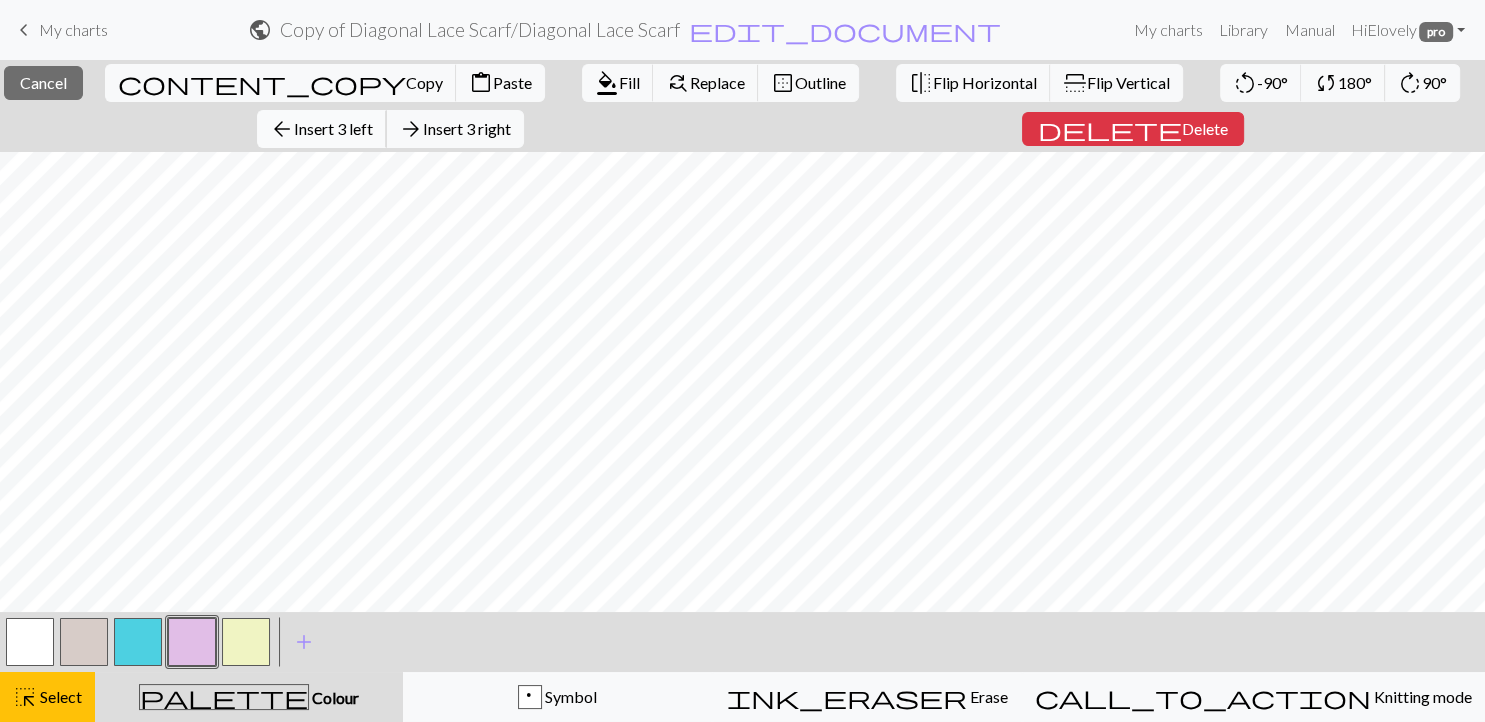 click on "arrow_back  Insert 3 left" at bounding box center [322, 129] 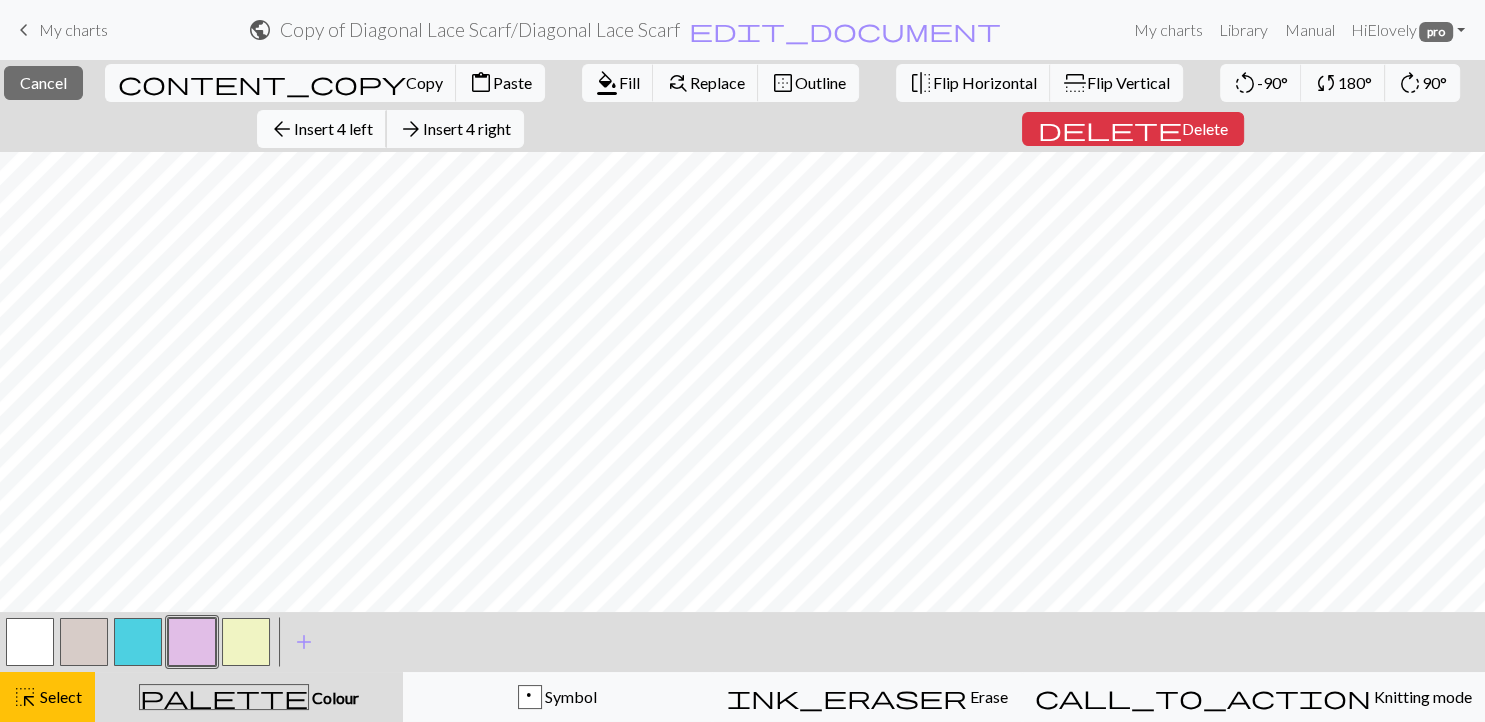 click on "Insert 4 left" at bounding box center [333, 128] 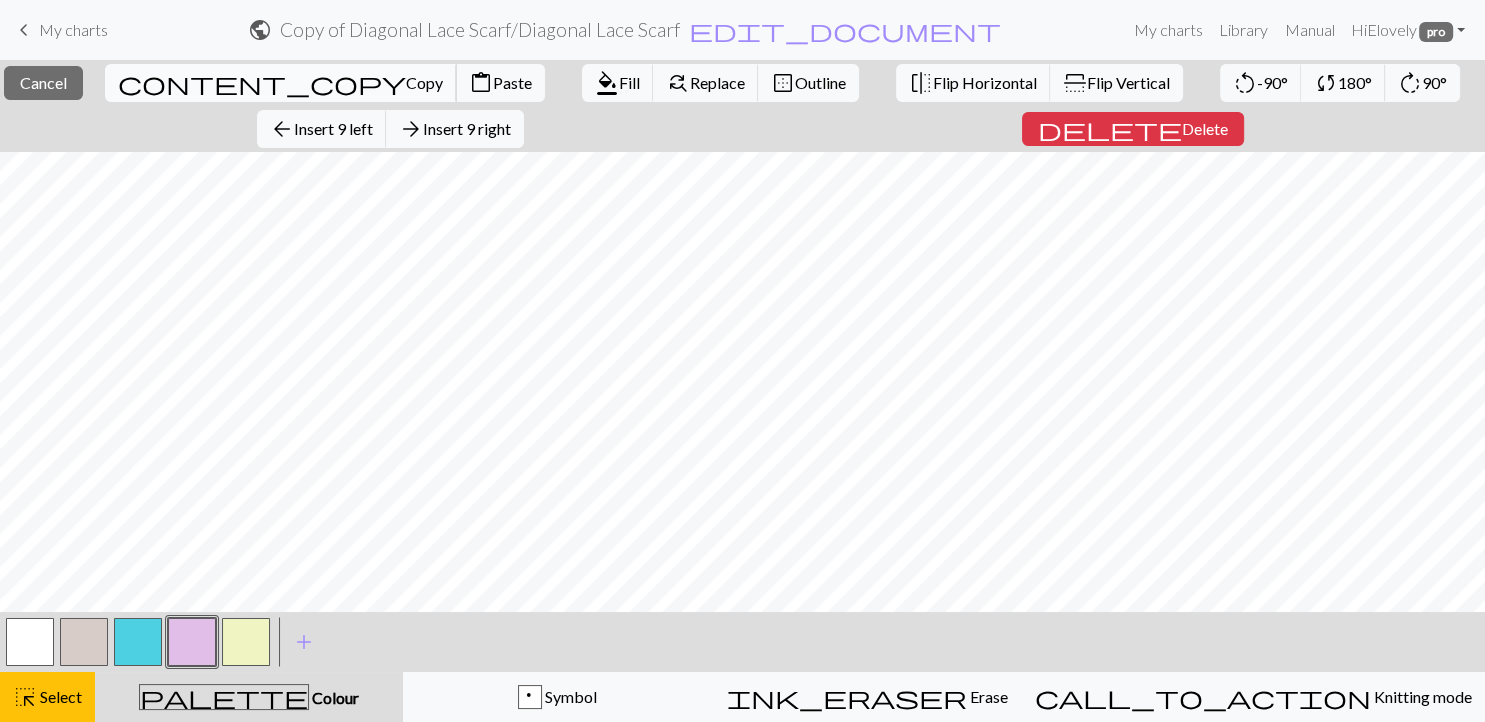 click on "Copy" at bounding box center [424, 82] 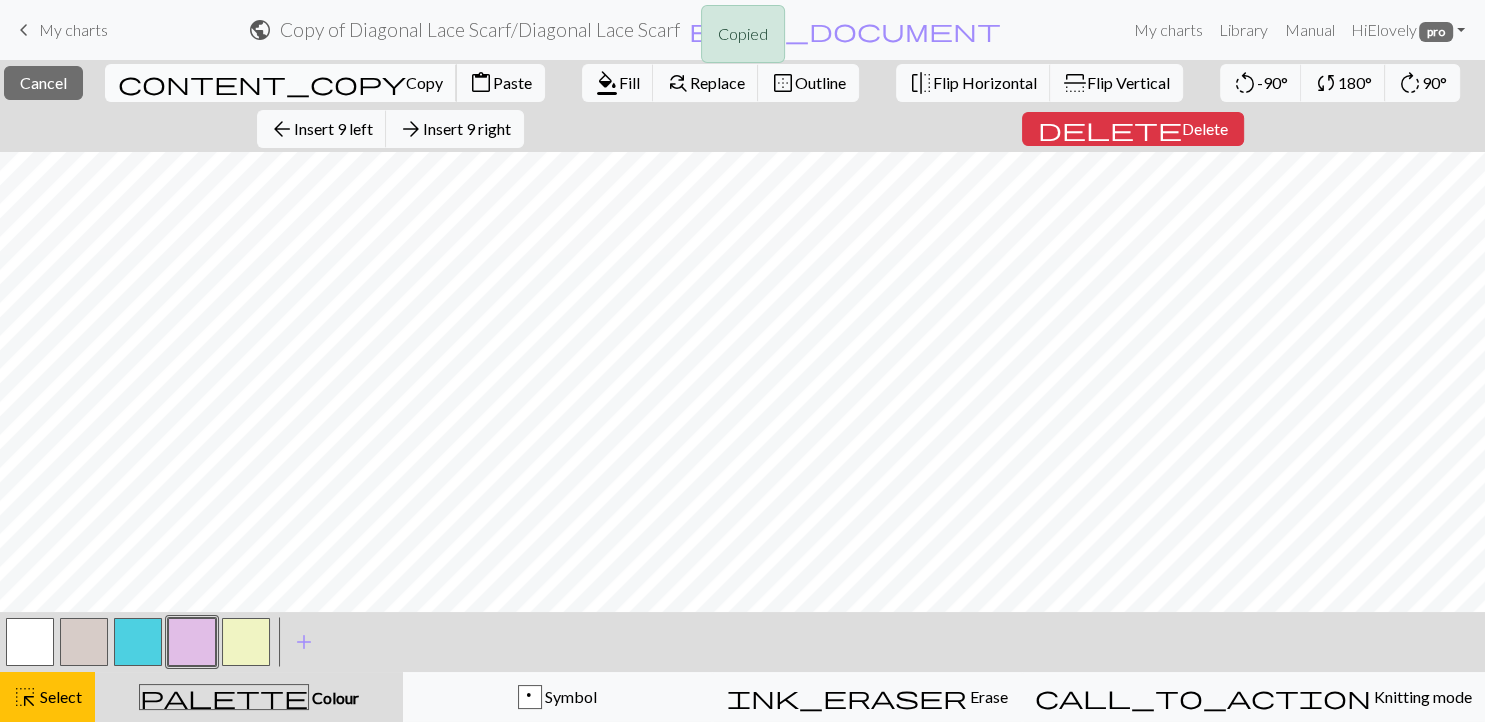 click on "Copy" at bounding box center (424, 82) 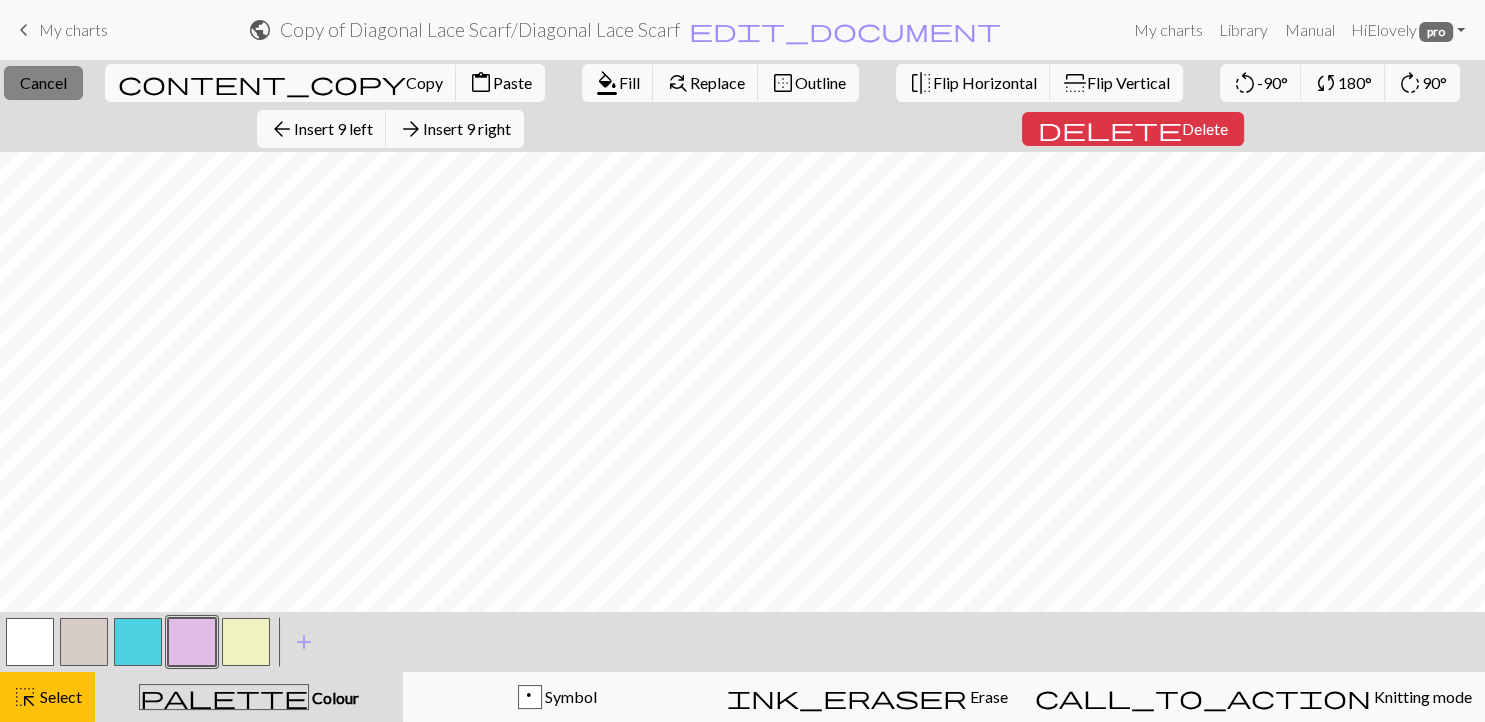 click on "close Cancel" at bounding box center [43, 83] 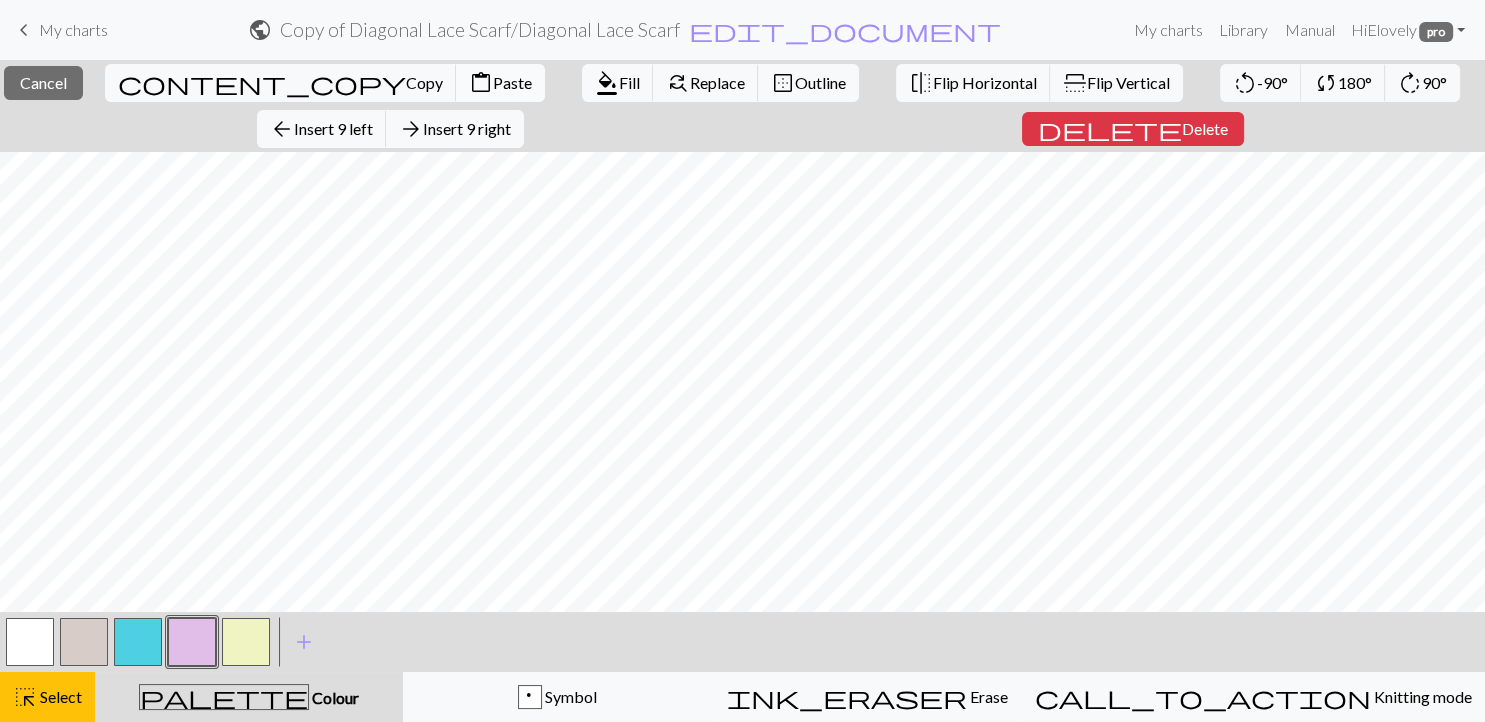 click on "content_paste" at bounding box center (481, 83) 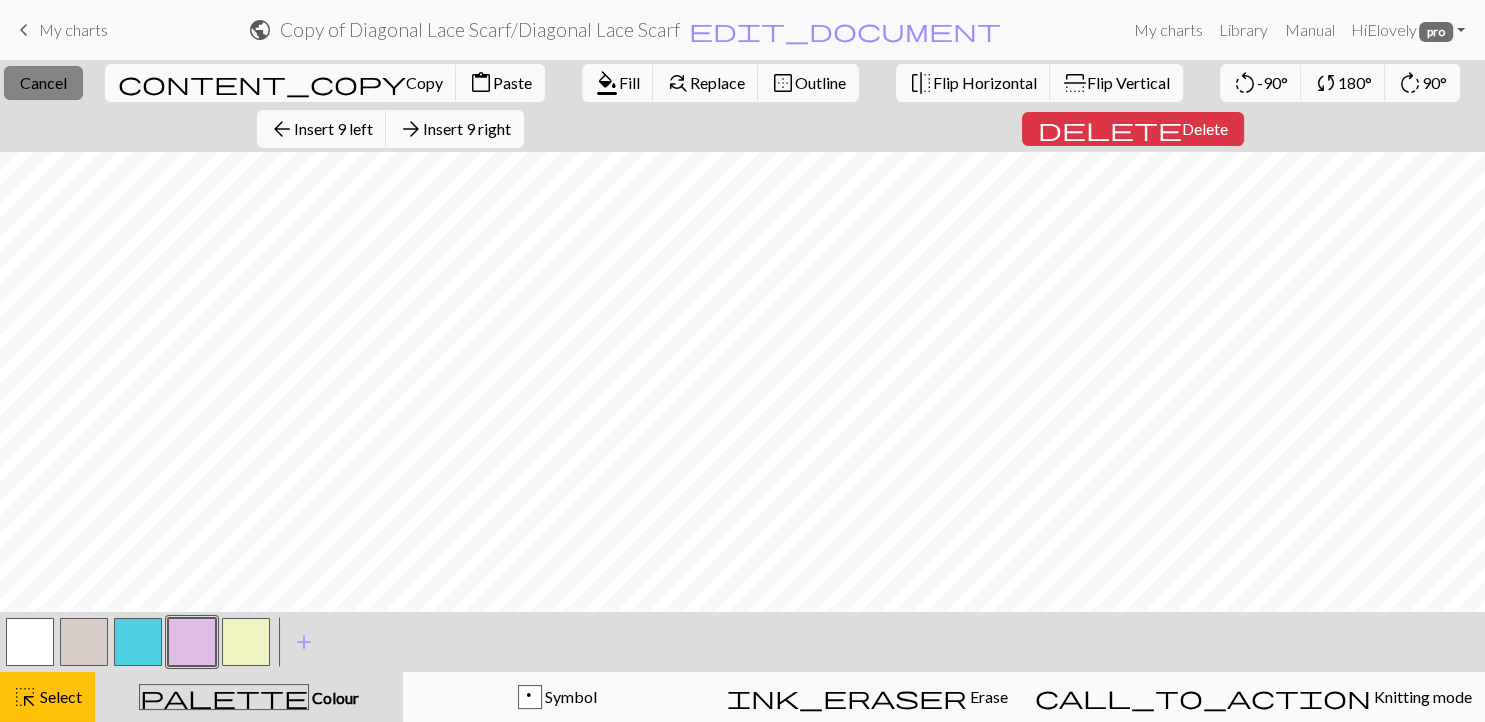 click on "close Cancel" at bounding box center (43, 83) 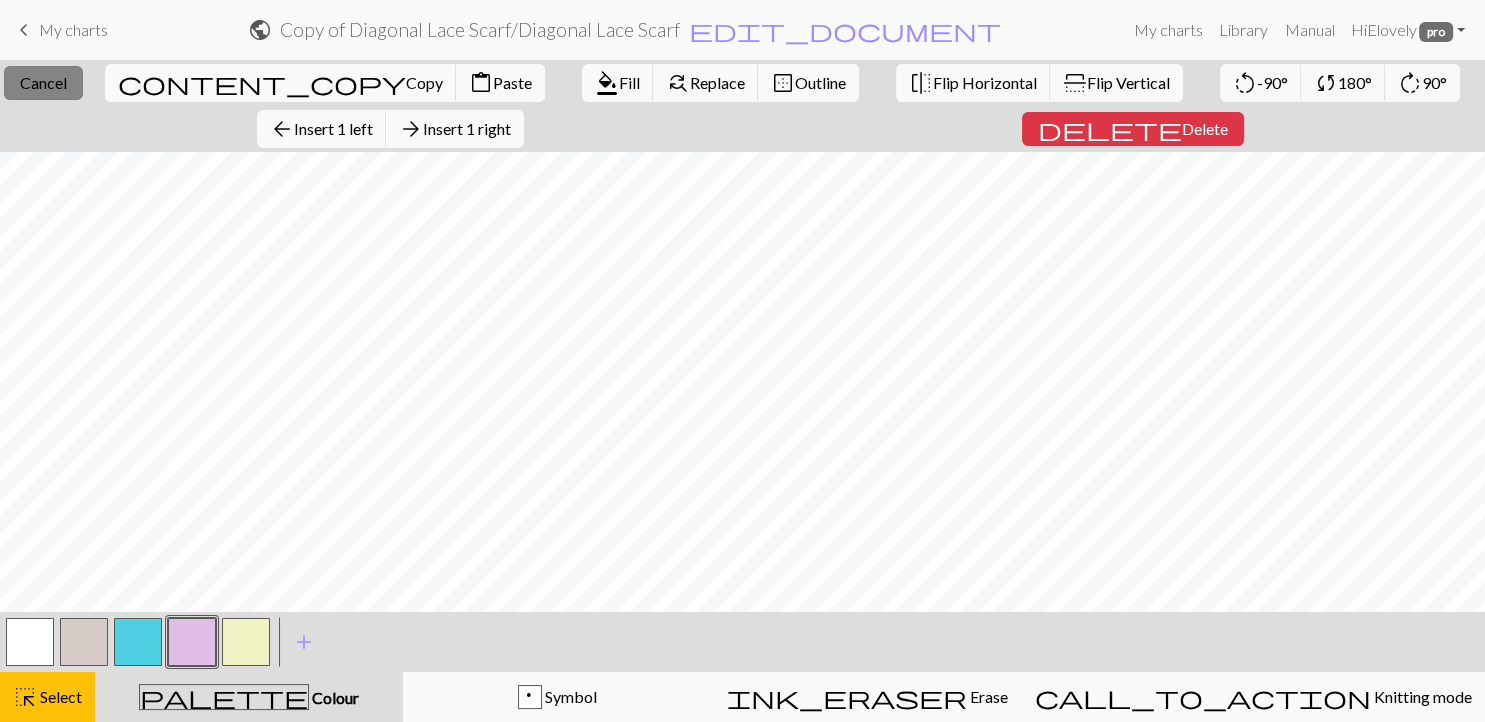 click on "Cancel" at bounding box center [43, 82] 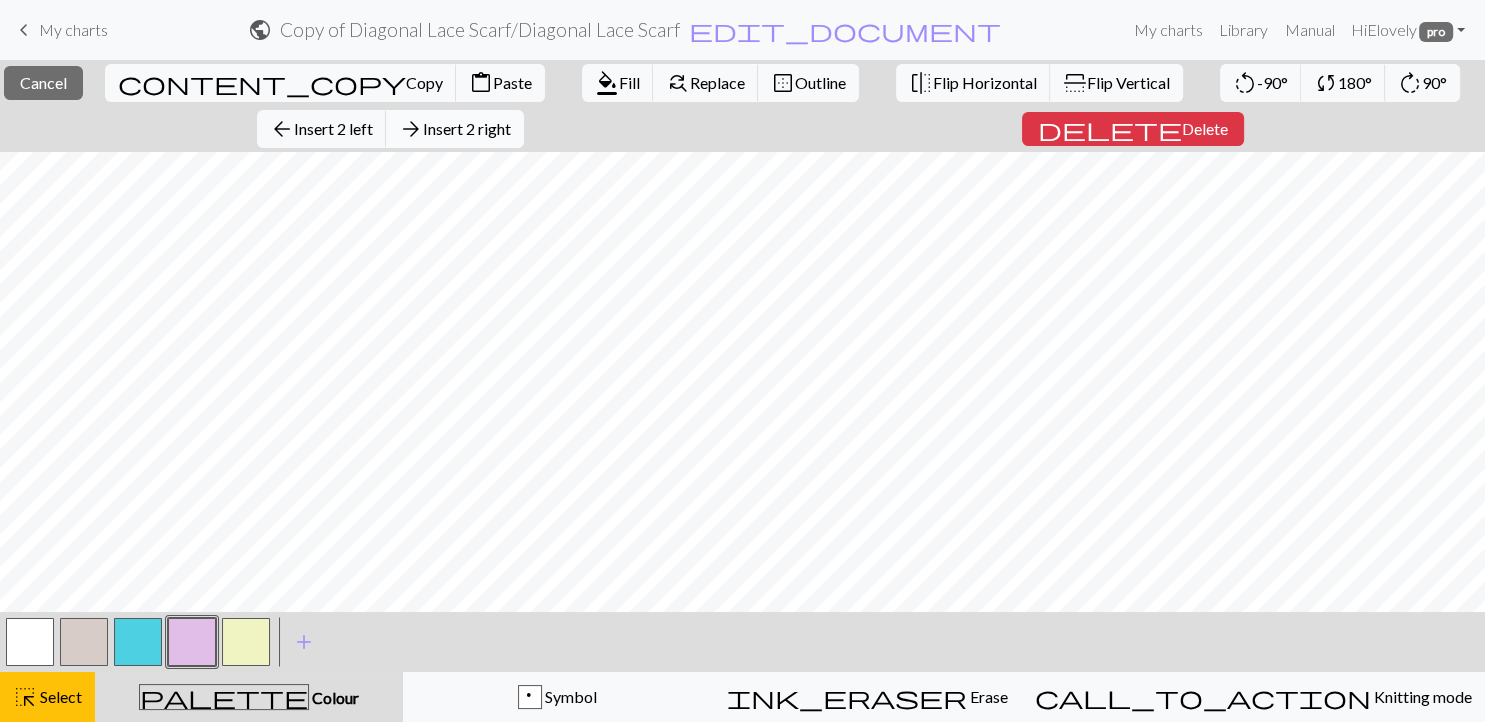 click on "Insert 2 right" at bounding box center (467, 128) 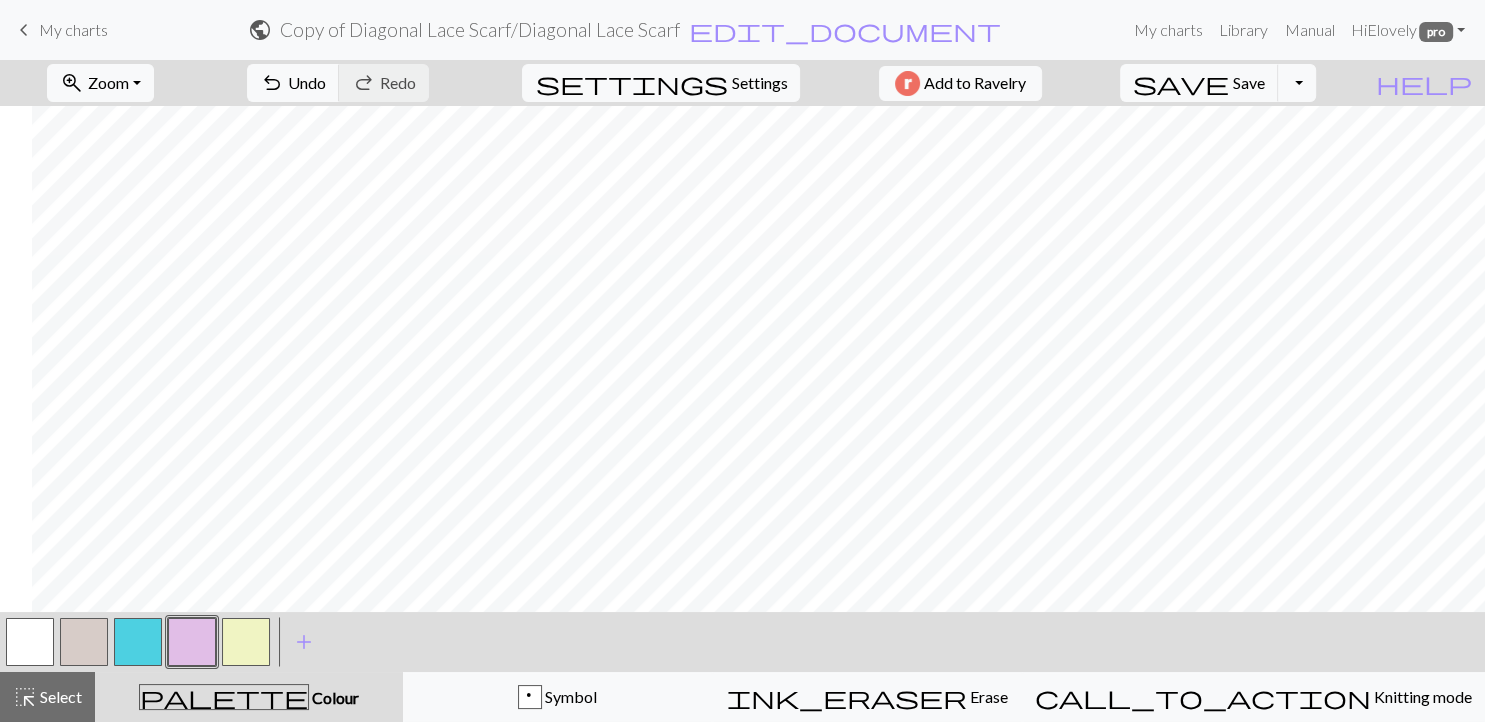 scroll, scrollTop: 0, scrollLeft: 32, axis: horizontal 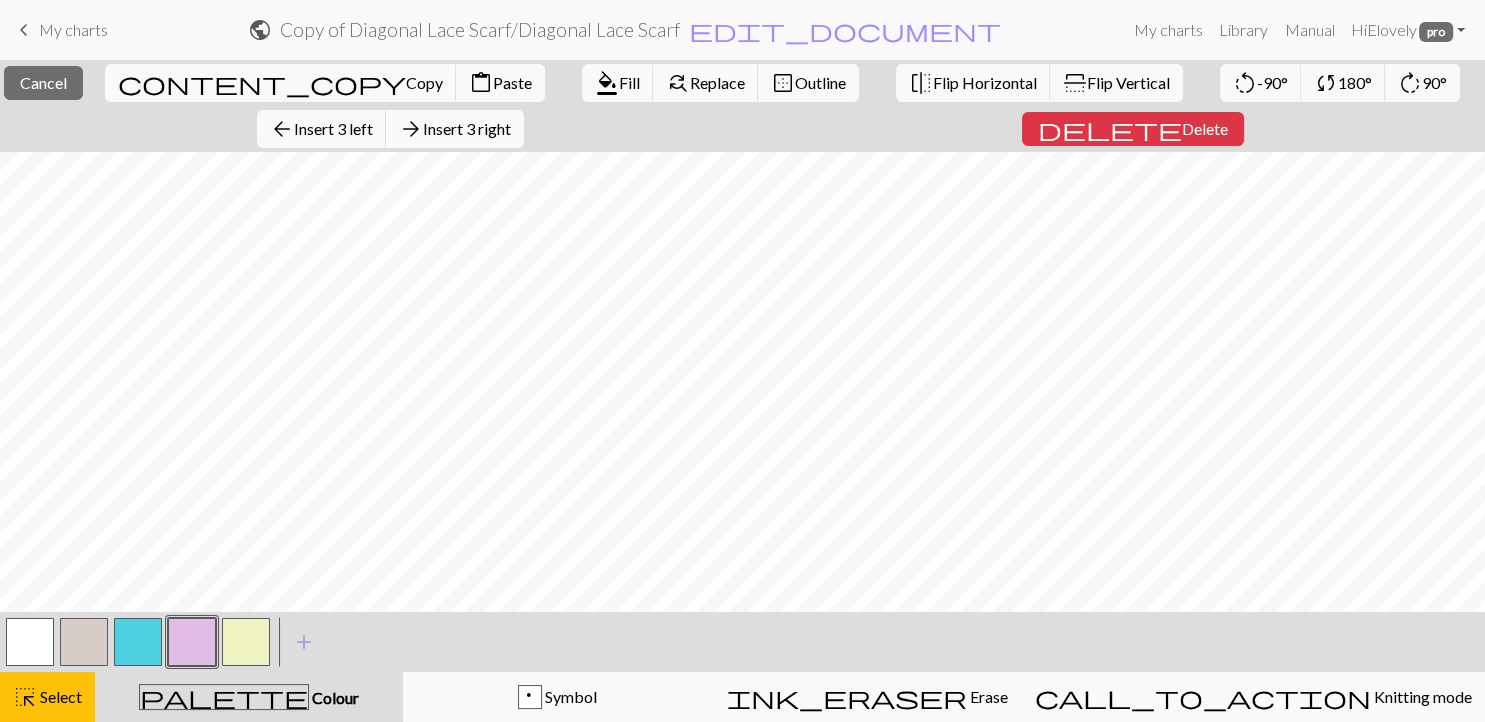 click on "Insert 3 right" at bounding box center (467, 128) 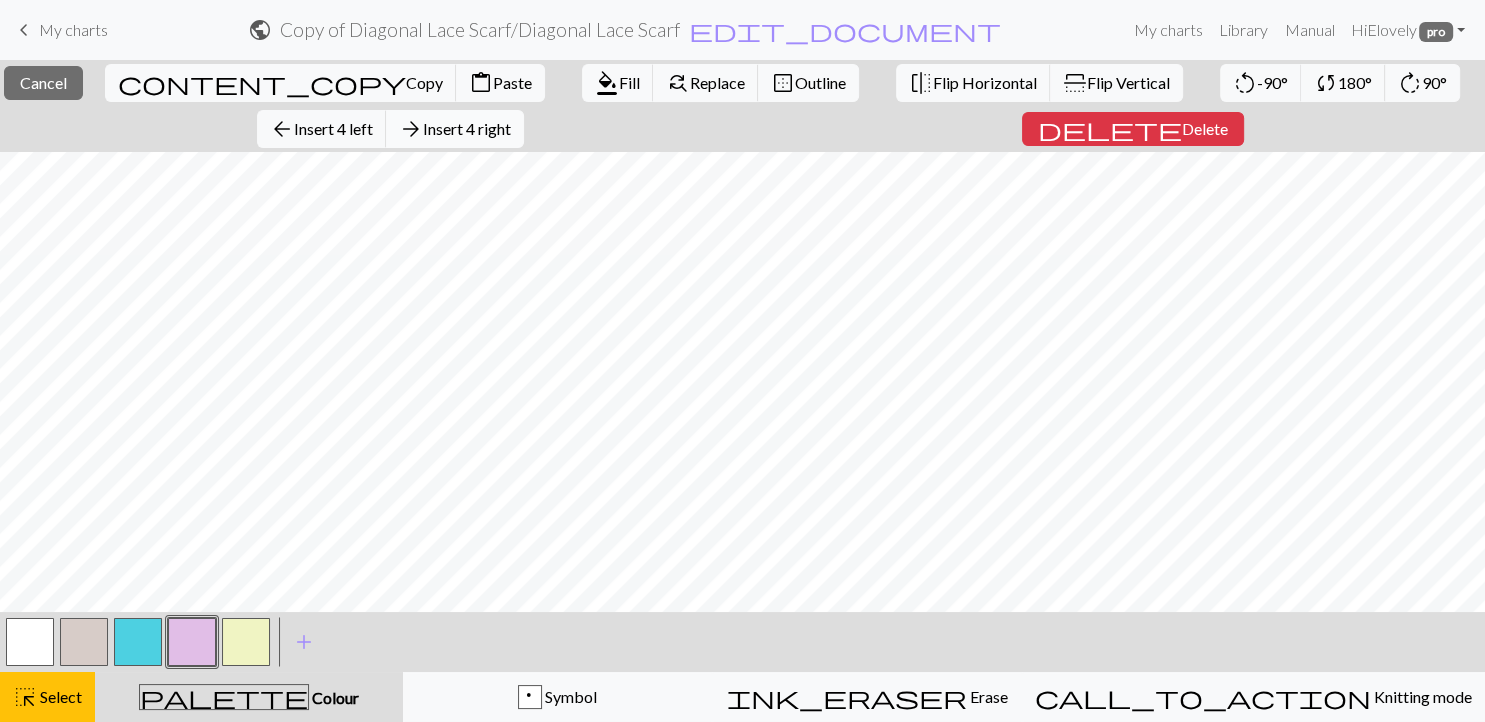 click on "Insert 4 right" at bounding box center [467, 128] 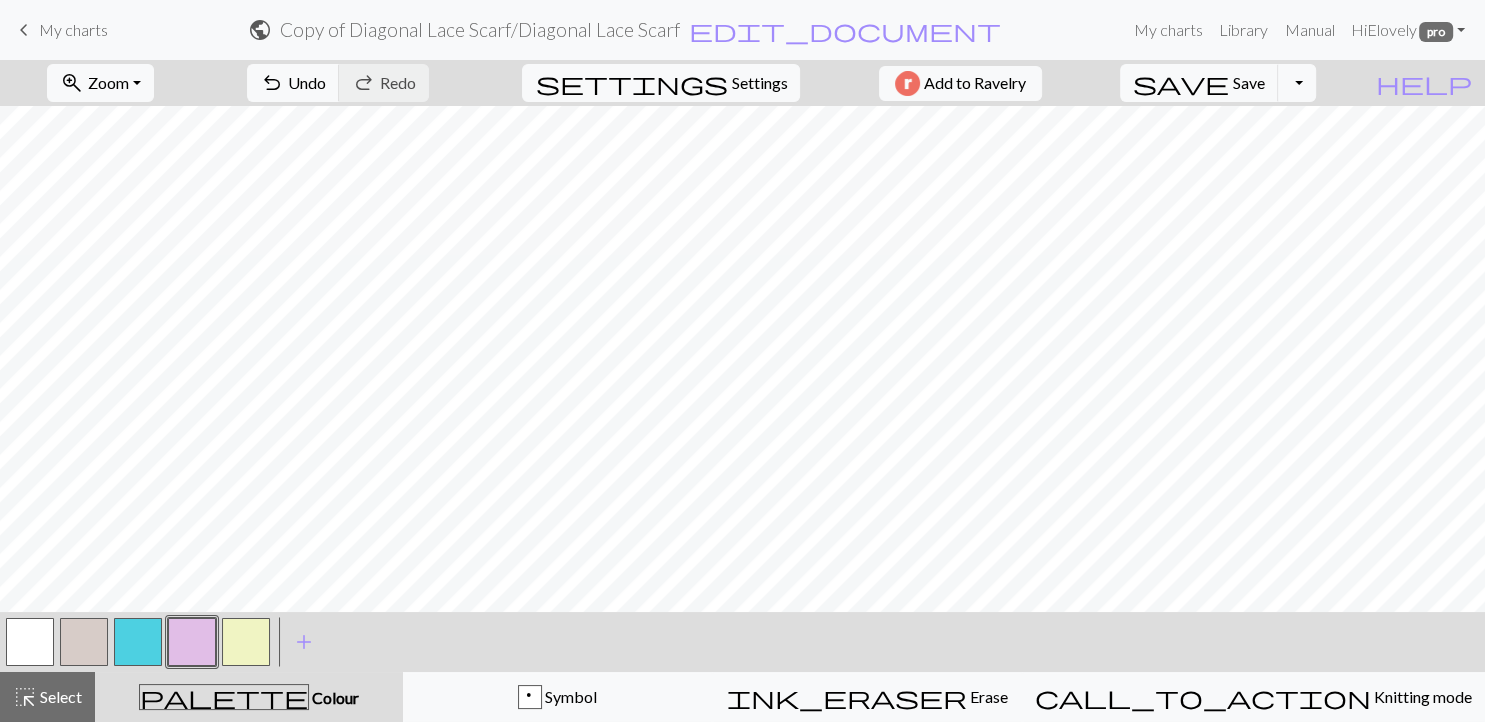 scroll, scrollTop: 0, scrollLeft: 217, axis: horizontal 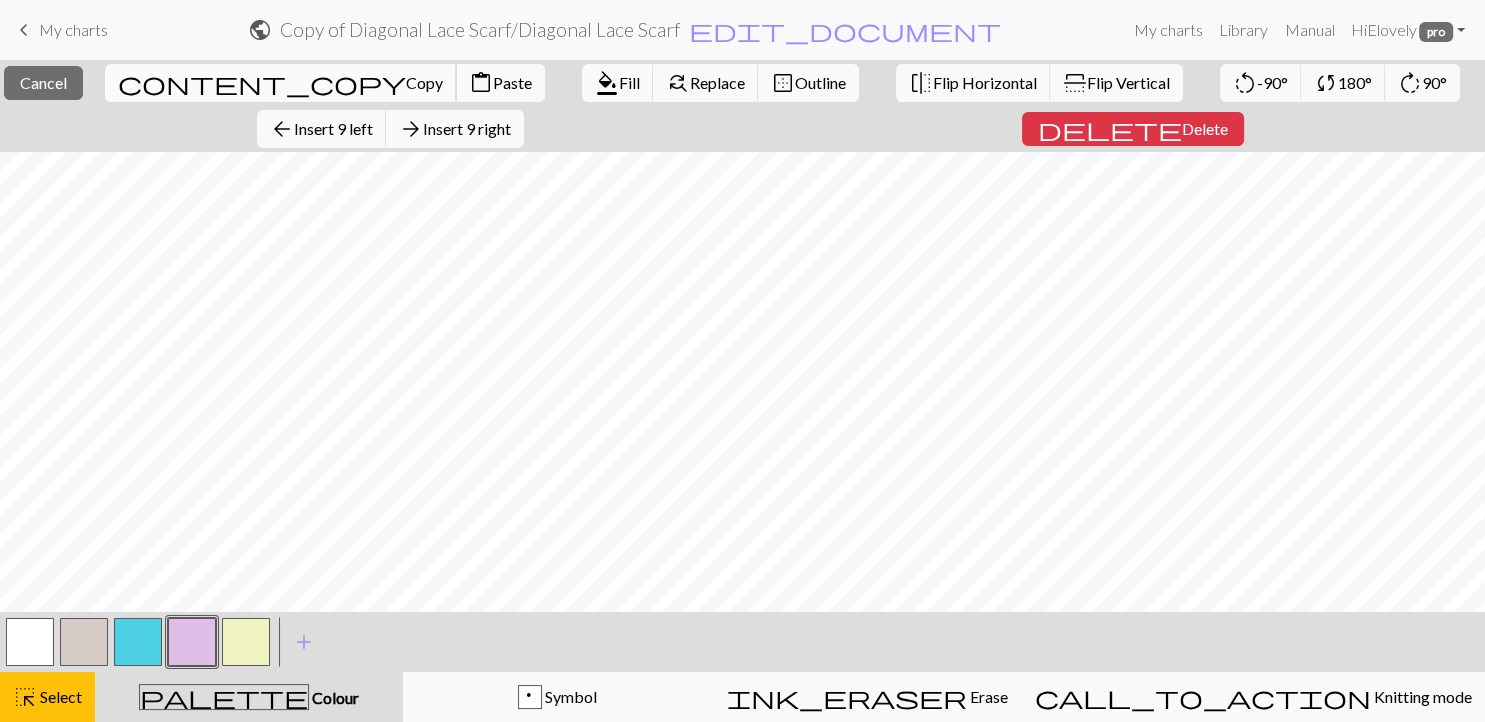 click on "content_copy" at bounding box center (262, 83) 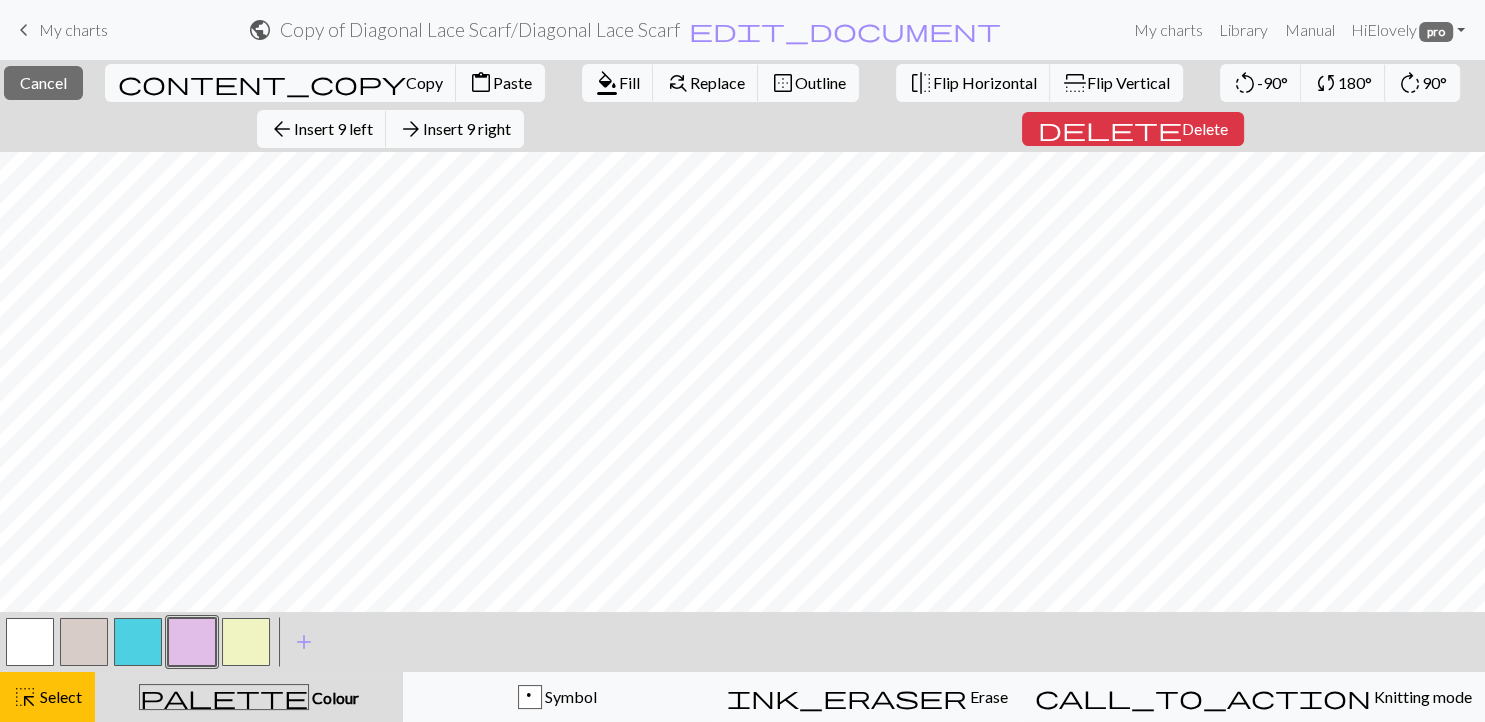 click on "Copied" at bounding box center (742, 39) 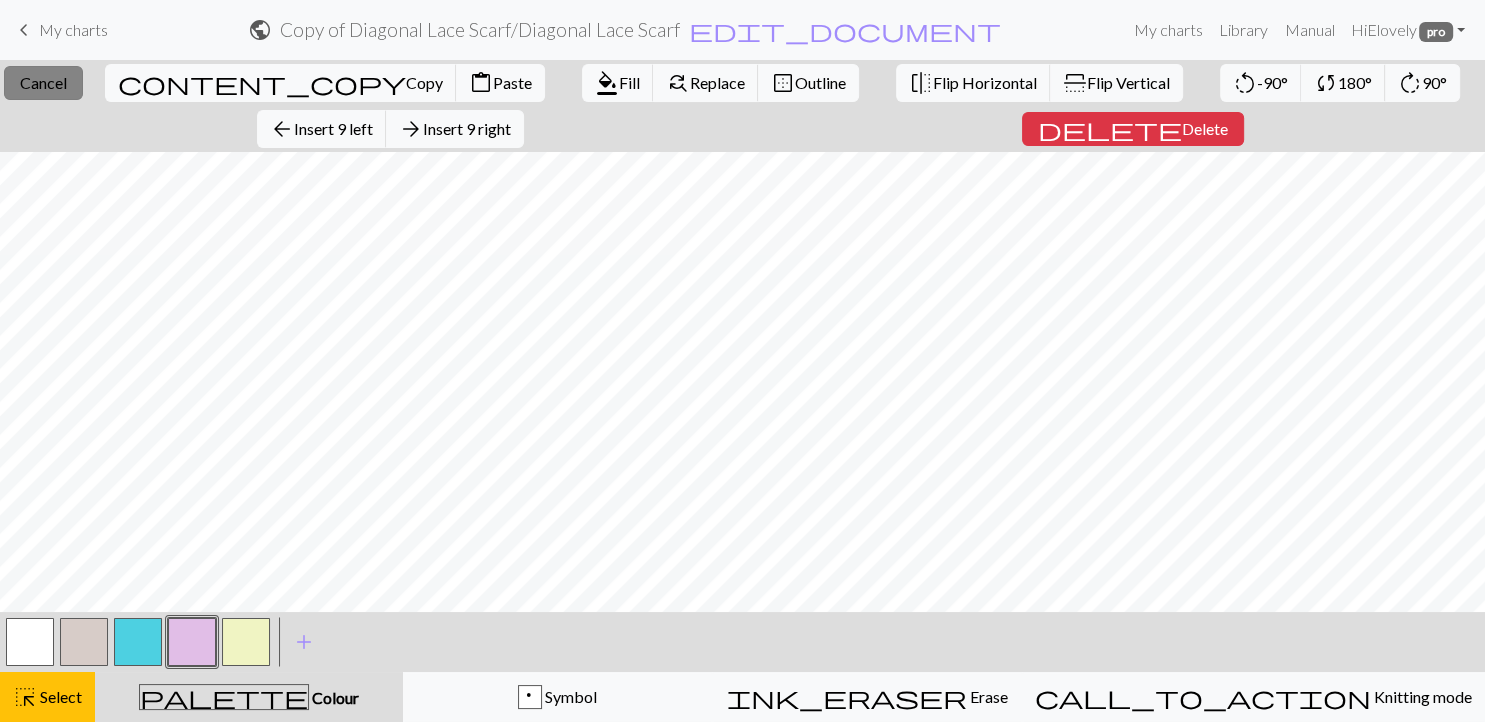 click on "Cancel" at bounding box center [43, 82] 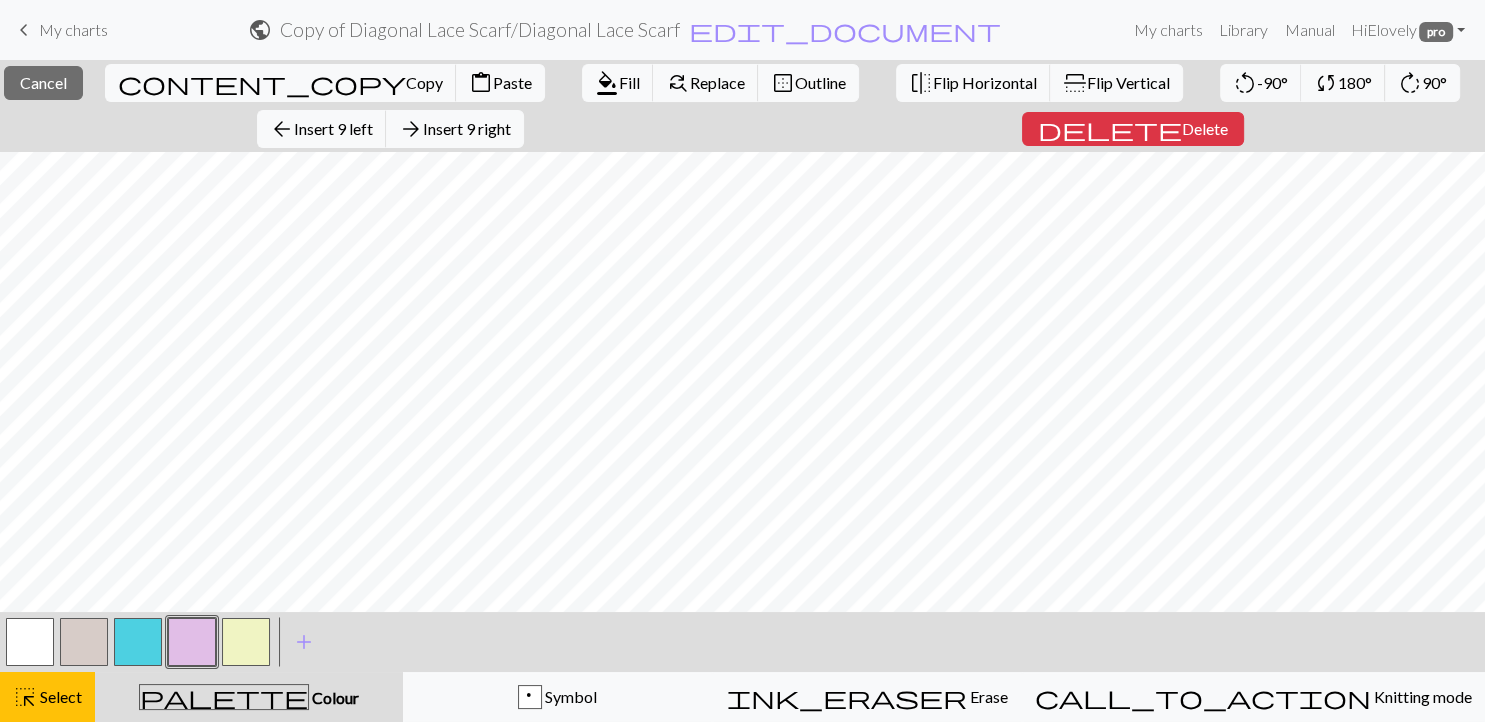 scroll, scrollTop: 0, scrollLeft: 218, axis: horizontal 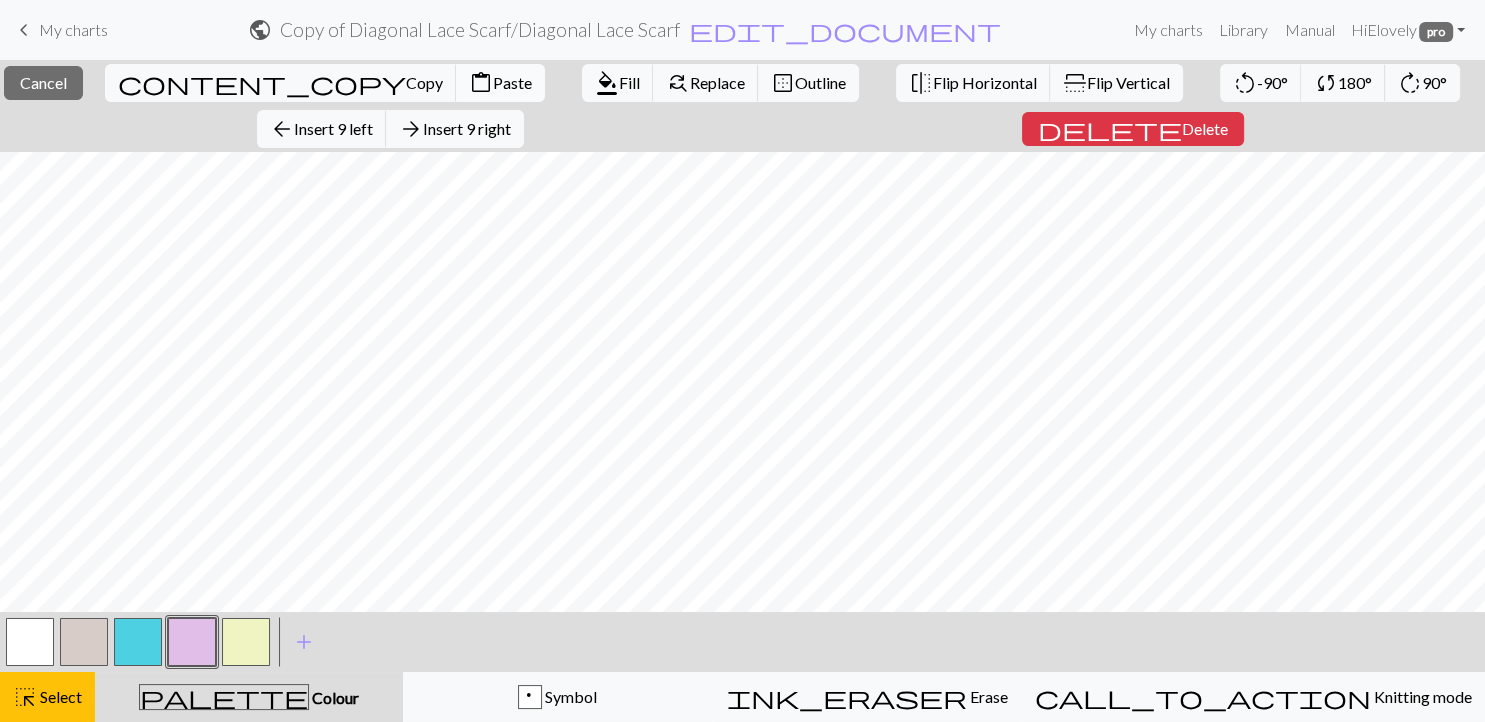 click on "content_paste  Paste" at bounding box center (500, 83) 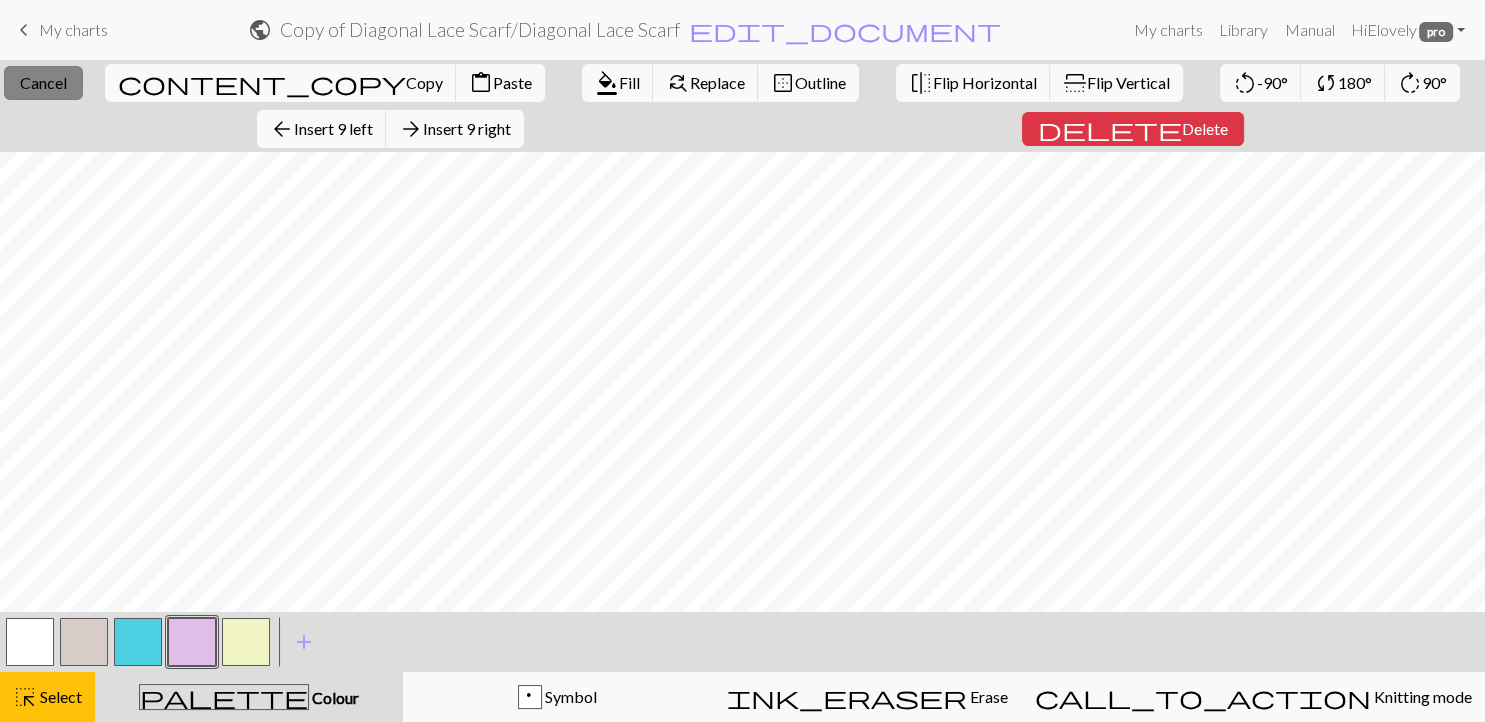 click on "close Cancel" at bounding box center [43, 83] 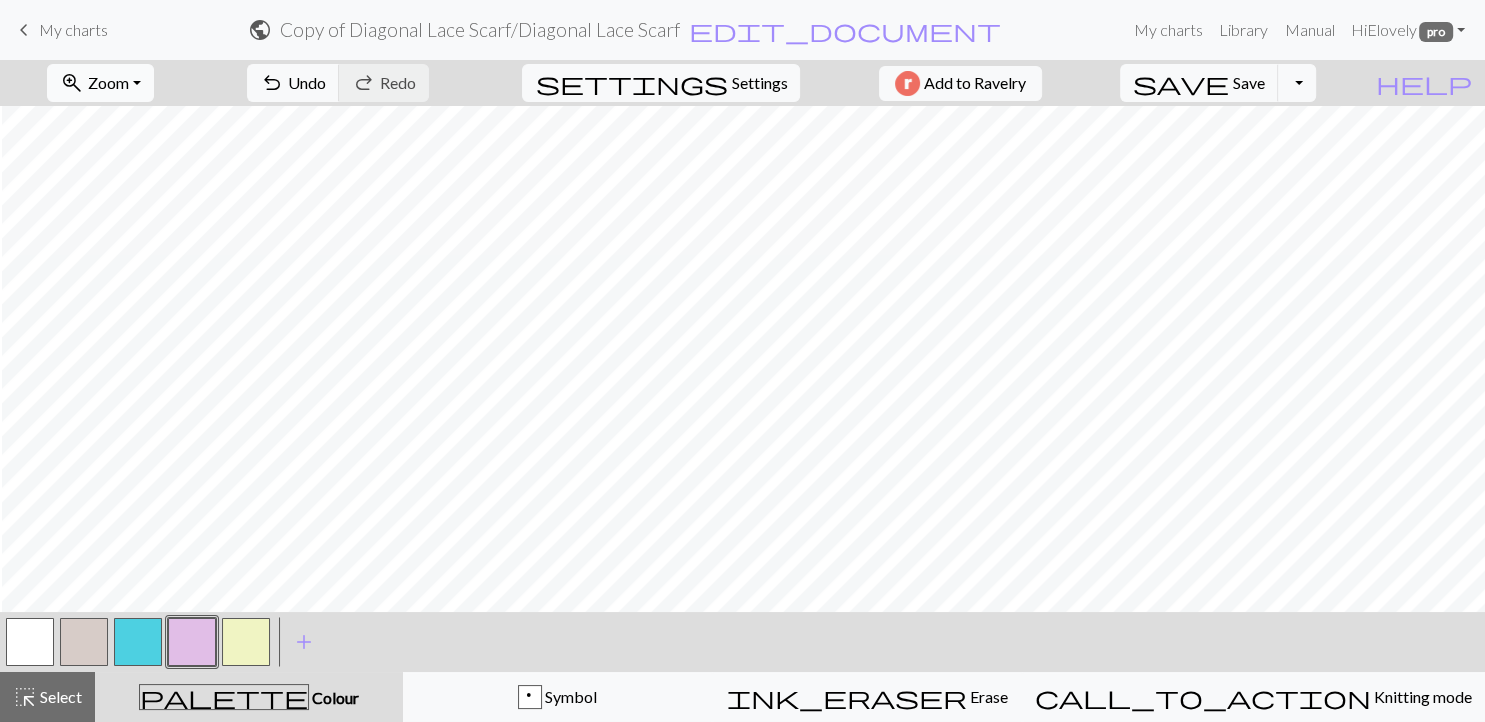 scroll, scrollTop: 0, scrollLeft: 112, axis: horizontal 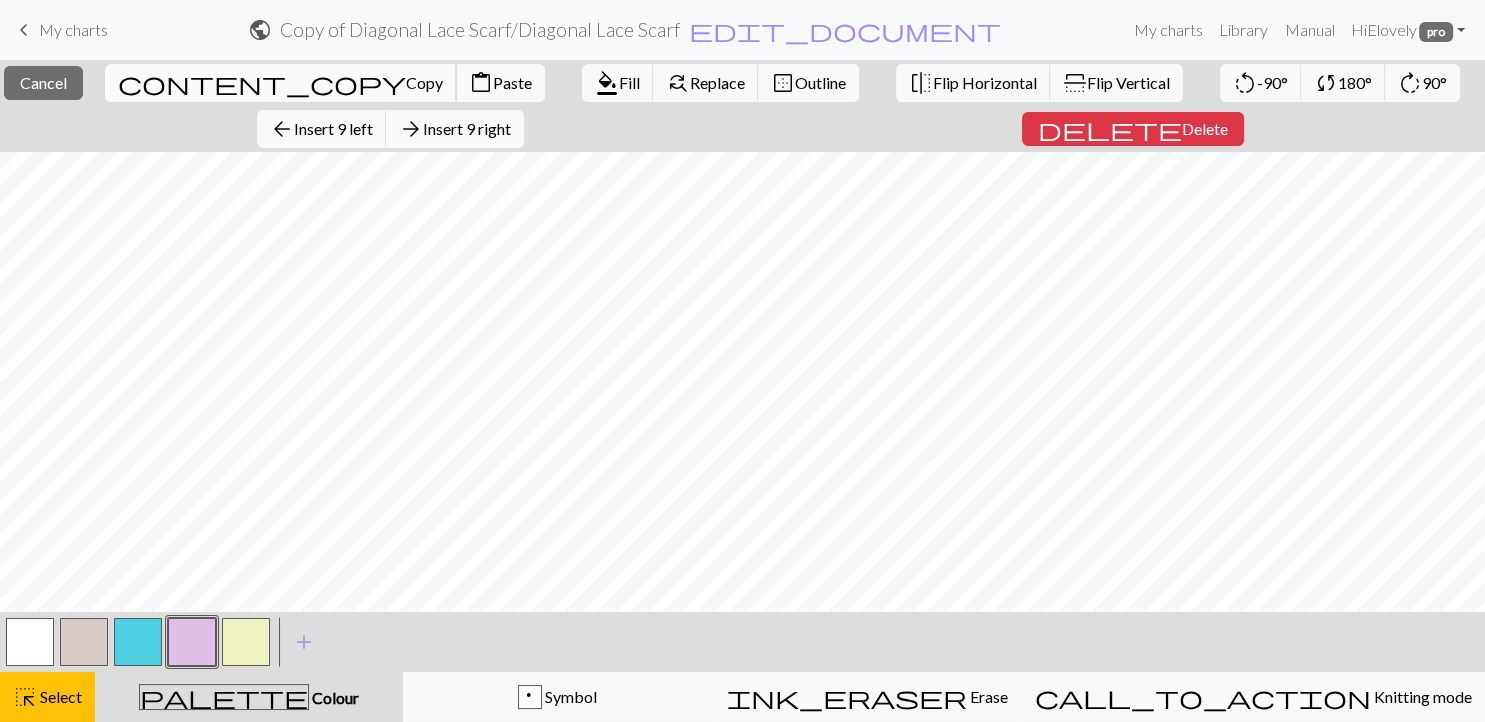 click on "content_copy" at bounding box center [262, 83] 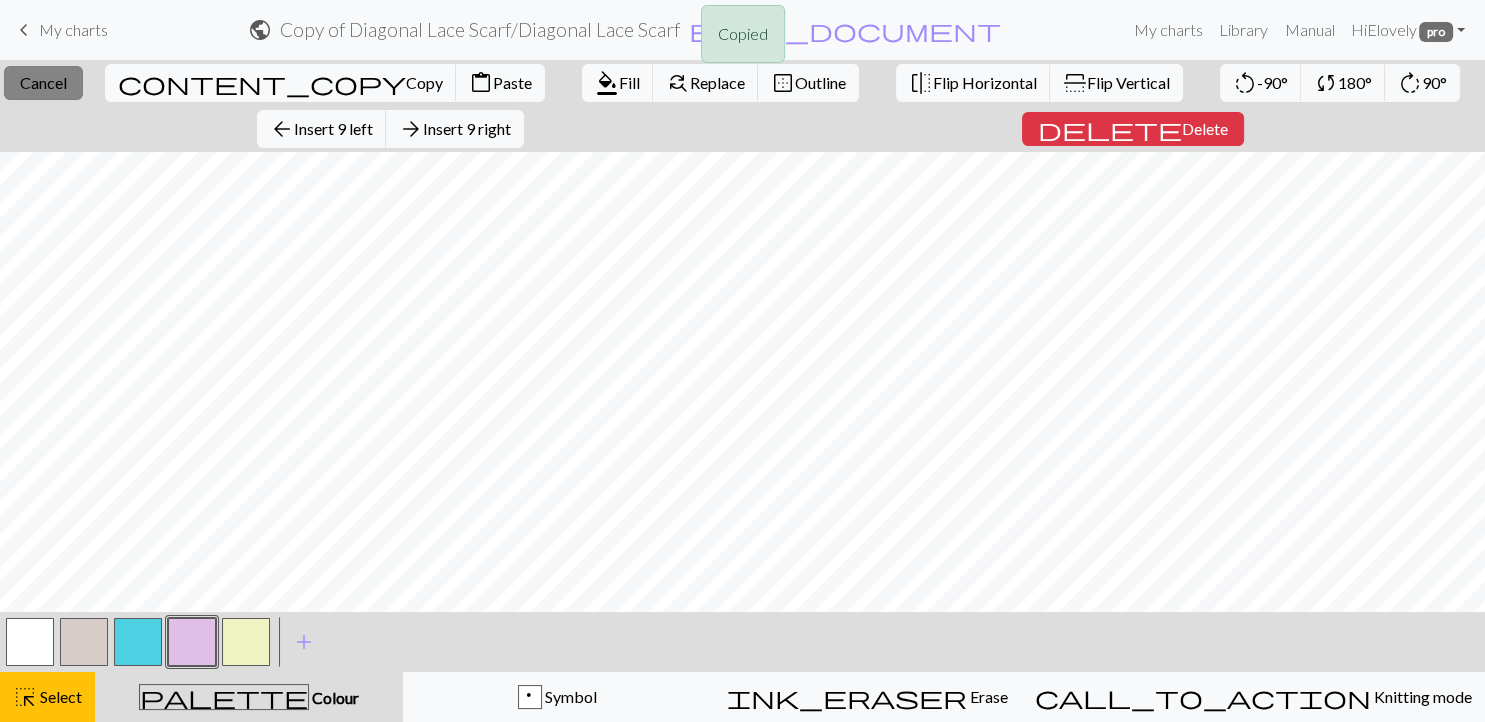 click on "Cancel" at bounding box center (43, 82) 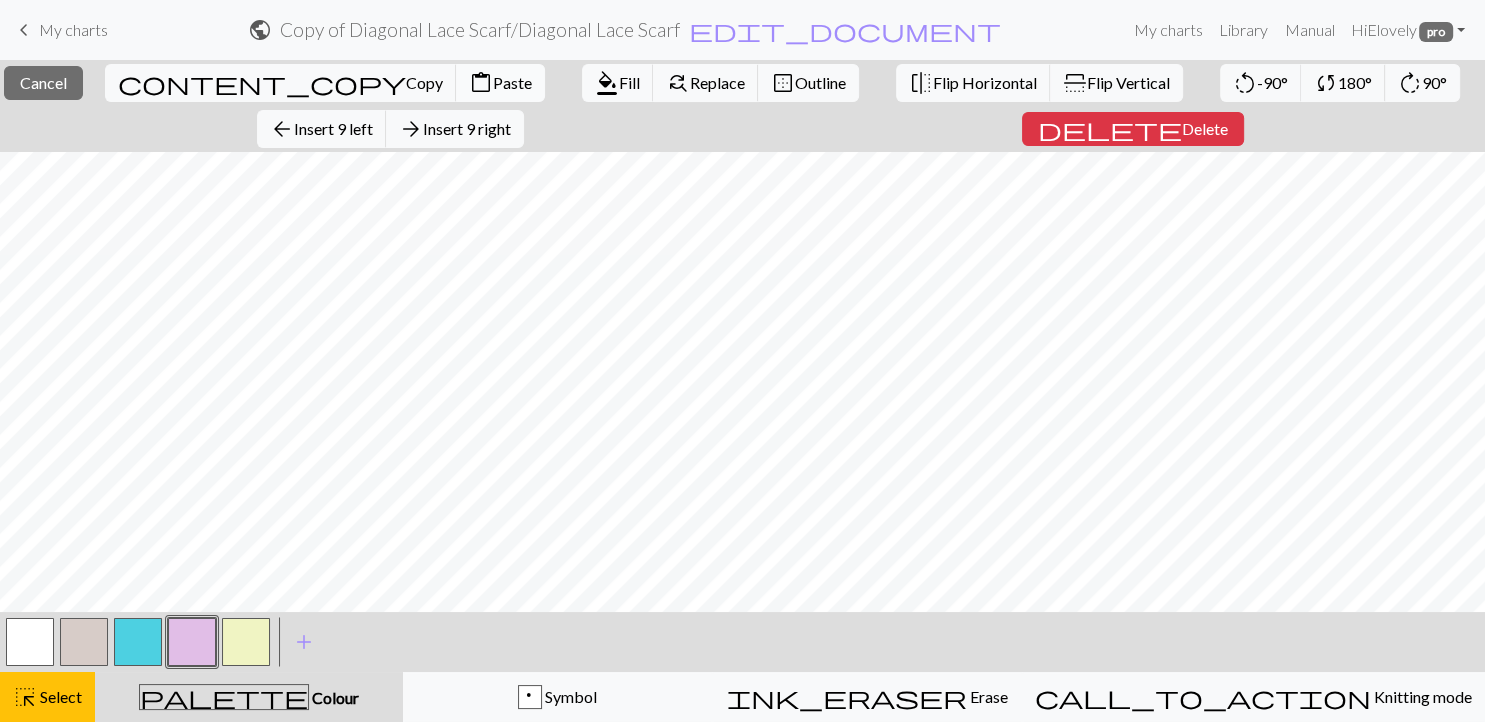 click on "content_paste" at bounding box center [481, 83] 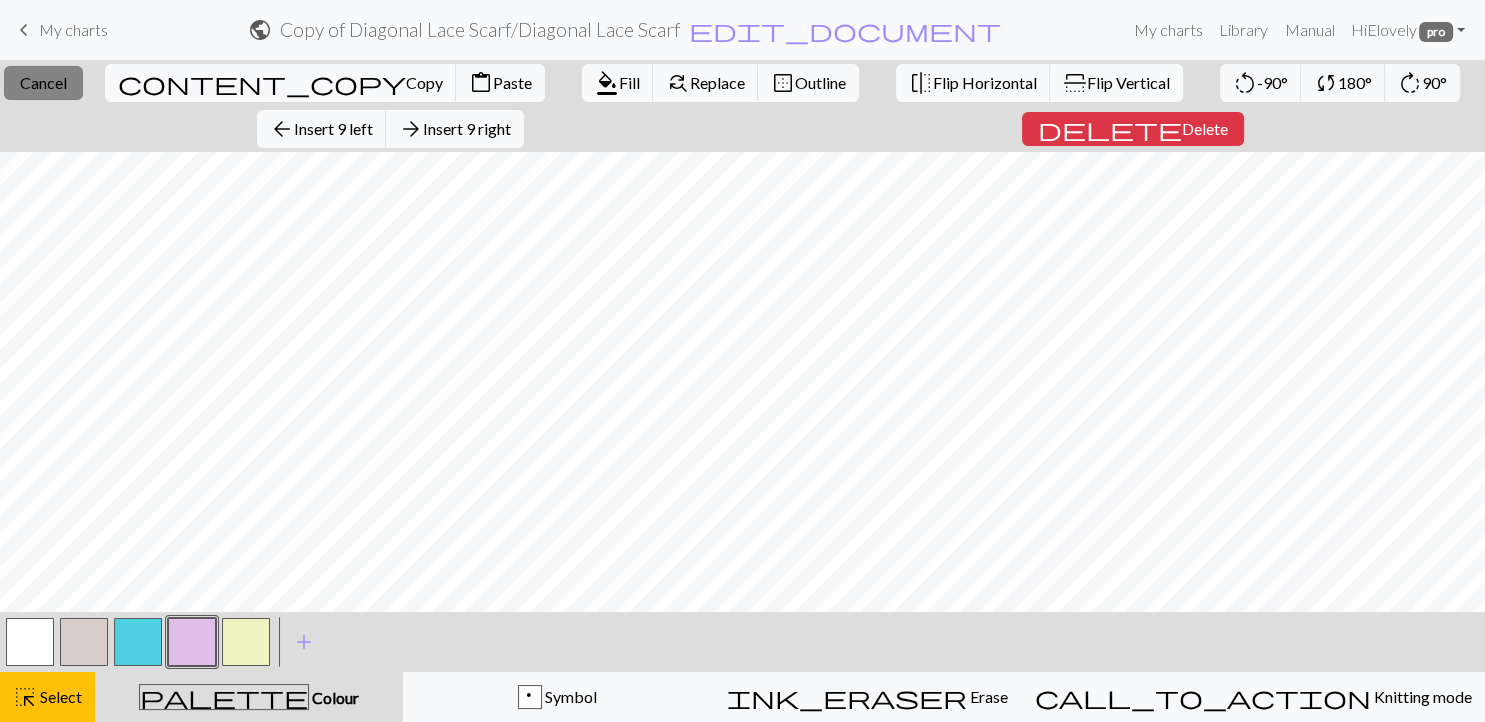 click on "Cancel" at bounding box center (43, 82) 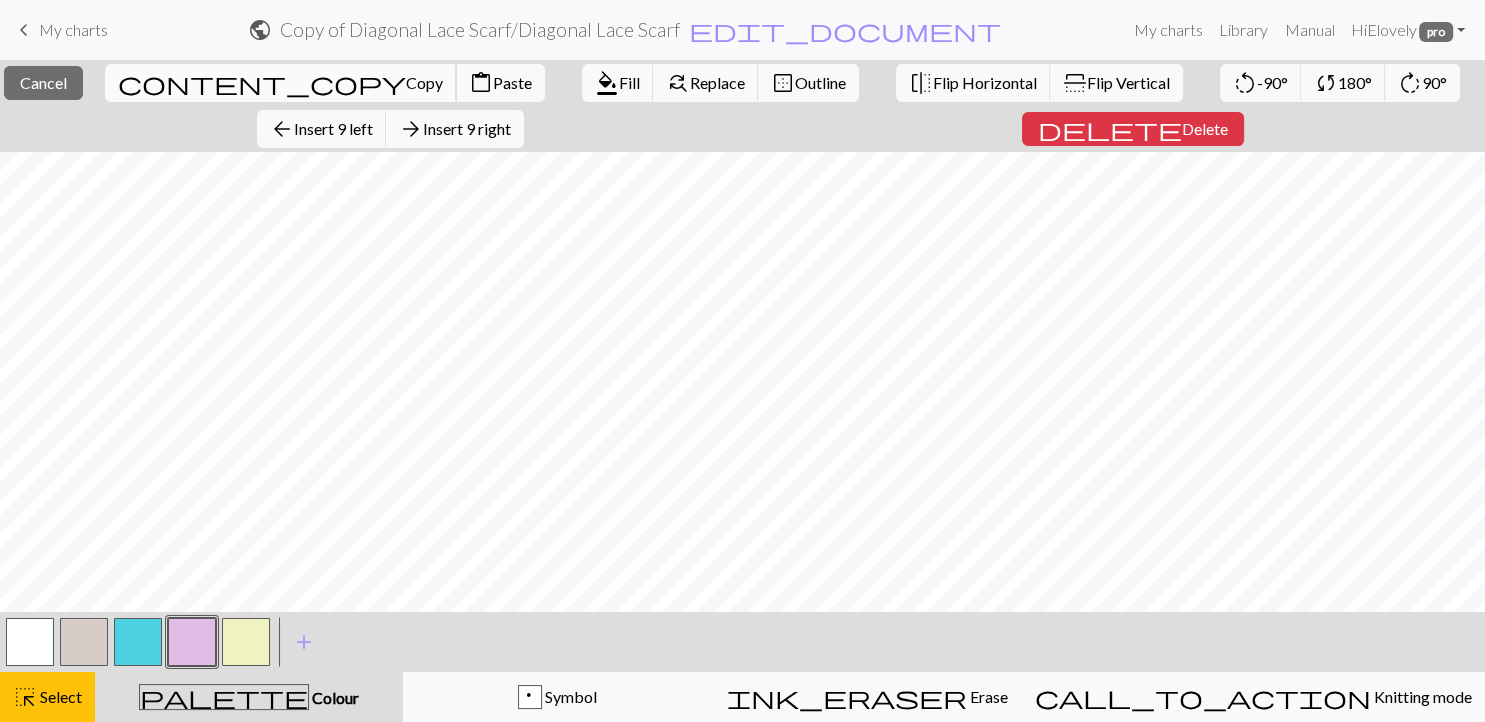 click on "Copy" at bounding box center (424, 82) 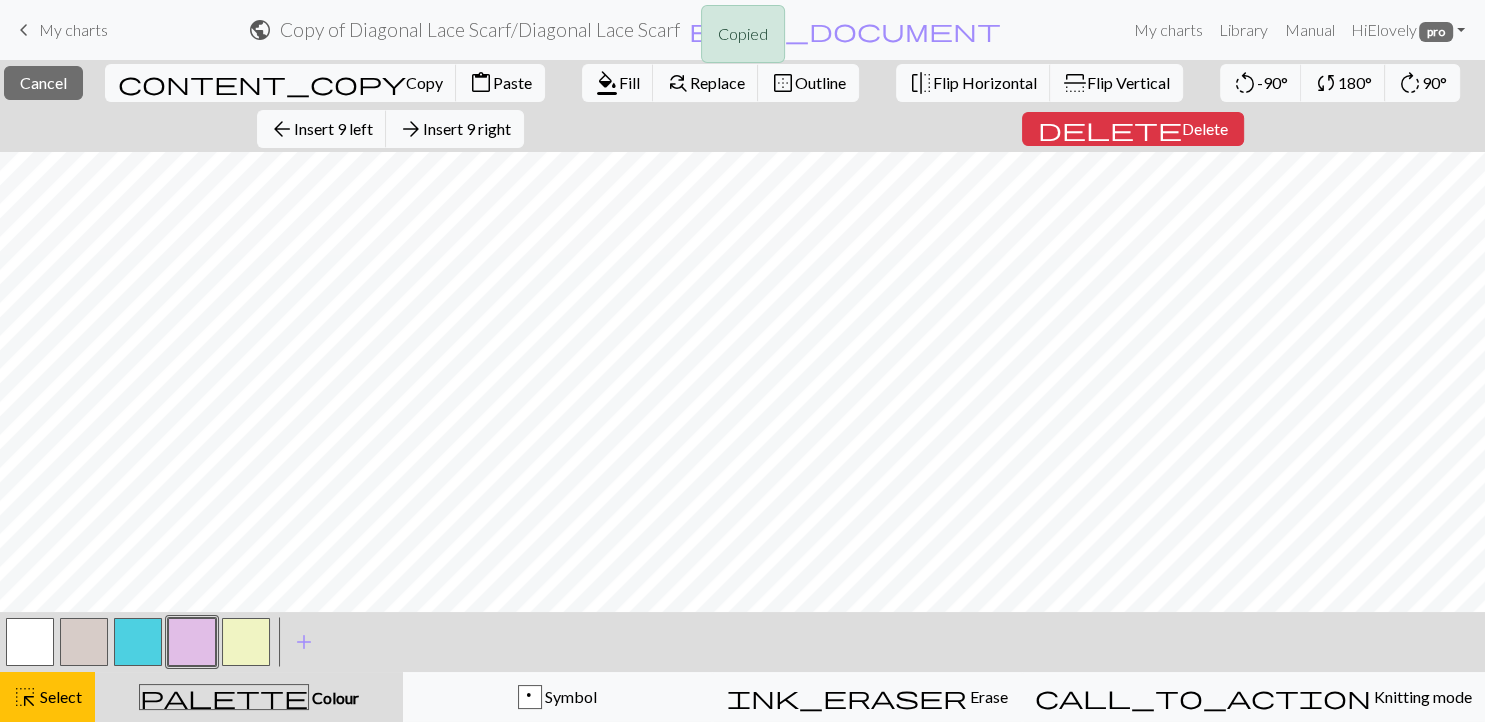 click on "close Cancel content_copy  Copy content_paste  Paste format_color_fill  Fill find_replace  Replace border_outer  Outline flip  Flip Horizontal flip  Flip Vertical rotate_left  -90° sync  180° rotate_right  90° arrow_back  Insert 9 left arrow_forward Insert 9 right delete  Delete" at bounding box center [742, 106] 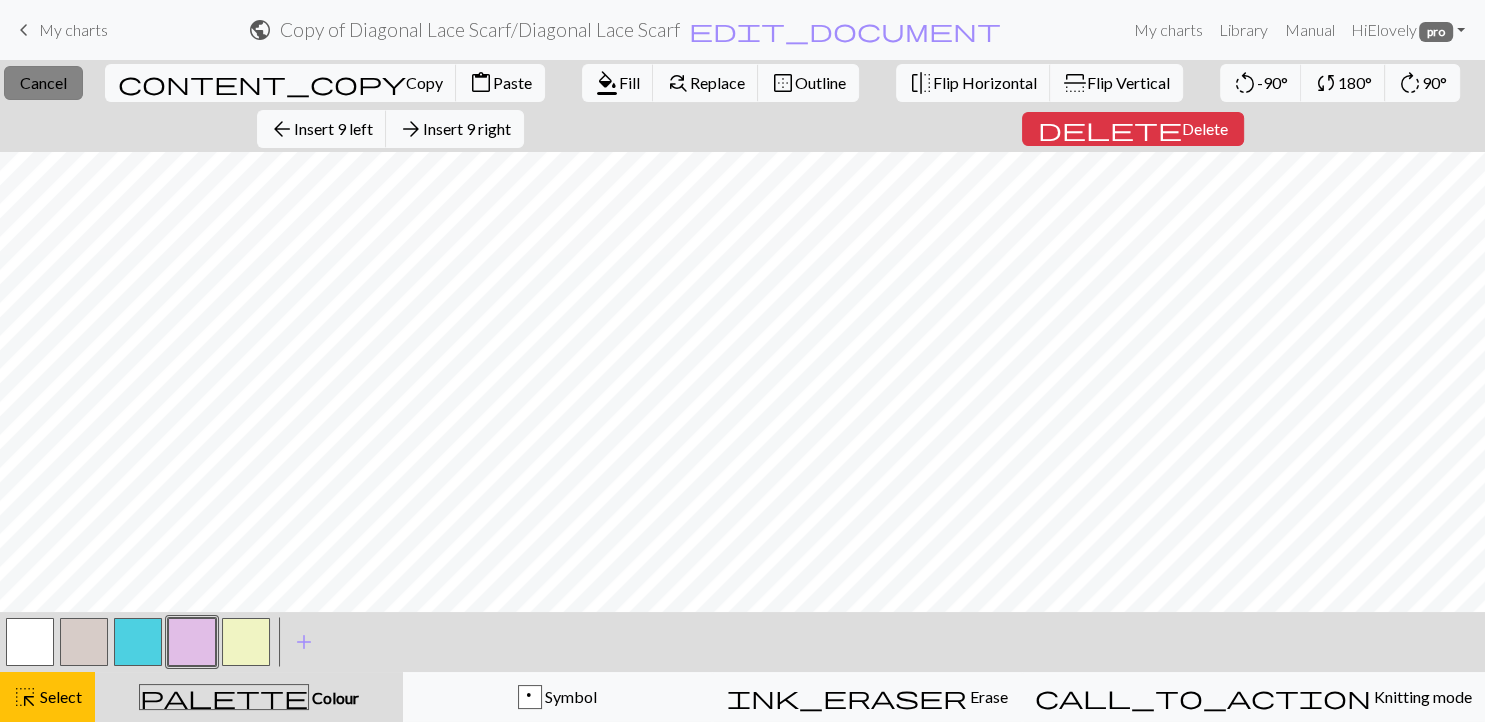 click on "Cancel" at bounding box center [43, 82] 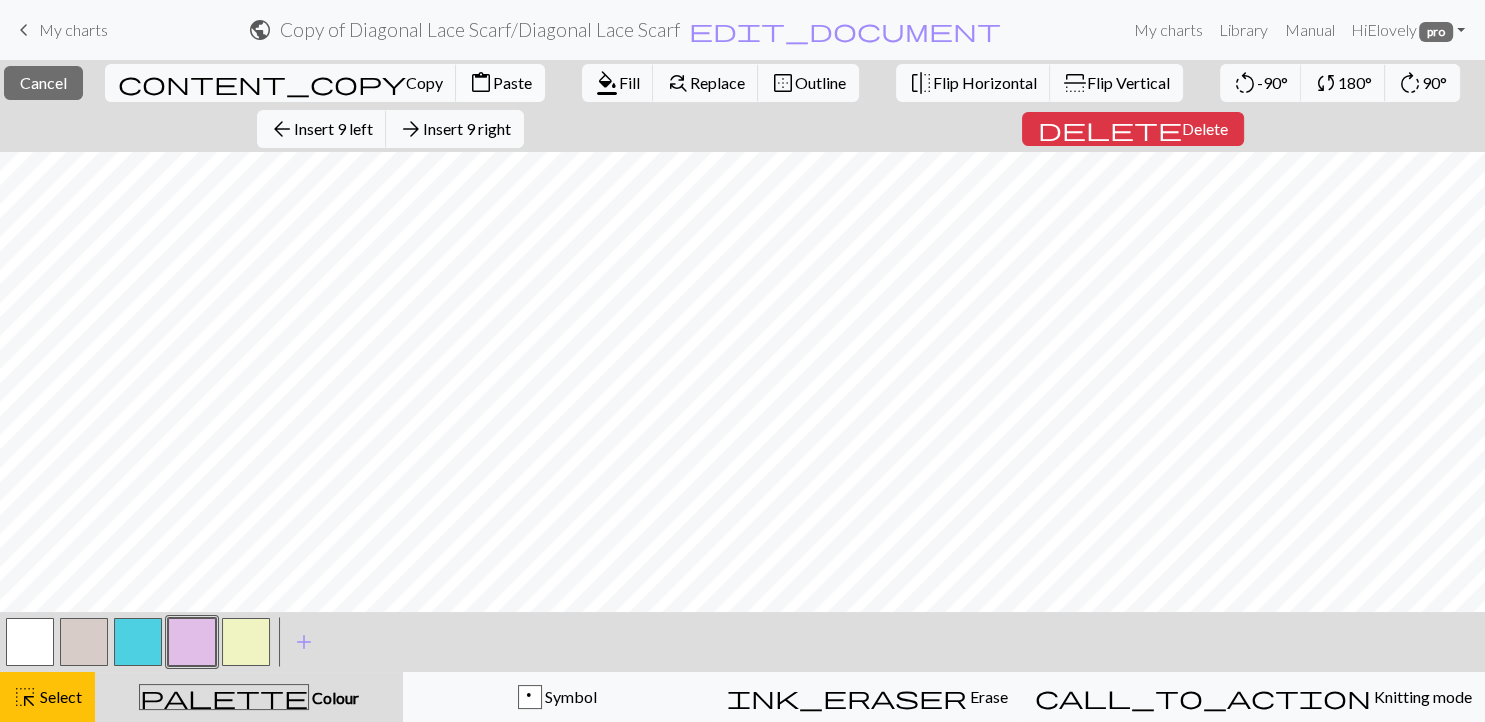 click on "Paste" at bounding box center [512, 82] 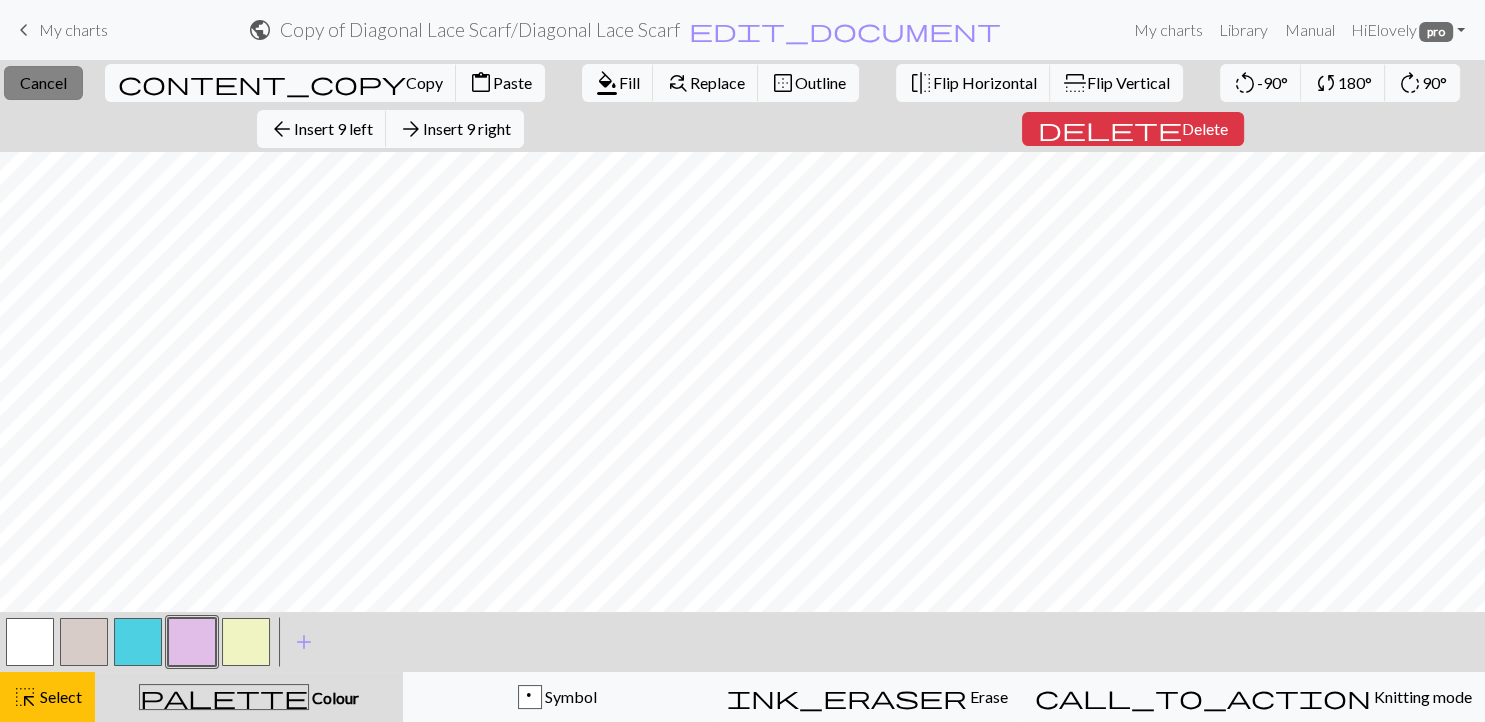 click on "Cancel" at bounding box center [43, 82] 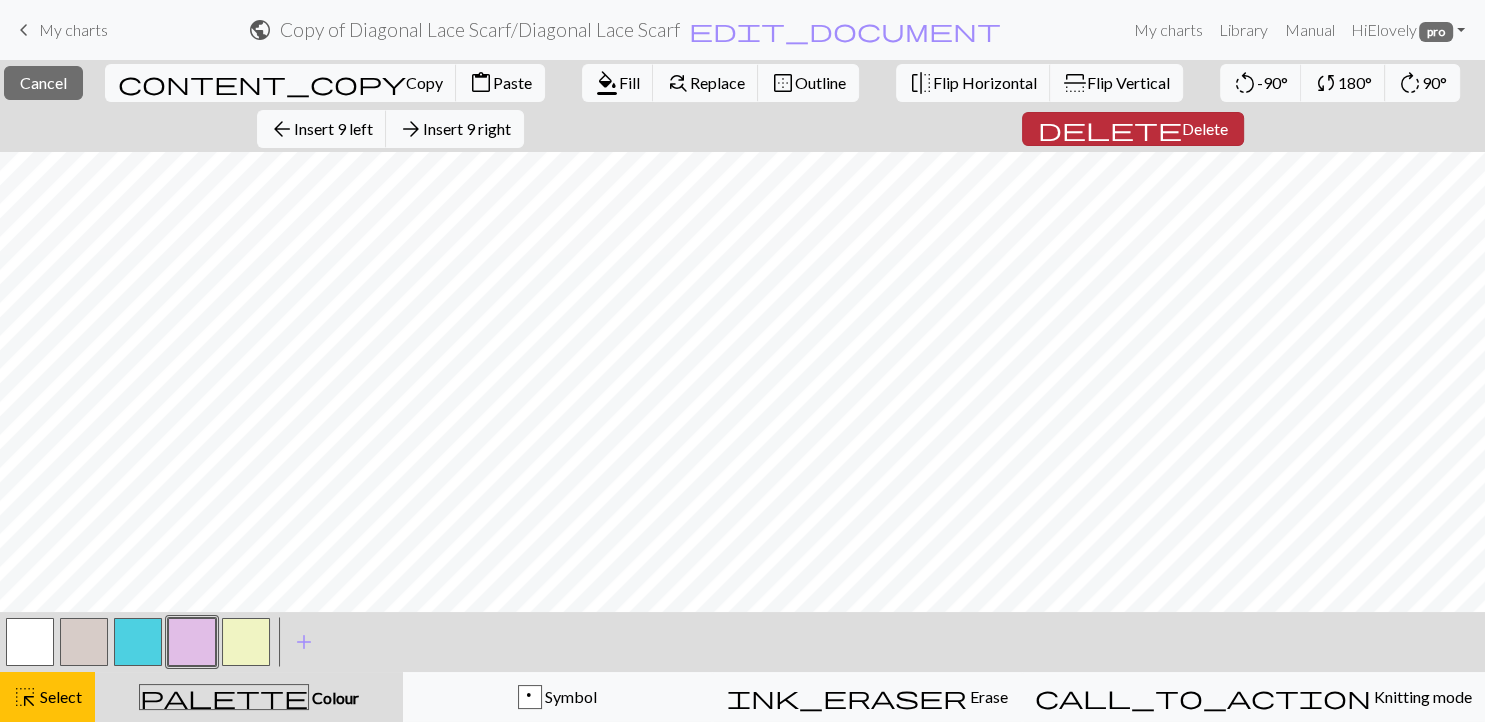 click on "Delete" at bounding box center (1205, 128) 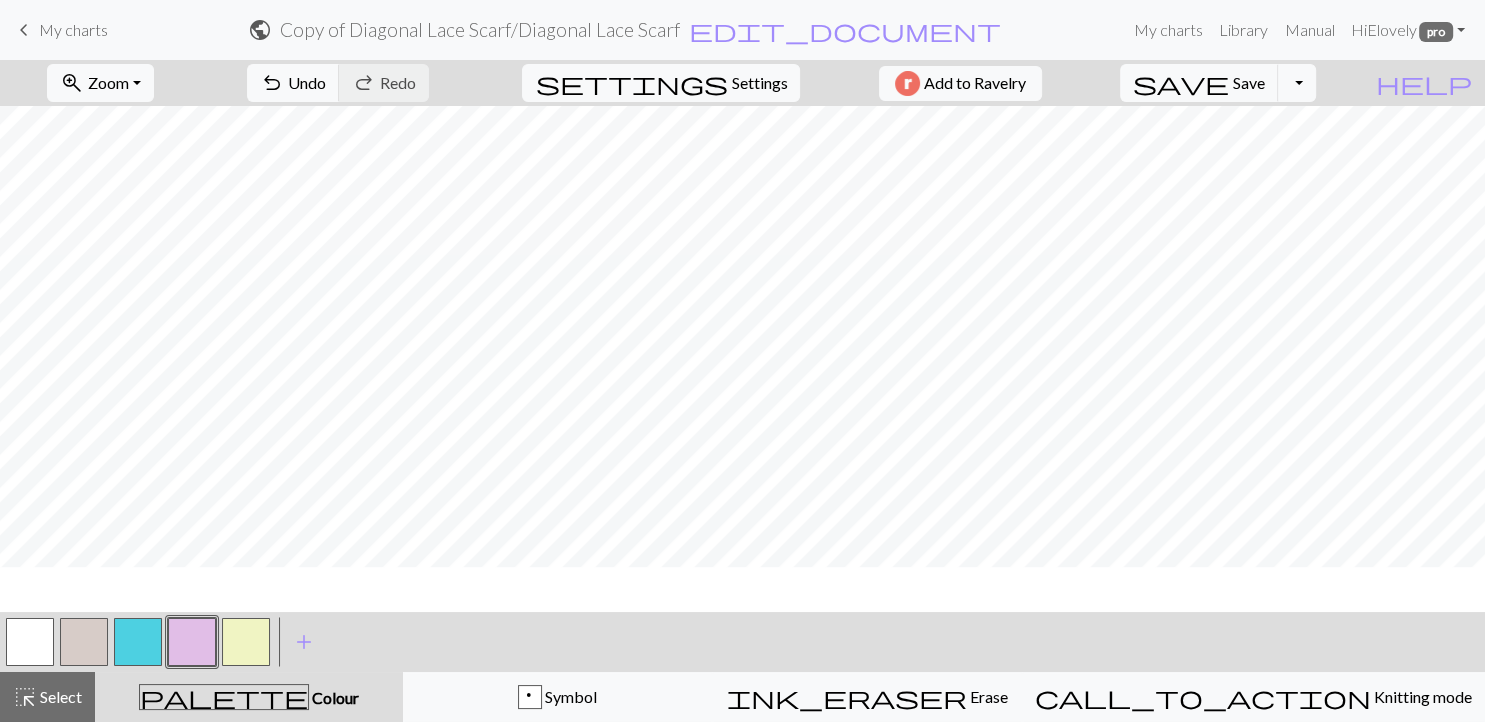 scroll, scrollTop: 0, scrollLeft: 0, axis: both 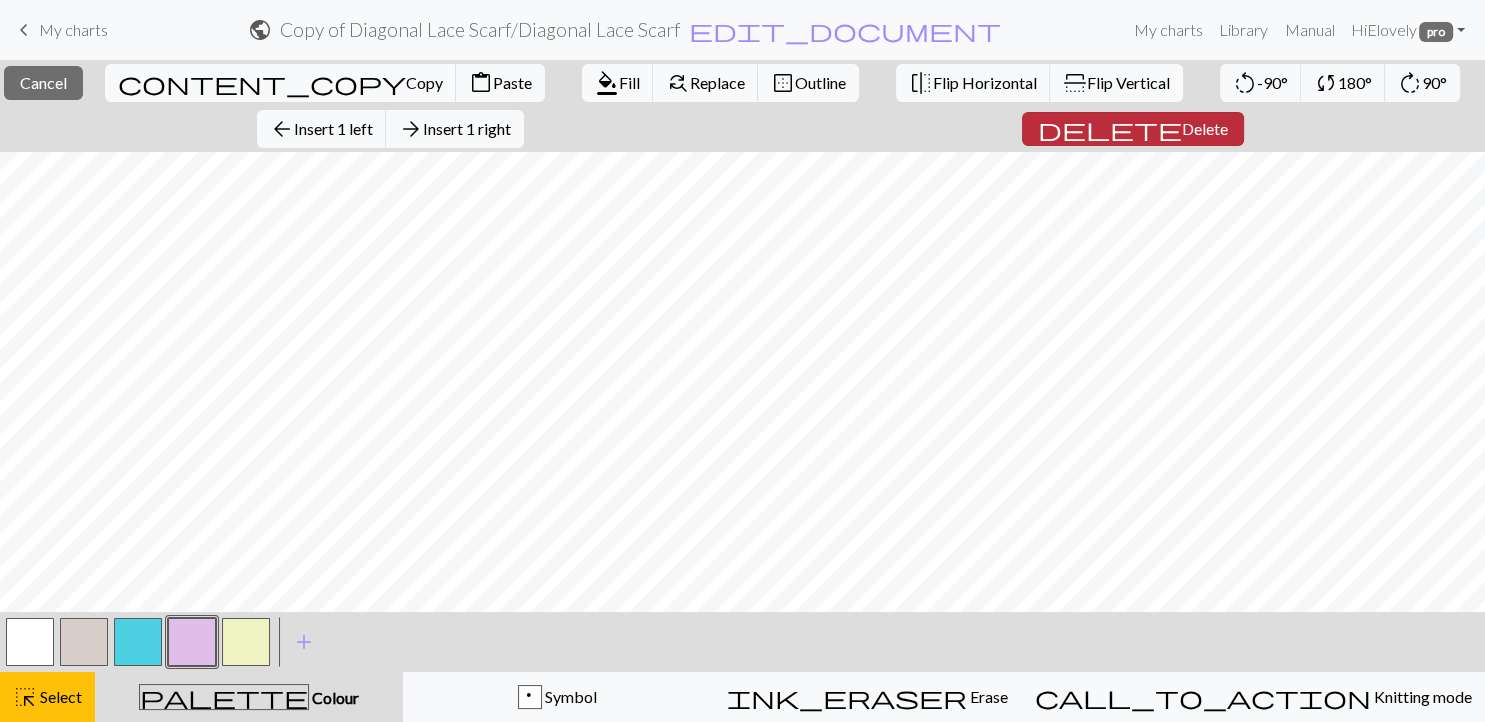 click on "delete" at bounding box center [1110, 129] 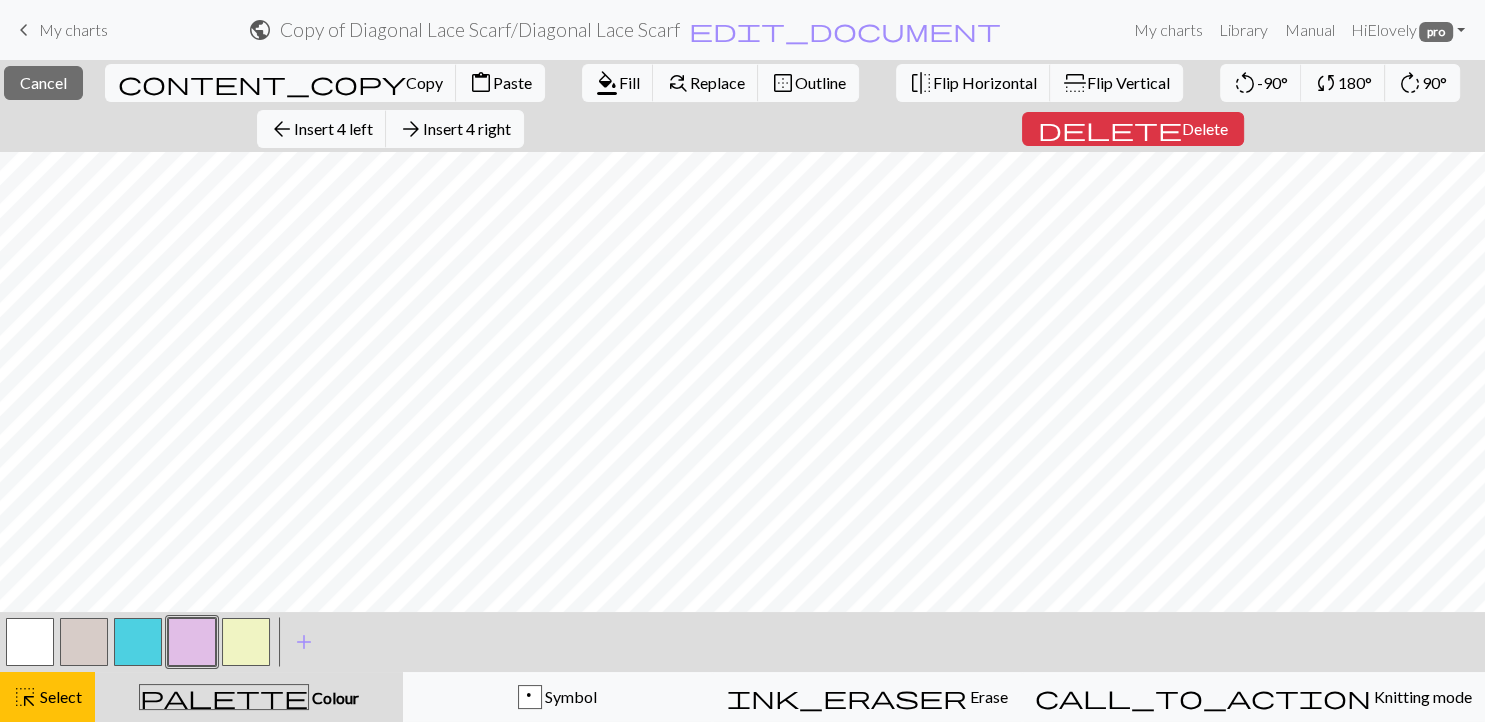 click at bounding box center [192, 642] 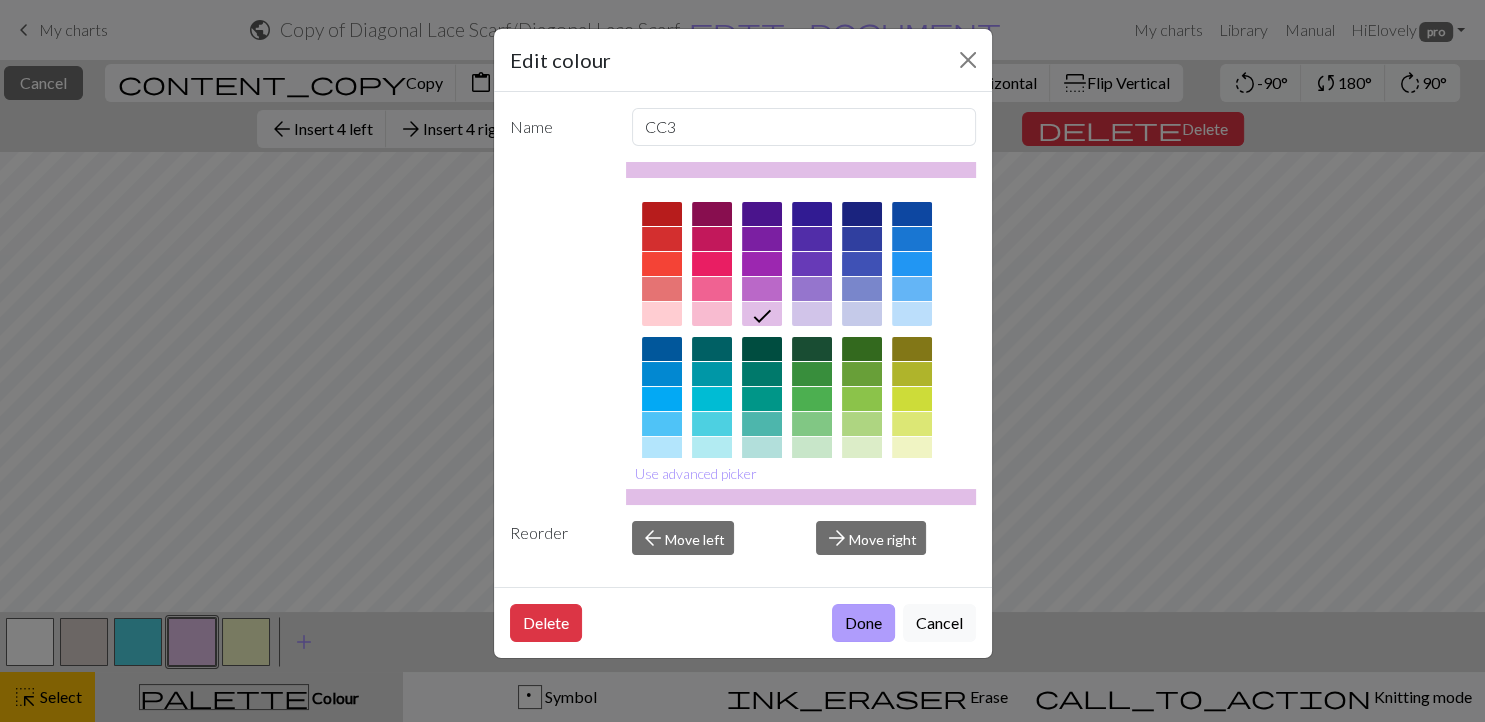 click on "Done" at bounding box center [863, 623] 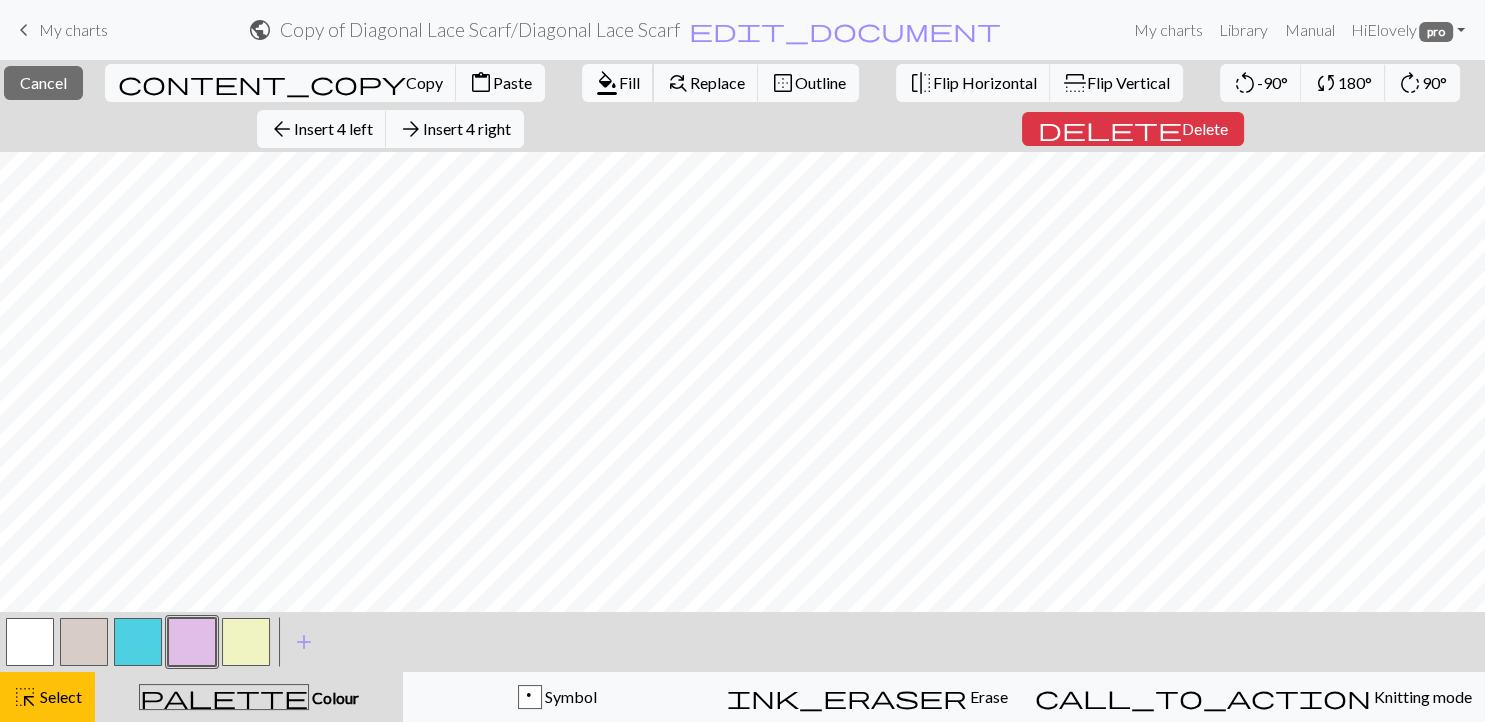 click on "format_color_fill" at bounding box center [607, 83] 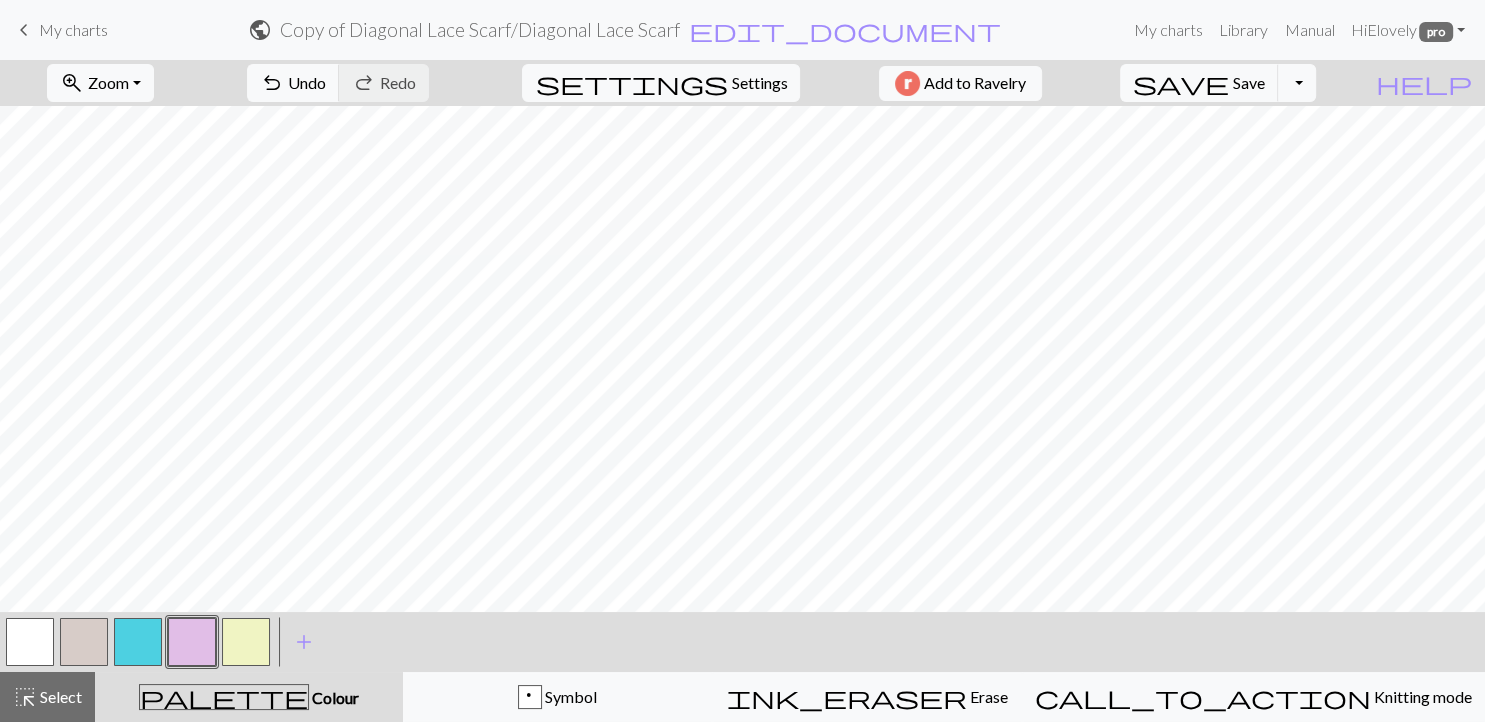click at bounding box center [30, 642] 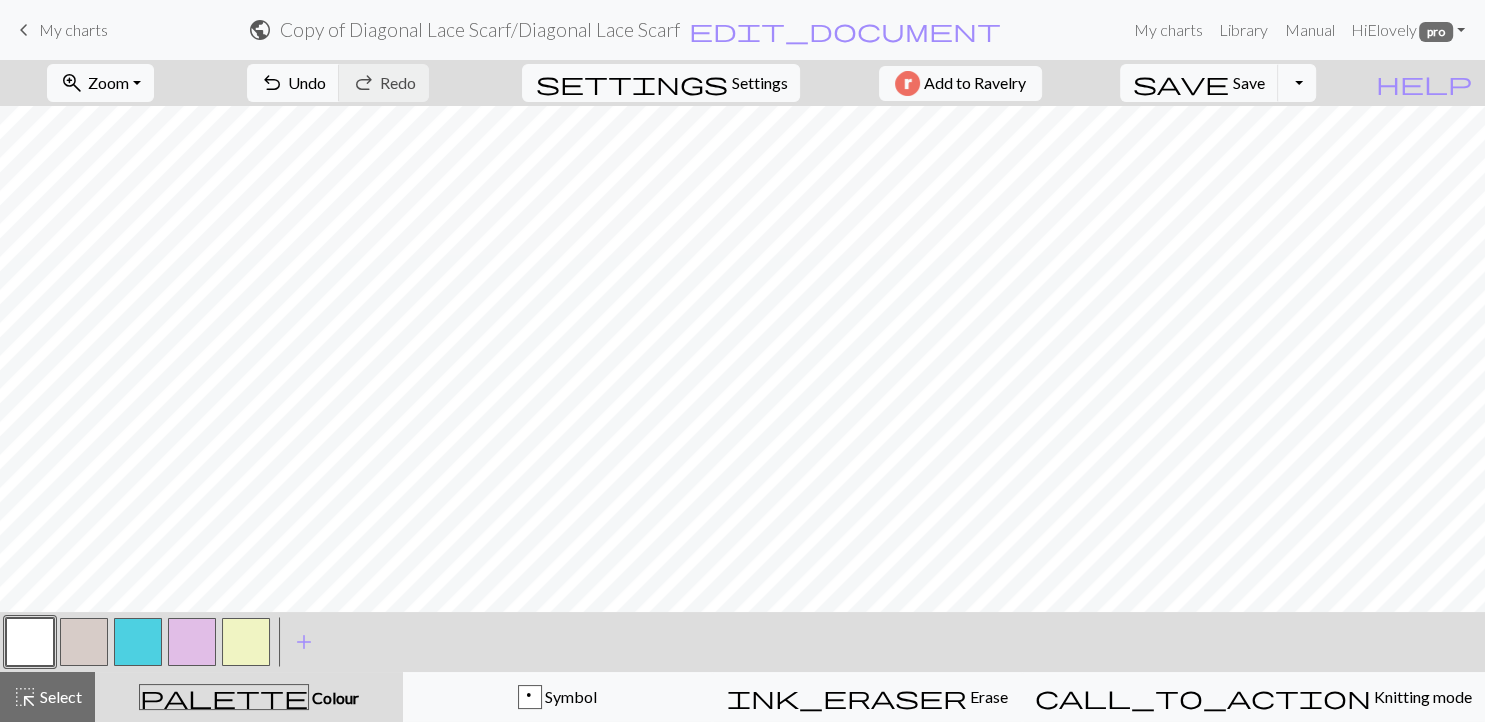 click at bounding box center [30, 642] 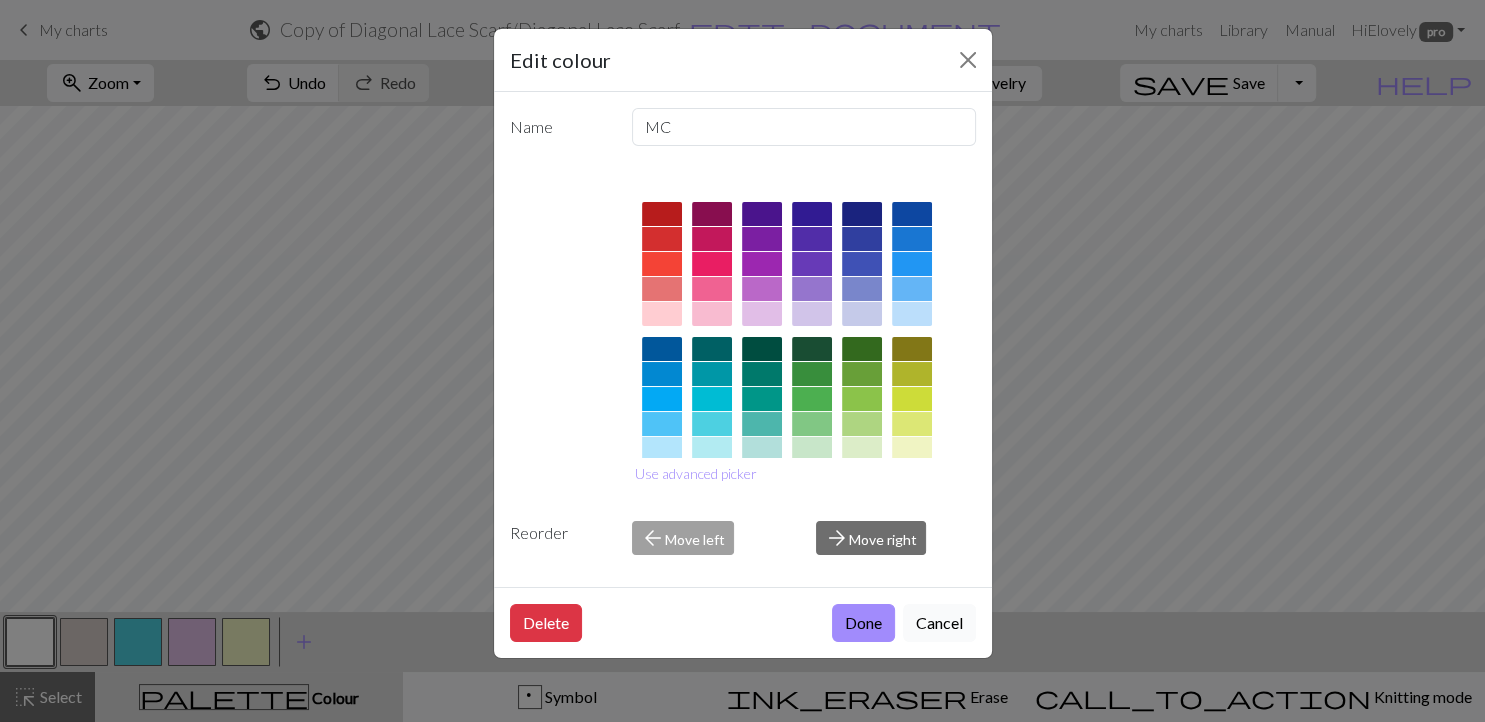 click on "Cancel" at bounding box center [939, 623] 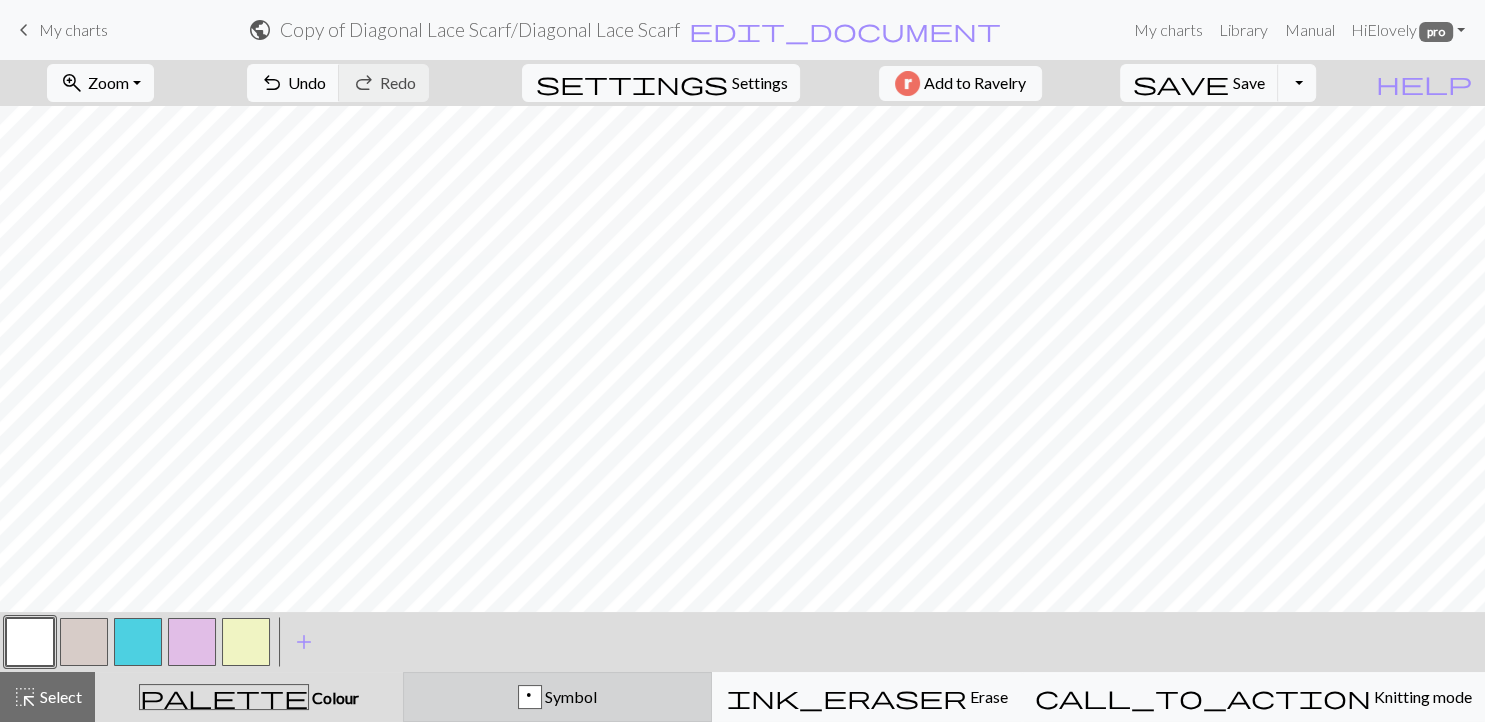 click on "p   Symbol" at bounding box center (558, 697) 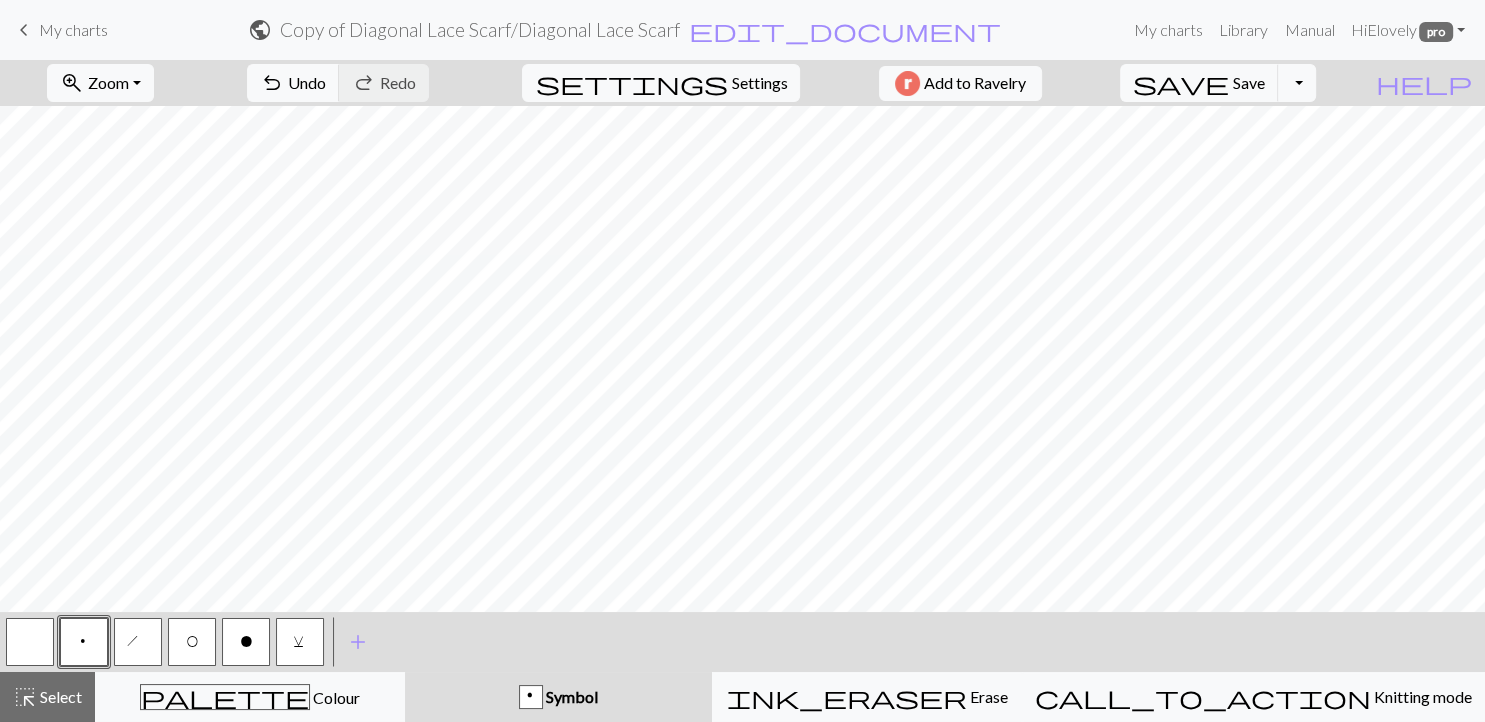 click at bounding box center [30, 642] 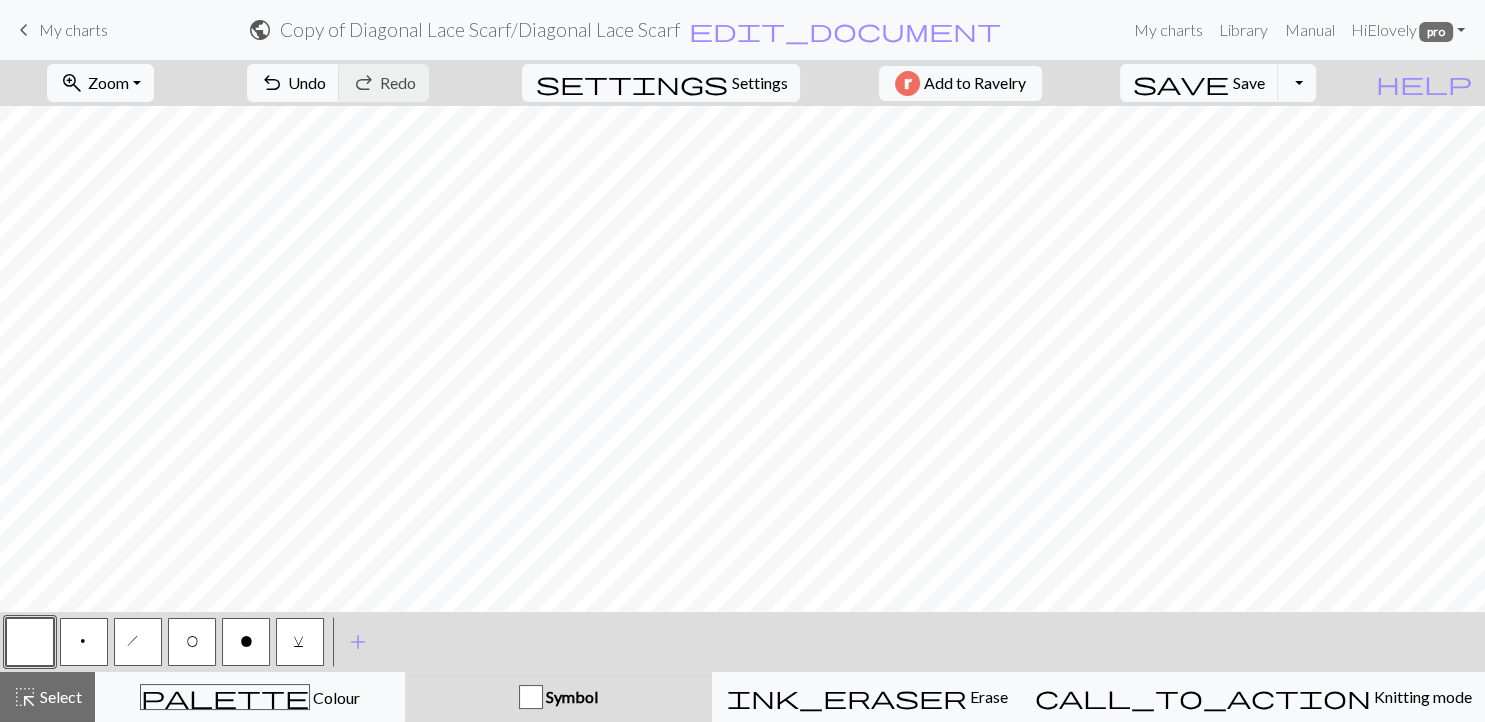 click on "< p h O o v > add Add a  symbol" at bounding box center [742, 642] 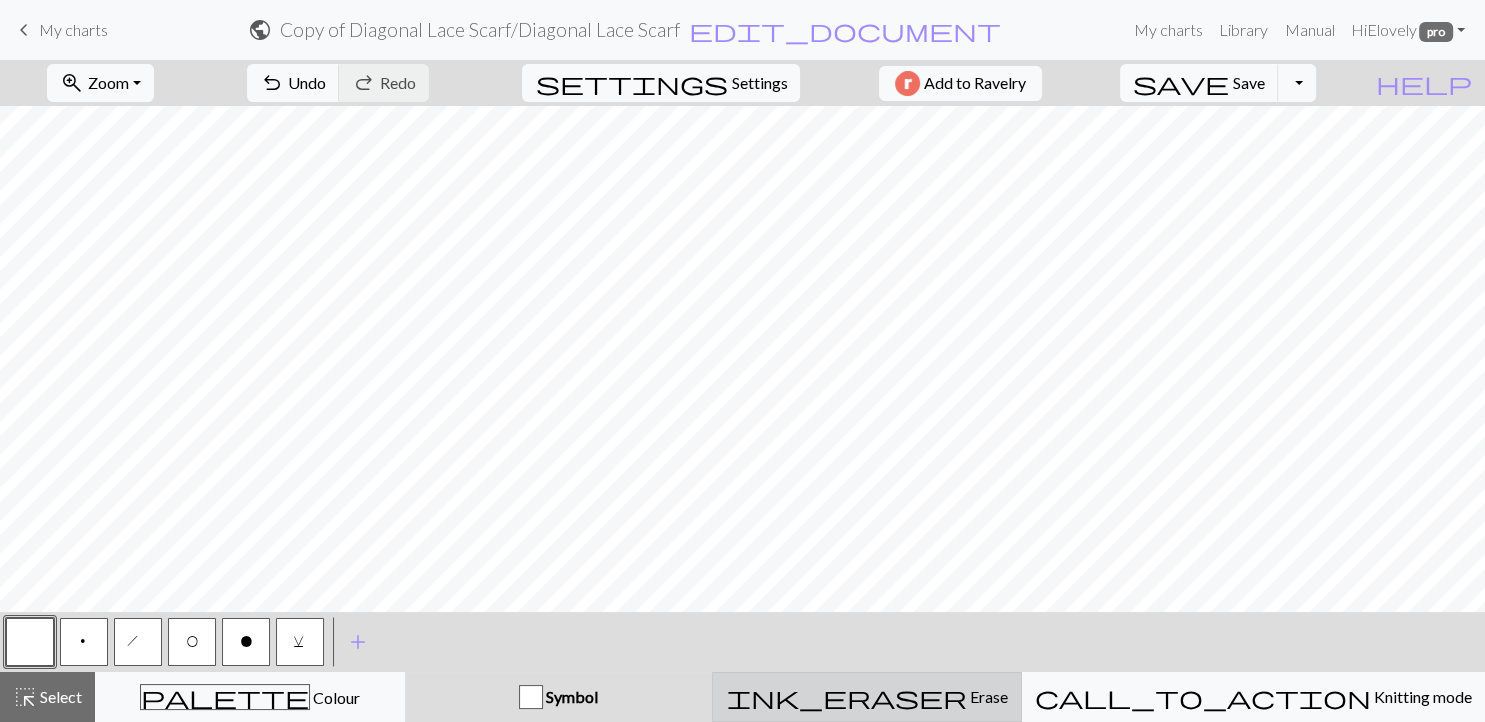 click on "ink_eraser   Erase   Erase" at bounding box center (867, 697) 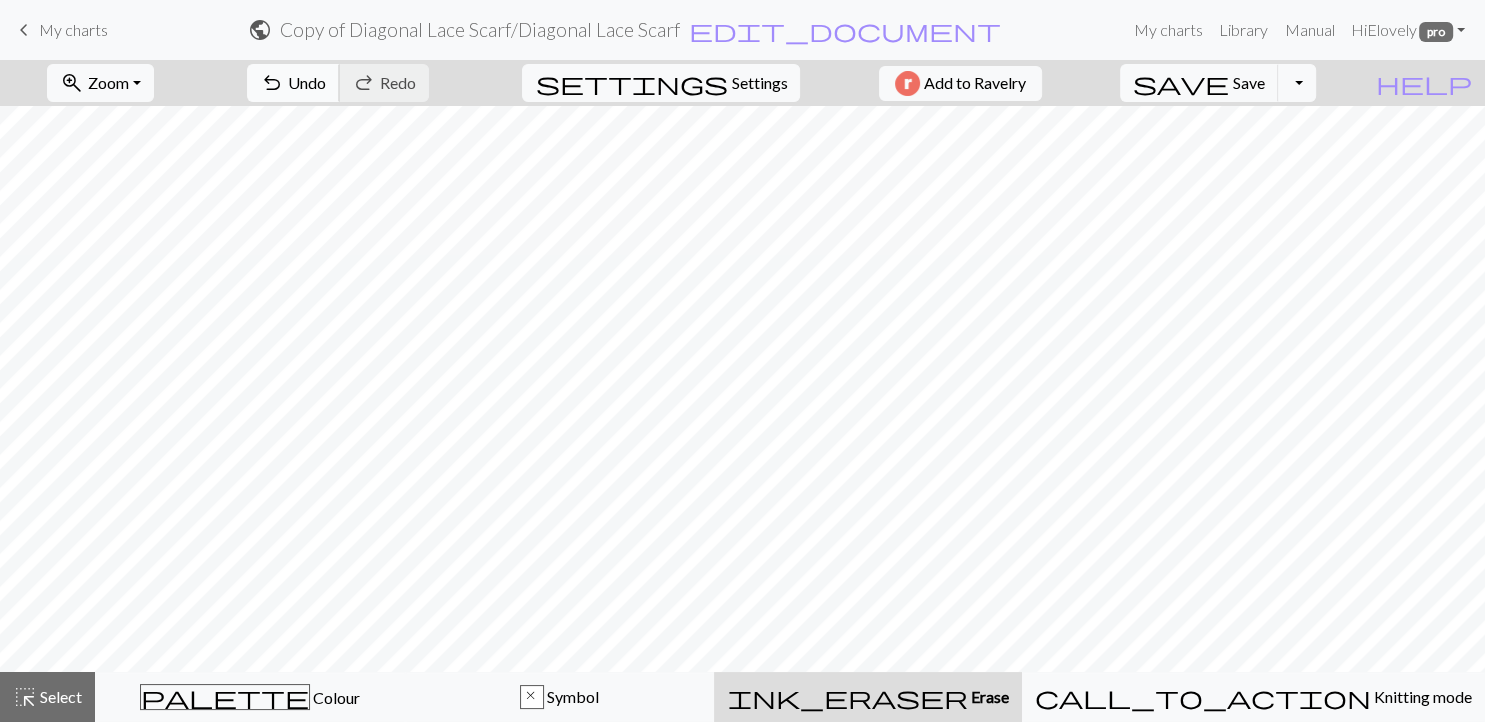click on "undo Undo Undo" at bounding box center (293, 83) 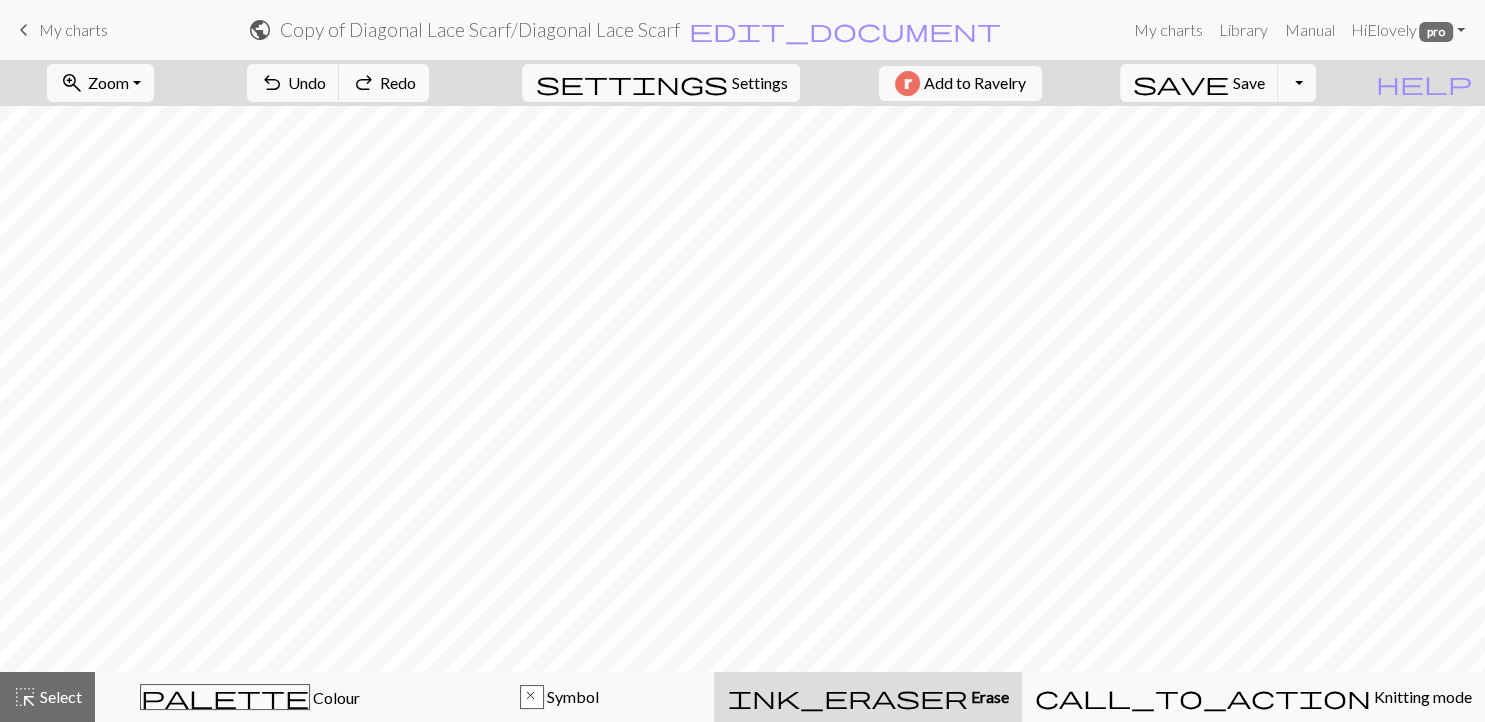 click on "redo Redo Redo" at bounding box center (384, 83) 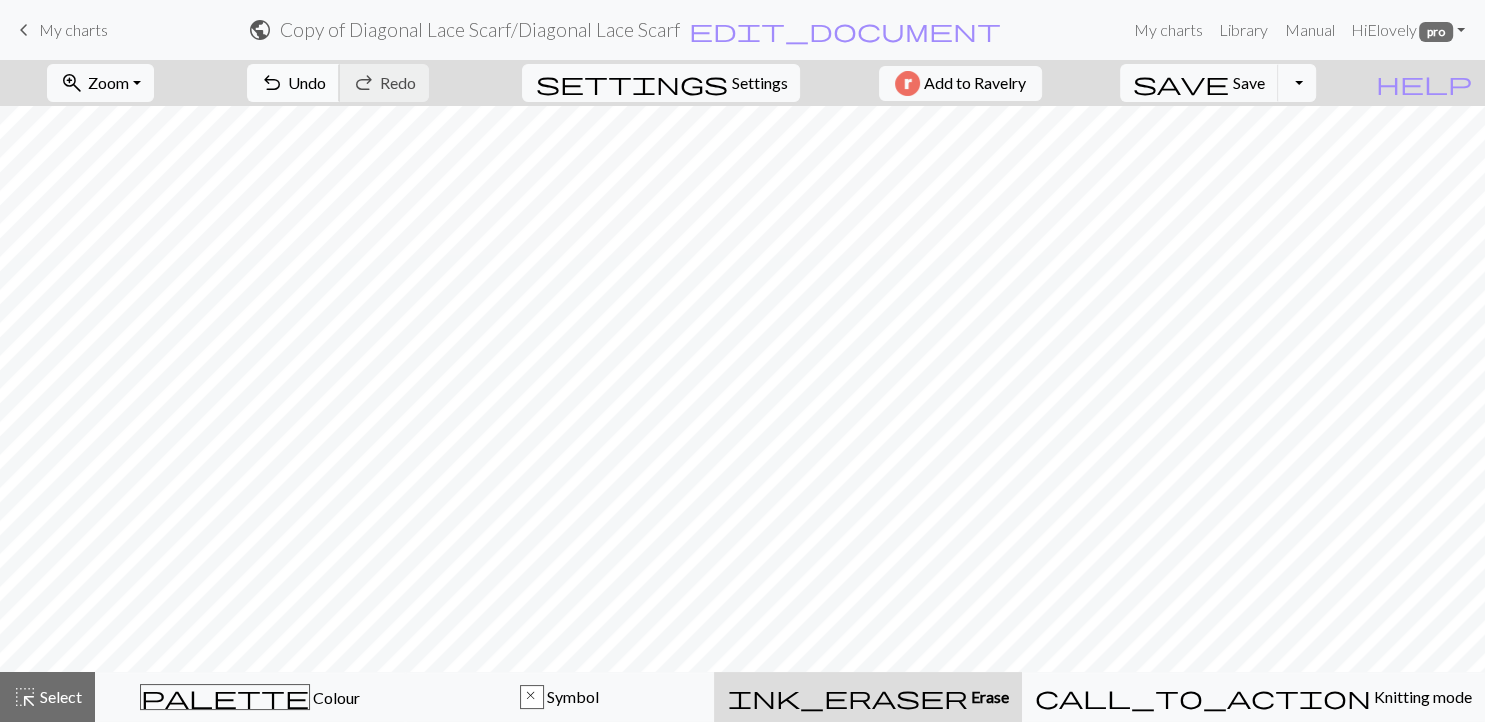 click on "Undo" at bounding box center [307, 82] 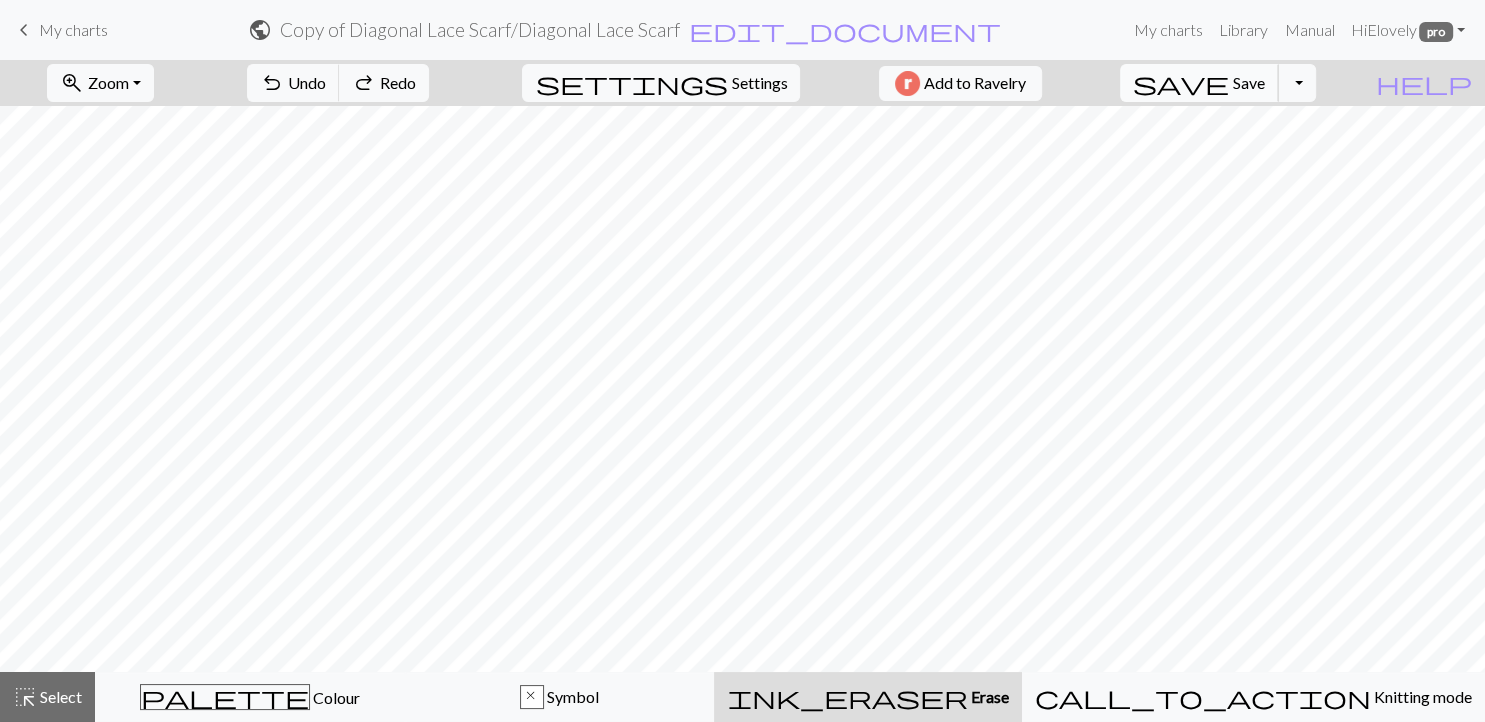 click on "save" at bounding box center [1181, 83] 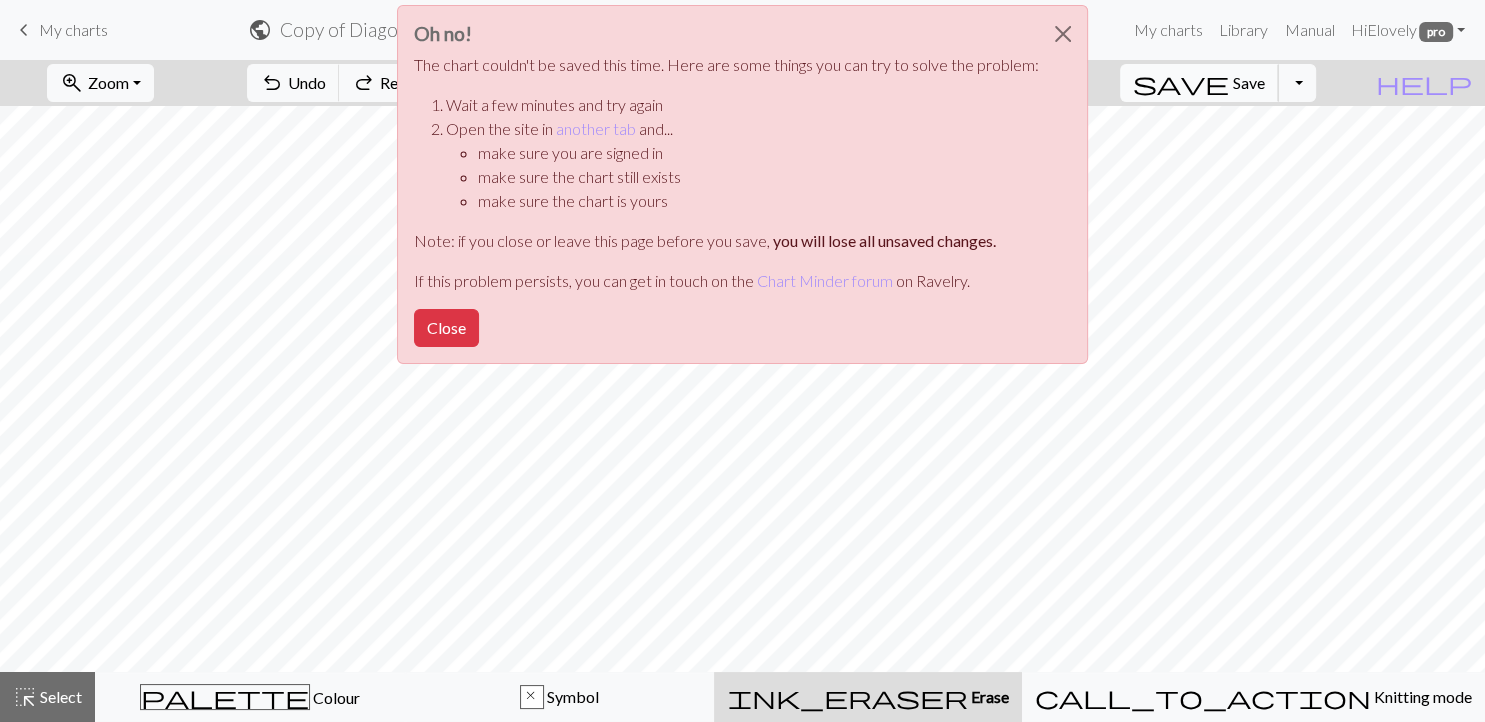 click on "Oh no! The chart couldn't be saved this time. Here are some things you can try to solve the problem: Wait a few minutes and try again Open the site in   another tab   and... make sure you are signed in make sure the chart still exists make sure the chart is yours Note: if you close or leave this page before you save,   you will lose all unsaved changes. If this problem persists, you can get in touch on the   Chart Minder forum   on Ravelry. Close" at bounding box center (742, 190) 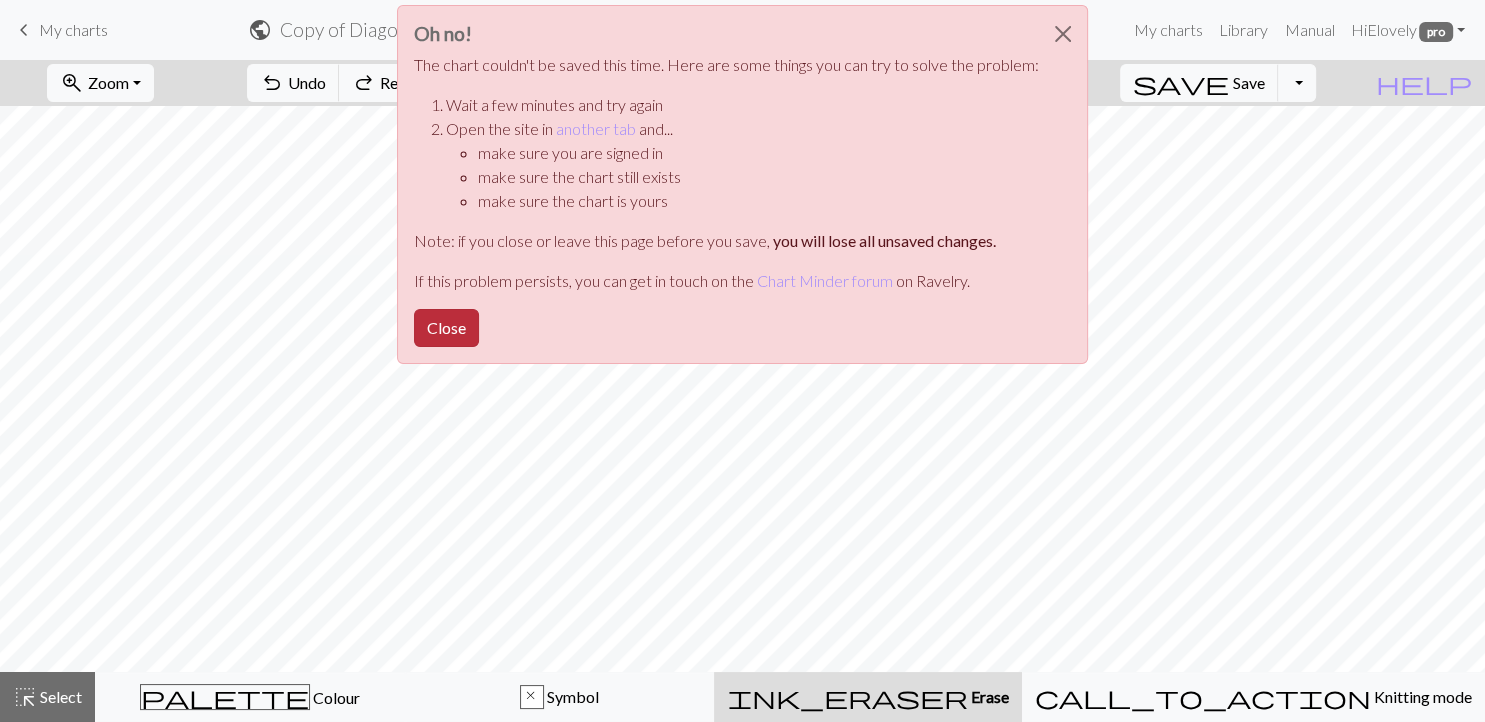 click on "Close" at bounding box center (446, 328) 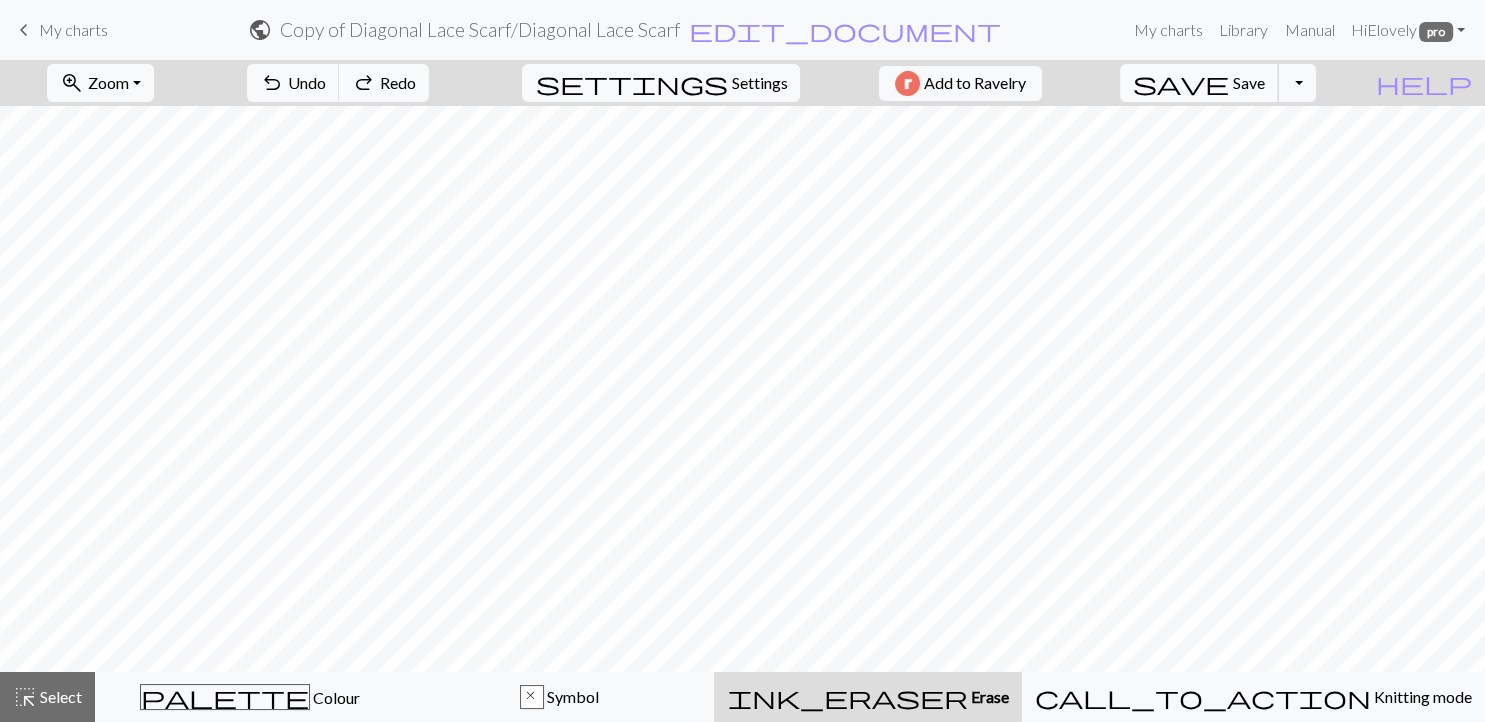 click on "save Save Save" at bounding box center [1199, 83] 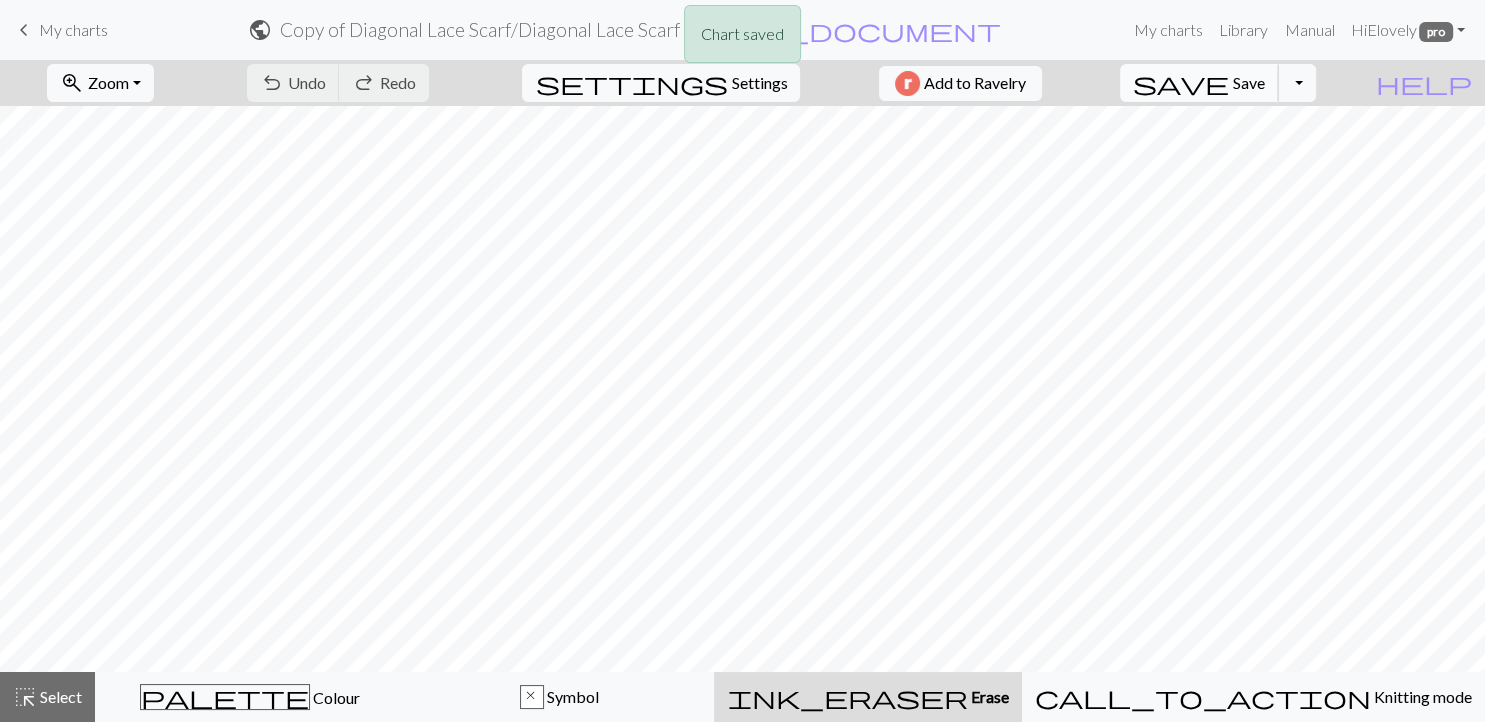 click on "save Save Save" at bounding box center (1199, 83) 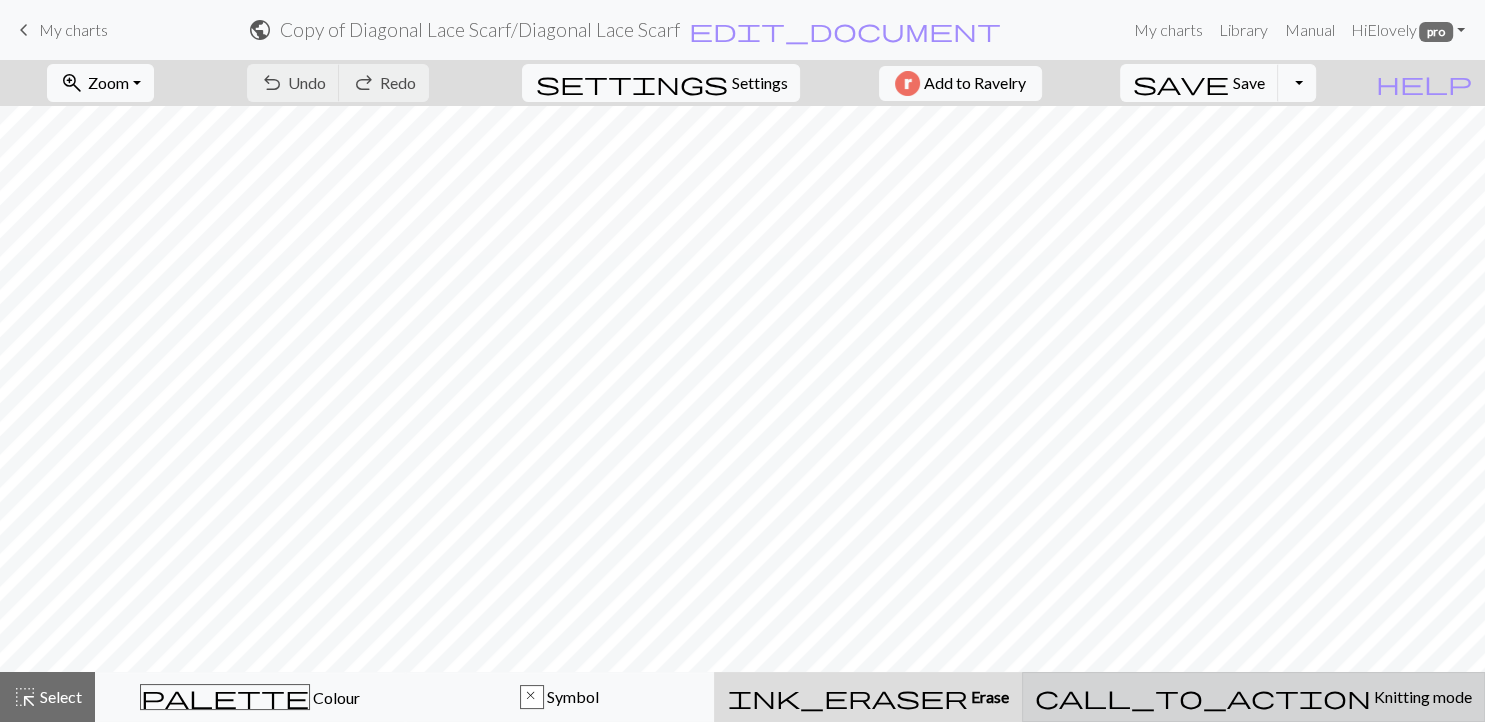 click on "Knitting mode" at bounding box center [1421, 696] 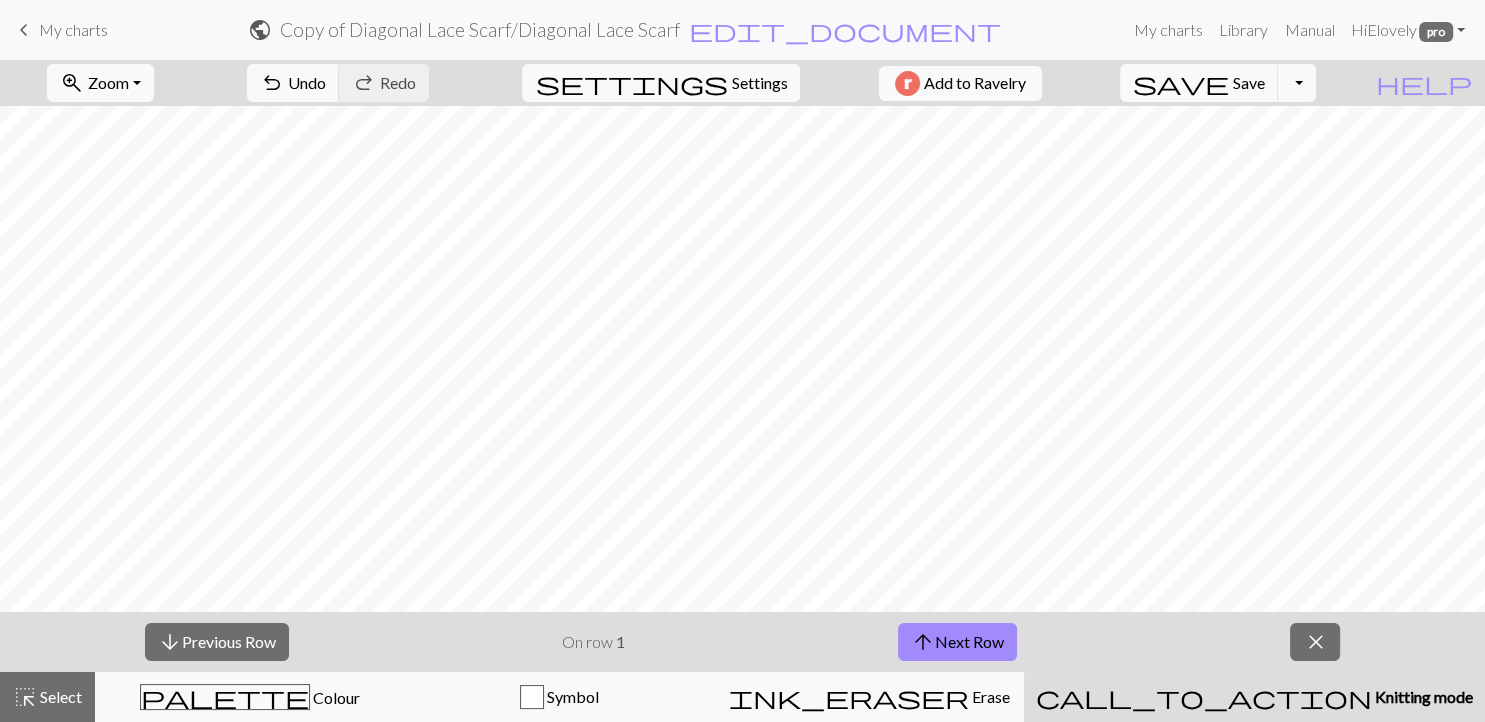 type 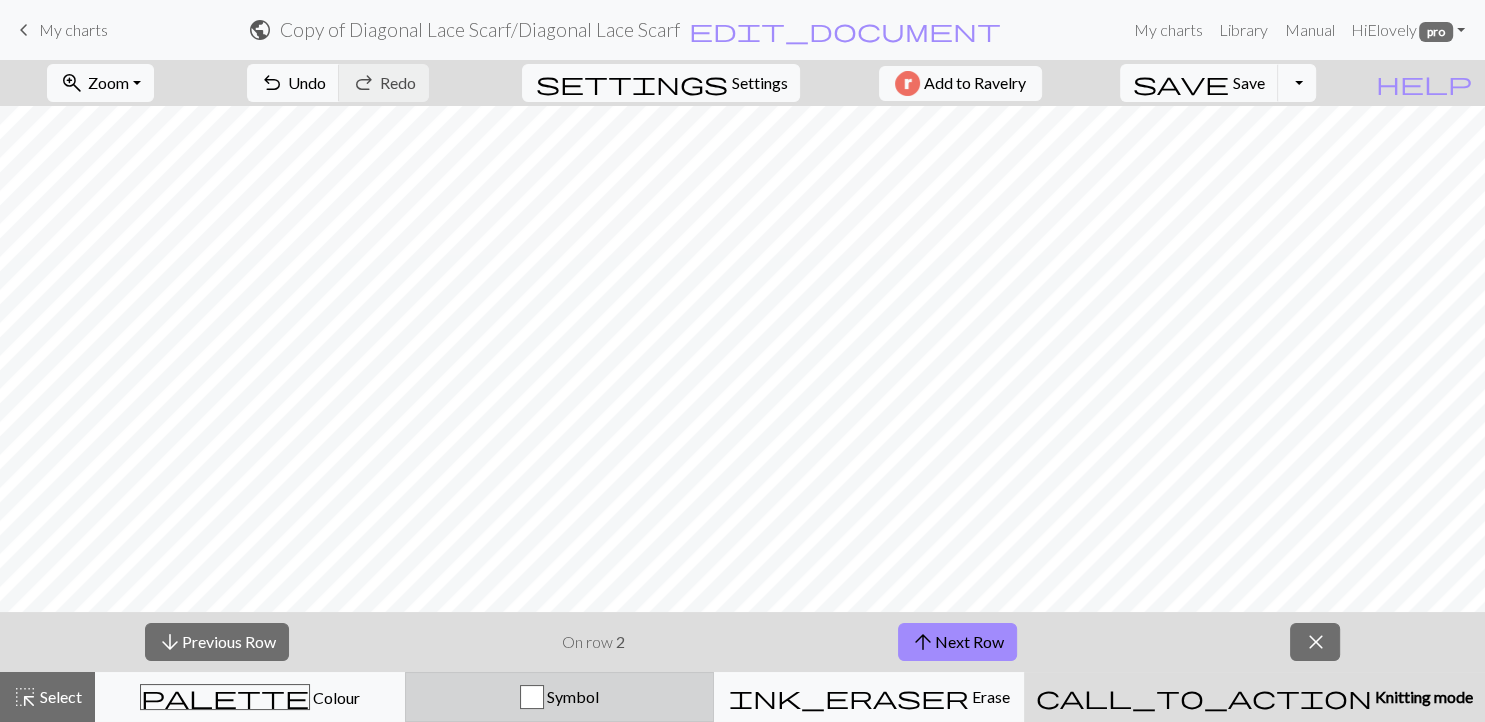 click on "Symbol" at bounding box center [571, 696] 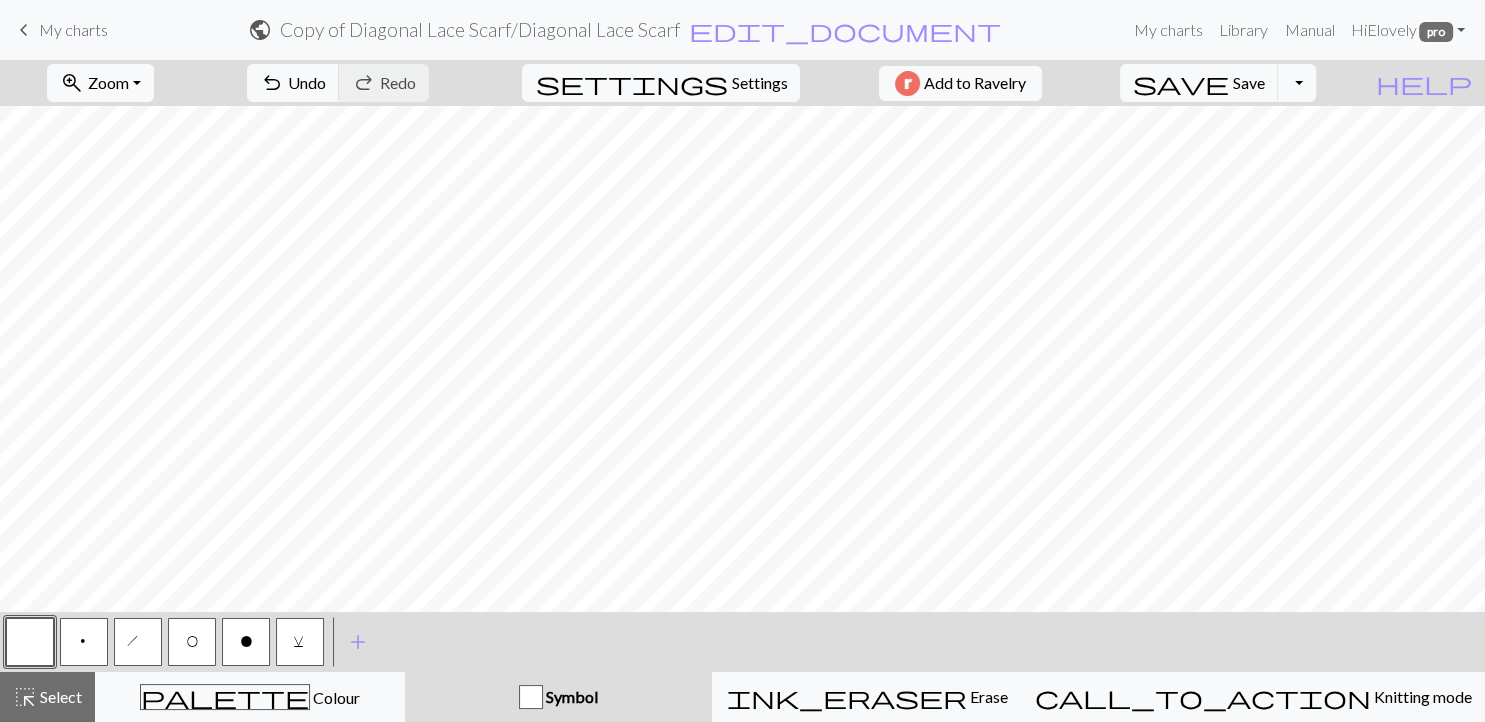 click on "v" at bounding box center (300, 642) 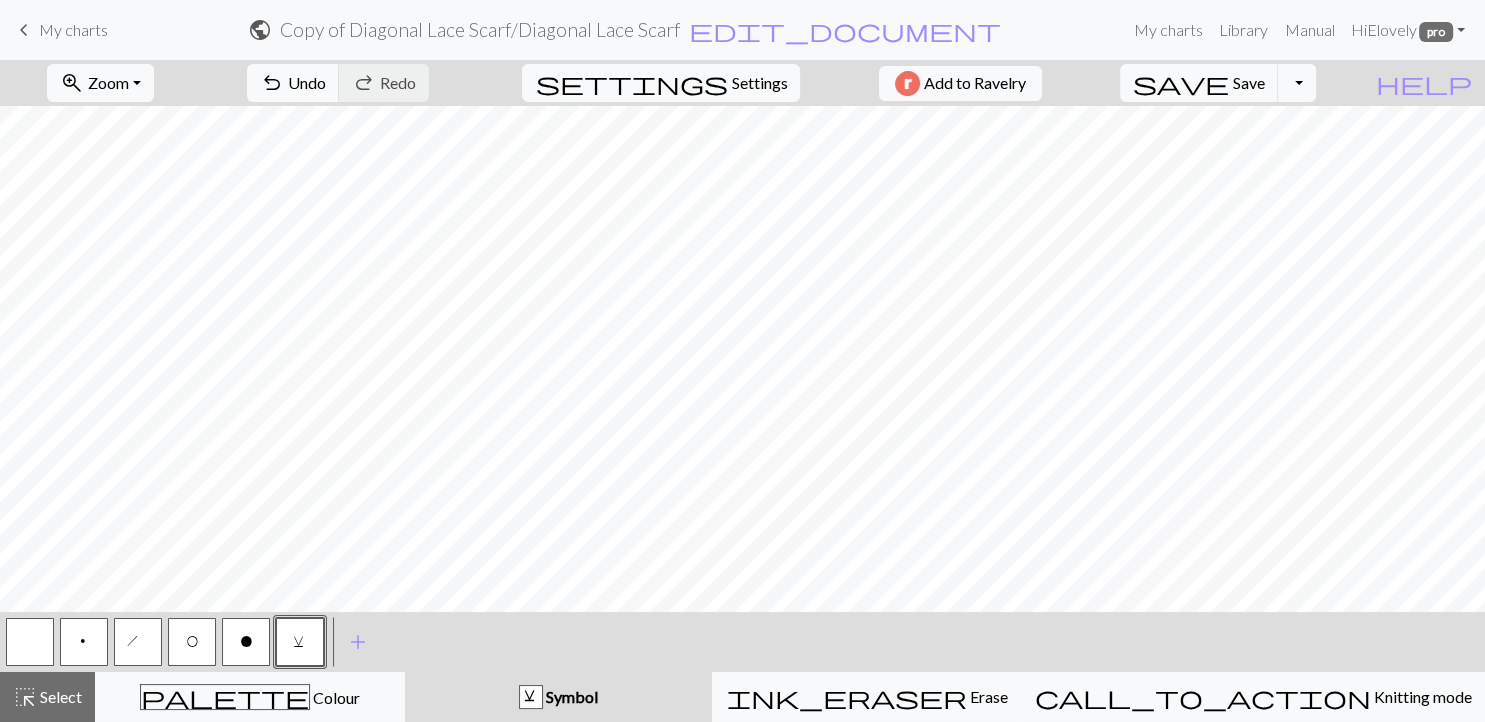 click on "o" at bounding box center (246, 642) 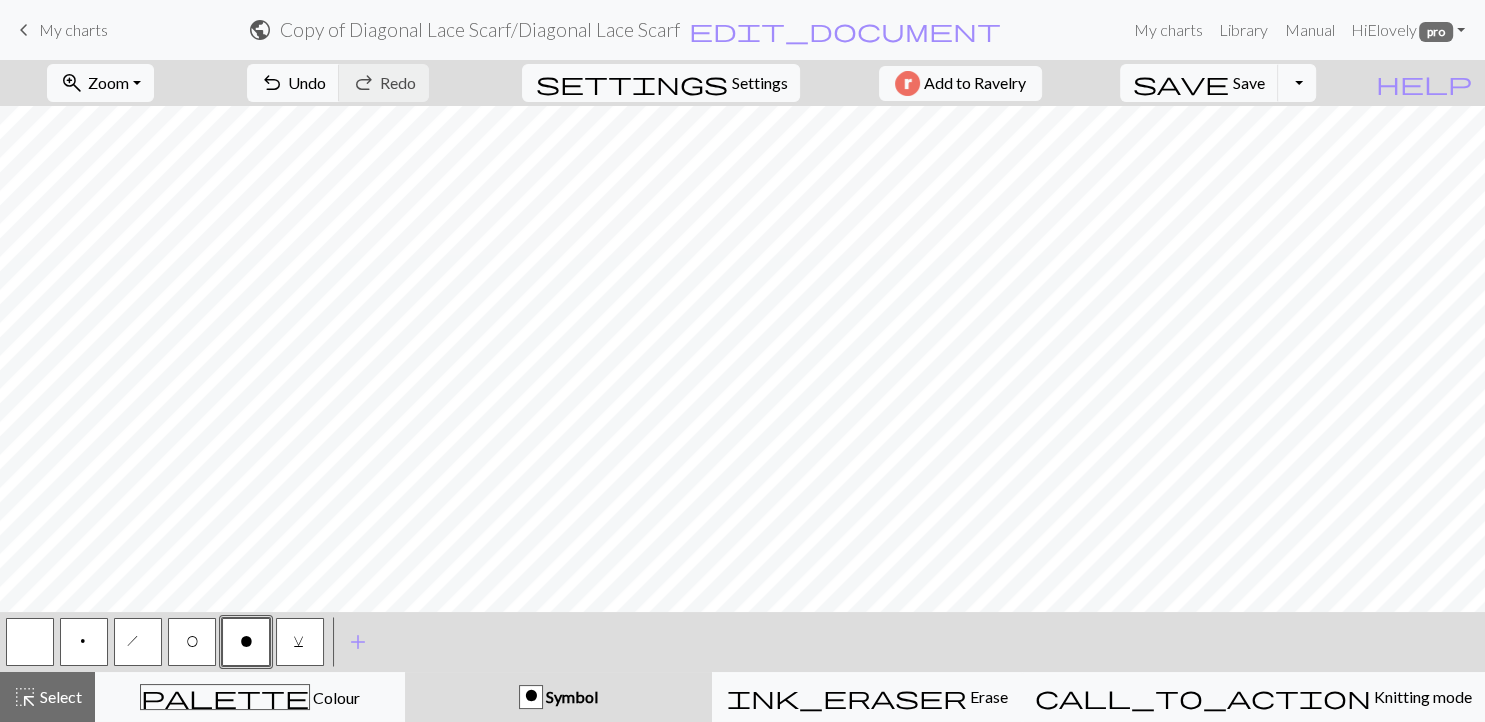 click on "v" at bounding box center [300, 642] 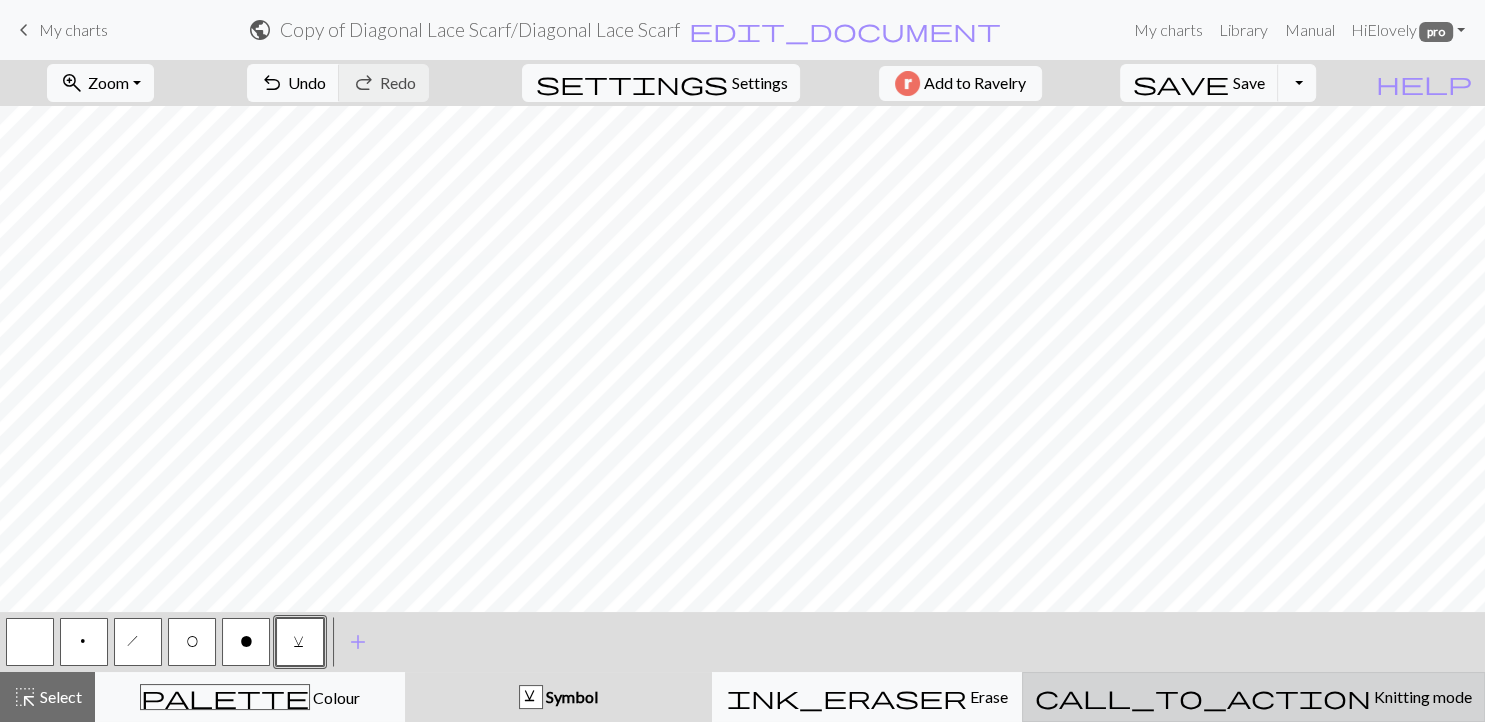 click on "call_to_action" at bounding box center [1203, 697] 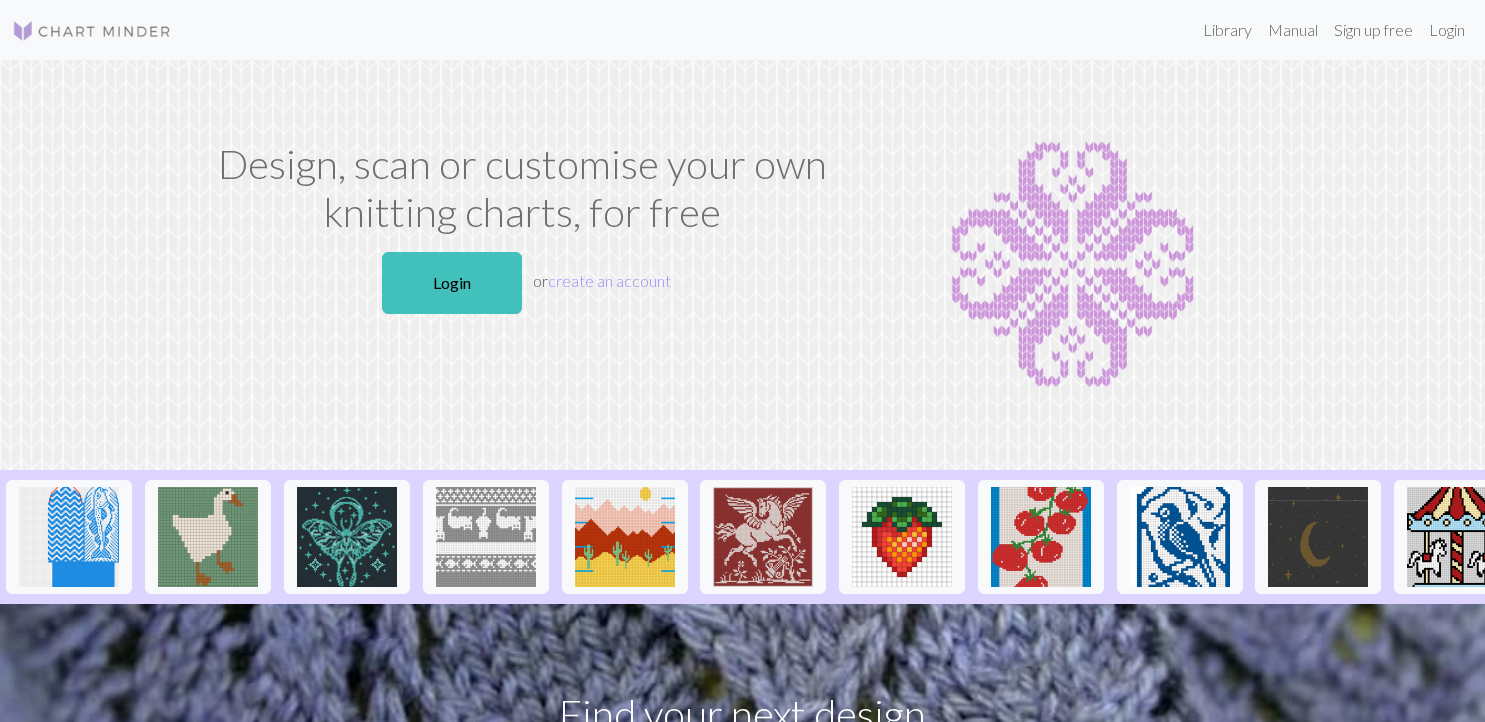 scroll, scrollTop: 0, scrollLeft: 0, axis: both 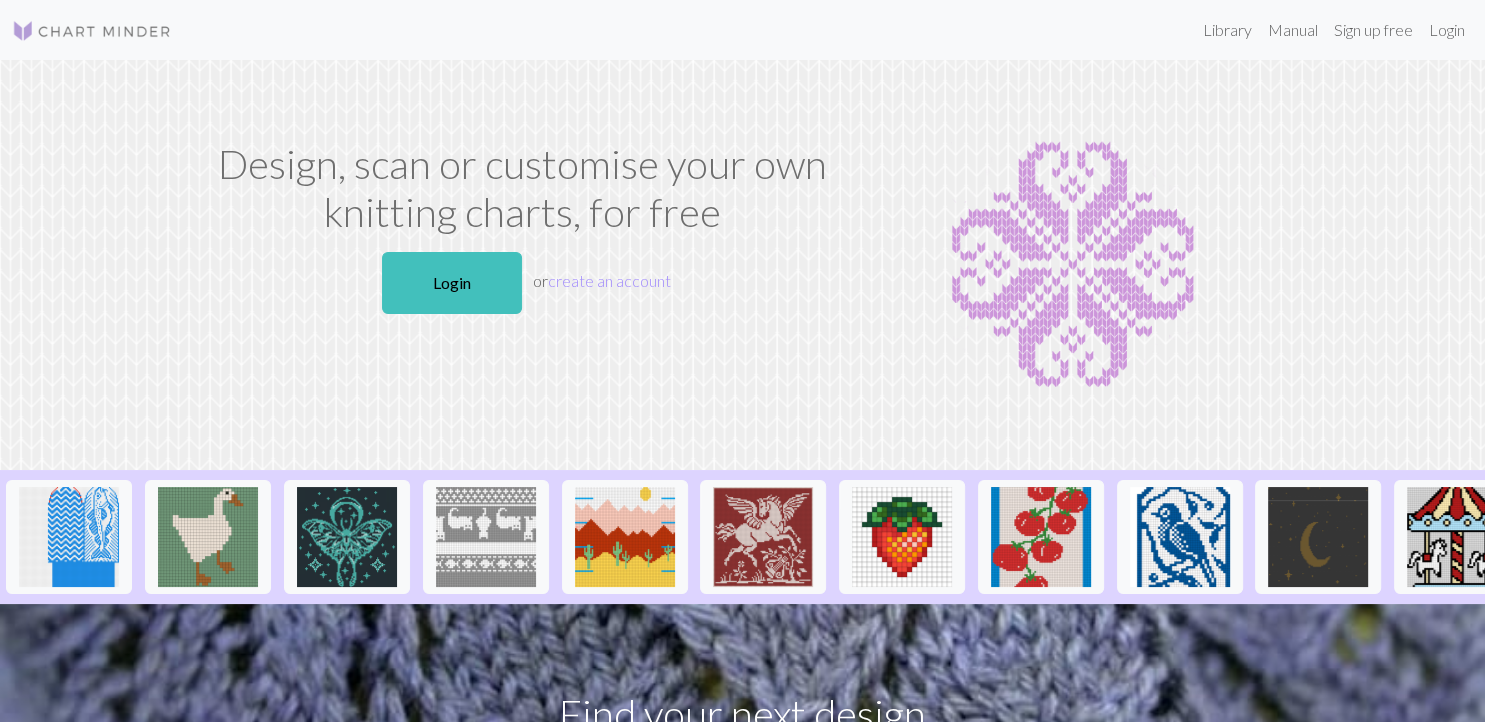 click on "Login     or  create an account" at bounding box center [523, 283] 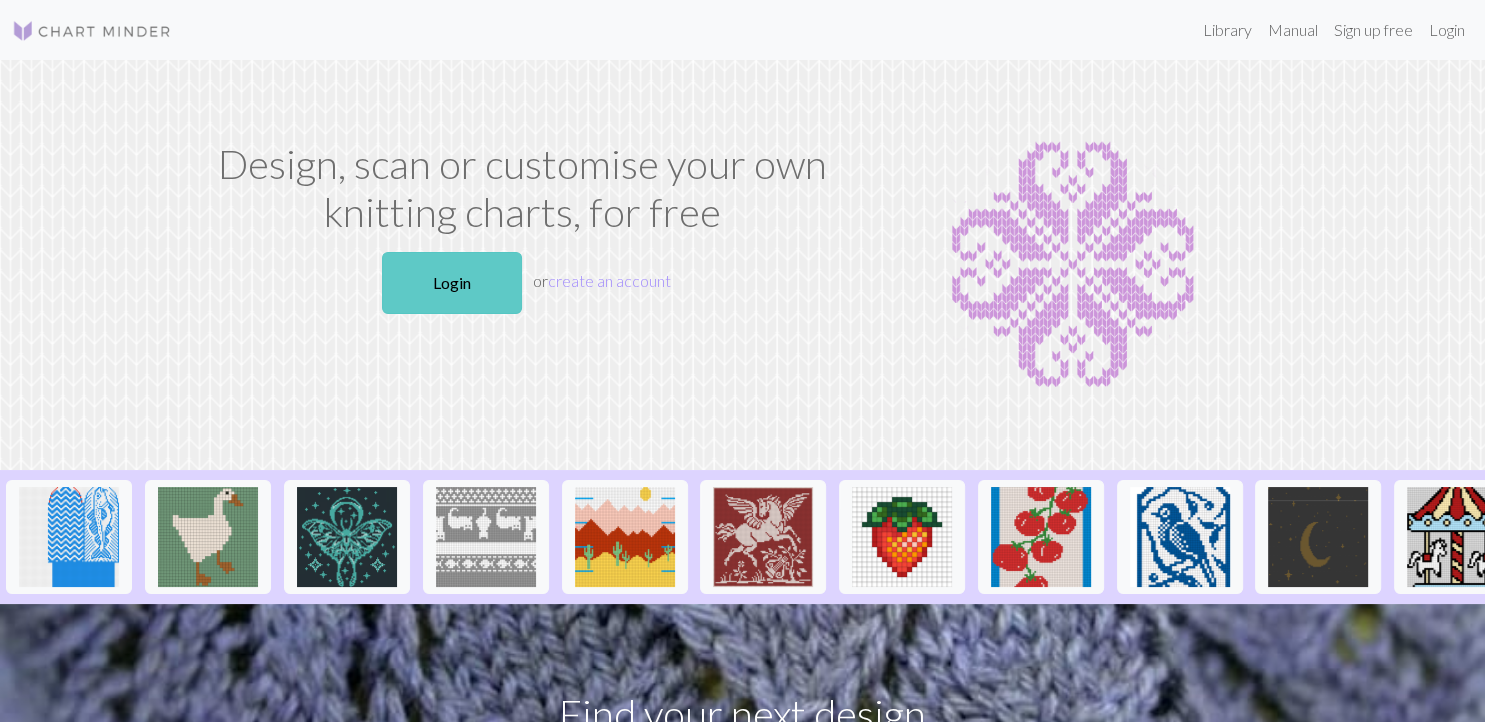 click on "Login" at bounding box center [452, 283] 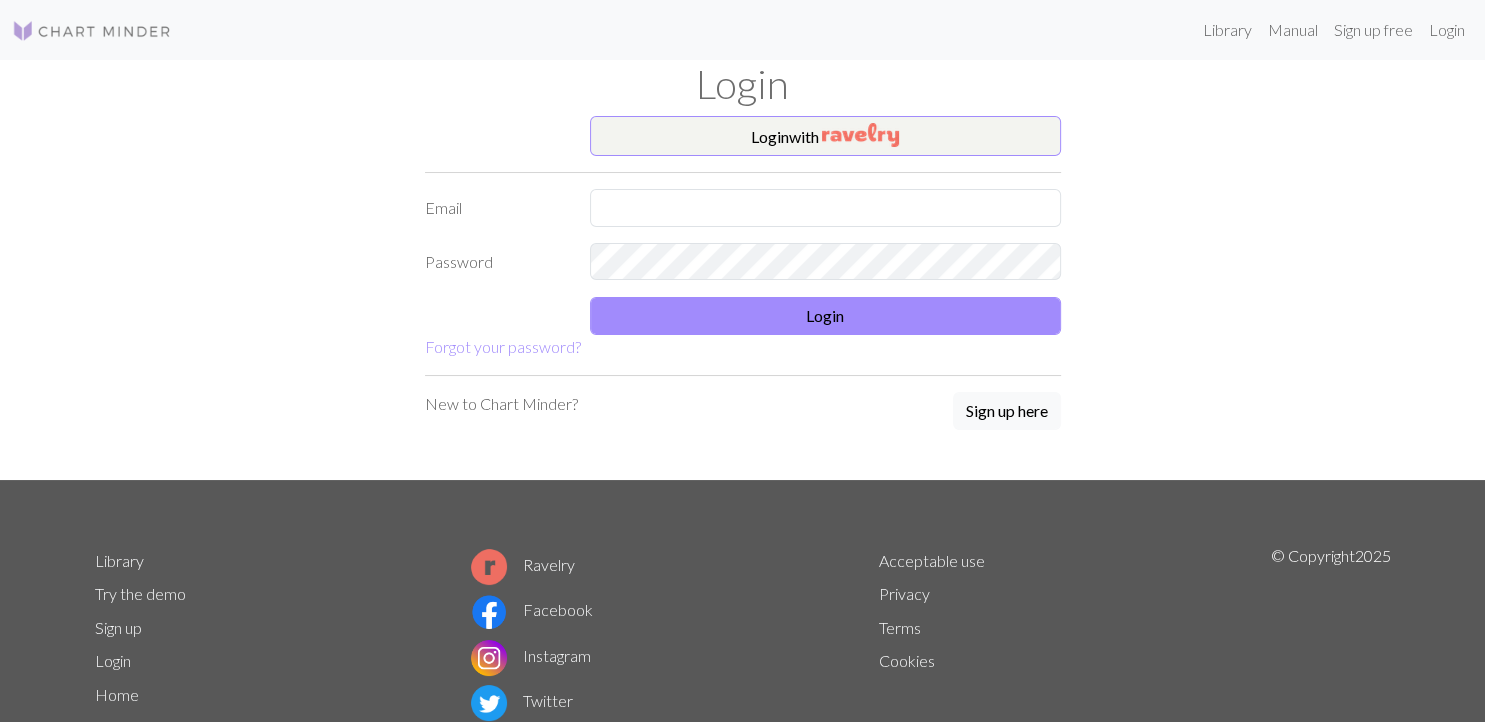 click on "Login" at bounding box center (743, 88) 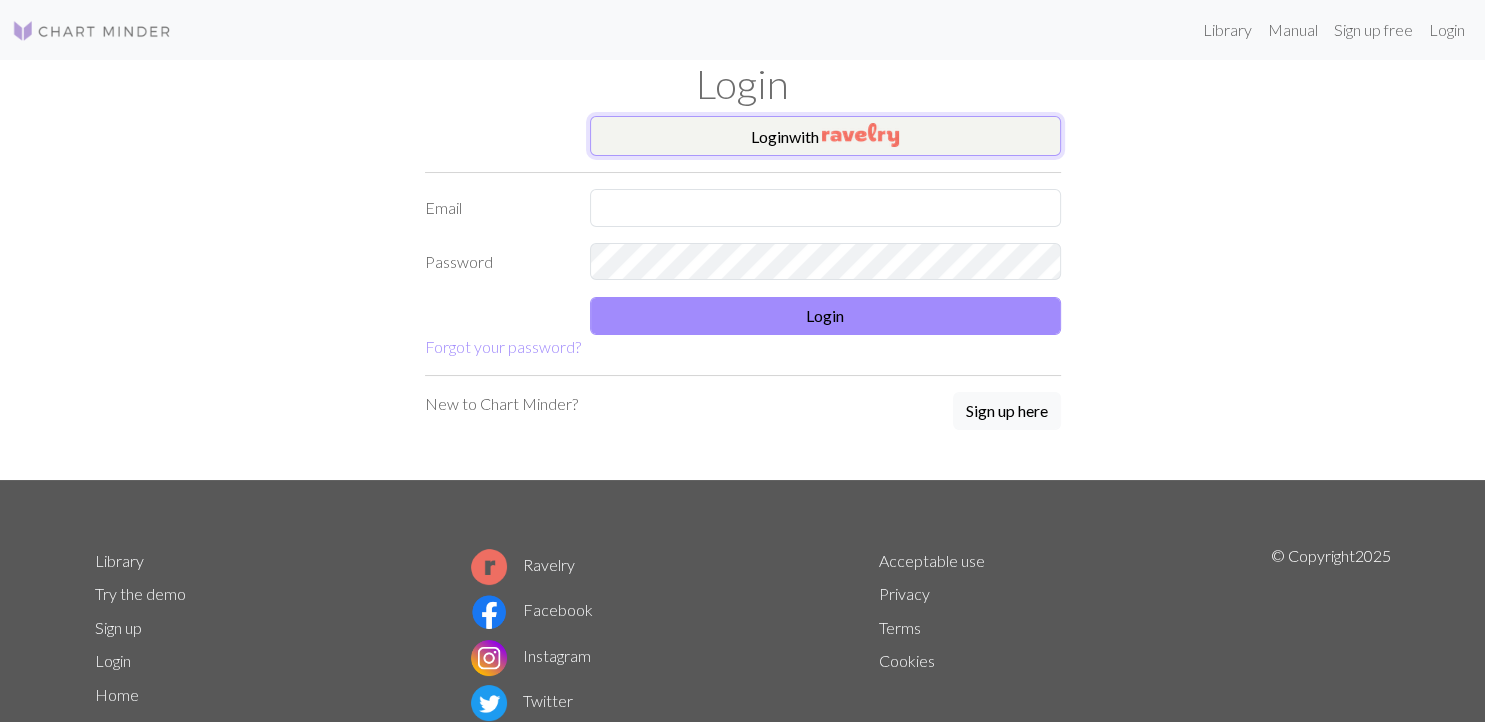 click on "Login  with" at bounding box center (825, 136) 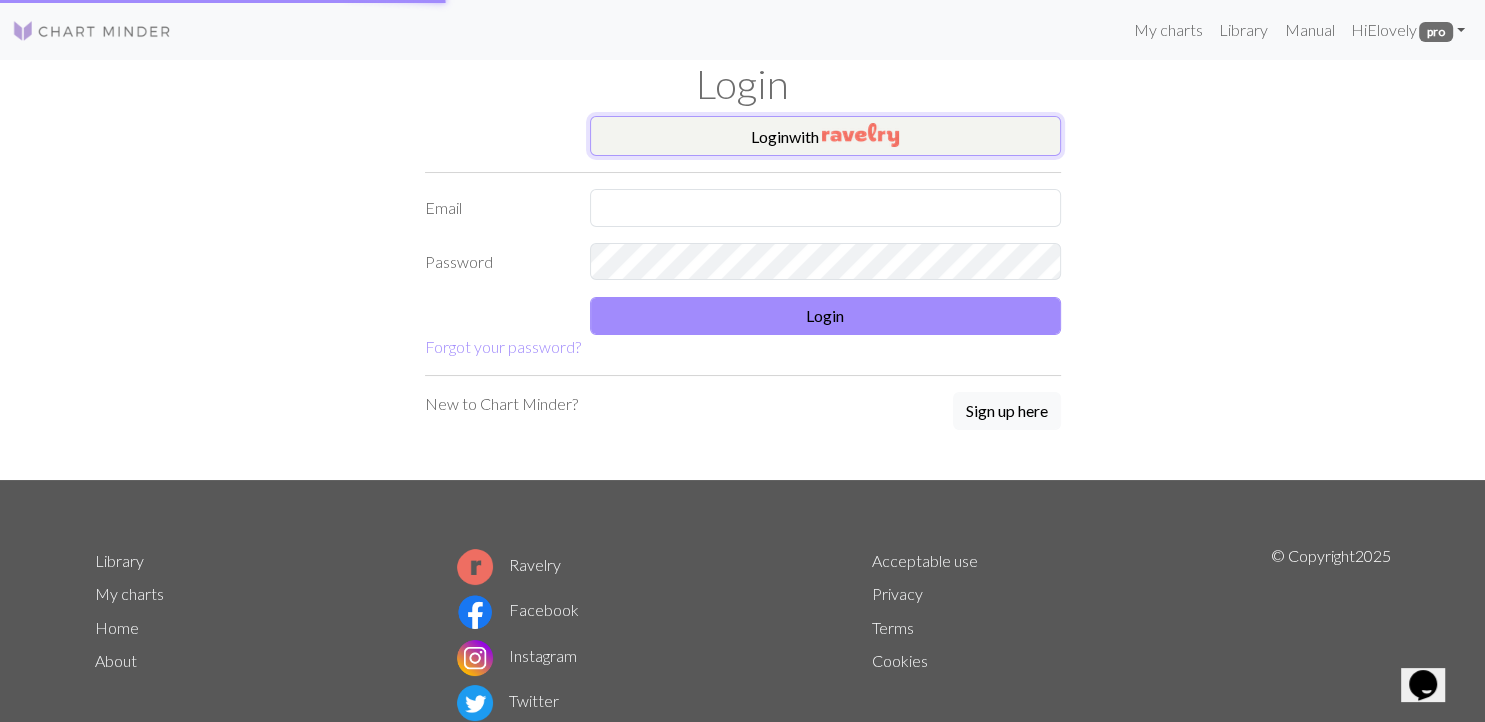 scroll, scrollTop: 0, scrollLeft: 0, axis: both 